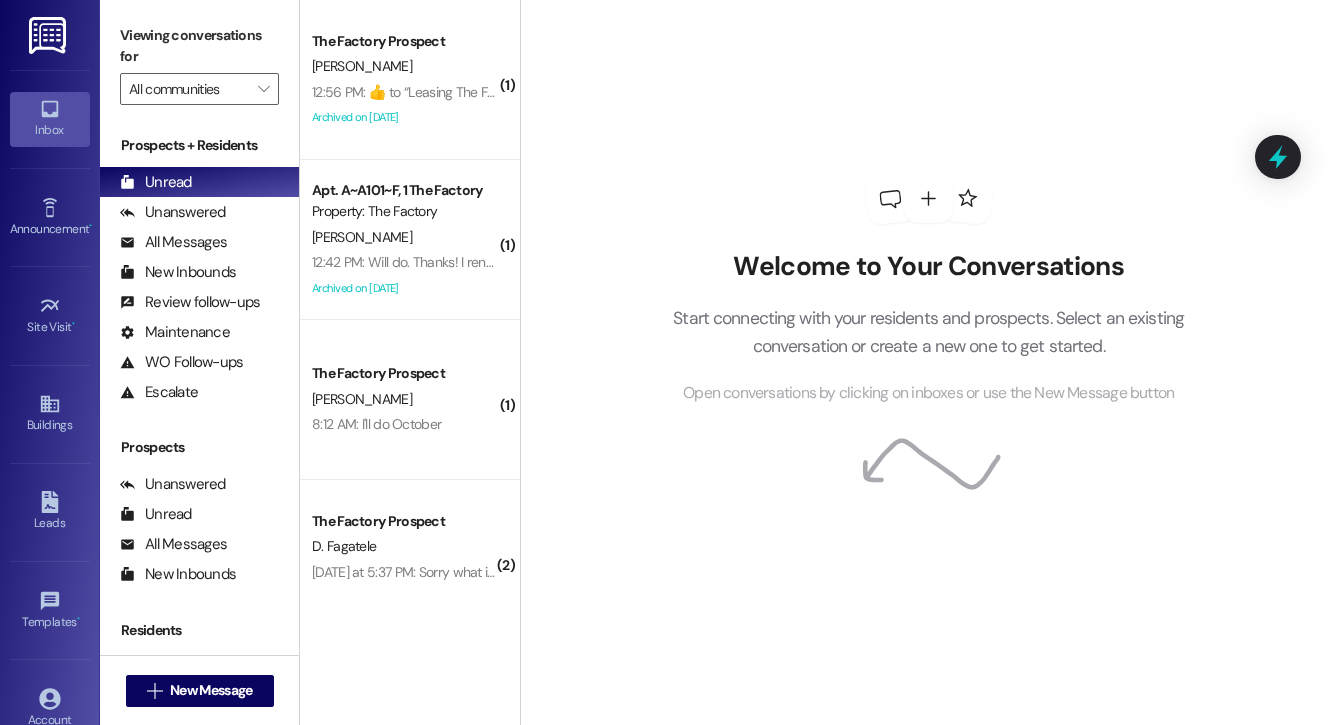 scroll, scrollTop: 0, scrollLeft: 0, axis: both 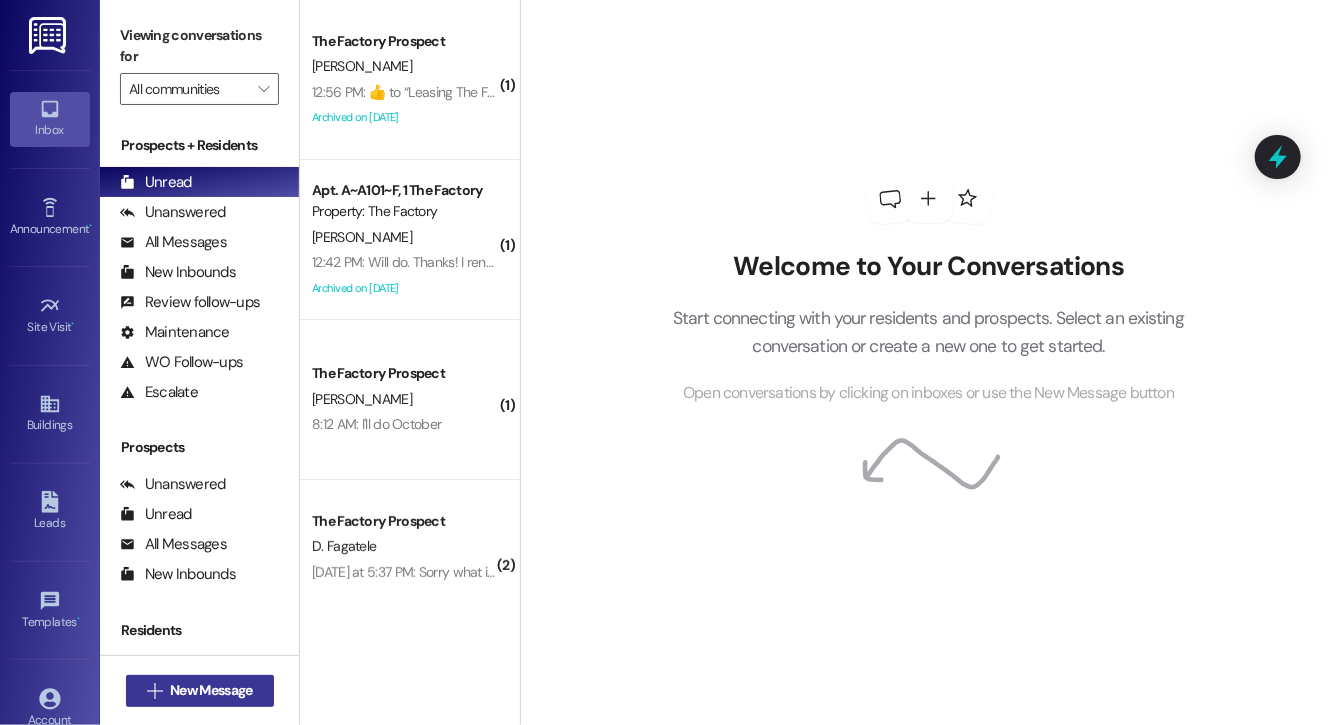 click on "New Message" at bounding box center (211, 690) 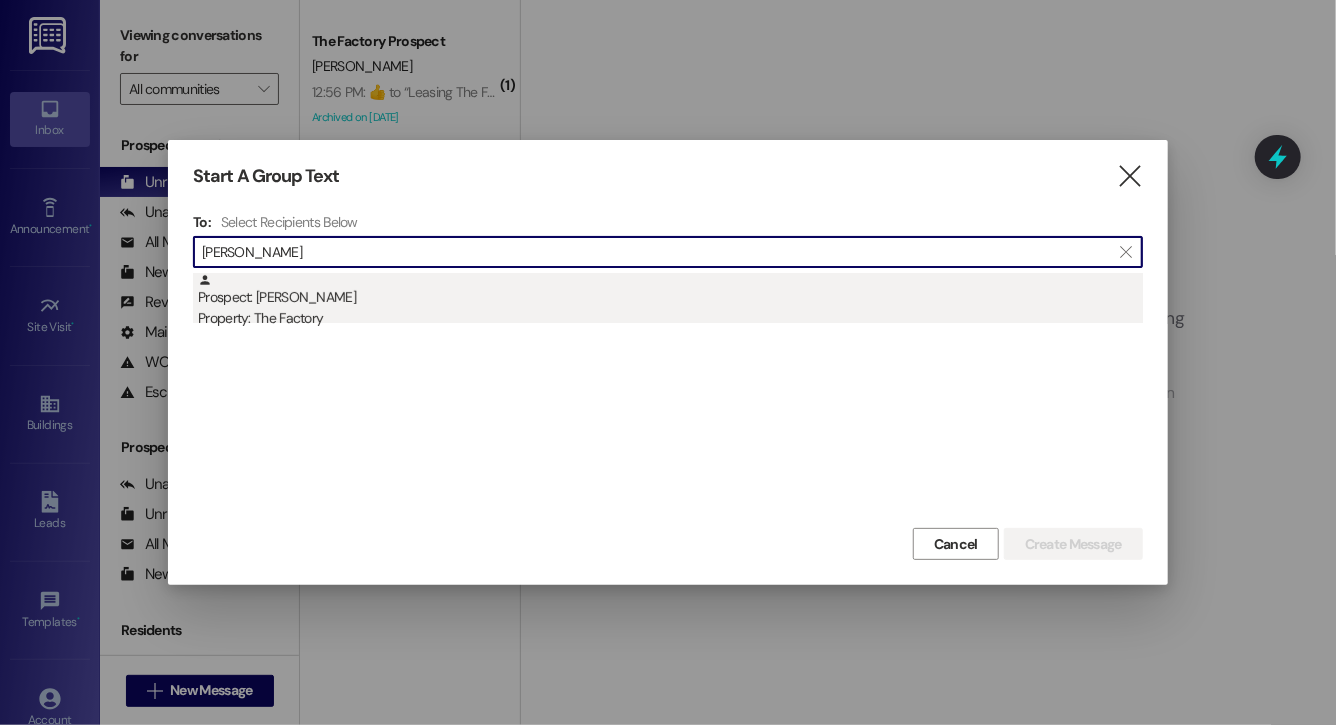 type on "RUBY PAT" 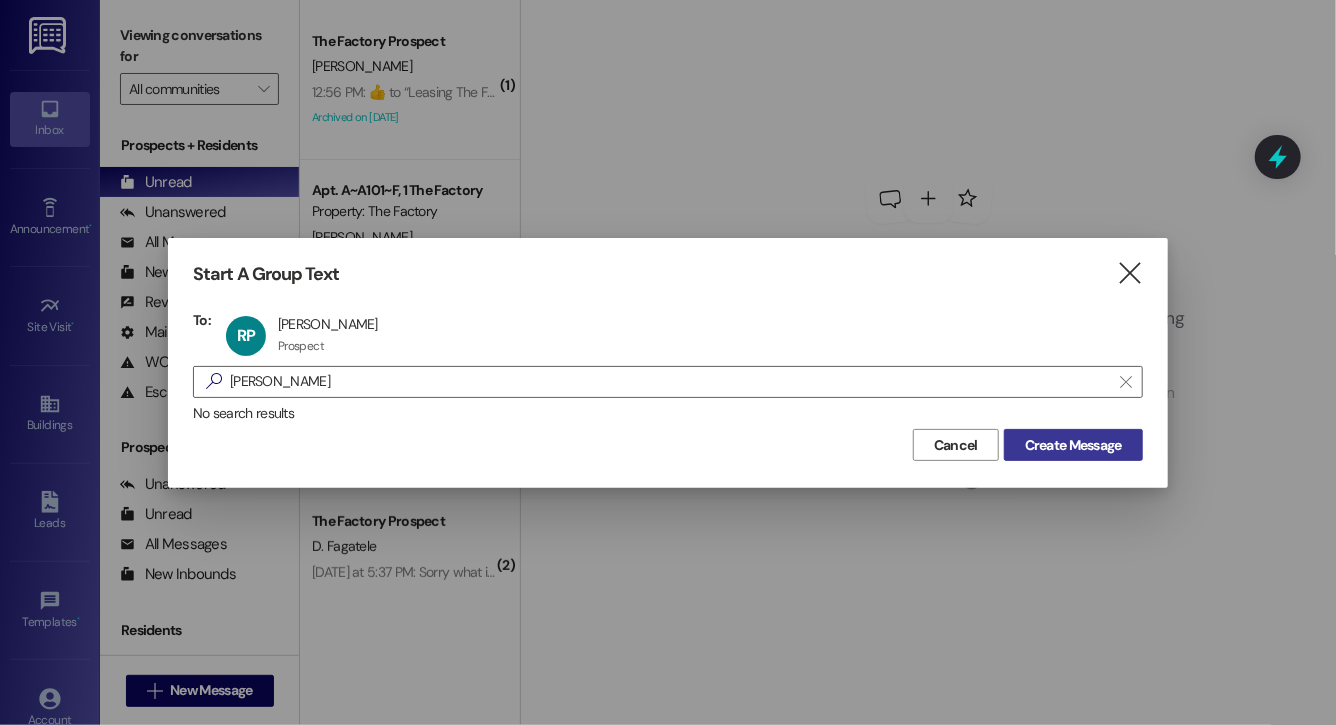 click on "Create Message" at bounding box center [1073, 445] 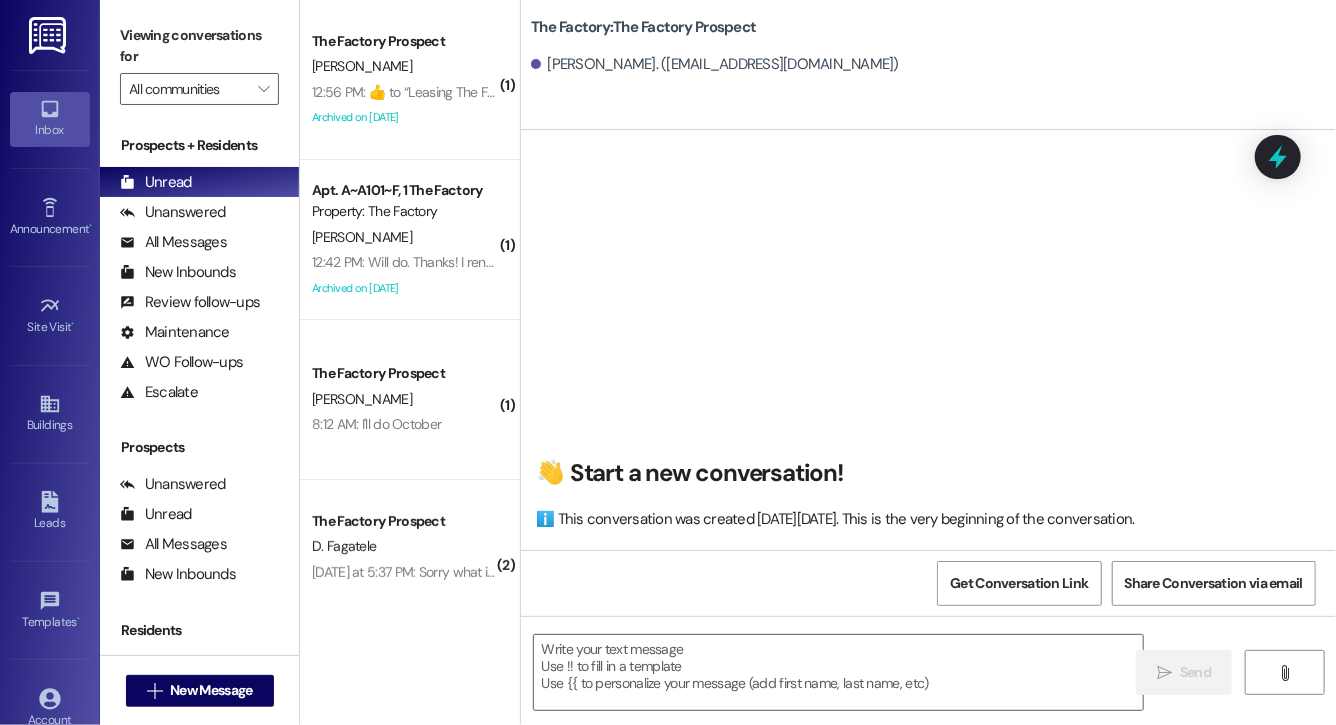 scroll, scrollTop: 0, scrollLeft: 0, axis: both 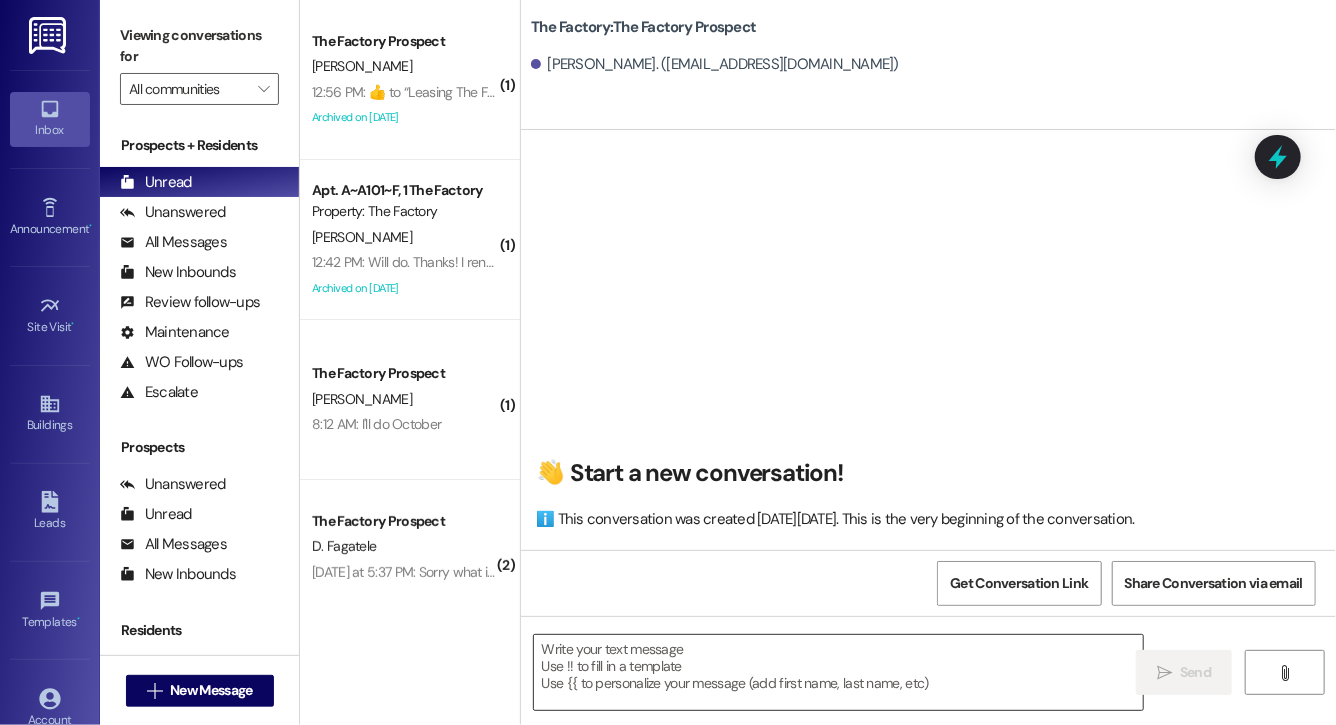 click at bounding box center [838, 672] 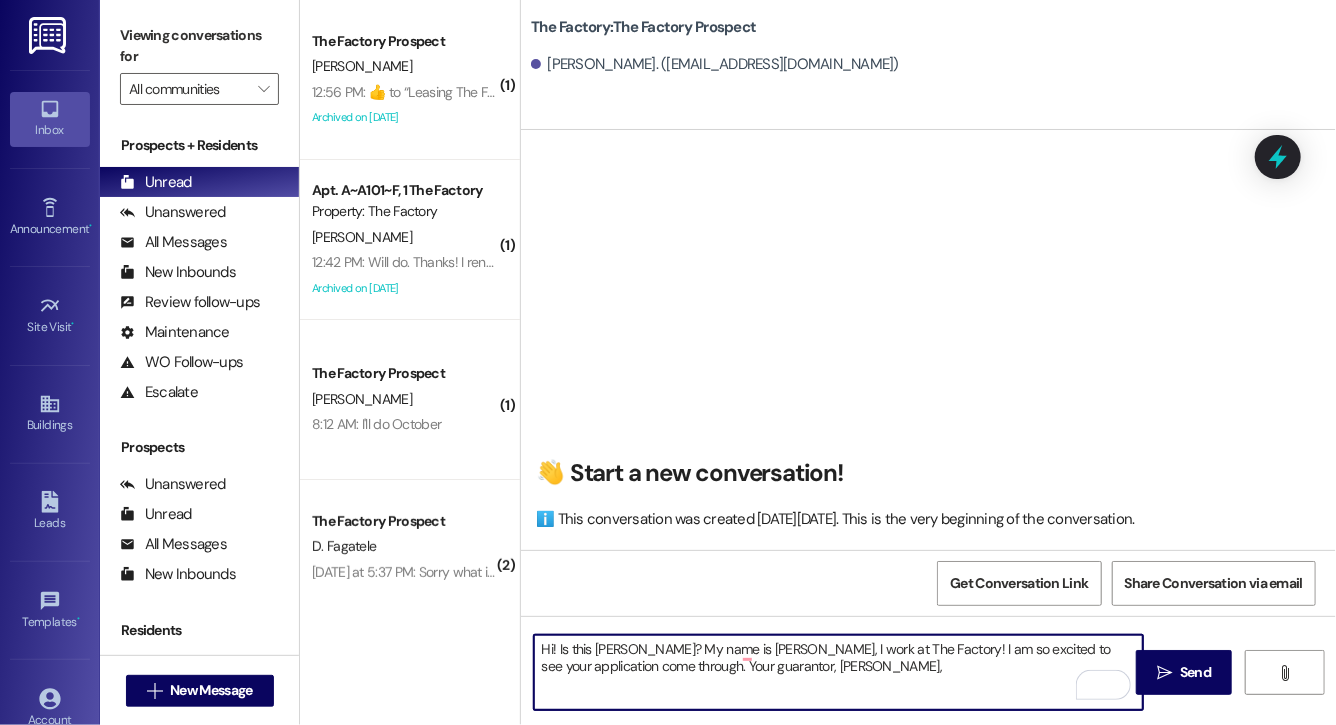 click on "Hi! Is this Ruby? My name is Evelyn, I work at The Factory! I am so excited to see your application come through. Your guarantor, Seth," at bounding box center (838, 672) 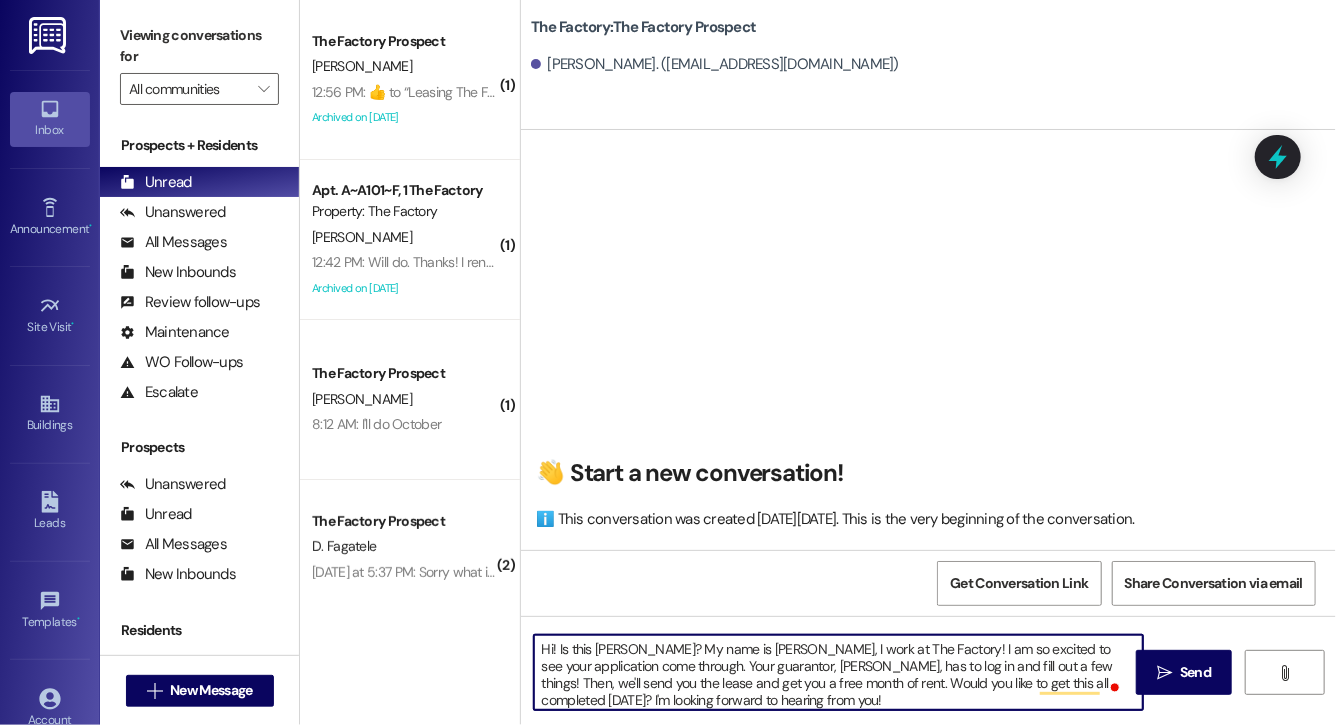 click on "Hi! Is this Ruby? My name is Evelyn, I work at The Factory! I am so excited to see your application come through. Your guarantor, Seth, has to log in and fill out a few things! Then, we'll send you the lease and get you a free month of rent. Would you like to get this all completed today? I'm looking forward to hearing from you!" at bounding box center [838, 672] 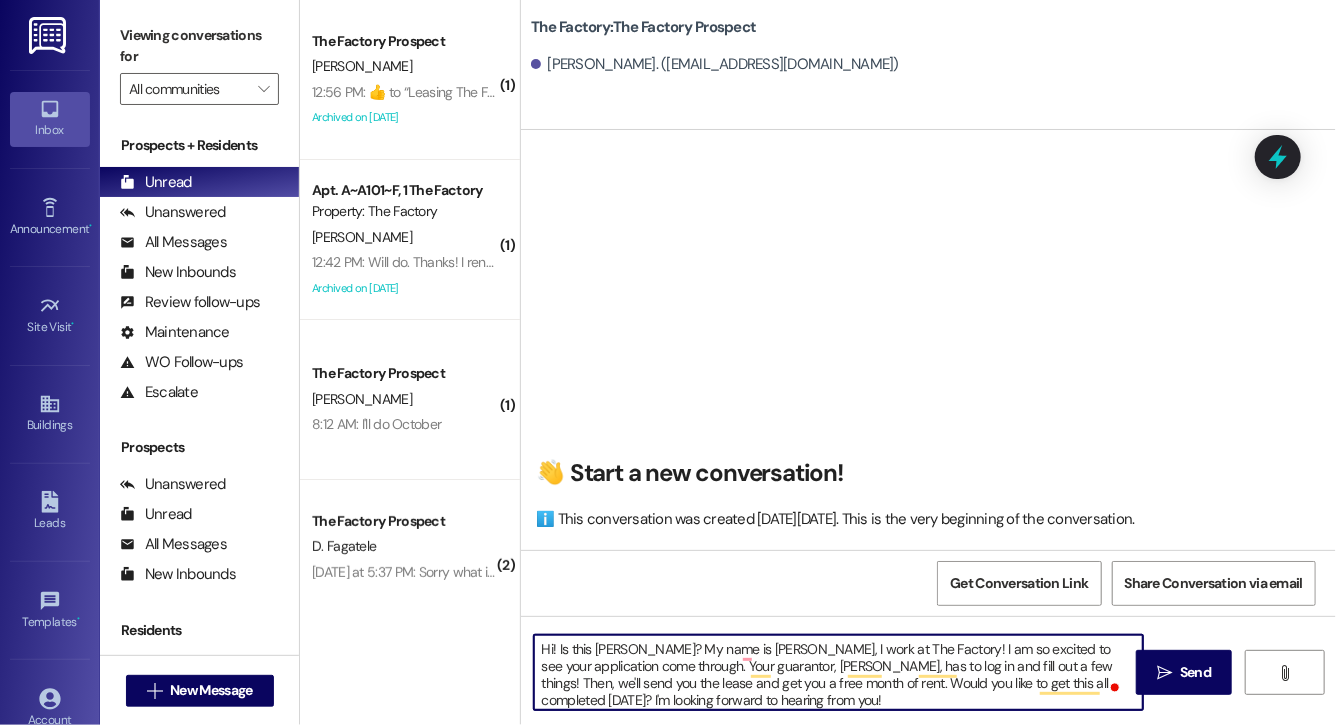 click on "Hi! Is this Ruby? My name is Evelyn, I work at The Factory! I am so excited to see your application come through. Your guarantor, Seth, has to log in and fill out a few things! Then, we'll send you the lease and get you a free month of rent. Would you like to get this all completed today? I'm looking forward to hearing from you!" at bounding box center (838, 672) 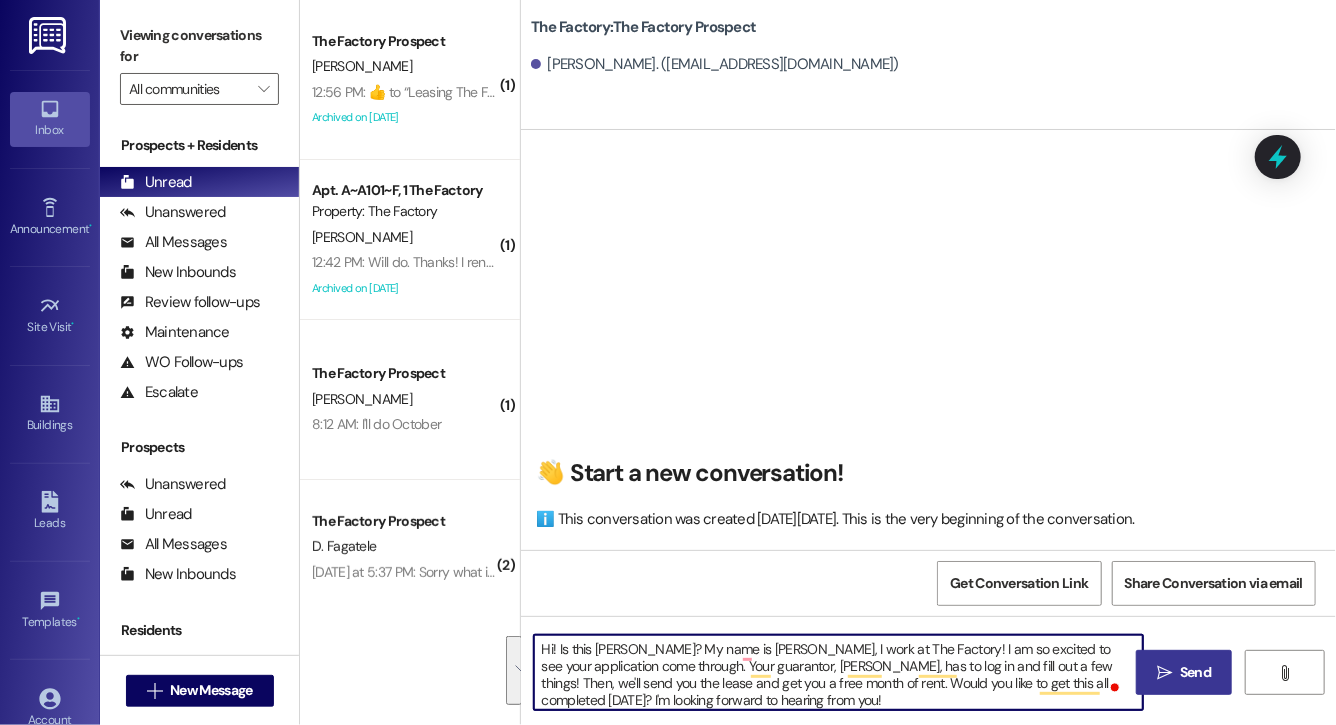 type on "Hi! Is this Ruby? My name is Evelyn, I work at The Factory! I am so excited to see your application come through. Your guarantor, Seth, has to log in and fill out a few things! Then, we'll send you the lease and get you a free month of rent. Would you like to get this all completed today? I'm looking forward to hearing from you!" 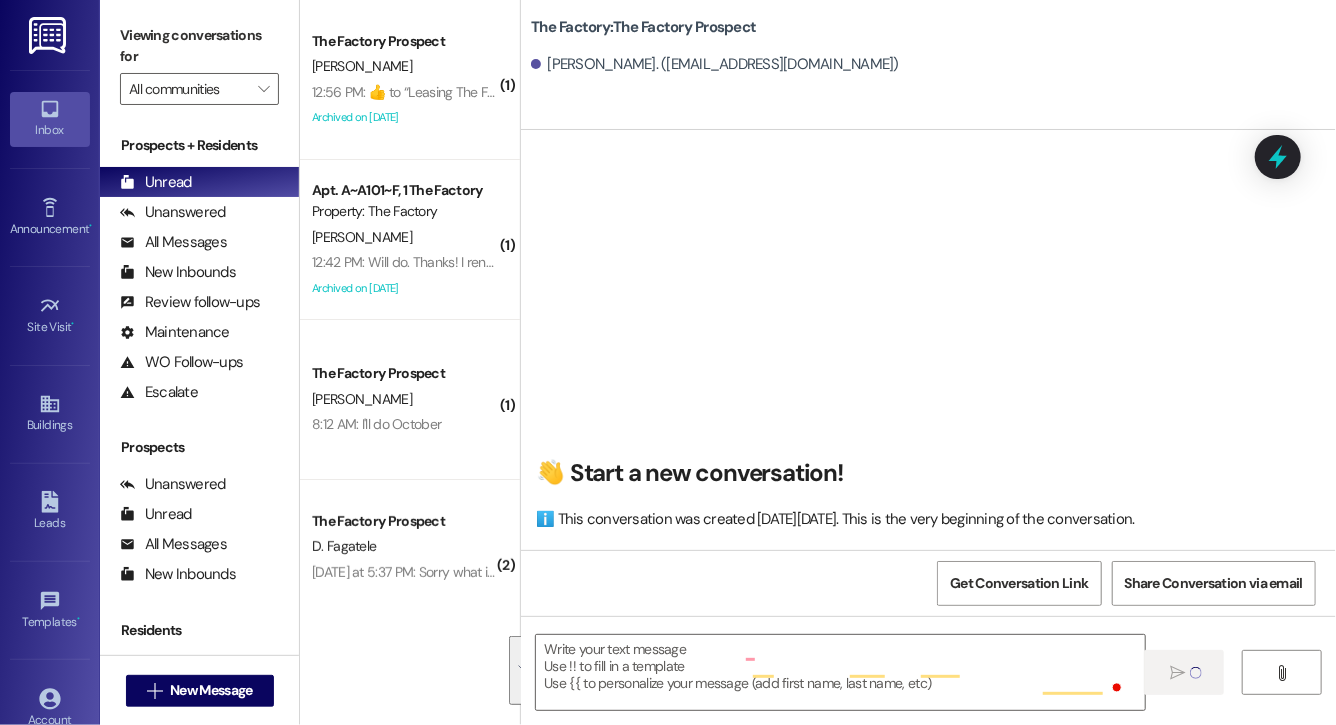 scroll, scrollTop: 0, scrollLeft: 0, axis: both 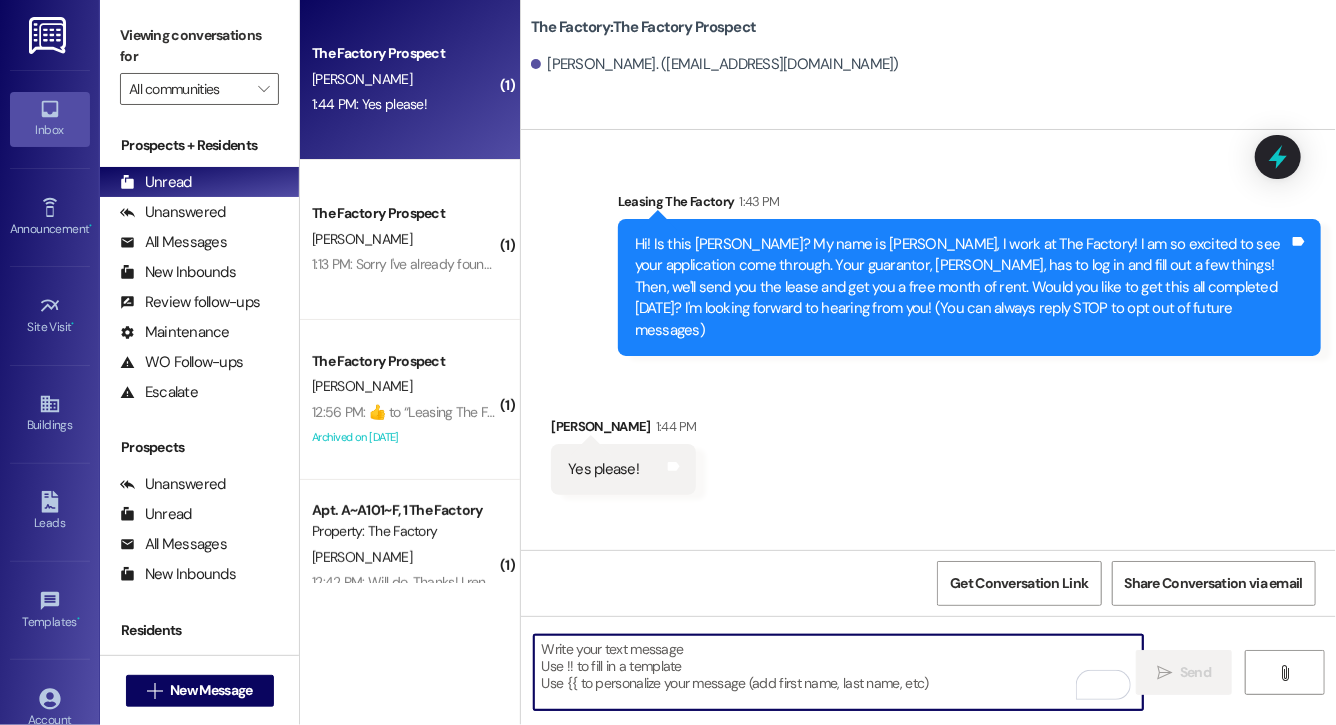 click at bounding box center [838, 672] 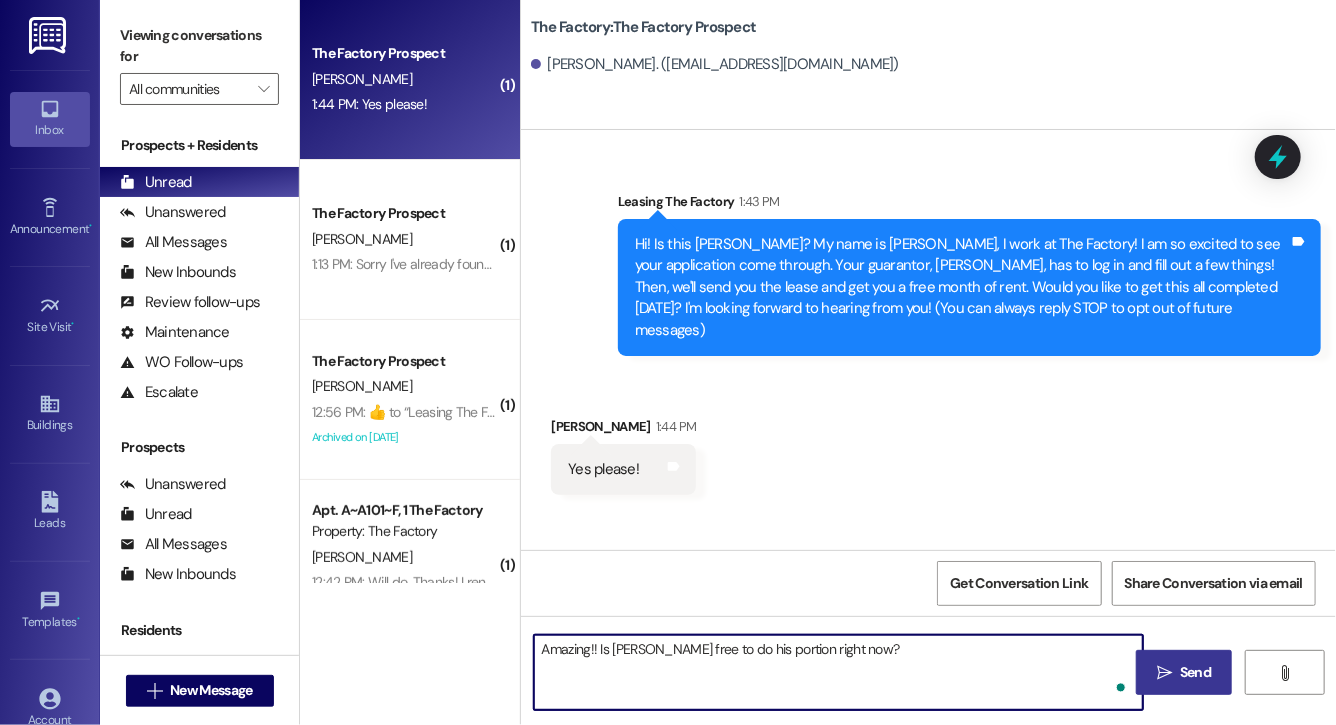 type on "Amazing!! Is [PERSON_NAME] free to do his portion right now?" 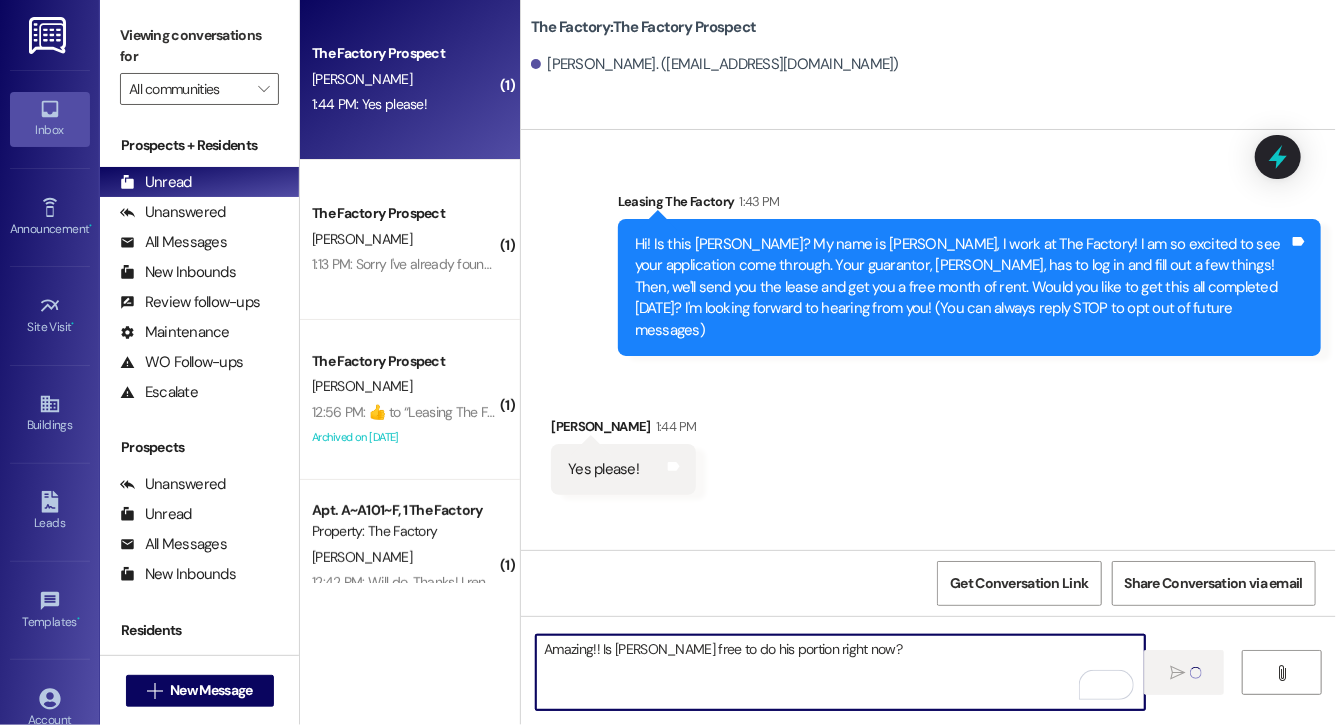 type 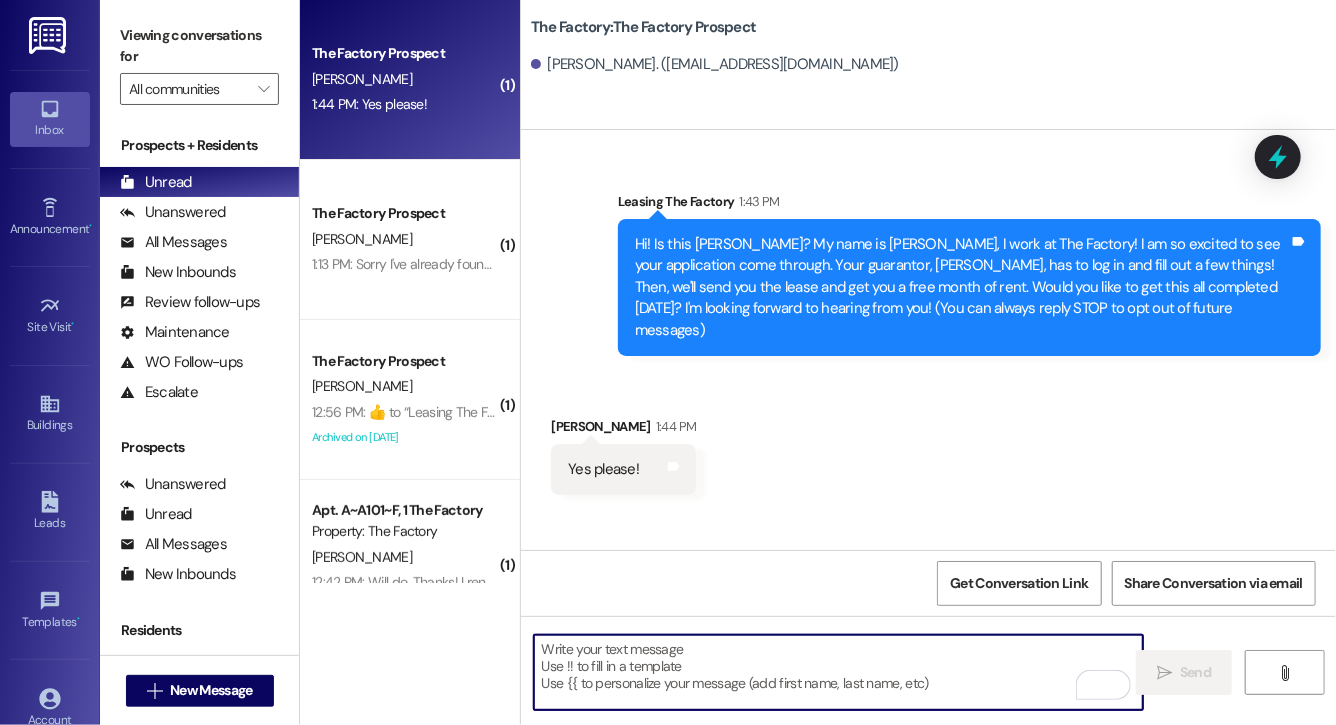 scroll, scrollTop: 79, scrollLeft: 0, axis: vertical 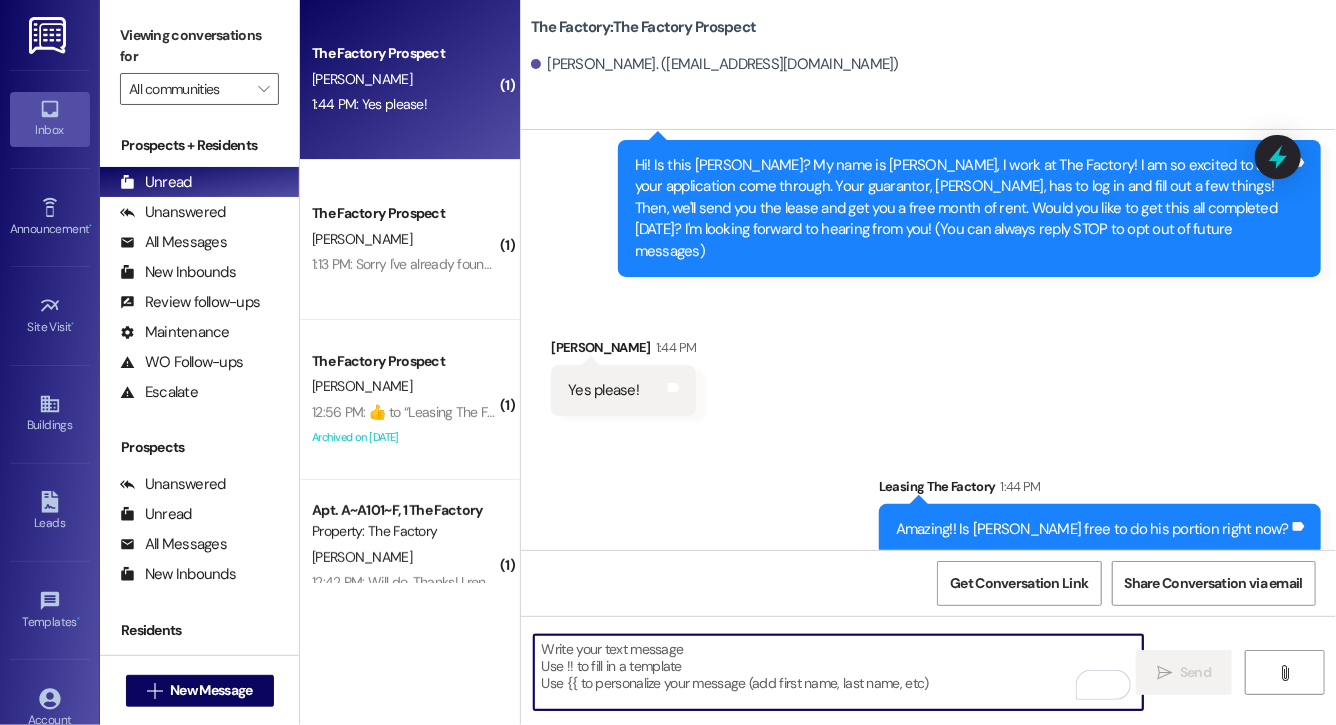 click on "Hi! Is this [PERSON_NAME]? My name is [PERSON_NAME], I work at The Factory! I am so excited to see your application come through. Your guarantor, [PERSON_NAME], has to log in and fill out a few things! Then, we'll send you the lease and get you a free month of rent. Would you like to get this all completed [DATE]? I'm looking forward to hearing from you! (You can always reply STOP to opt out of future messages)" at bounding box center (962, 208) 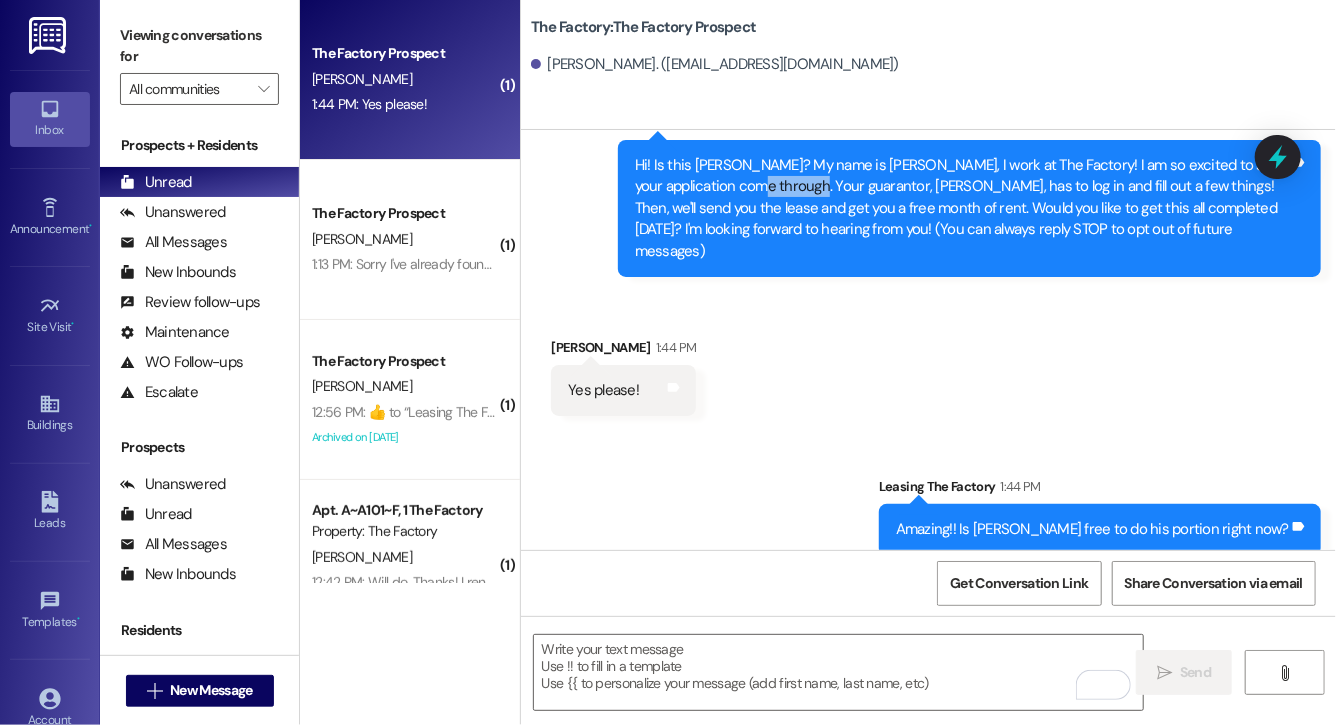 click on "Hi! Is this [PERSON_NAME]? My name is [PERSON_NAME], I work at The Factory! I am so excited to see your application come through. Your guarantor, [PERSON_NAME], has to log in and fill out a few things! Then, we'll send you the lease and get you a free month of rent. Would you like to get this all completed [DATE]? I'm looking forward to hearing from you! (You can always reply STOP to opt out of future messages)" at bounding box center [962, 208] 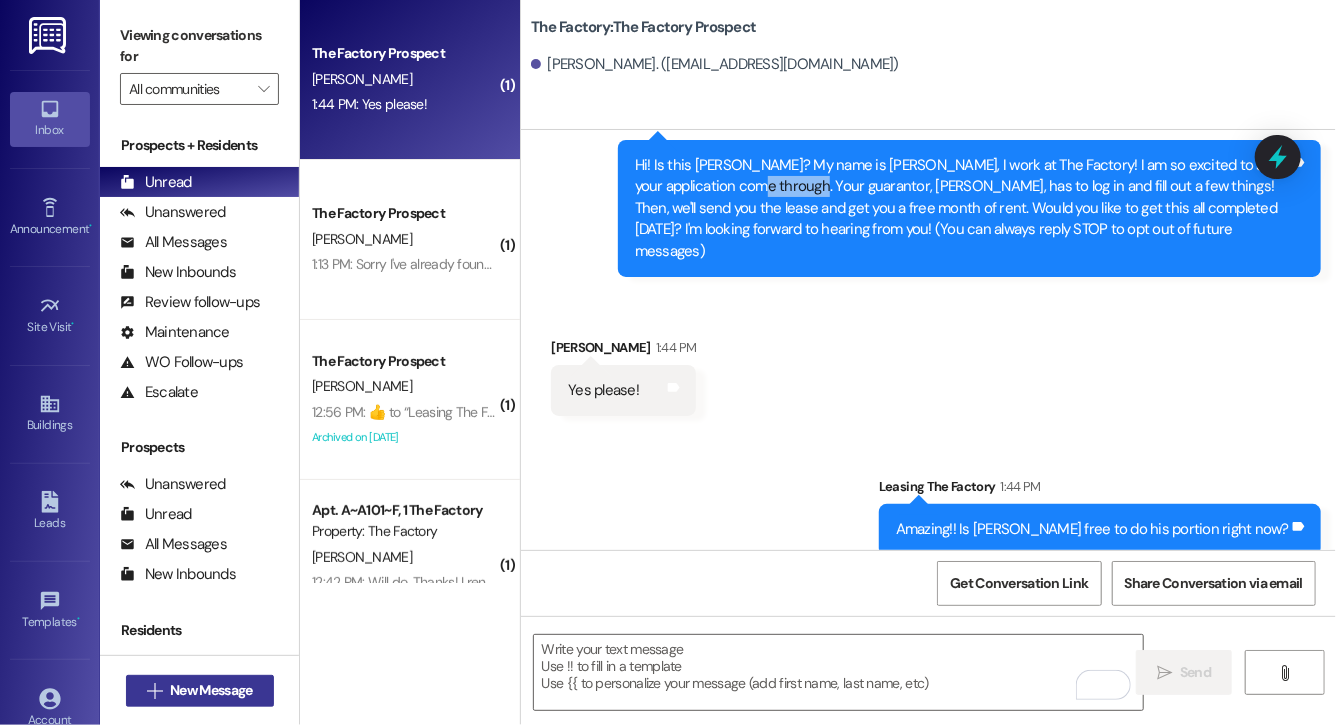 click on "New Message" at bounding box center [211, 690] 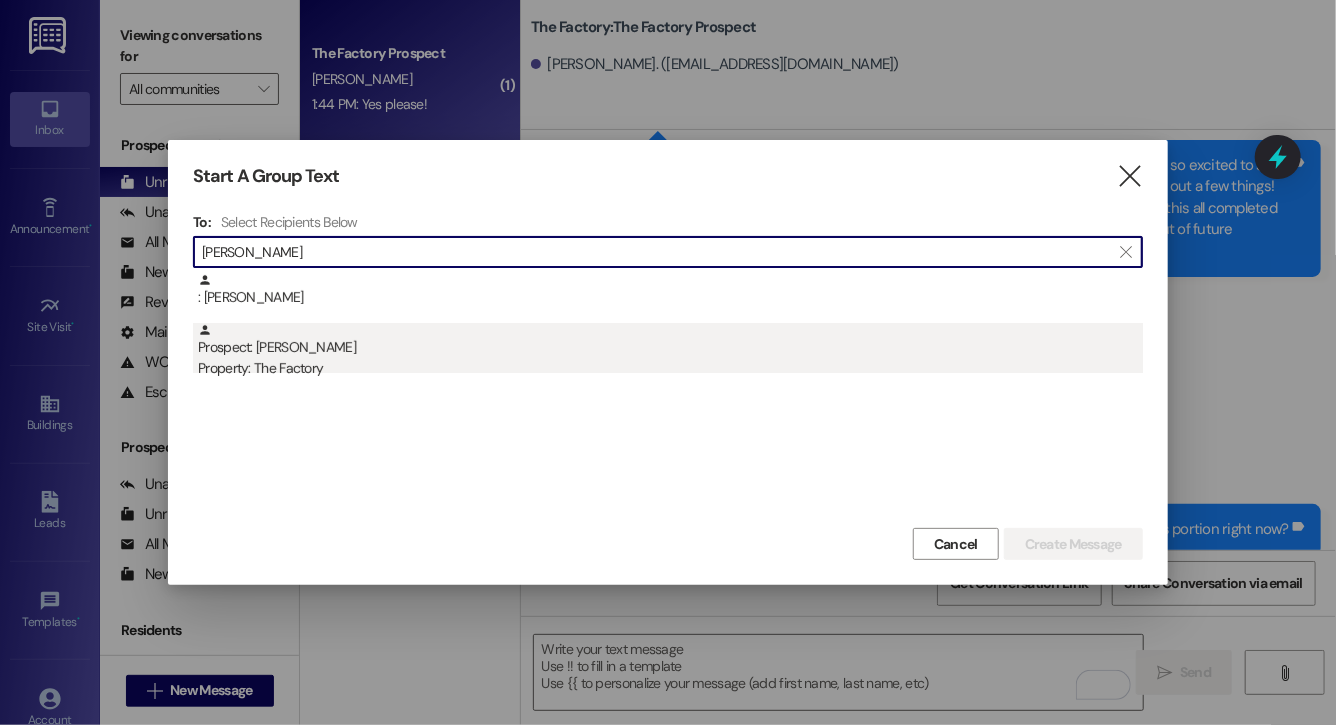 type on "brian rig" 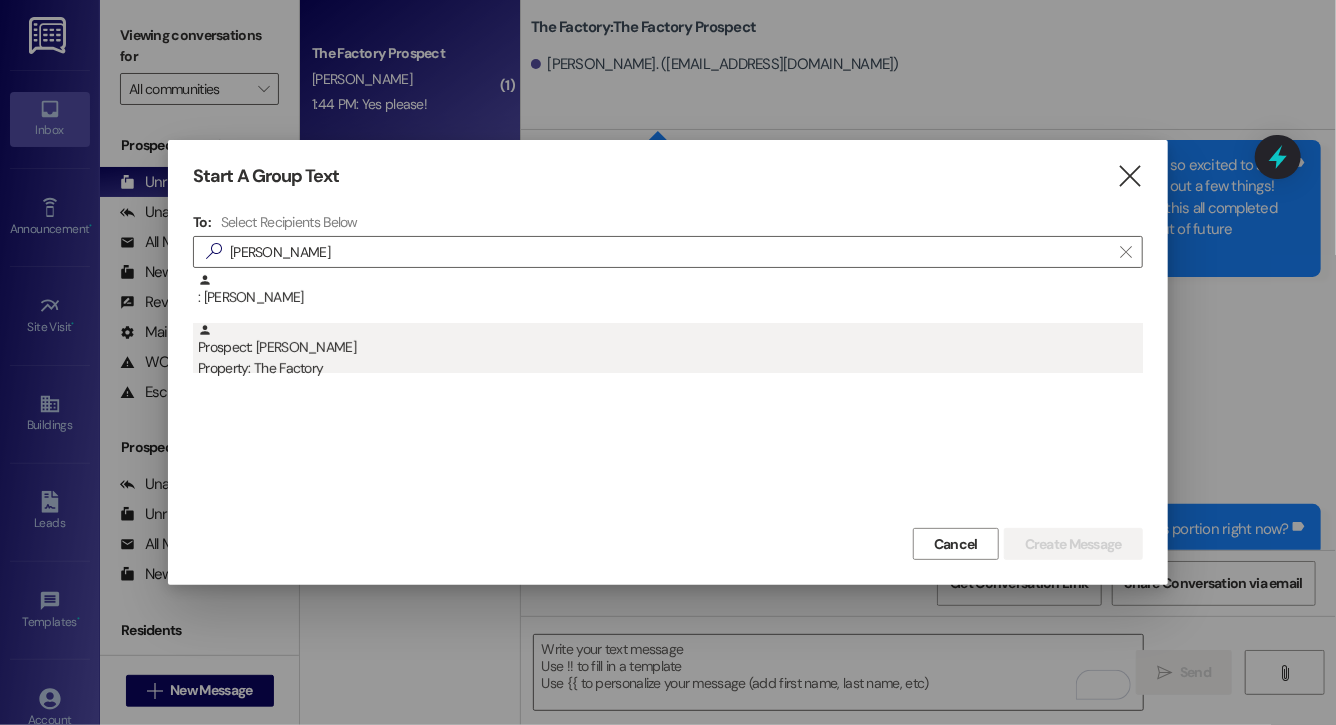 click on "Property: The Factory" at bounding box center (670, 368) 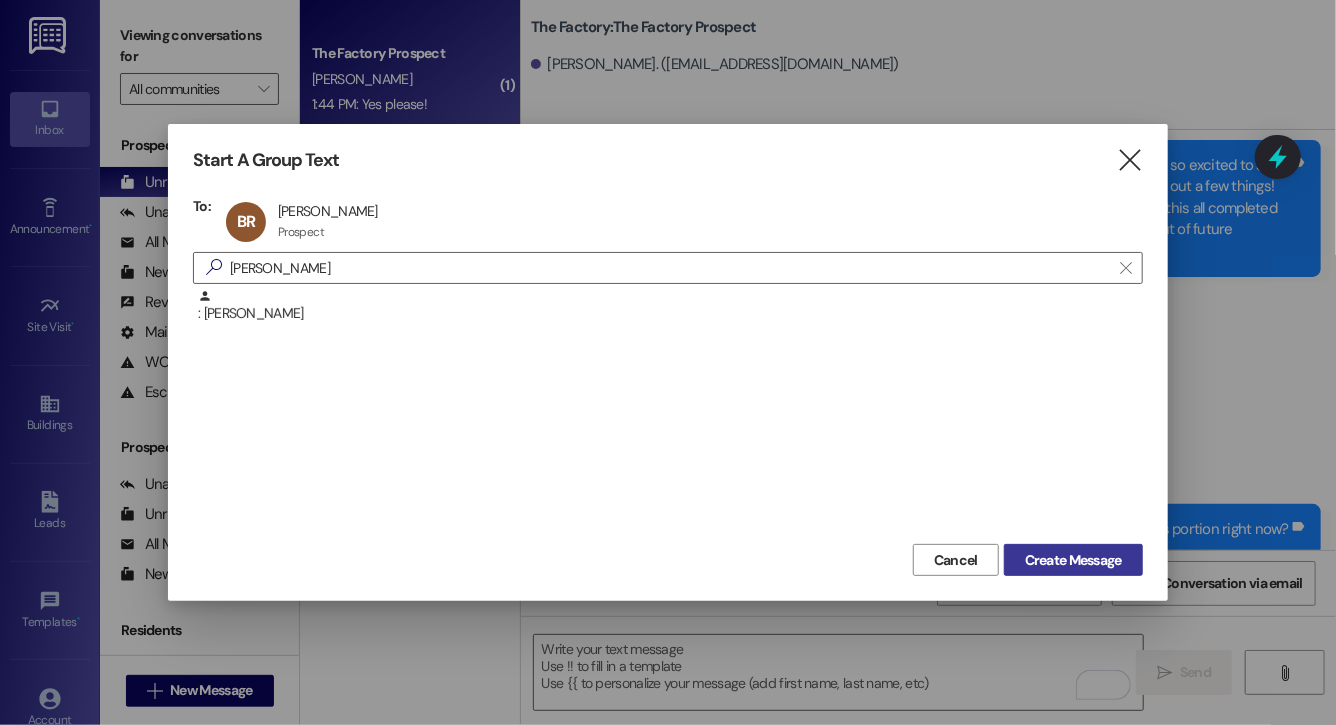 click on "Create Message" at bounding box center (1073, 560) 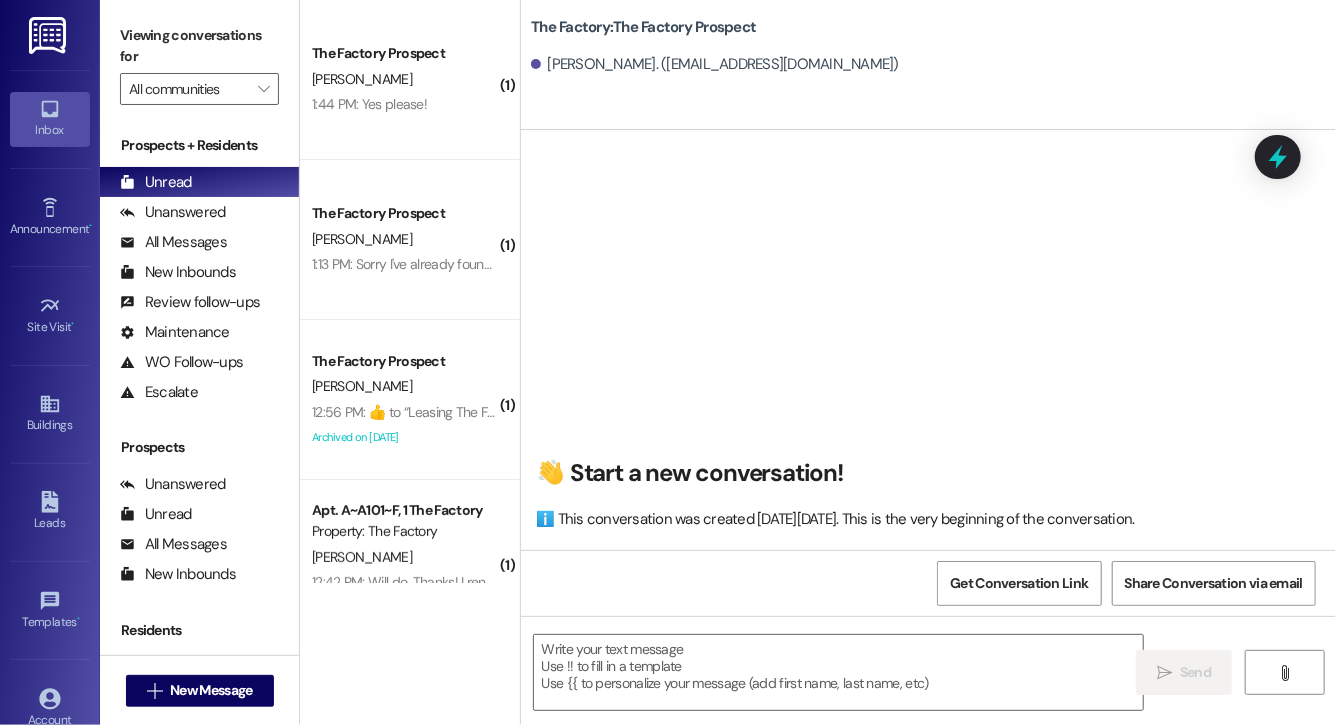 scroll, scrollTop: 0, scrollLeft: 0, axis: both 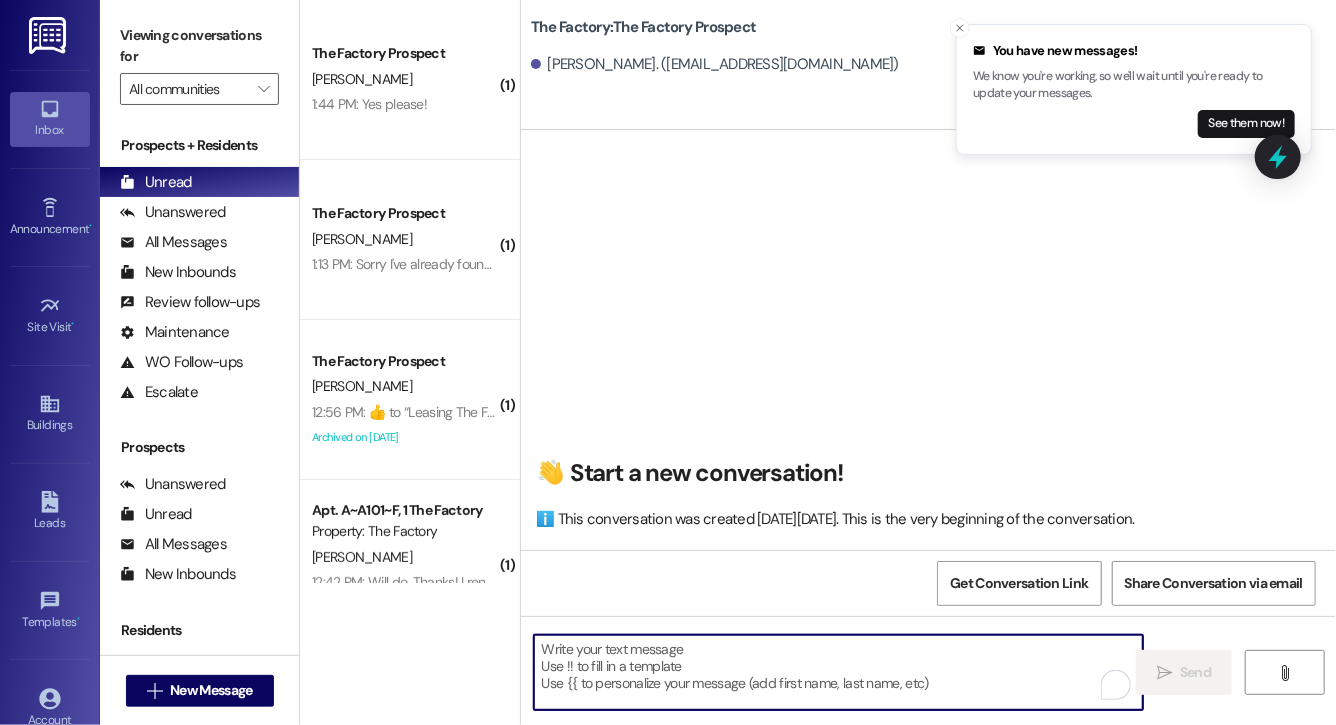 click at bounding box center (838, 672) 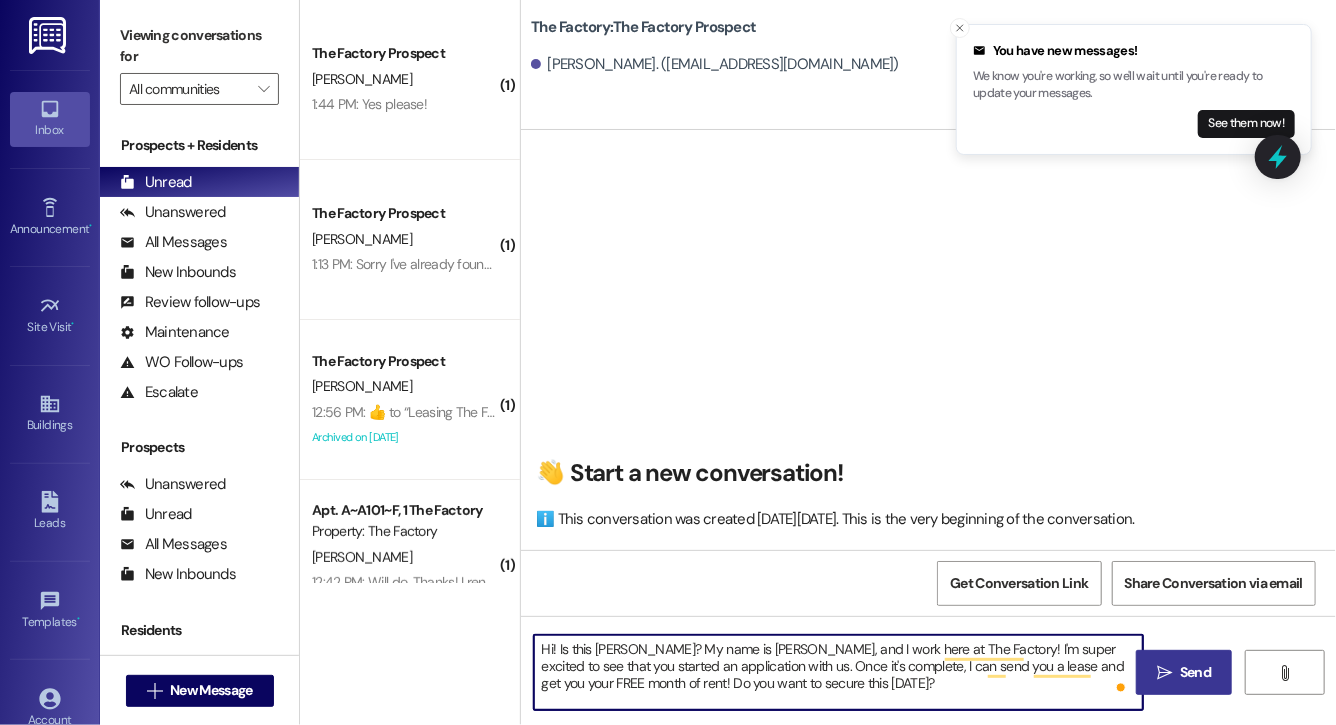 click on "Hi! Is this Brian? My name is Evelyn, and I work here at The Factory! I'm super excited to see that you started an application with us. Once it's complete, I can send you a lease and get you your FREE month of rent! Do you want to secure this today?" at bounding box center [838, 672] 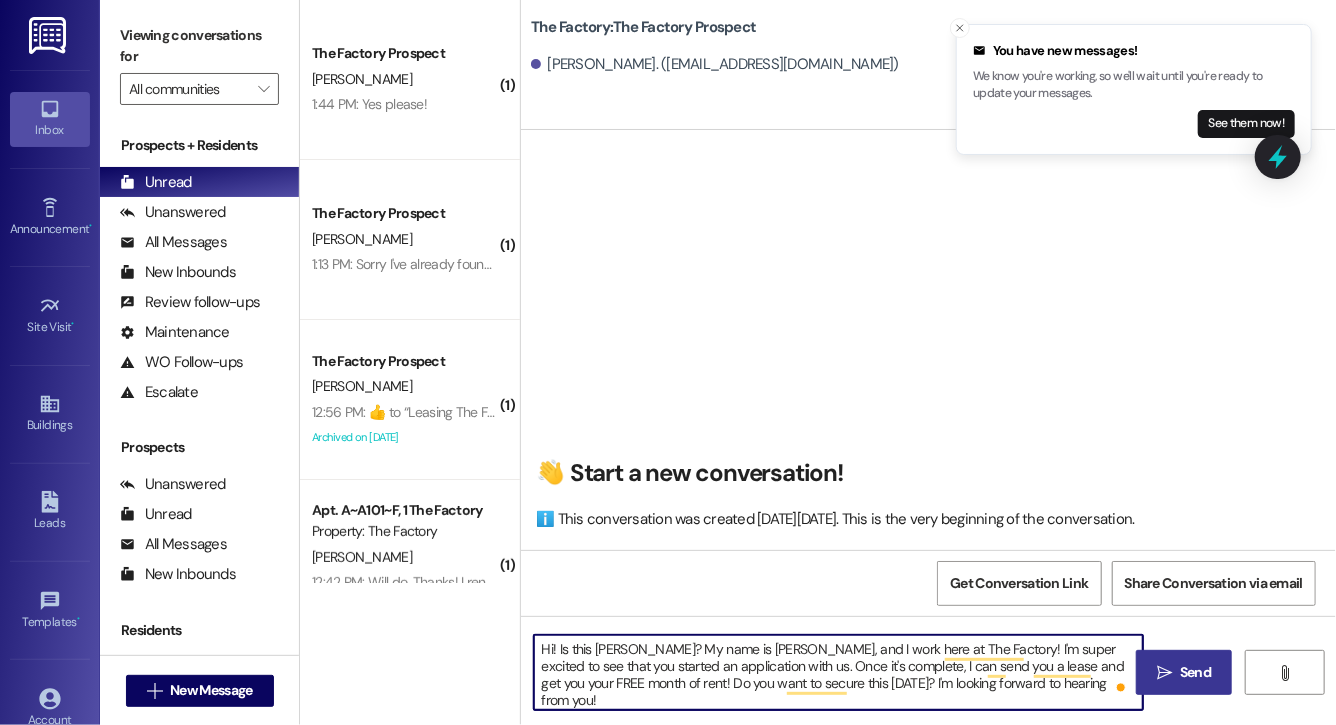 type on "Hi! Is this Brian? My name is Evelyn, and I work here at The Factory! I'm super excited to see that you started an application with us. Once it's complete, I can send you a lease and get you your FREE month of rent! Do you want to secure this today? I'm looking forward to hearing from you!" 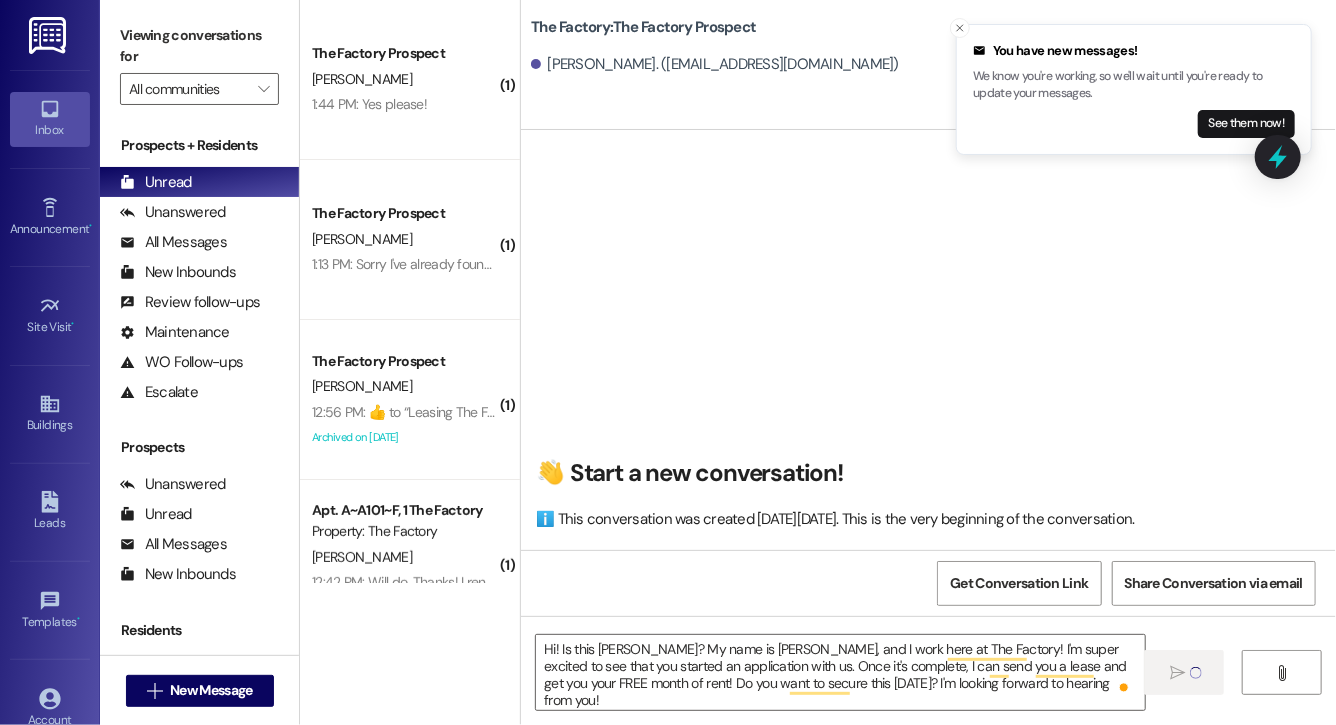 type 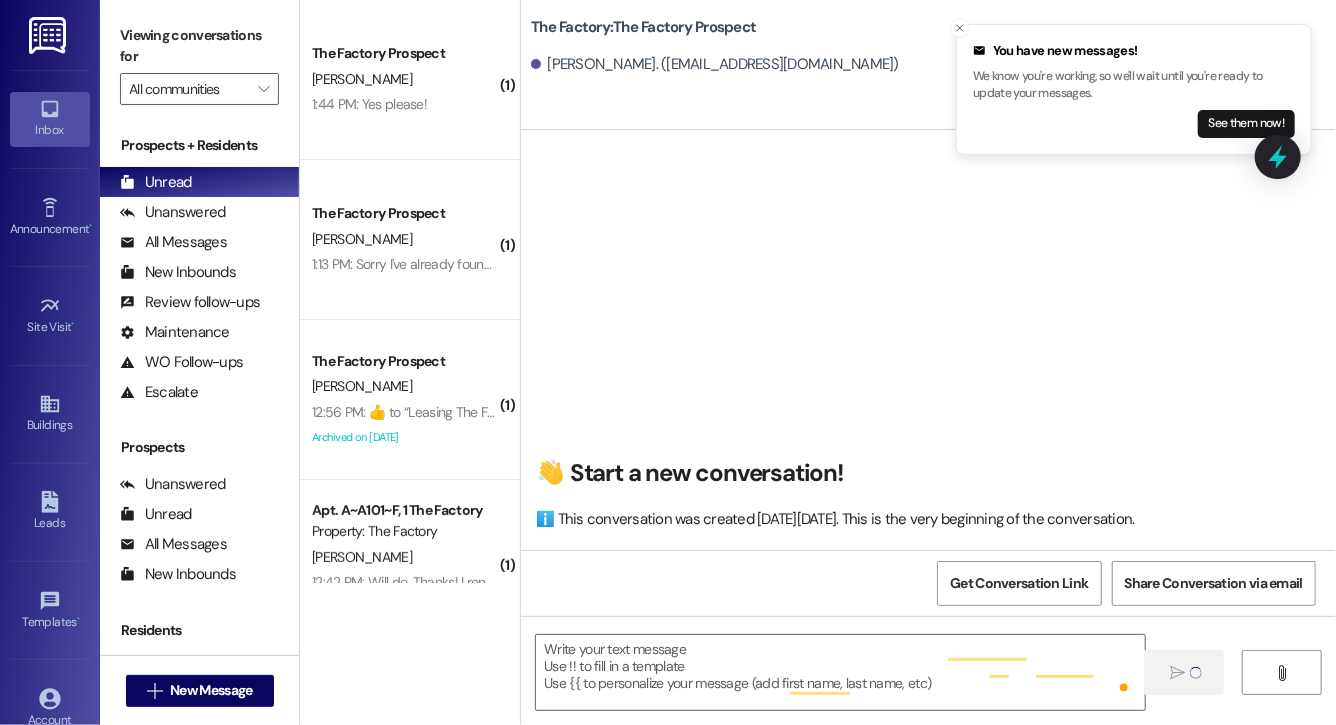 scroll, scrollTop: 0, scrollLeft: 0, axis: both 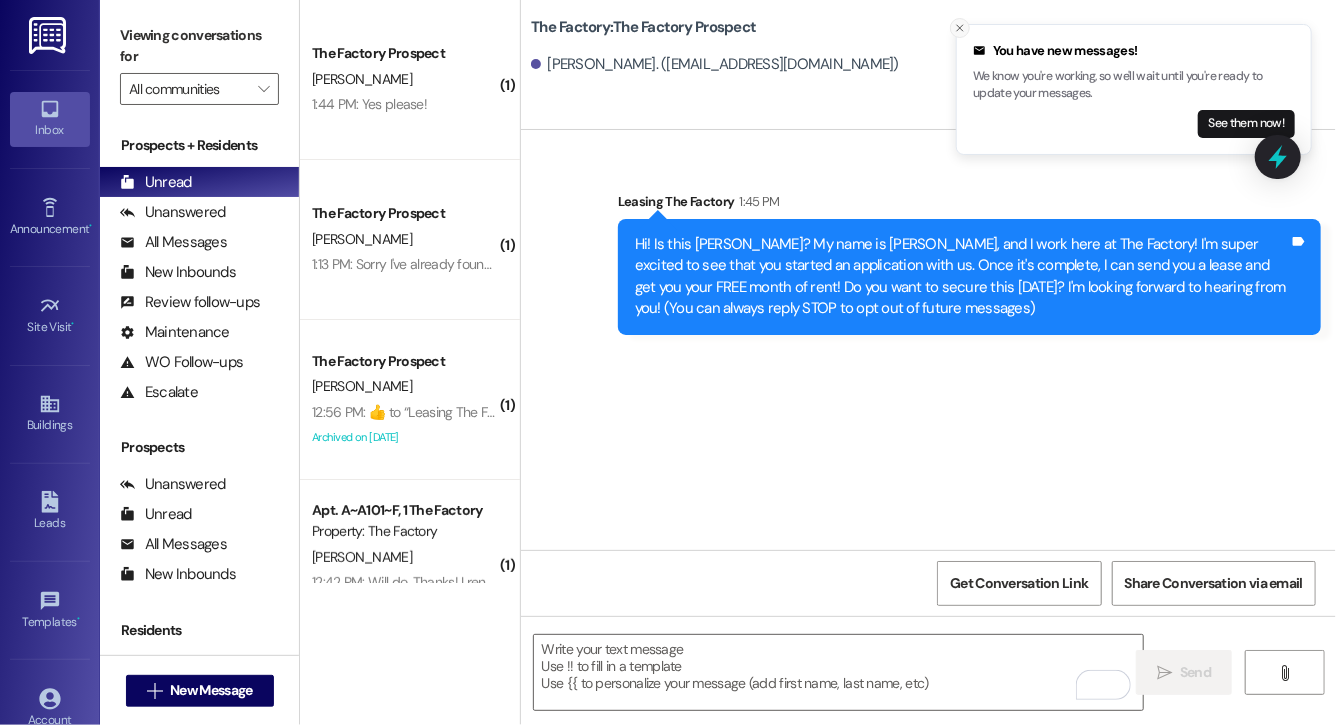 click 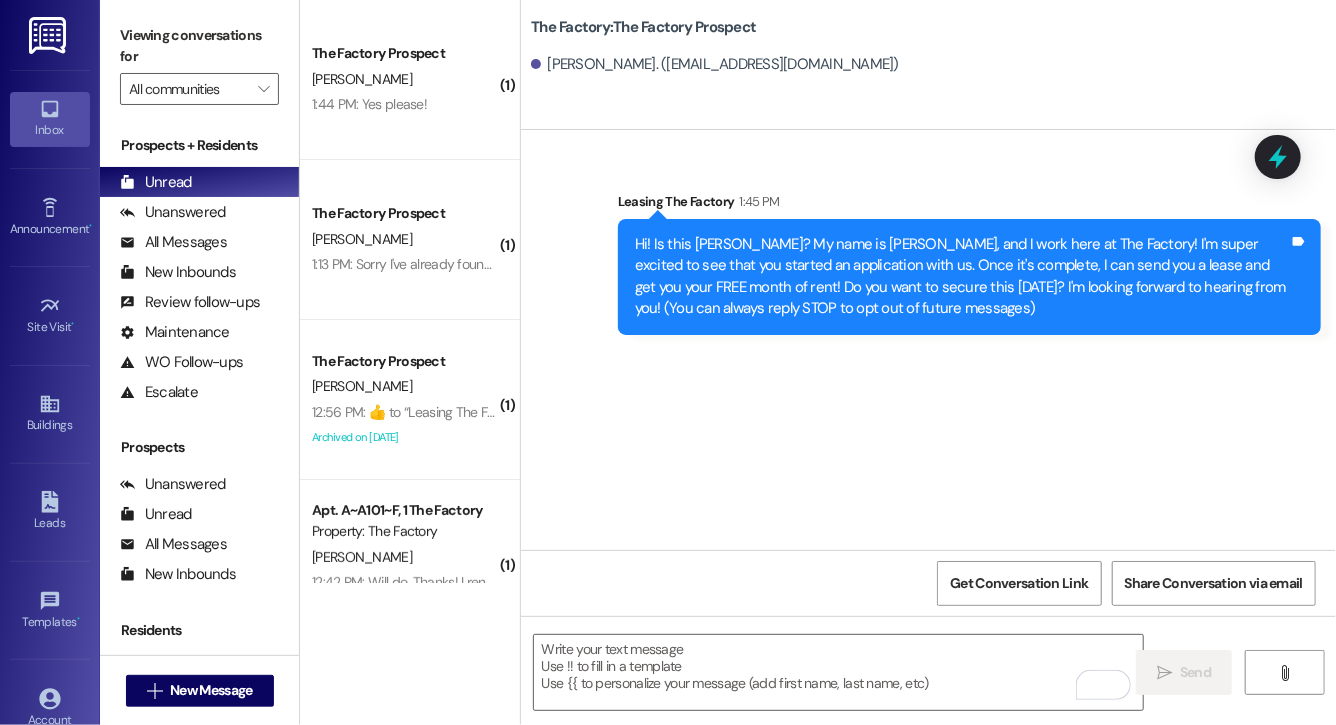 click on "Hi! Is this [PERSON_NAME]? My name is [PERSON_NAME], and I work here at The Factory! I'm super excited to see that you started an application with us. Once it's complete, I can send you a lease and get you your FREE month of rent! Do you want to secure this [DATE]? I'm looking forward to hearing from you! (You can always reply STOP to opt out of future messages)" at bounding box center [962, 277] 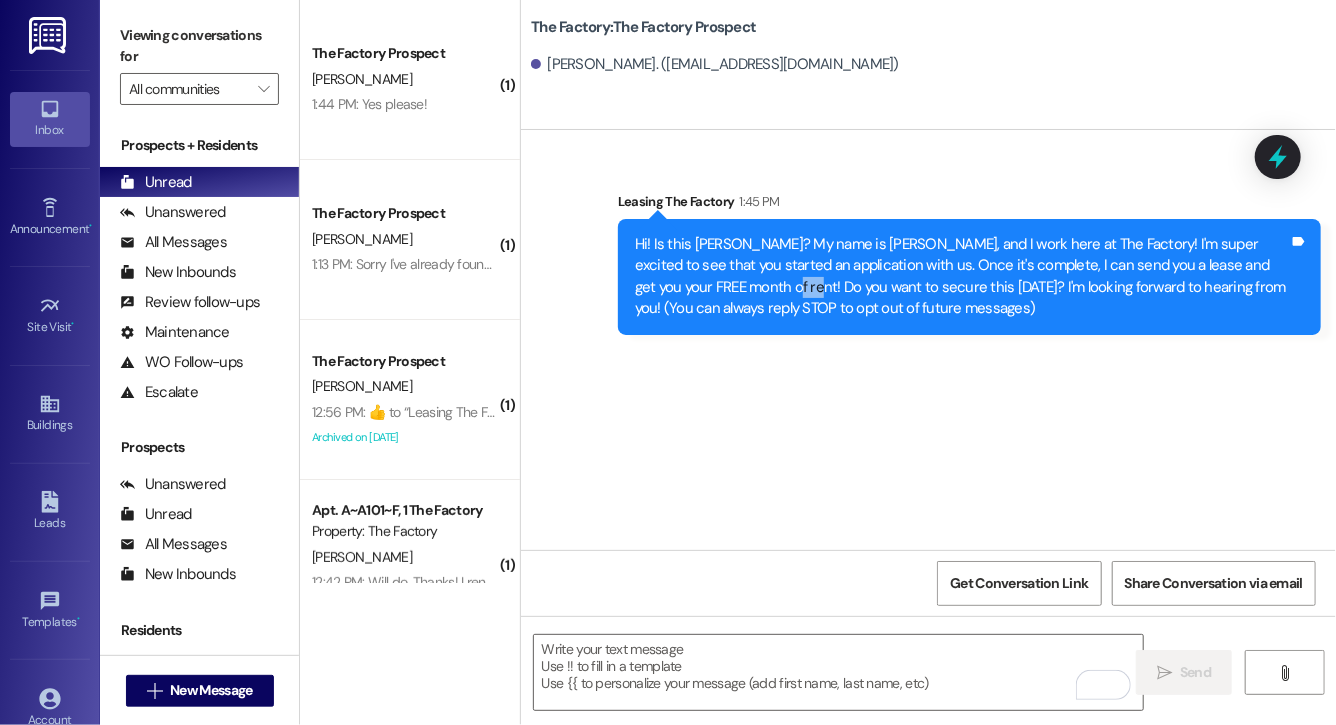 click on "Hi! Is this [PERSON_NAME]? My name is [PERSON_NAME], and I work here at The Factory! I'm super excited to see that you started an application with us. Once it's complete, I can send you a lease and get you your FREE month of rent! Do you want to secure this [DATE]? I'm looking forward to hearing from you! (You can always reply STOP to opt out of future messages)" at bounding box center [962, 277] 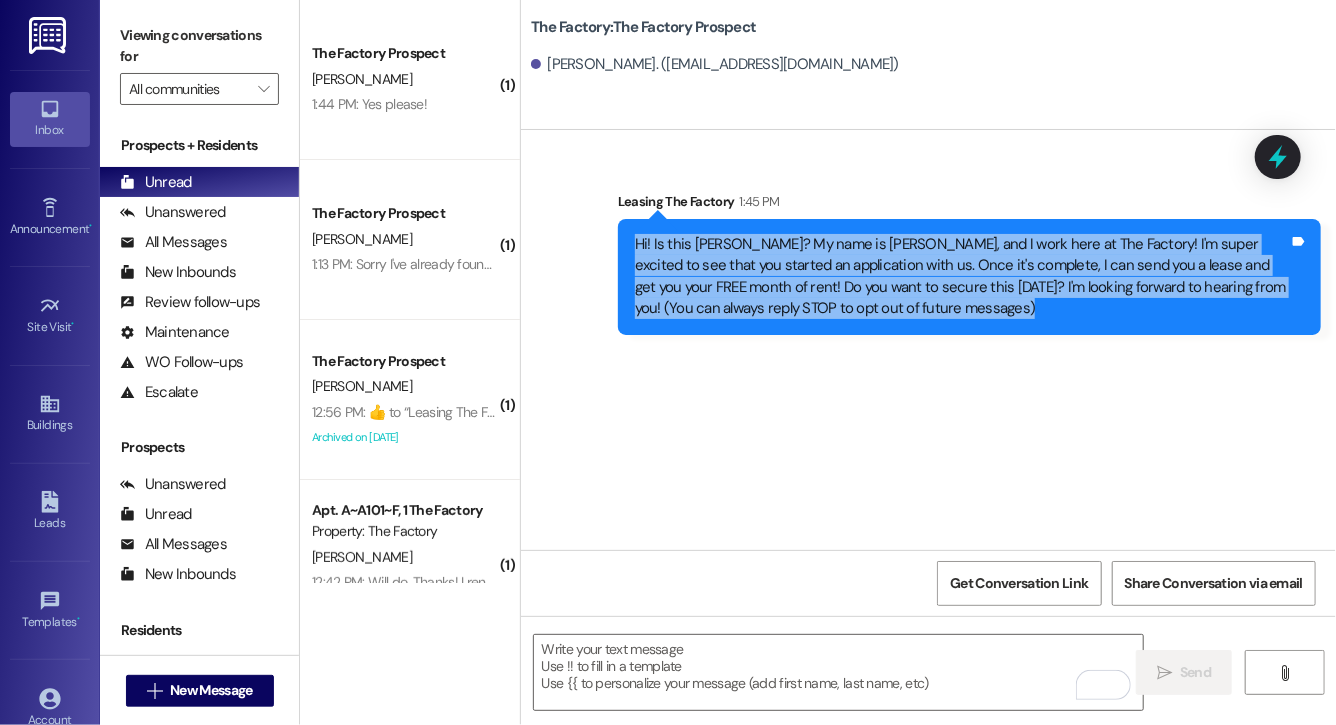 click on "Hi! Is this [PERSON_NAME]? My name is [PERSON_NAME], and I work here at The Factory! I'm super excited to see that you started an application with us. Once it's complete, I can send you a lease and get you your FREE month of rent! Do you want to secure this [DATE]? I'm looking forward to hearing from you! (You can always reply STOP to opt out of future messages)" at bounding box center (962, 277) 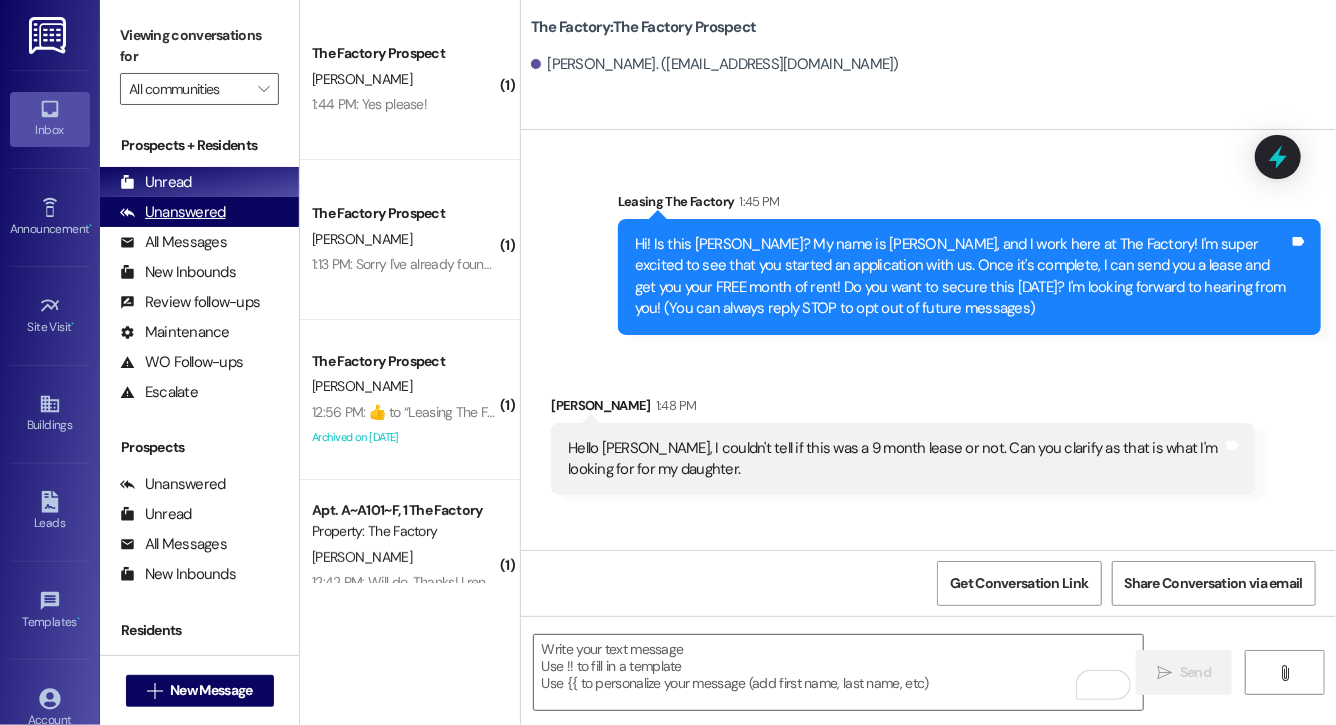 click on "Unanswered" at bounding box center [173, 212] 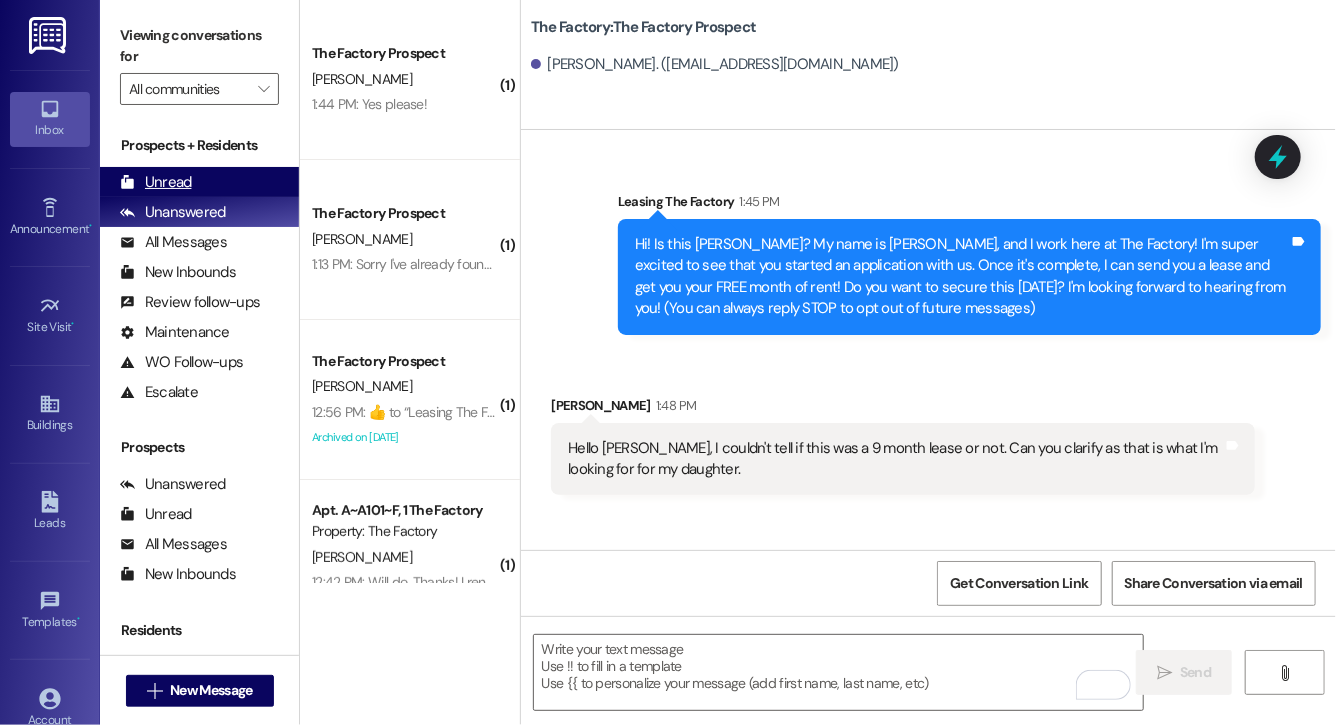 click on "Unread (0)" at bounding box center [199, 182] 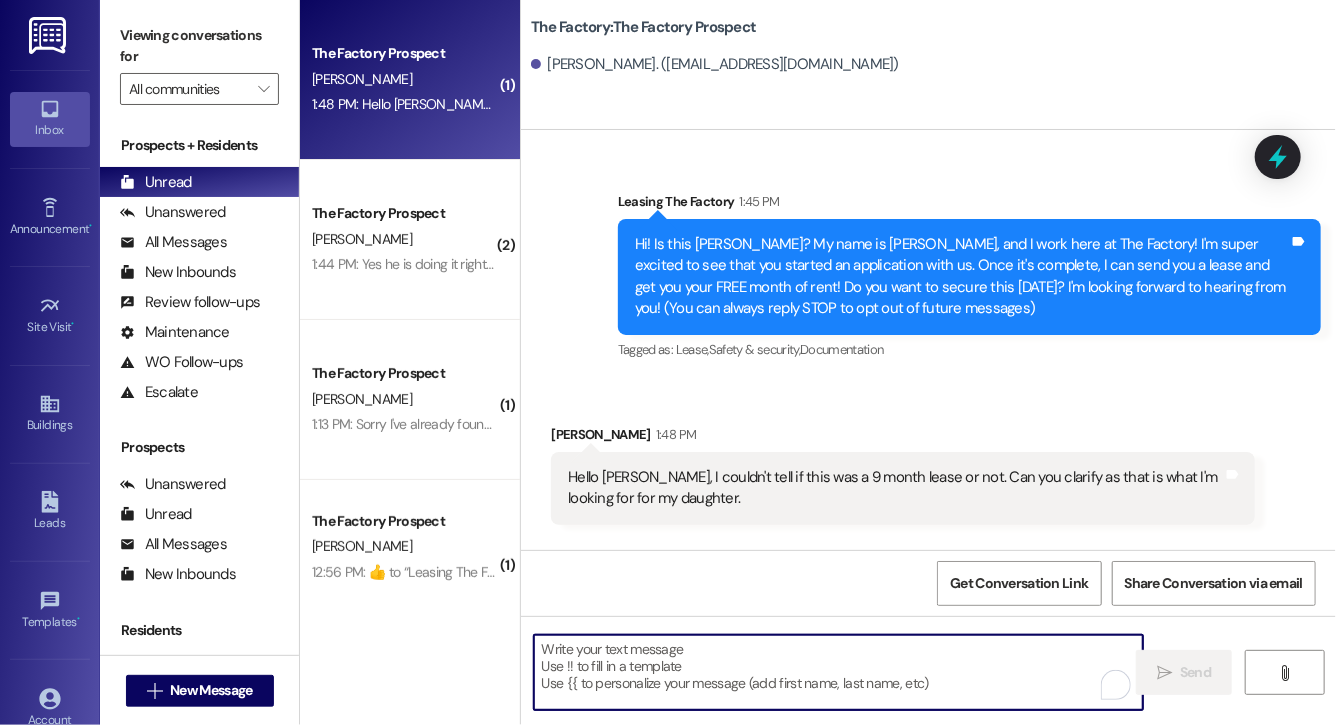 click at bounding box center [838, 672] 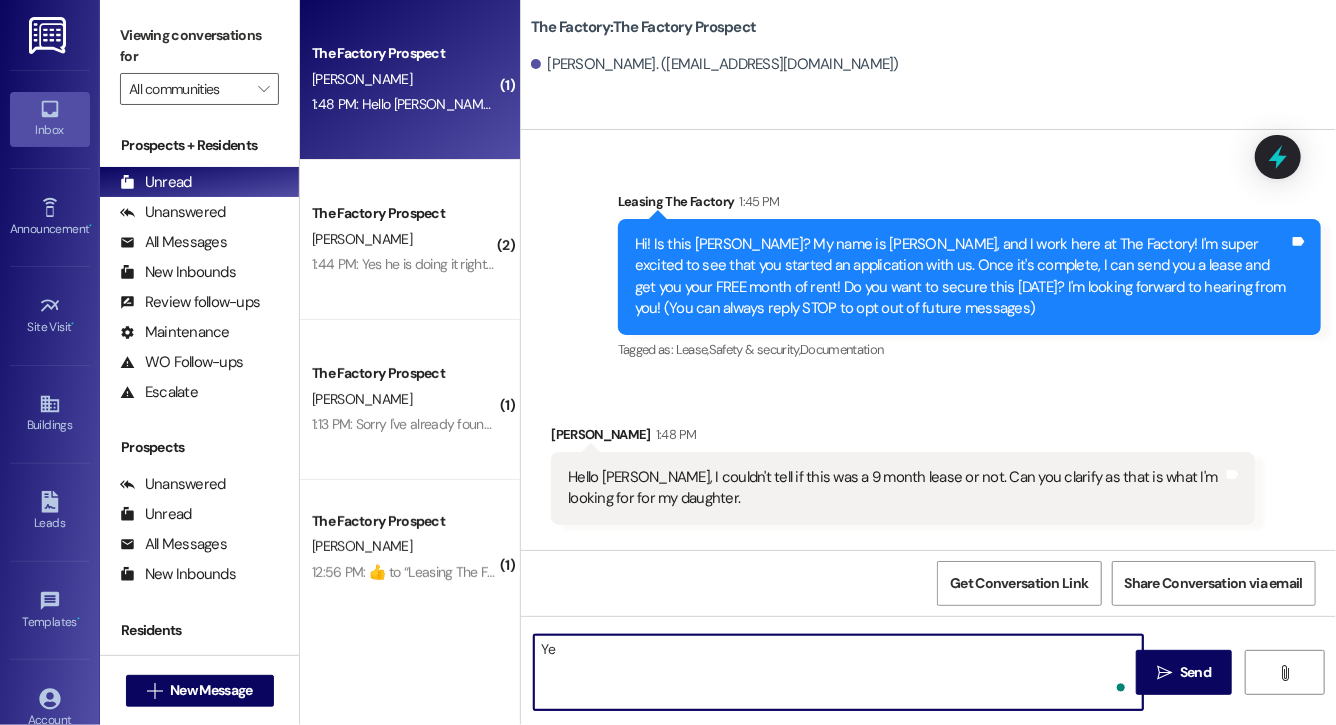 type on "Y" 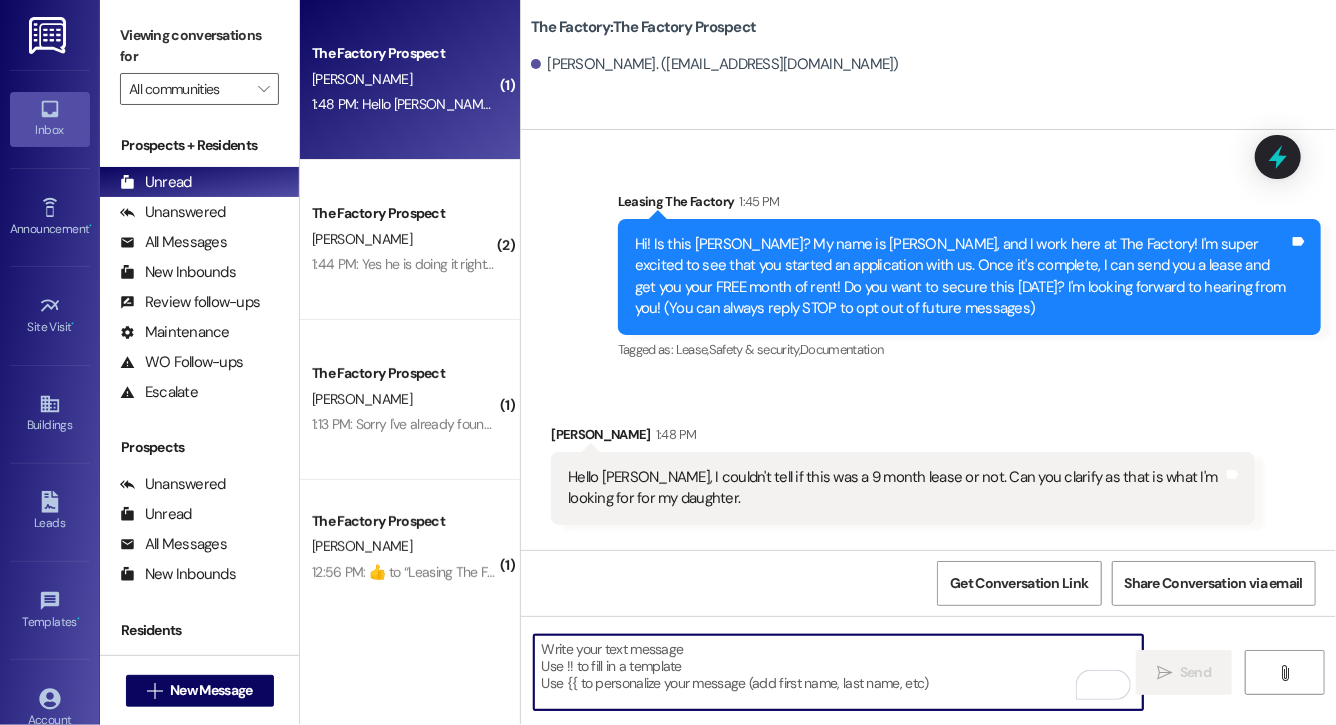 click at bounding box center [838, 672] 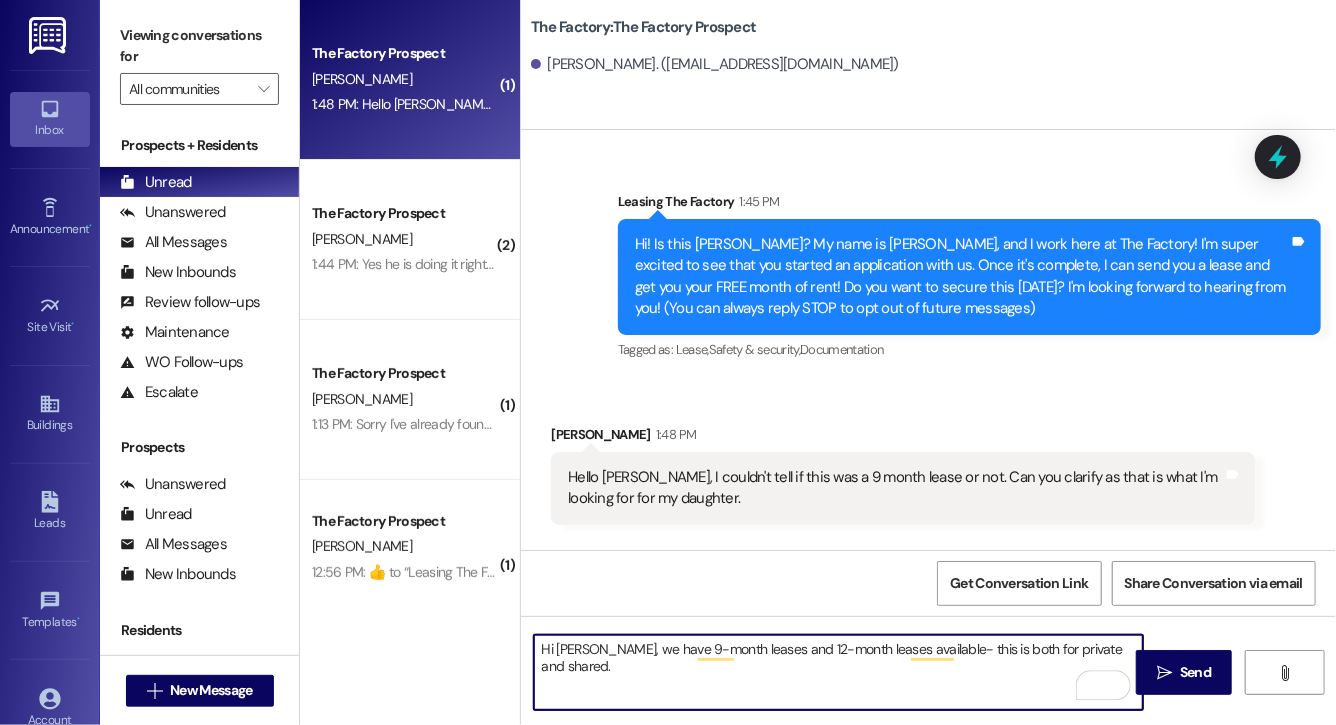 click on "Hi [PERSON_NAME], we have 9-month leases and 12-month leases available- this is both for private and shared." at bounding box center (838, 672) 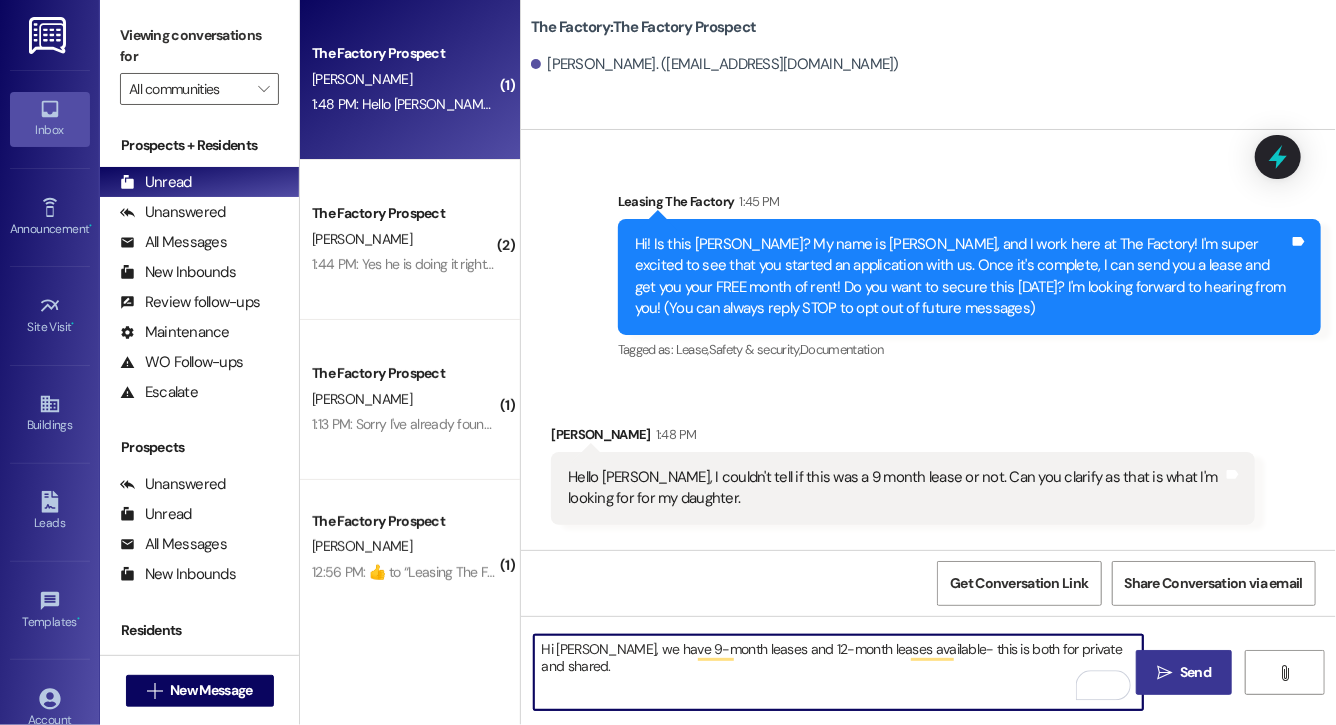 type on "Hi [PERSON_NAME], we have 9-month leases and 12-month leases available- this is both for private and shared." 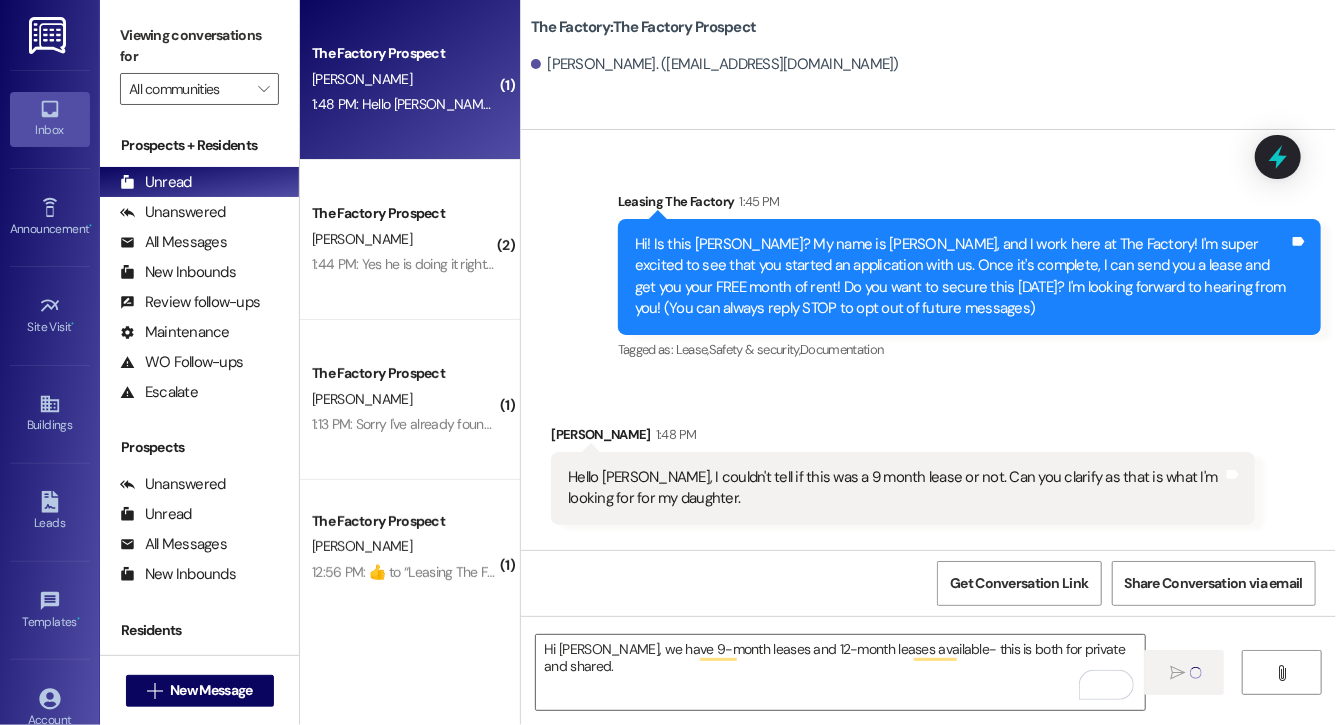 type 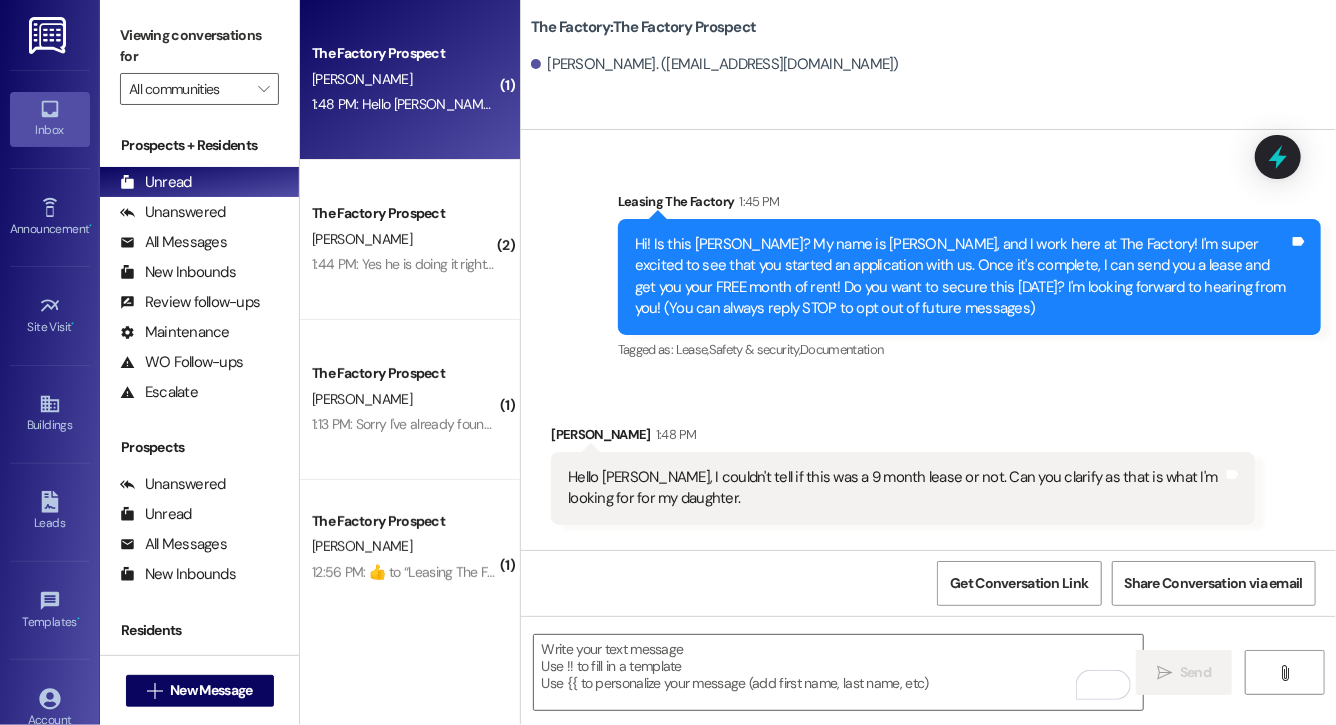 scroll, scrollTop: 129, scrollLeft: 0, axis: vertical 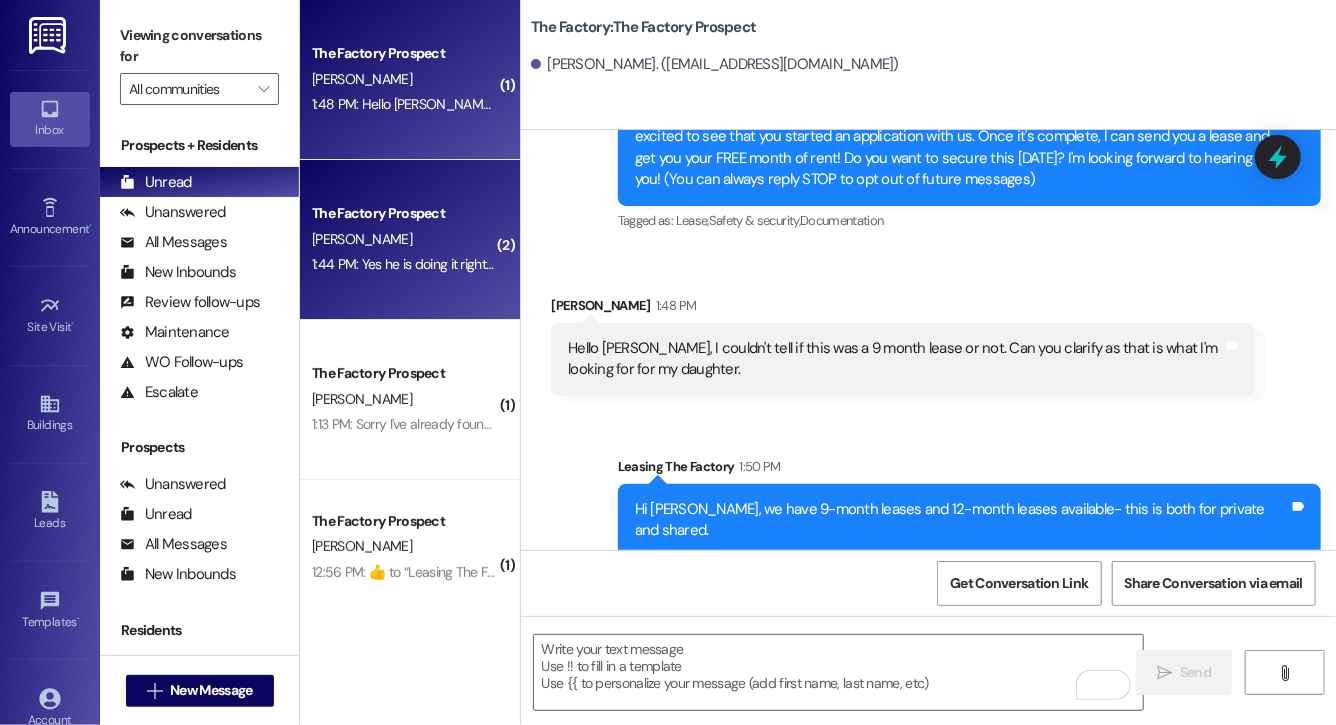 click on "[PERSON_NAME]" at bounding box center [404, 239] 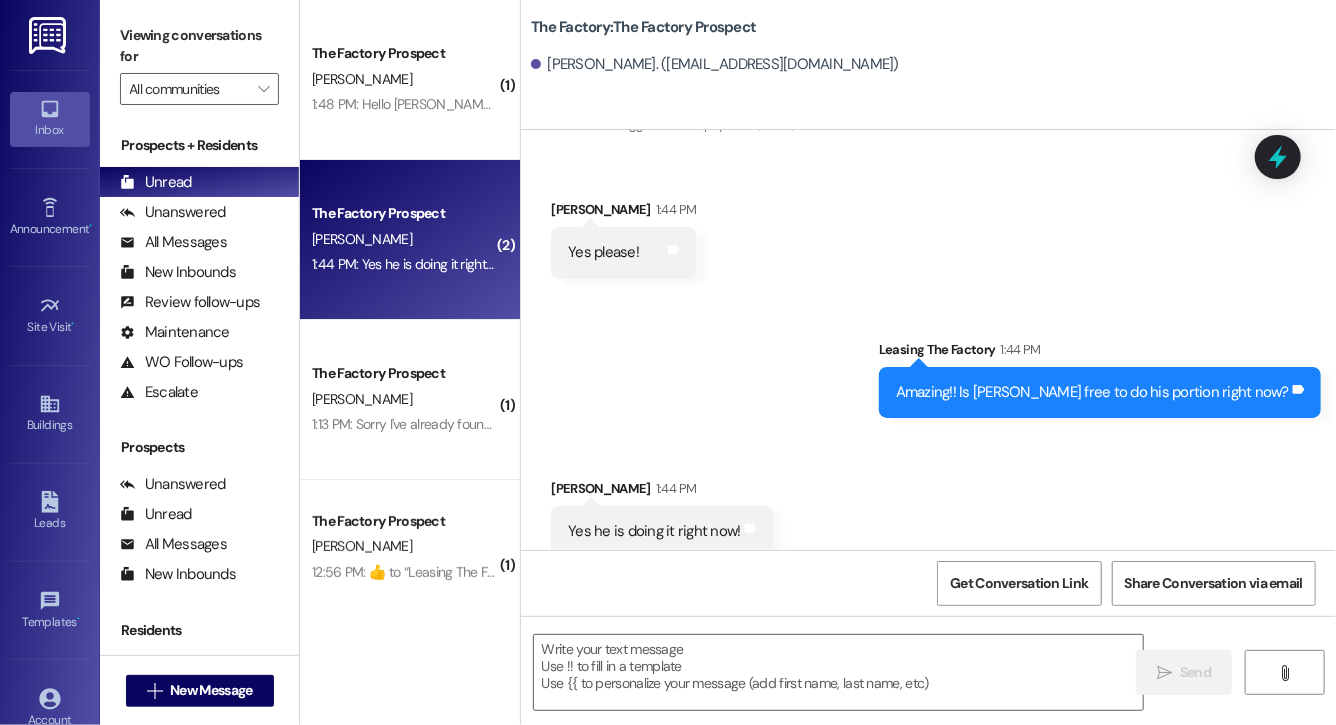 scroll, scrollTop: 247, scrollLeft: 0, axis: vertical 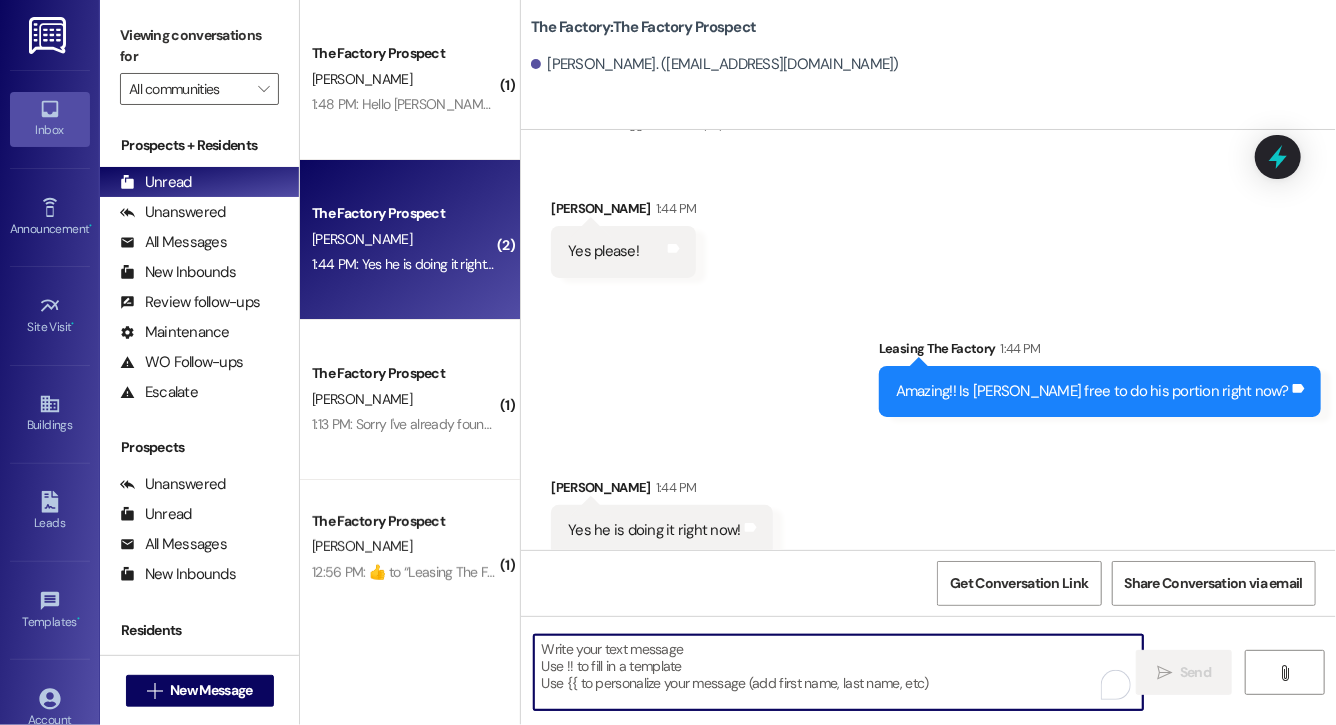click at bounding box center (838, 672) 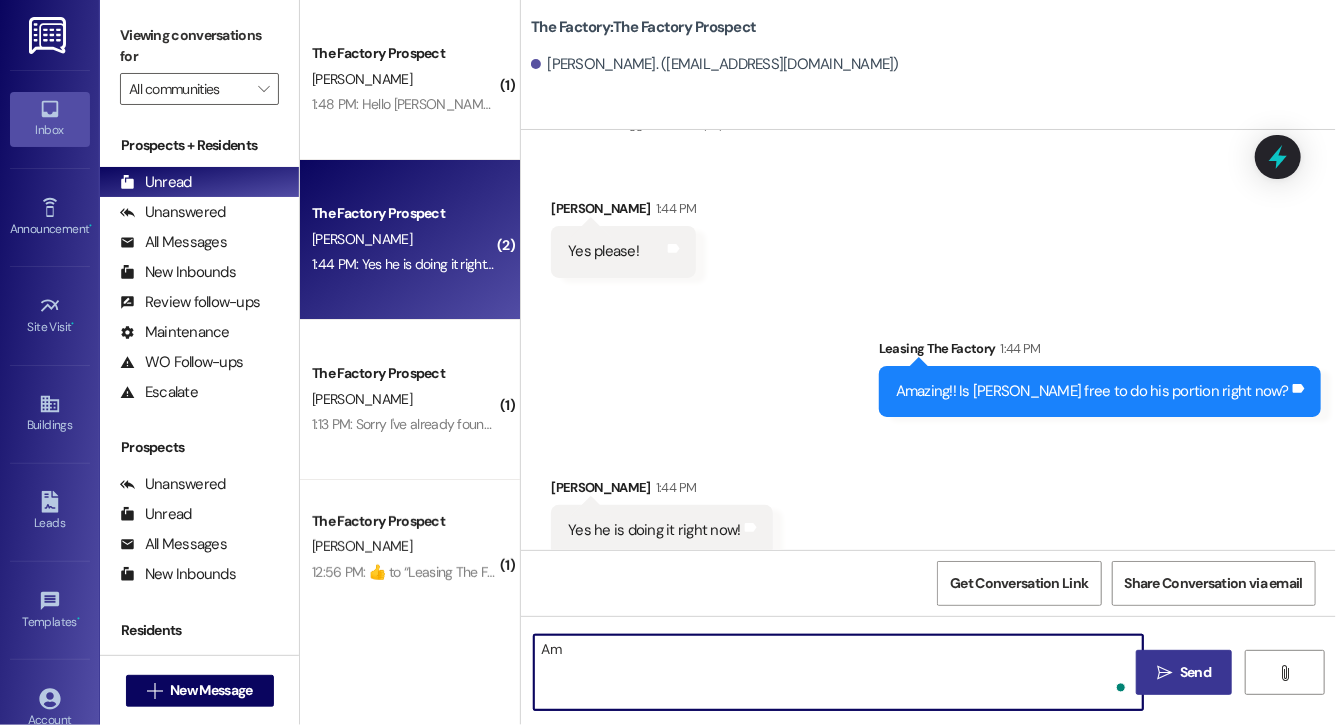 type on "A" 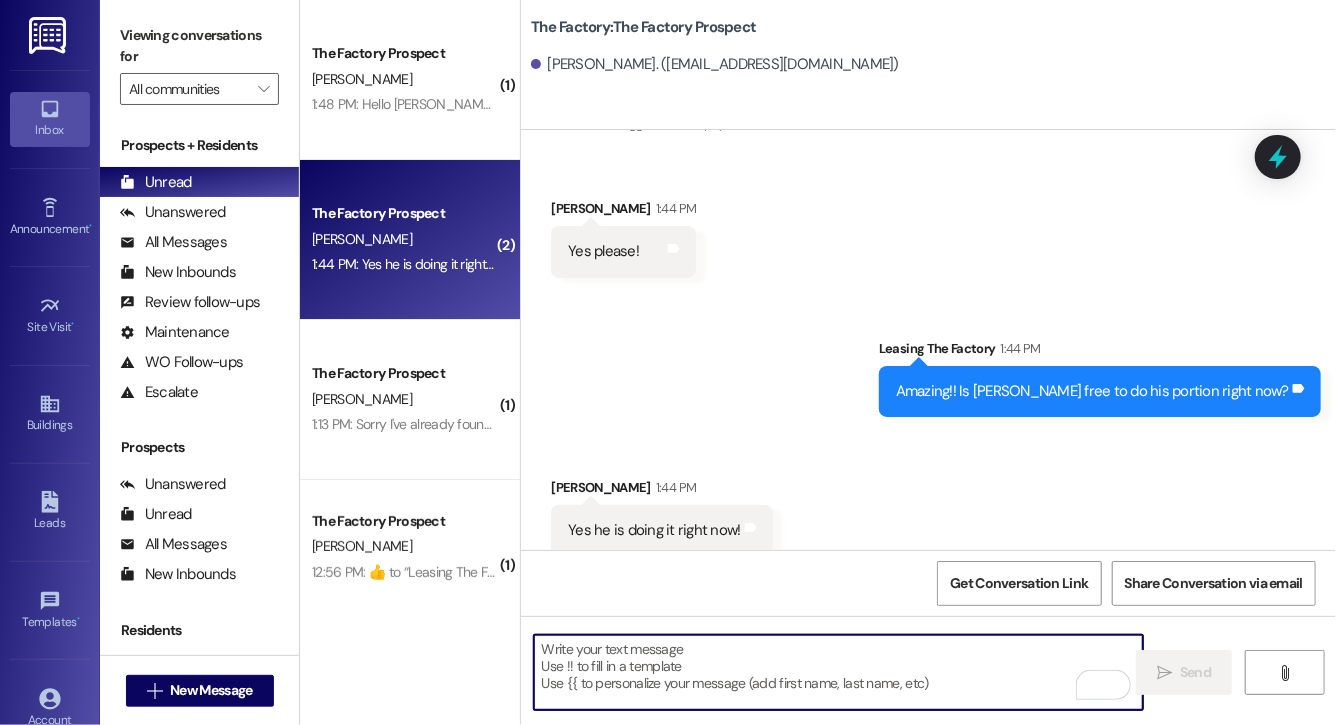 type on "T" 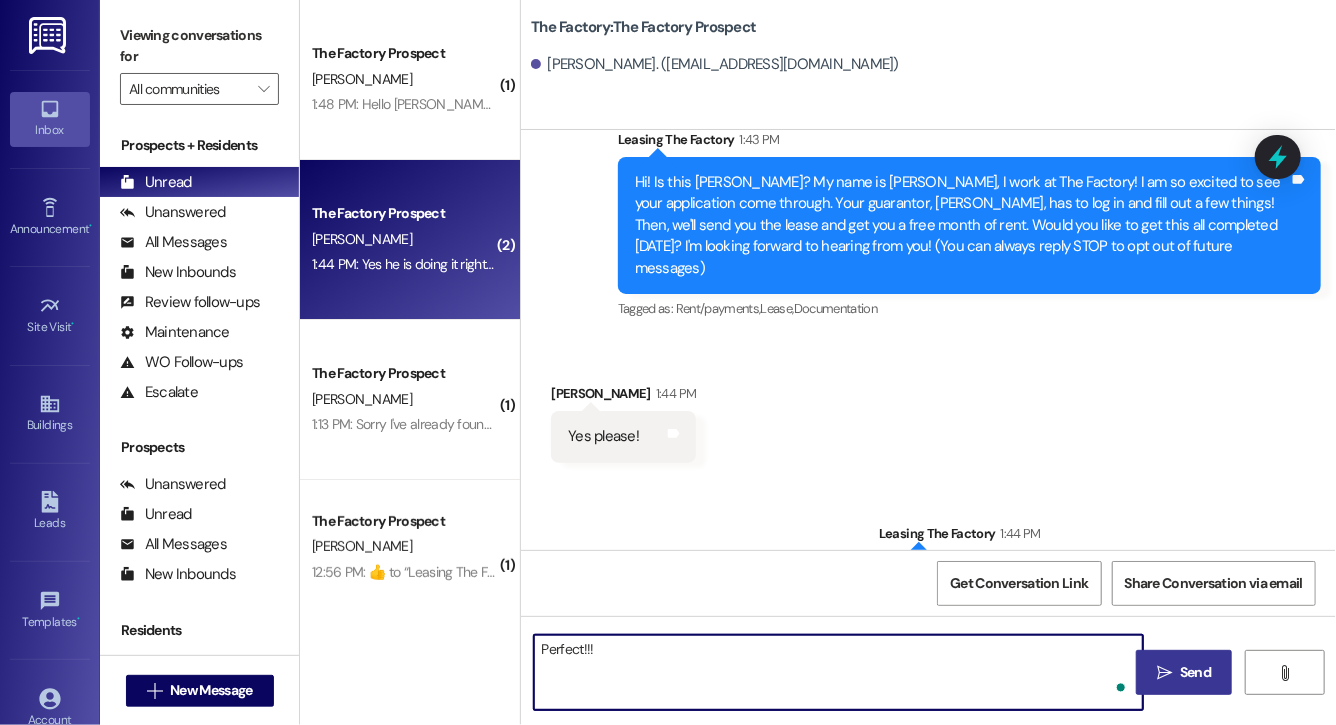 scroll, scrollTop: 247, scrollLeft: 0, axis: vertical 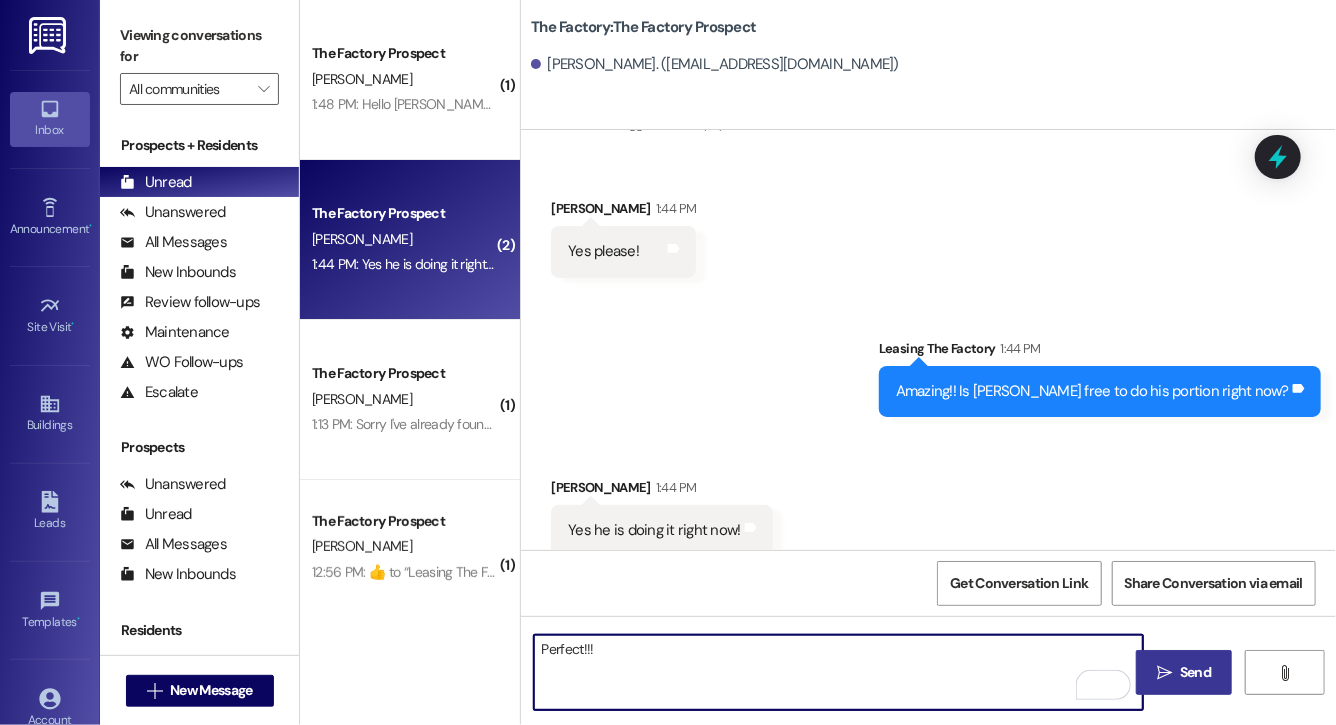type on "Perfect!!!" 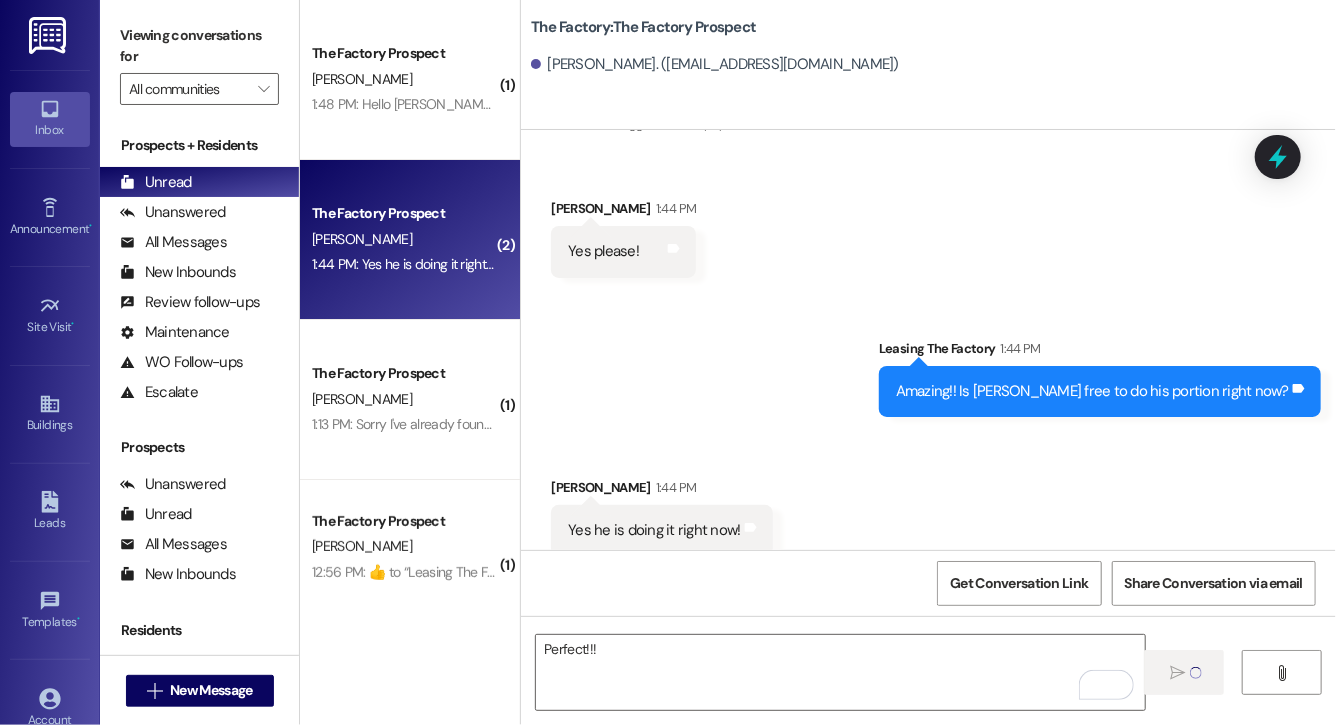 type 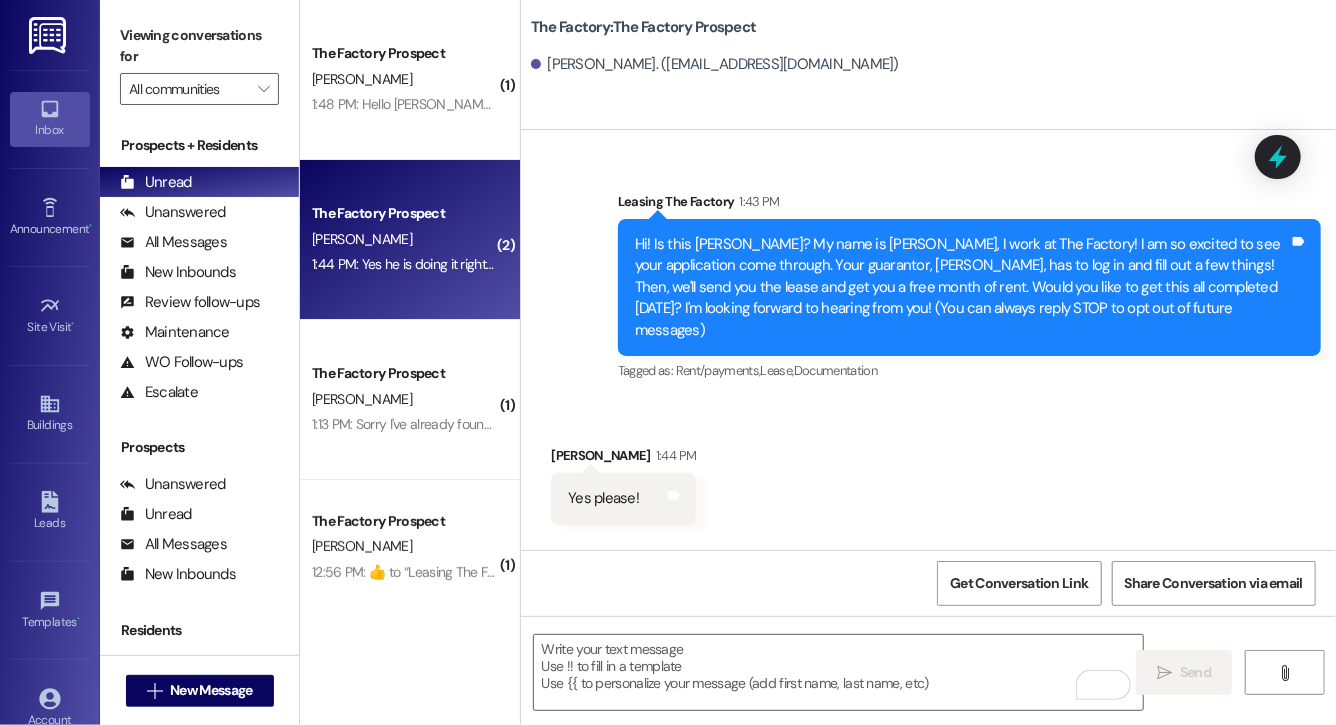 scroll, scrollTop: 386, scrollLeft: 0, axis: vertical 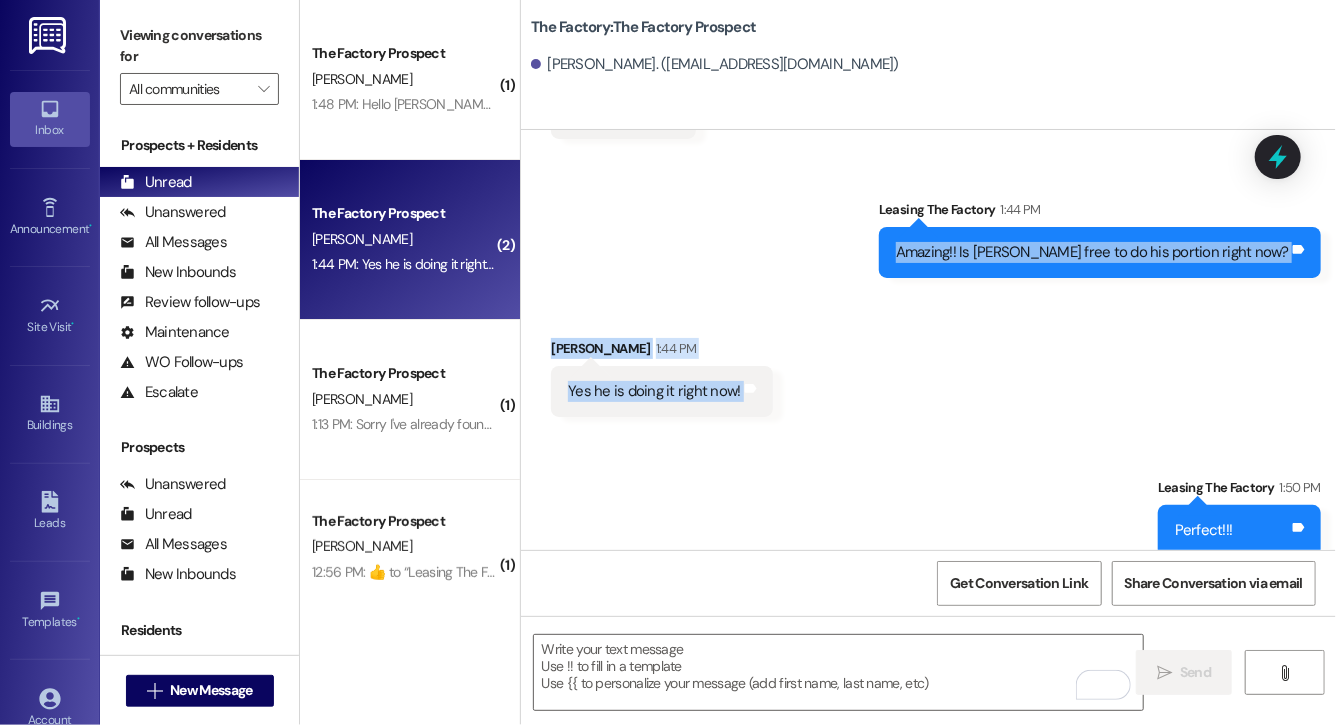 drag, startPoint x: 666, startPoint y: 230, endPoint x: 981, endPoint y: 479, distance: 401.52957 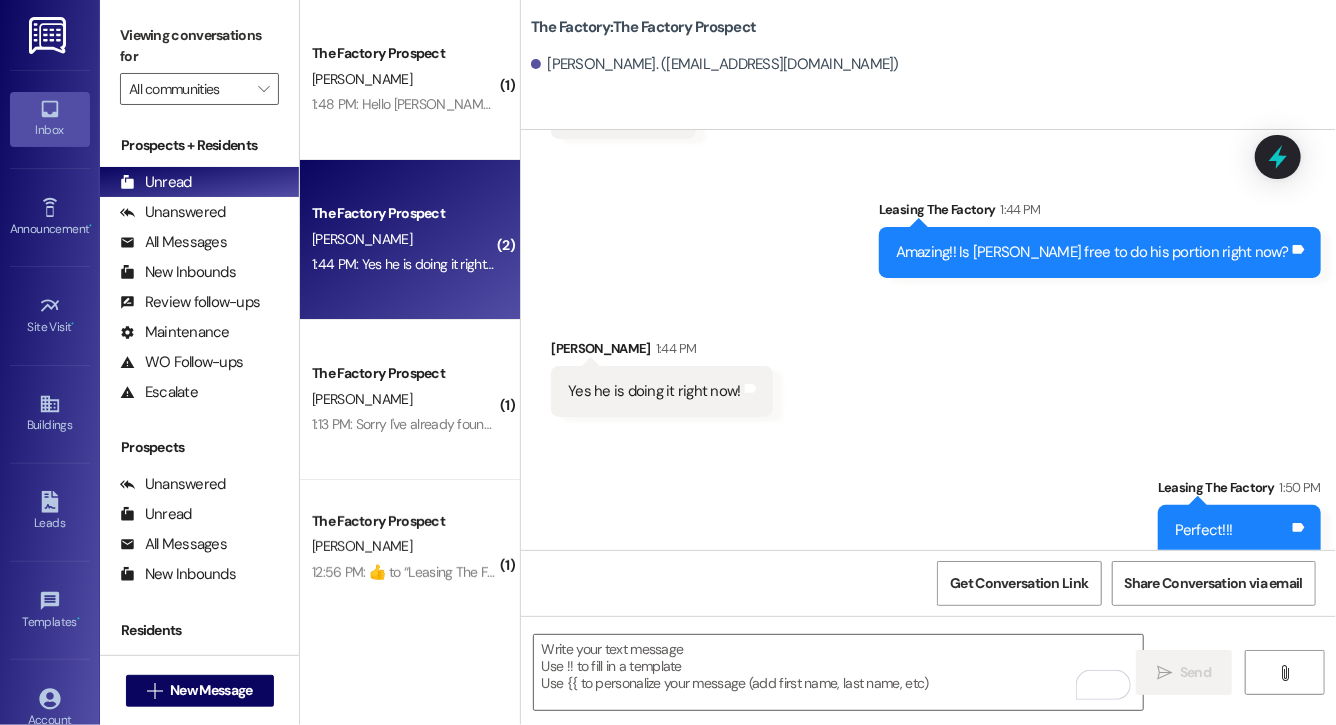 click on "Received via SMS Ruby Patton 1:44 PM Yes he is doing it right now! Tags and notes" at bounding box center [928, 362] 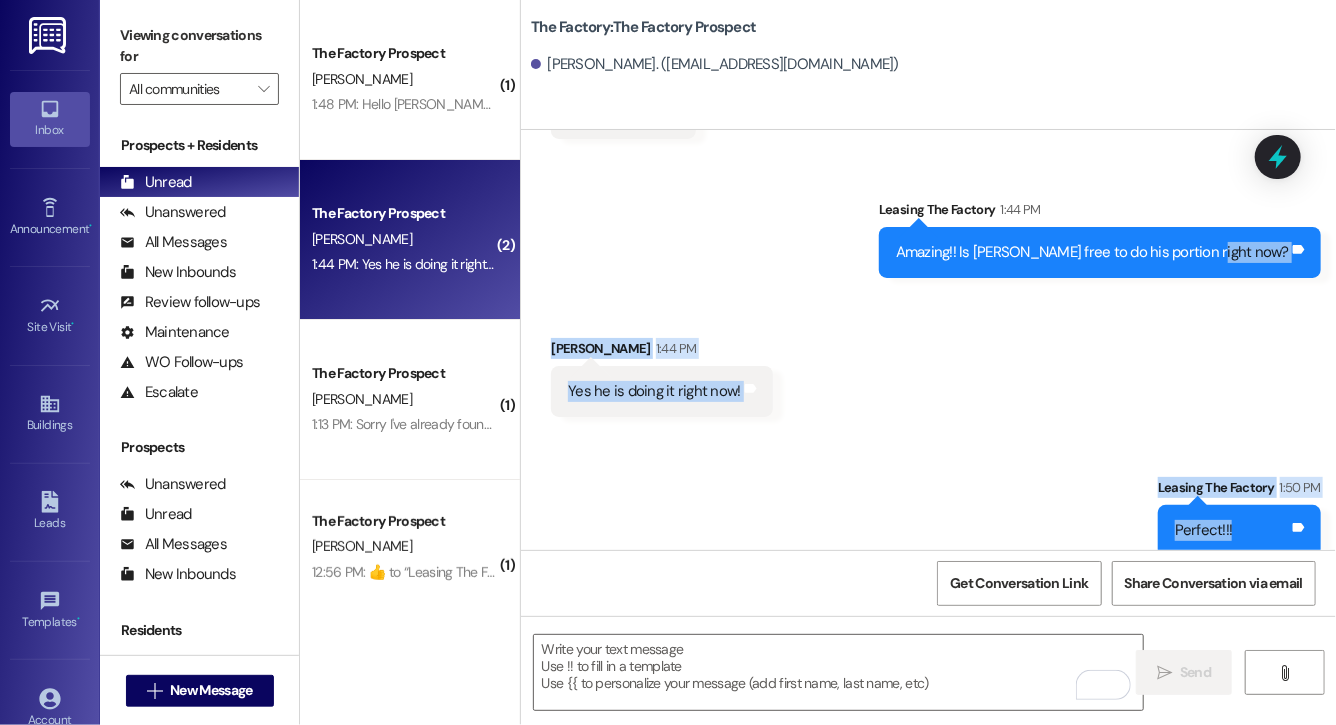 drag, startPoint x: 608, startPoint y: 256, endPoint x: 1131, endPoint y: 552, distance: 600.9534 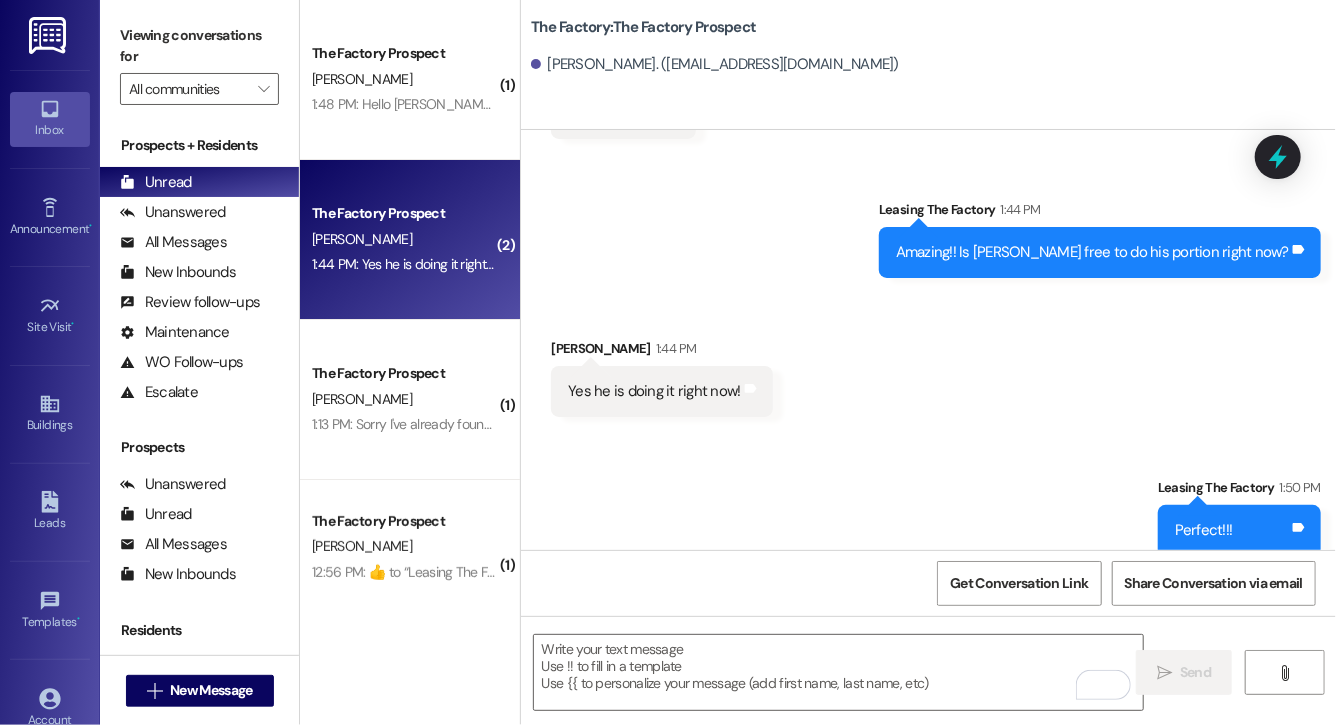 click on "Received via SMS Ruby Patton 1:44 PM Yes he is doing it right now! Tags and notes" at bounding box center (928, 362) 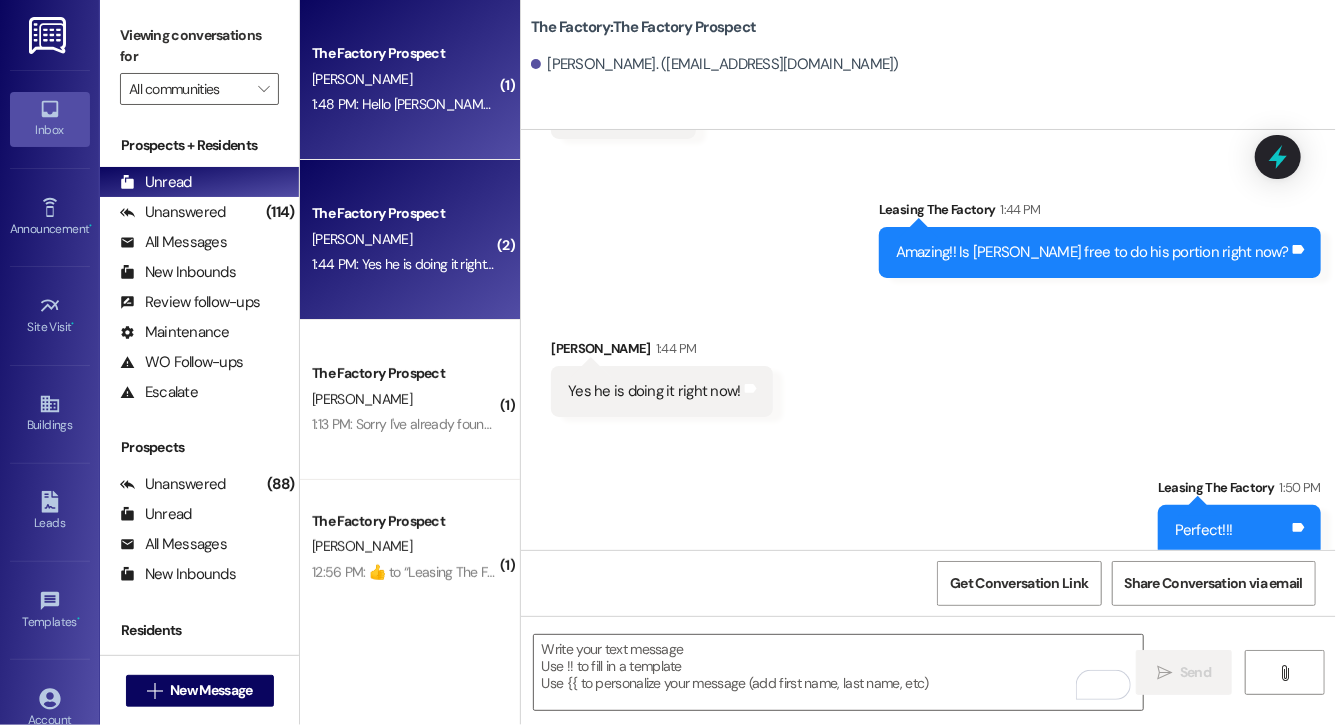 click on "[PERSON_NAME]" at bounding box center (404, 79) 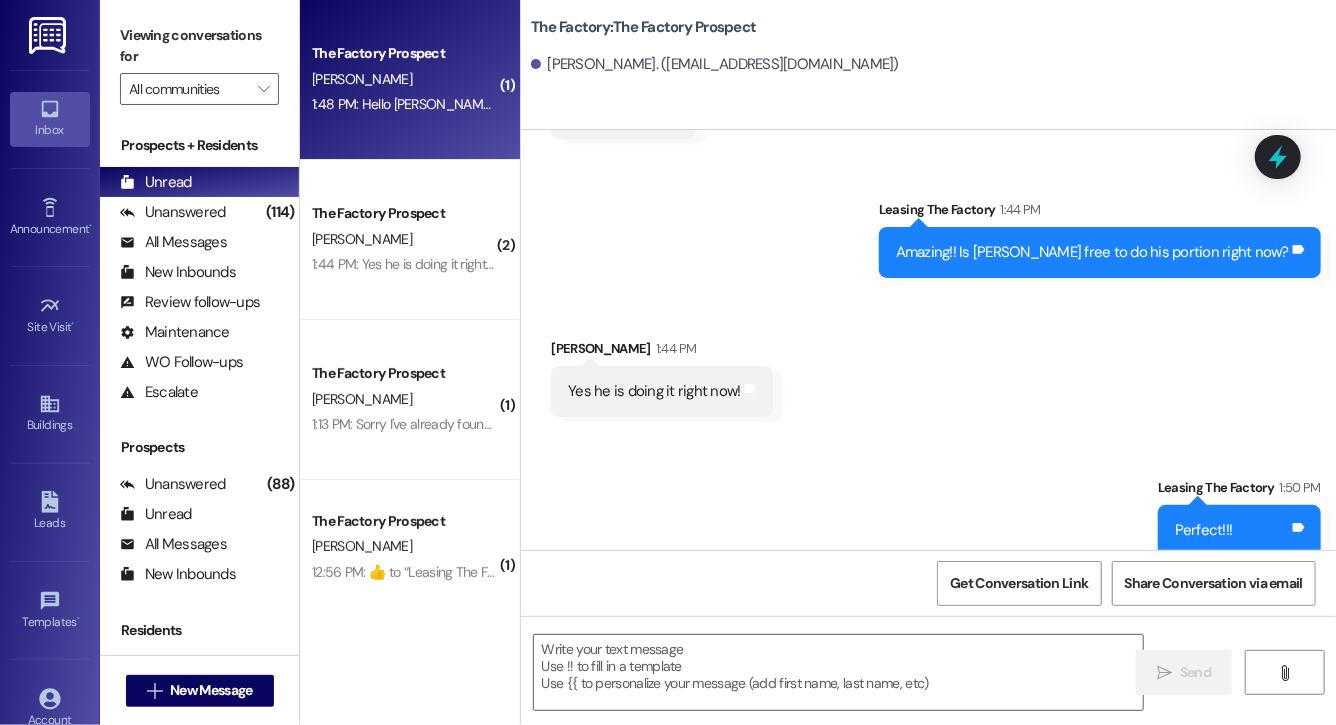 scroll, scrollTop: 159, scrollLeft: 0, axis: vertical 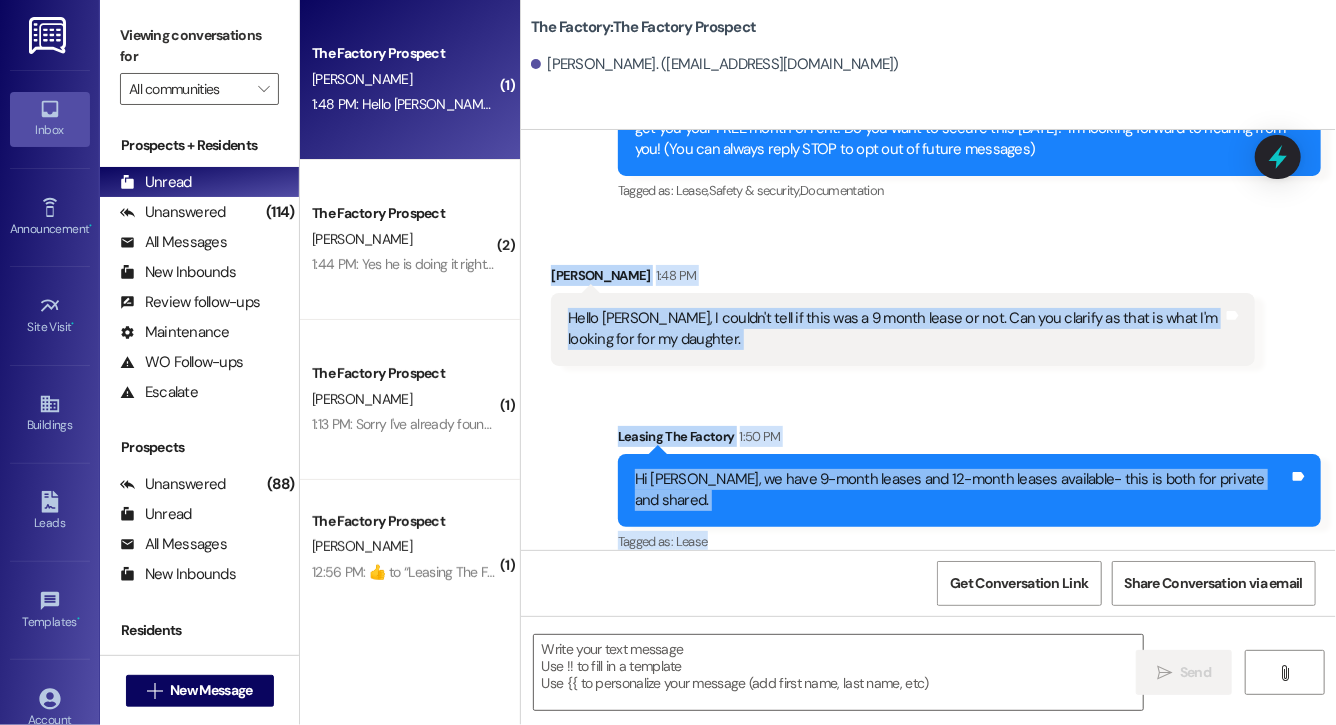 drag, startPoint x: 577, startPoint y: 227, endPoint x: 919, endPoint y: 532, distance: 458.24557 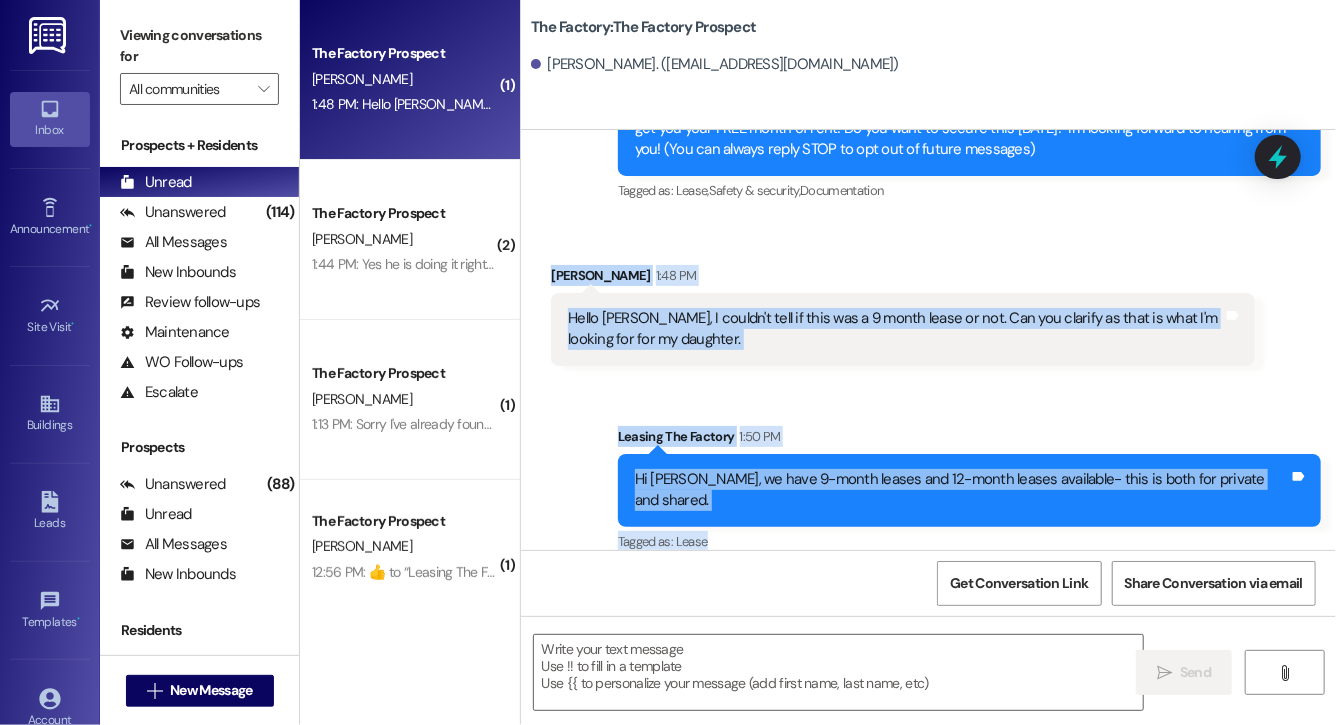 click on "Sent via SMS Leasing The Factory 1:50 PM Hi Brian, we have 9-month leases and 12-month leases available- this is both for private and shared. Tags and notes Tagged as:   Lease Click to highlight conversations about Lease" at bounding box center (928, 476) 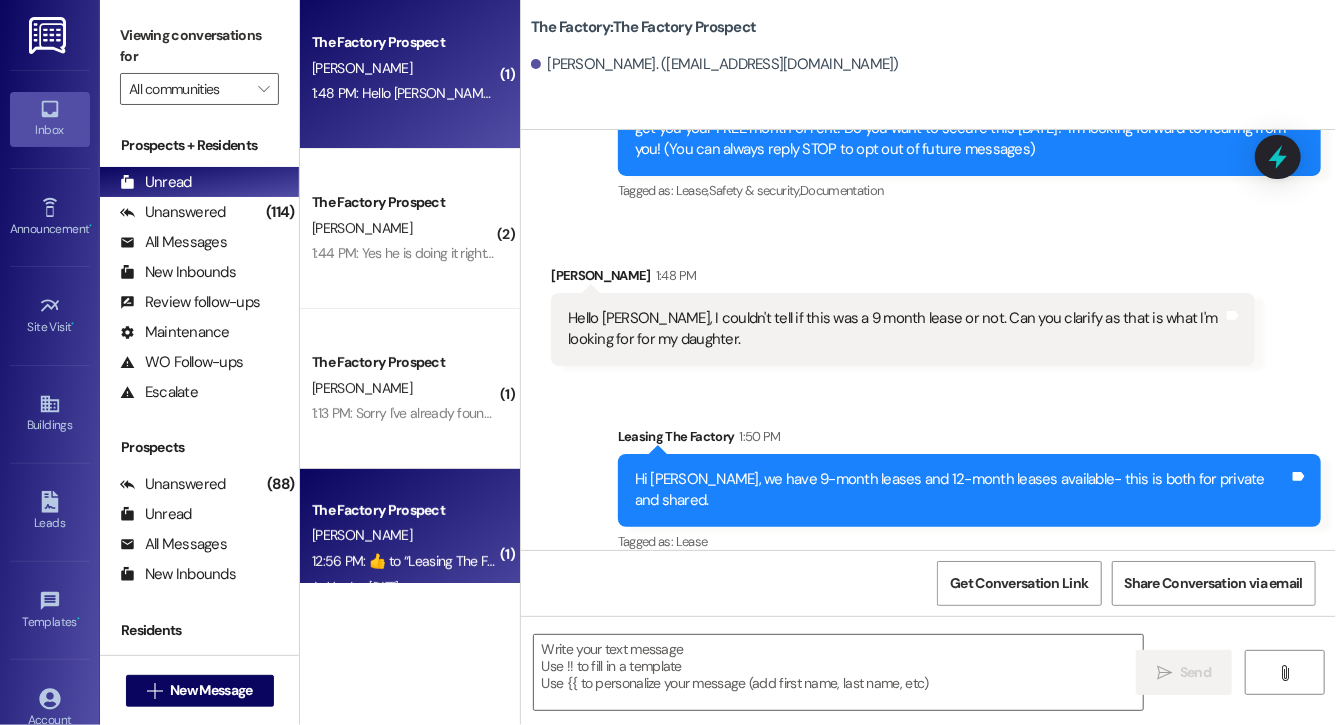 scroll, scrollTop: 0, scrollLeft: 0, axis: both 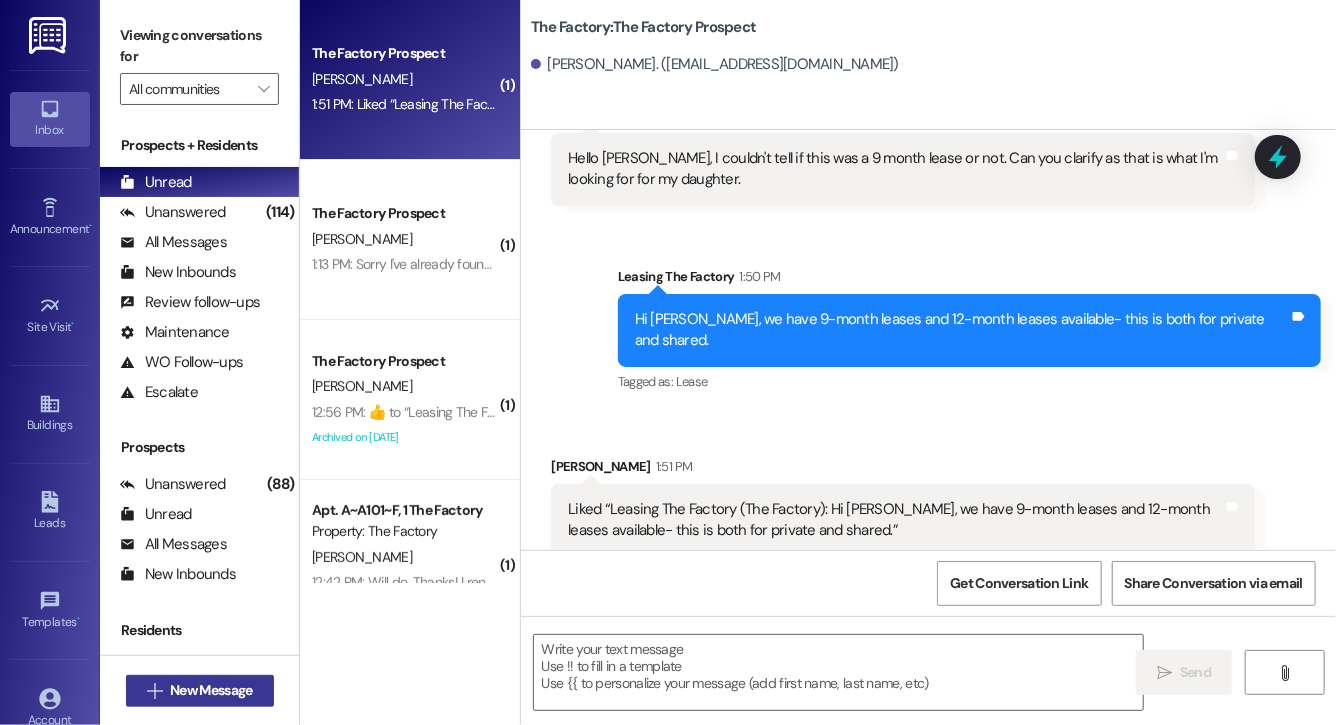 click on "New Message" at bounding box center [211, 690] 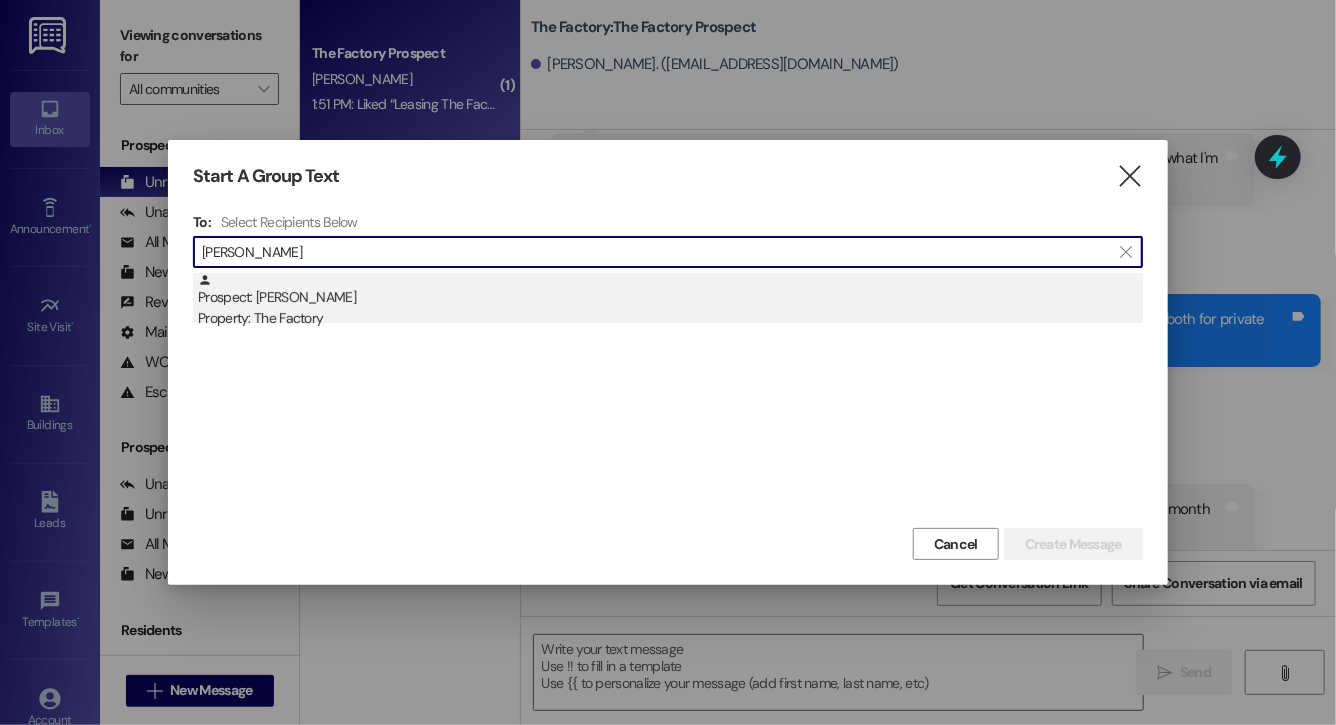 type on "brian sauc" 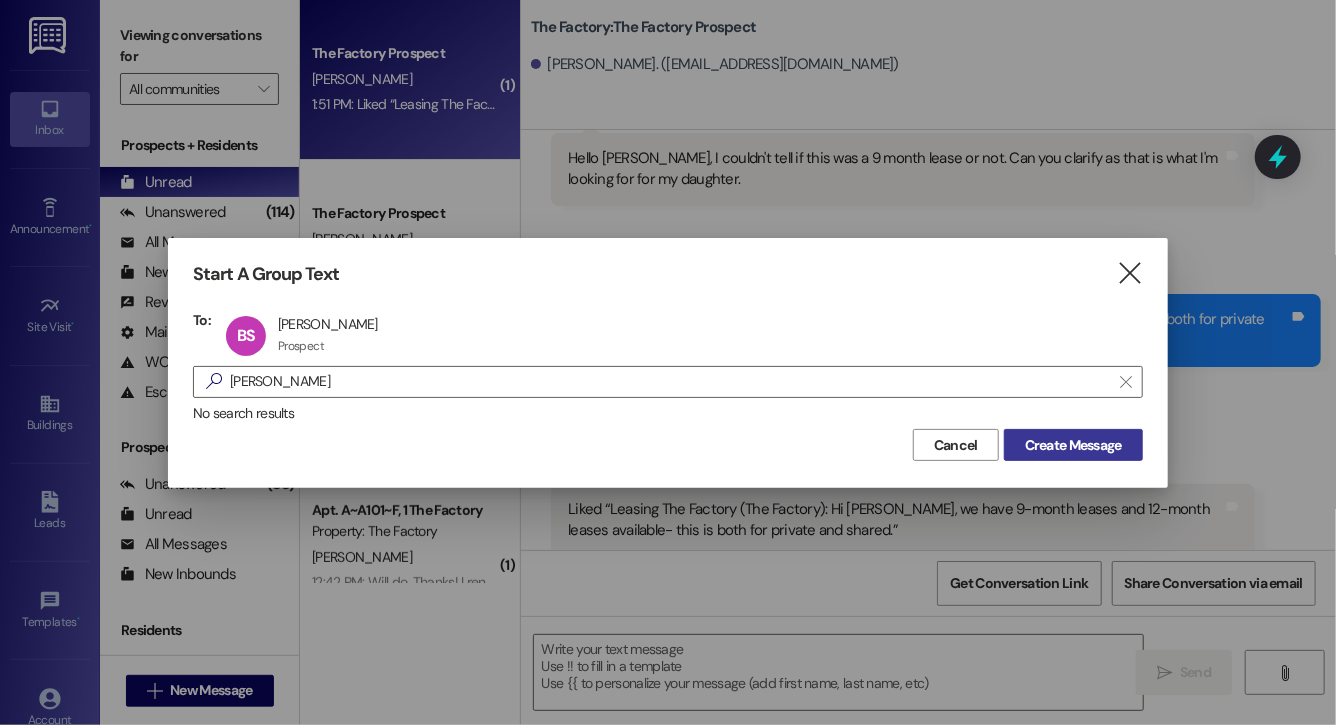 click on "Create Message" at bounding box center (1073, 445) 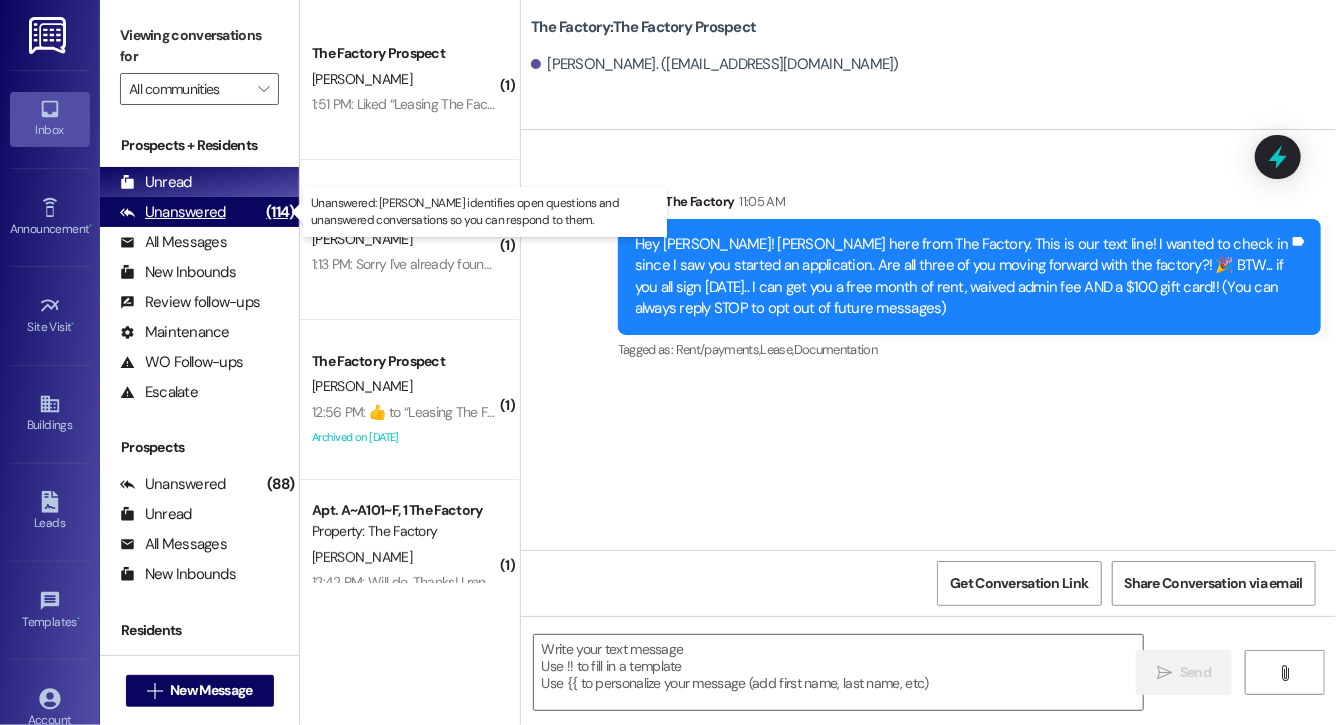 click on "Unanswered" at bounding box center [173, 212] 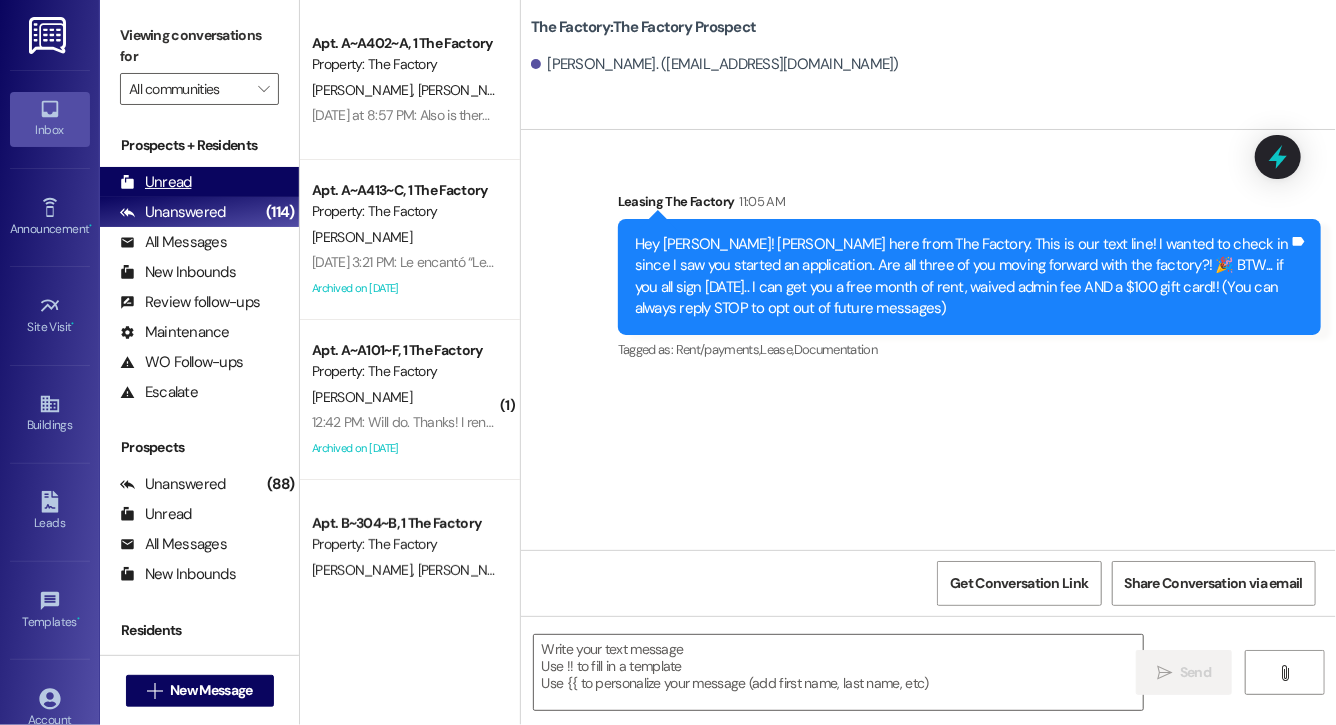click on "Unread (0)" at bounding box center [199, 182] 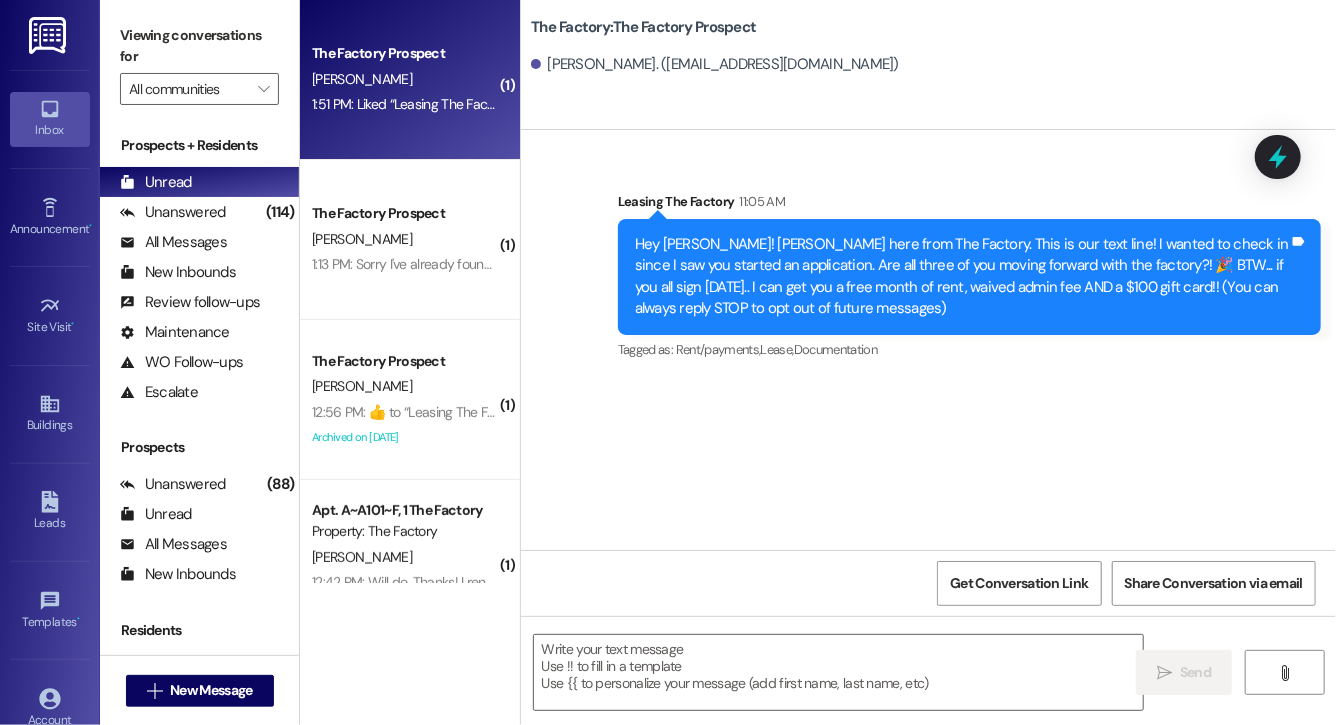 click on "The Factory Prospect B. Rigley 1:51 PM: Liked “Leasing The Factory (The Factory): Hi Brian, we have 9-month leases and 12-month leases available- this is both for private and shared.” 1:51 PM: Liked “Leasing The Factory (The Factory): Hi Brian, we have 9-month leases and 12-month leases available- this is both for private and shared.”" at bounding box center [410, 80] 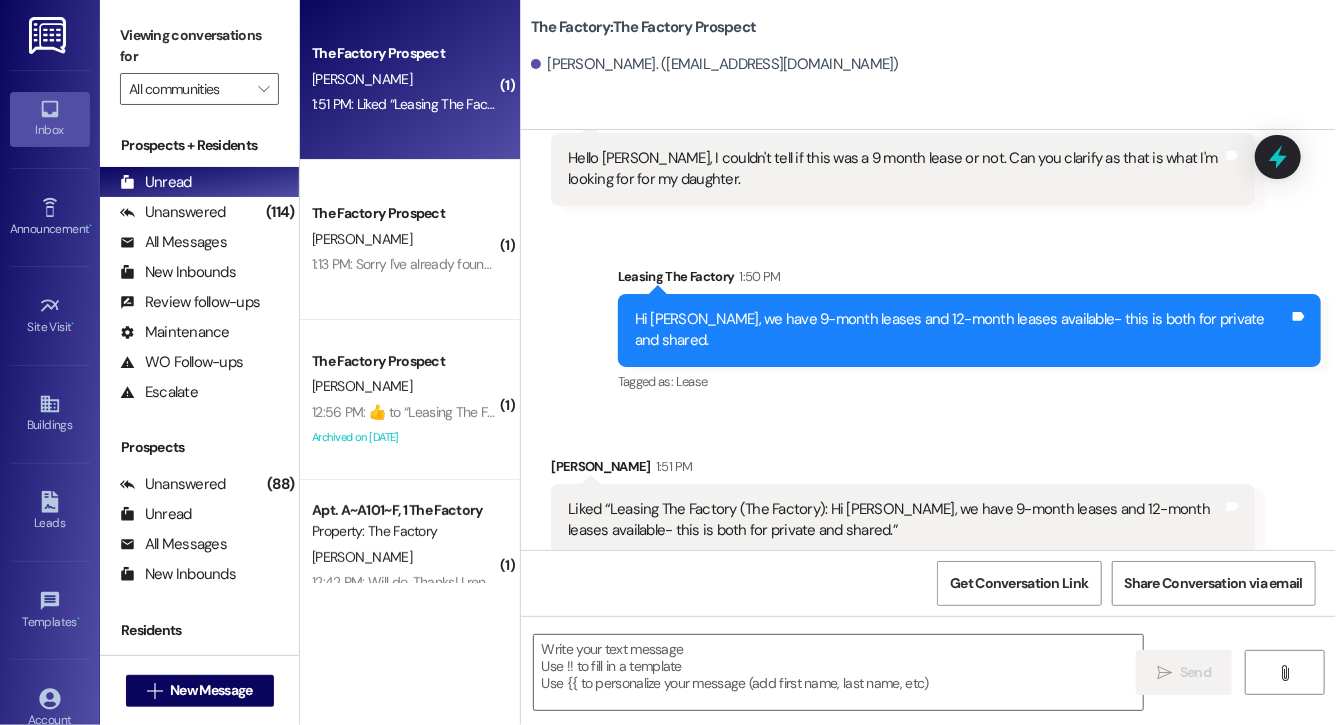 scroll, scrollTop: 320, scrollLeft: 0, axis: vertical 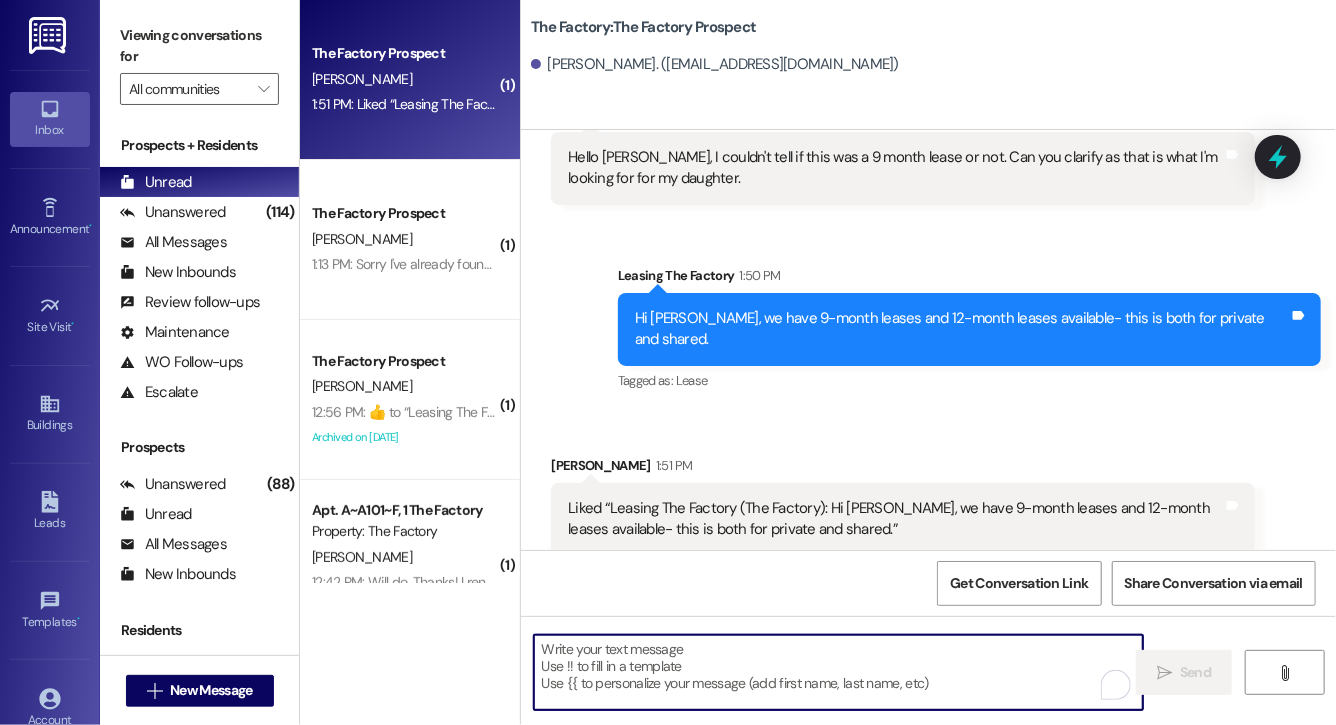 click at bounding box center (838, 672) 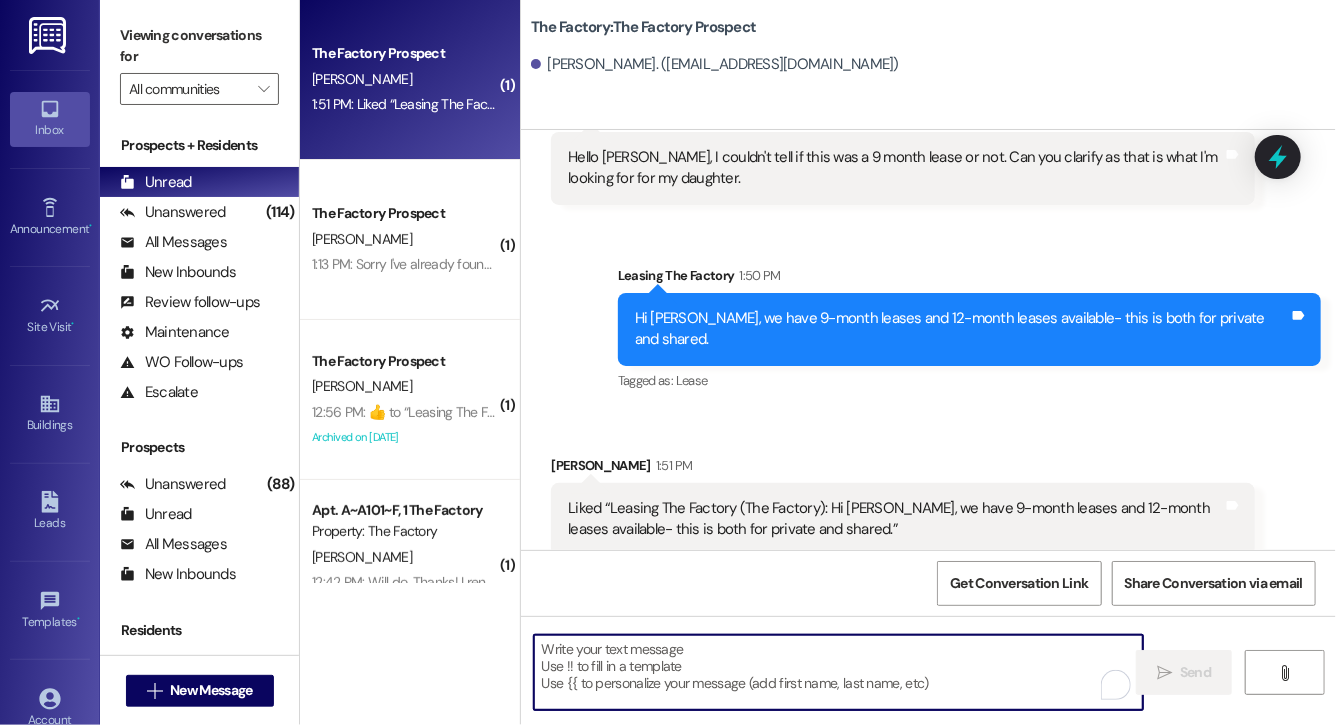 click at bounding box center (838, 672) 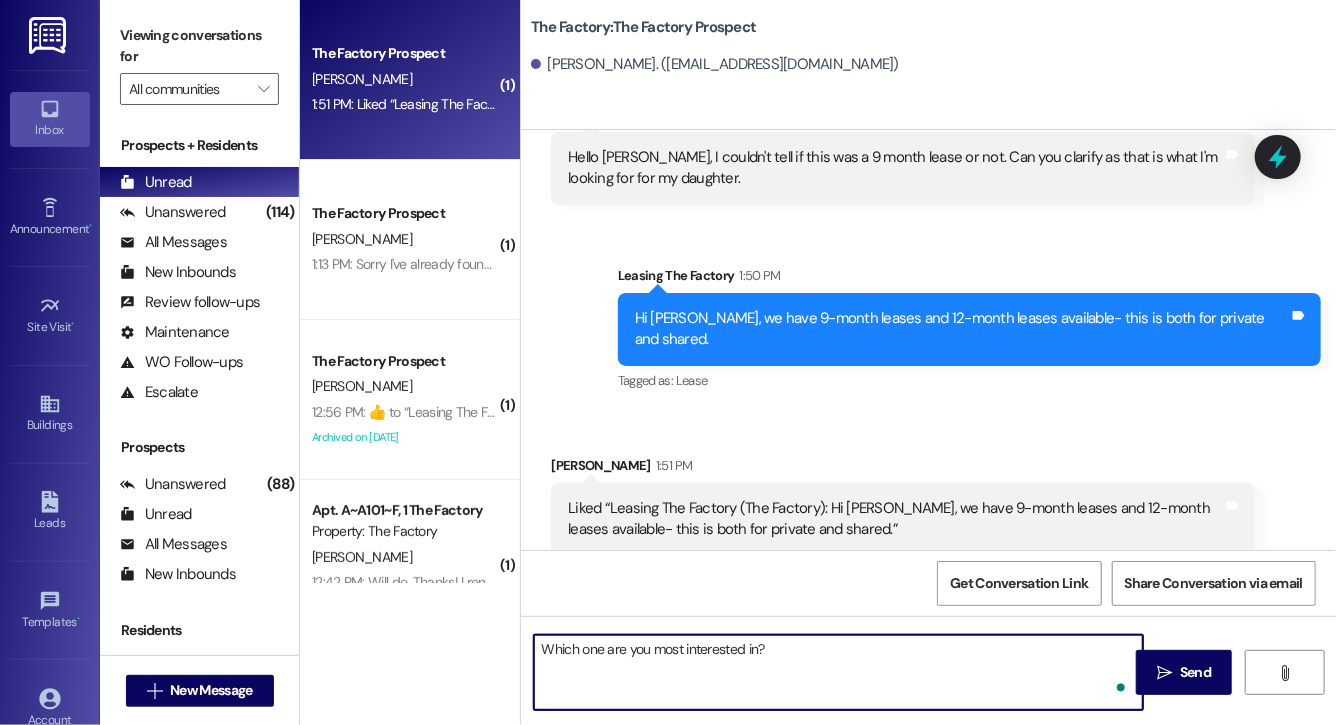 type on "Which one are you most interested in?" 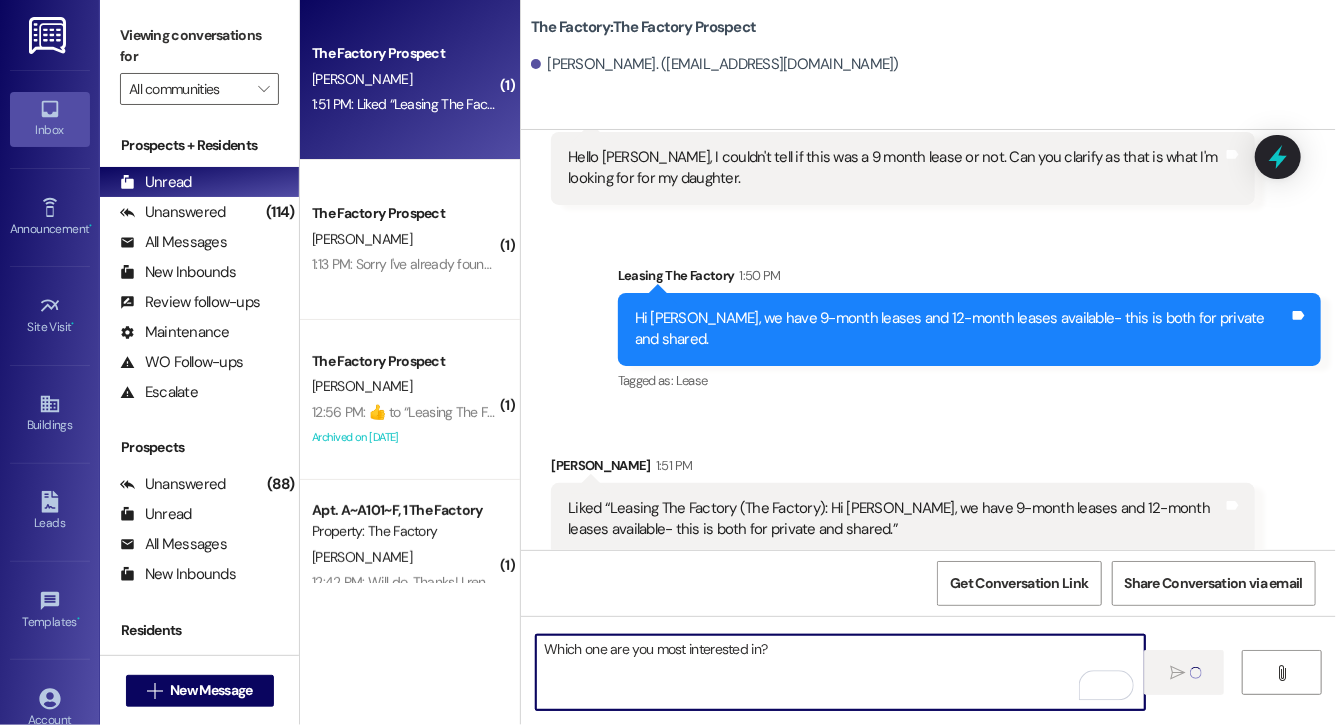 type 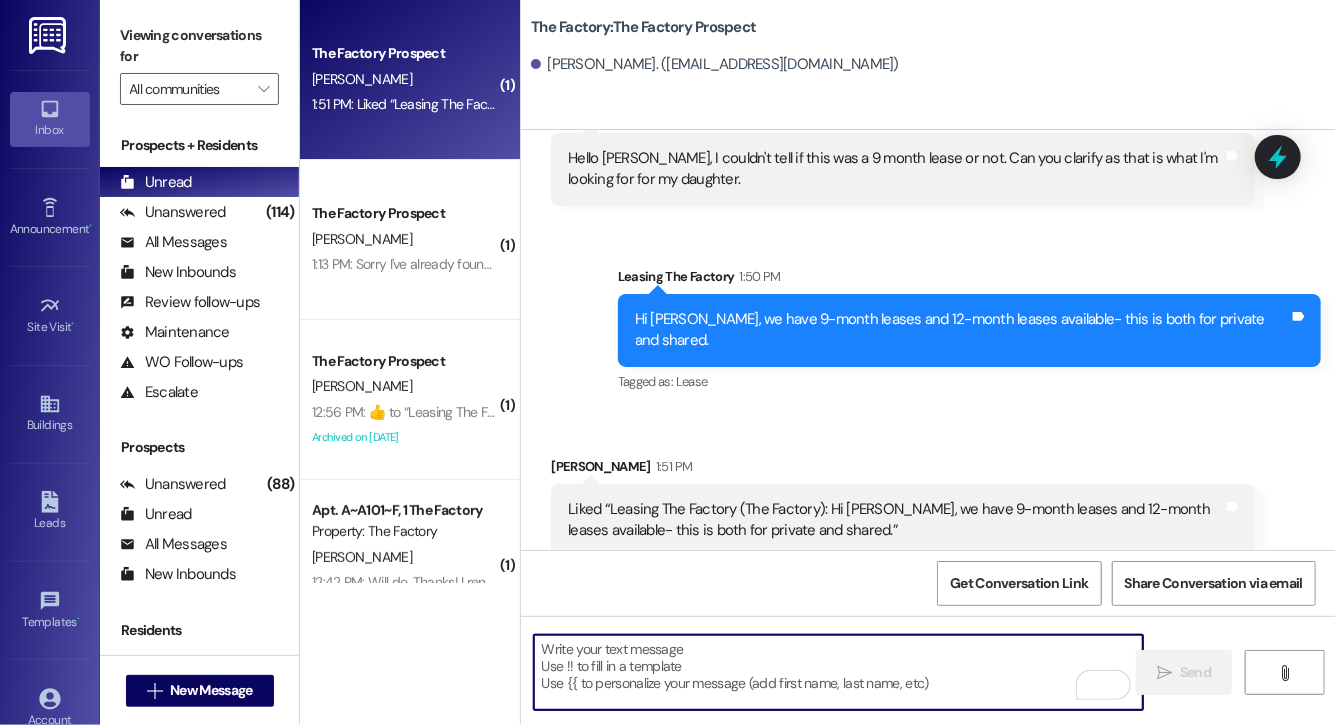 scroll, scrollTop: 459, scrollLeft: 0, axis: vertical 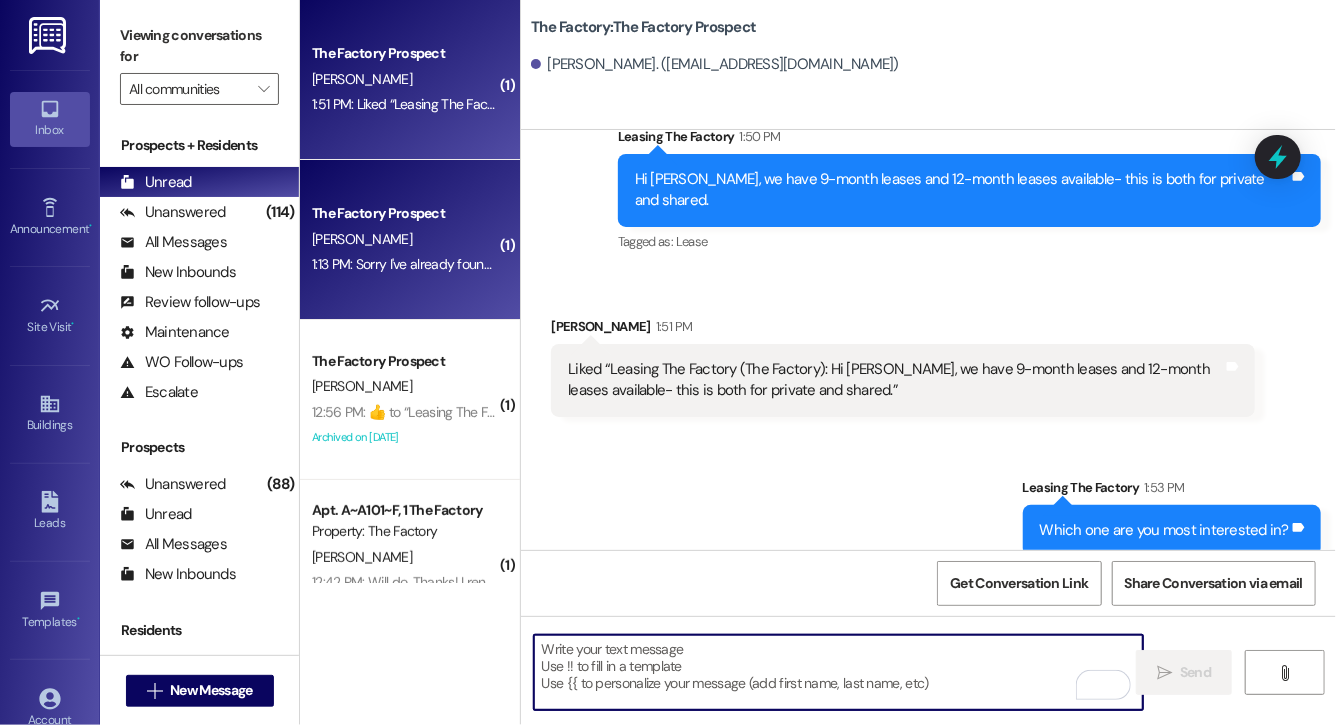 click on "1:13 PM: Sorry I've already found housing for the year, thanks! 1:13 PM: Sorry I've already found housing for the year, thanks!" at bounding box center [404, 264] 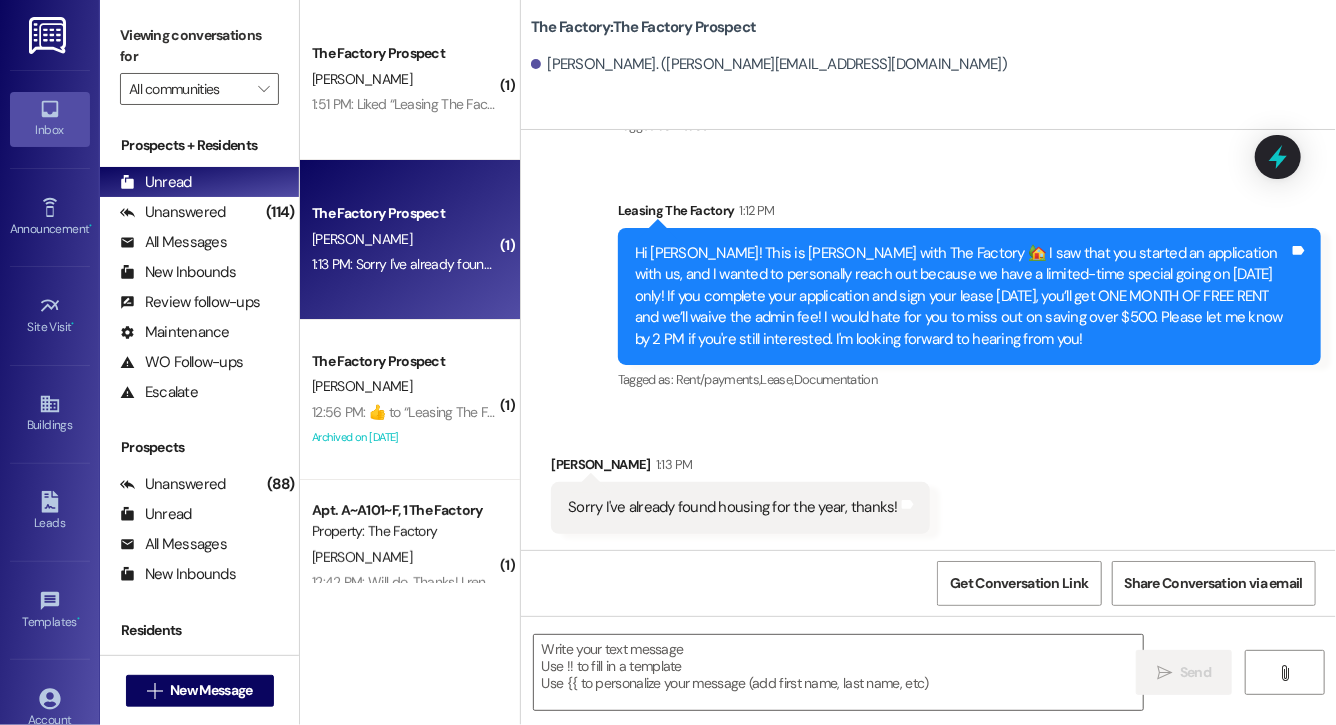 scroll, scrollTop: 1326, scrollLeft: 0, axis: vertical 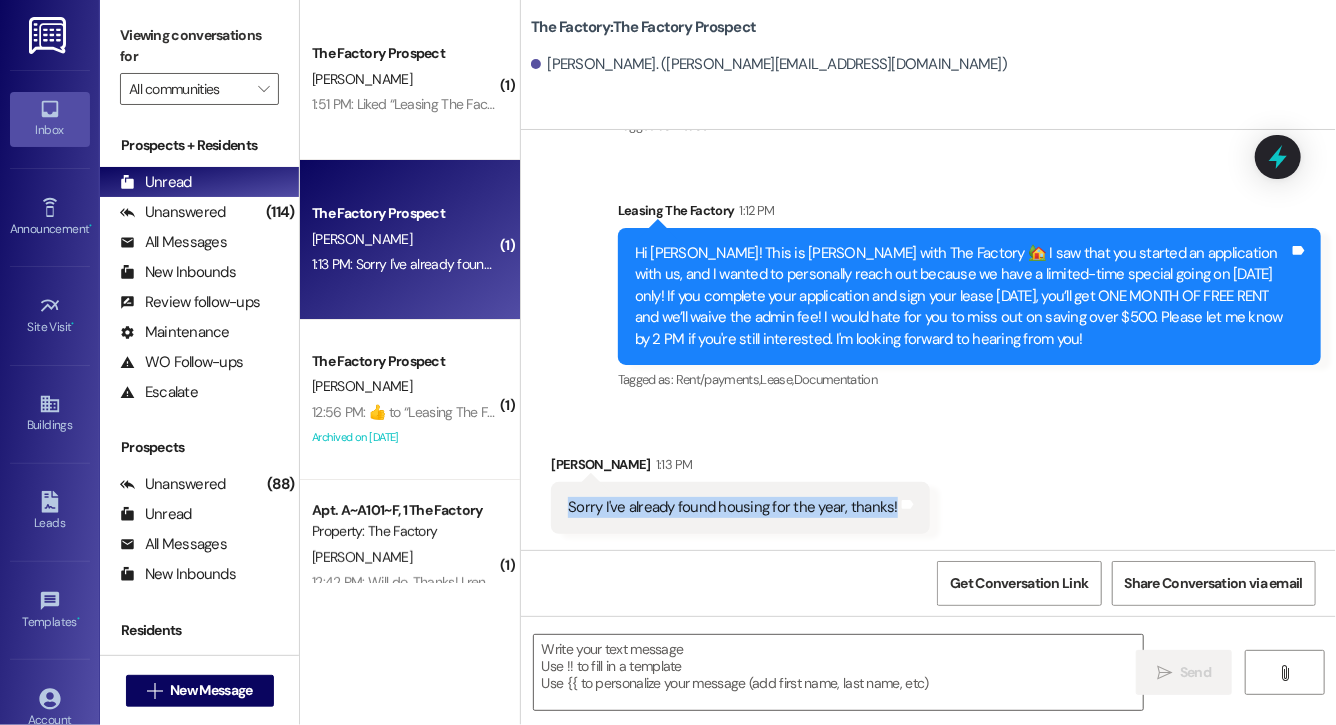 drag, startPoint x: 561, startPoint y: 508, endPoint x: 1051, endPoint y: 548, distance: 491.62994 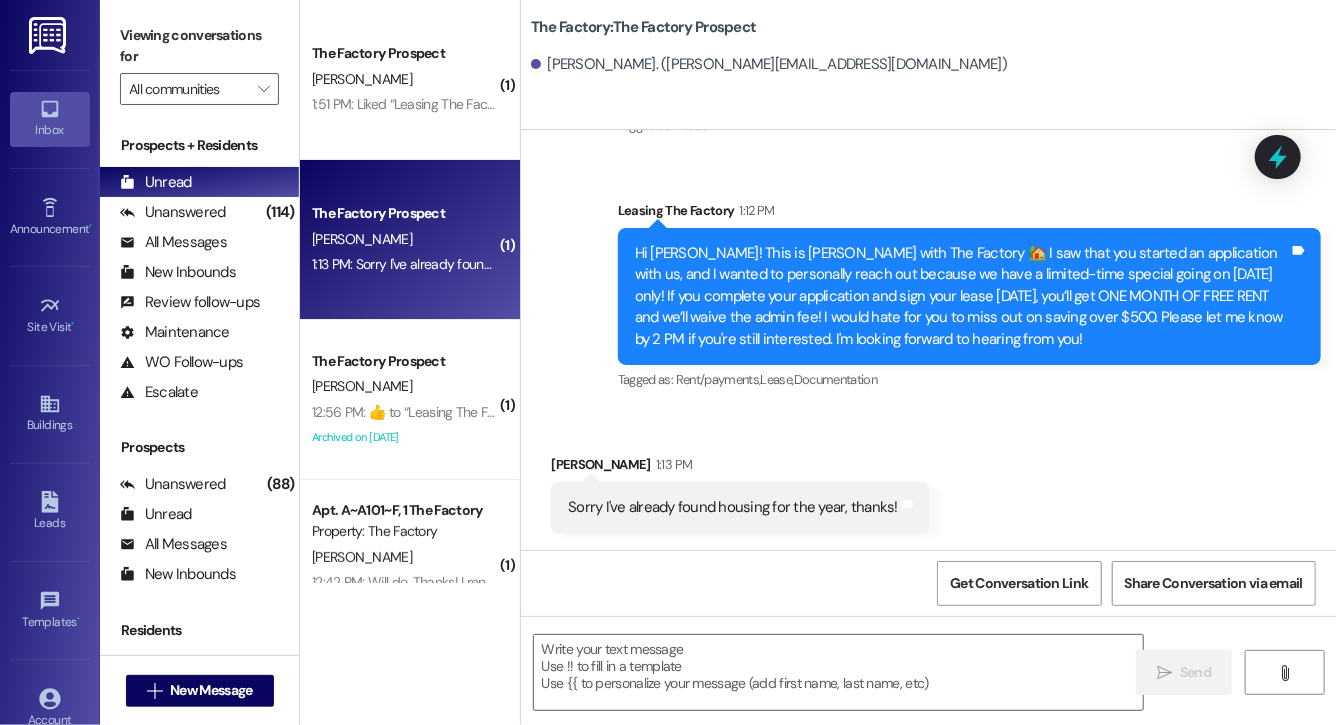 click on "Sydney Hardy 1:13 PM" at bounding box center [740, 468] 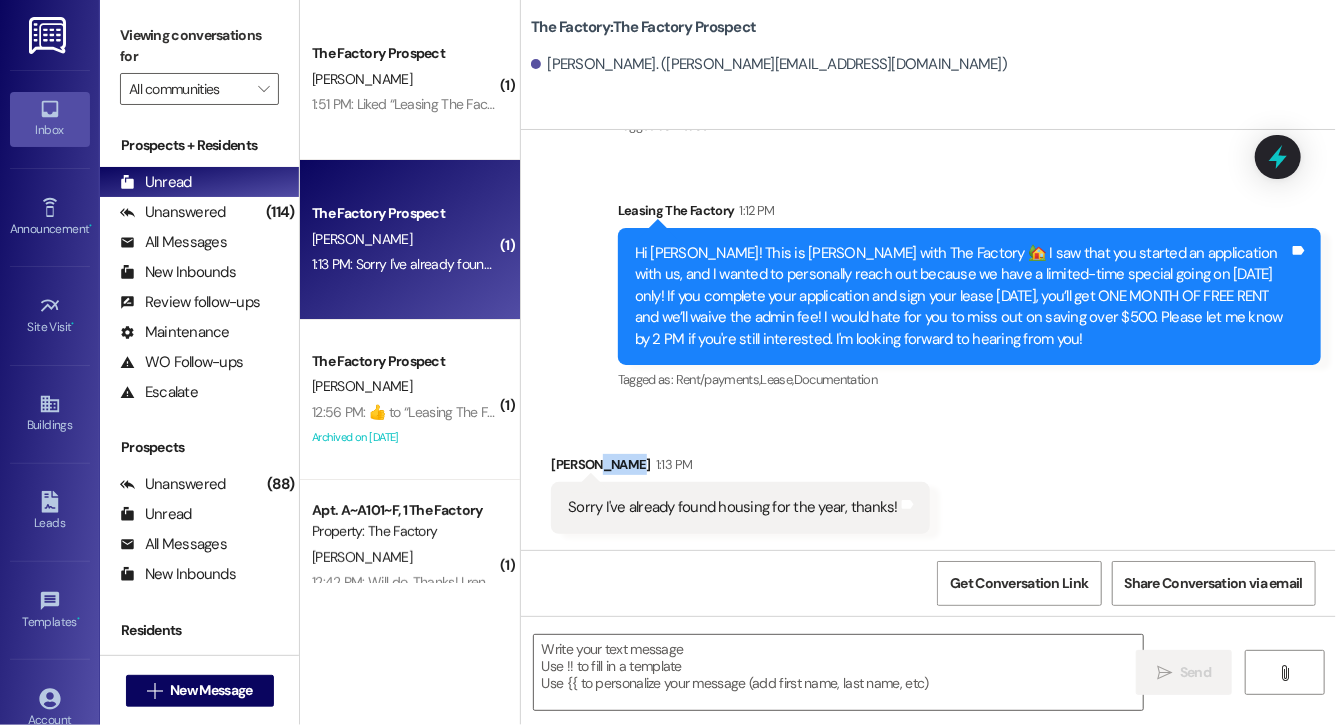 click on "Sydney Hardy 1:13 PM" at bounding box center (740, 468) 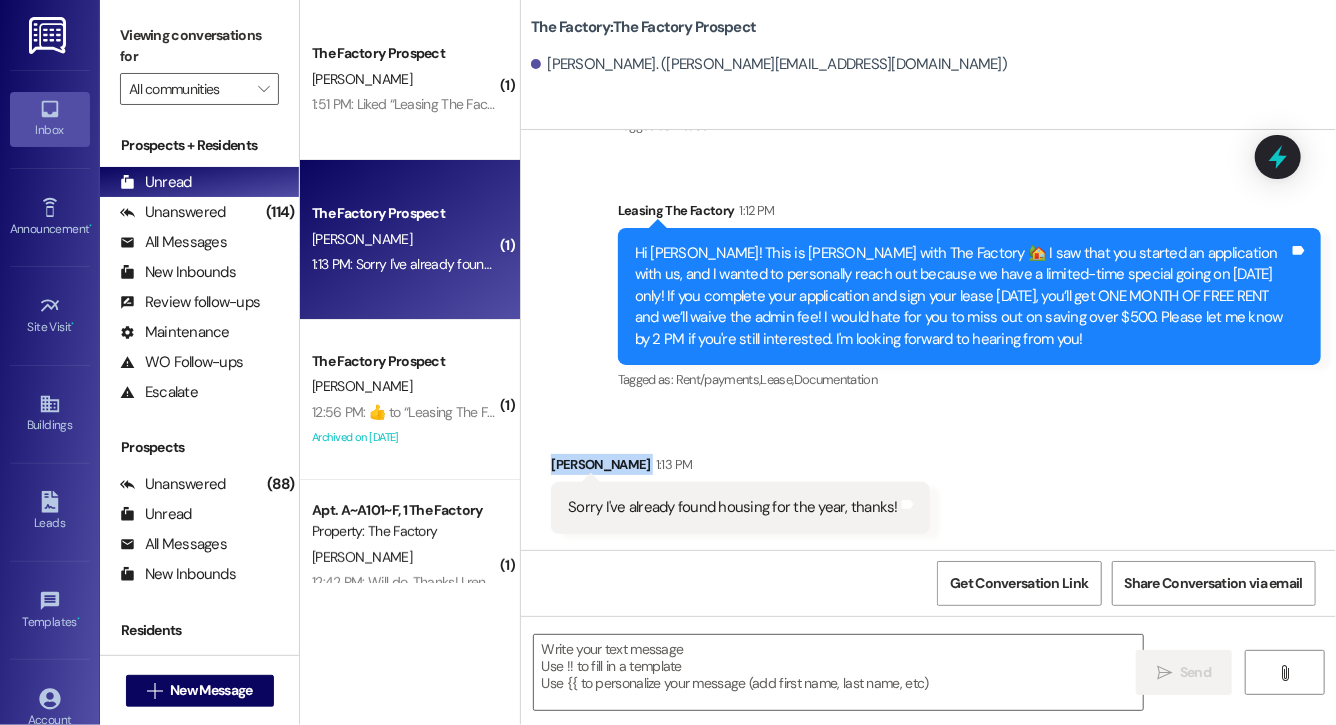 click on "Sydney Hardy 1:13 PM" at bounding box center [740, 468] 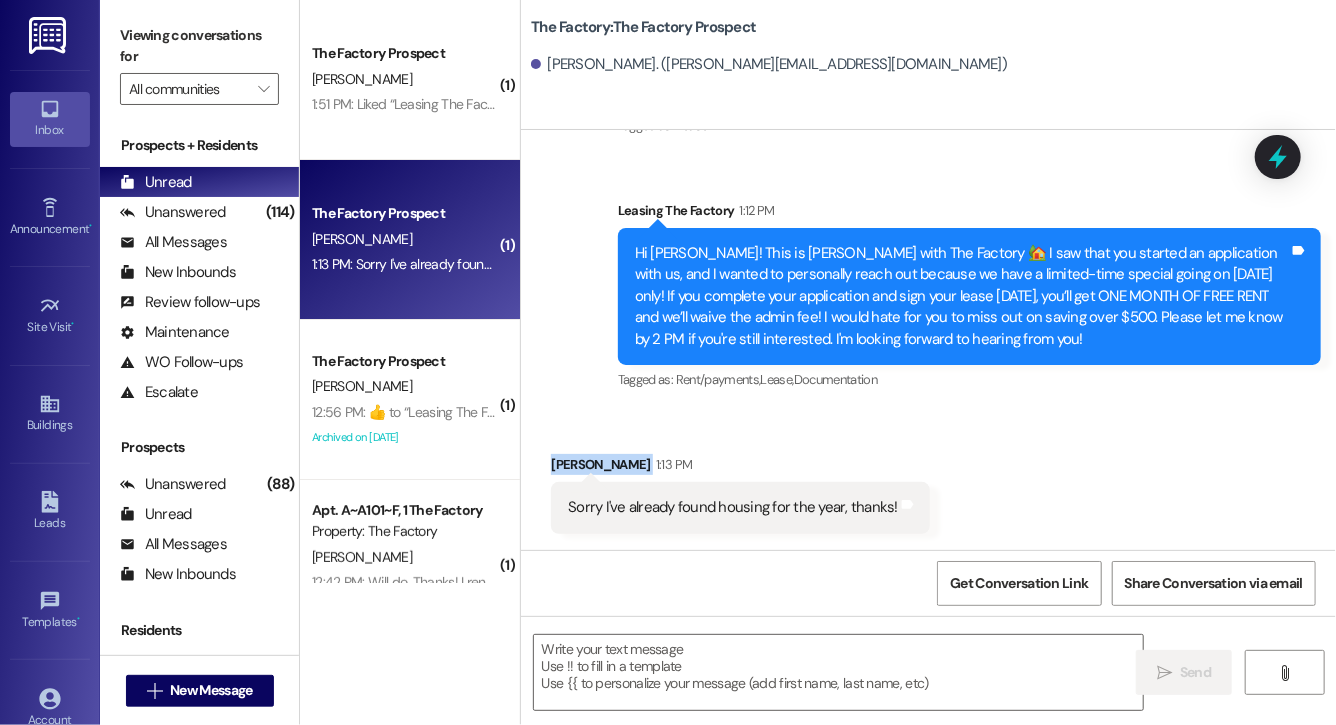 copy on "Sydney Hardy" 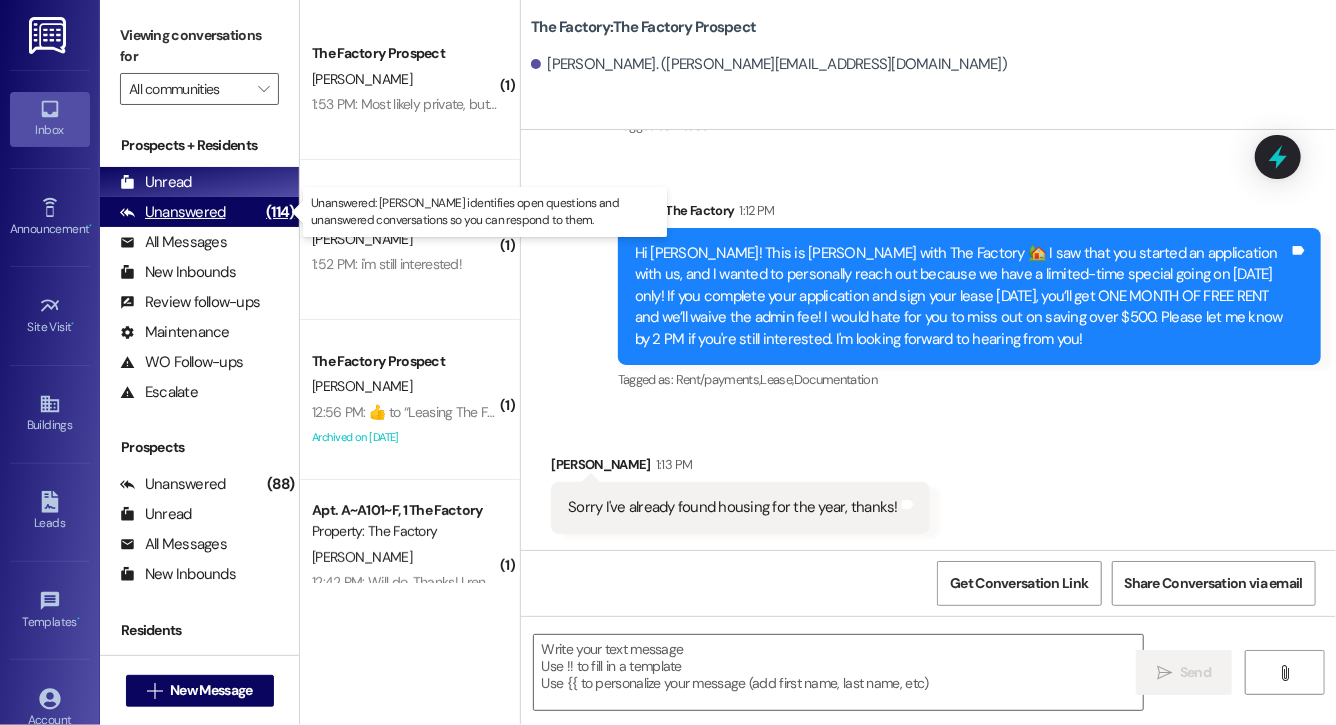 click on "Unanswered" at bounding box center (173, 212) 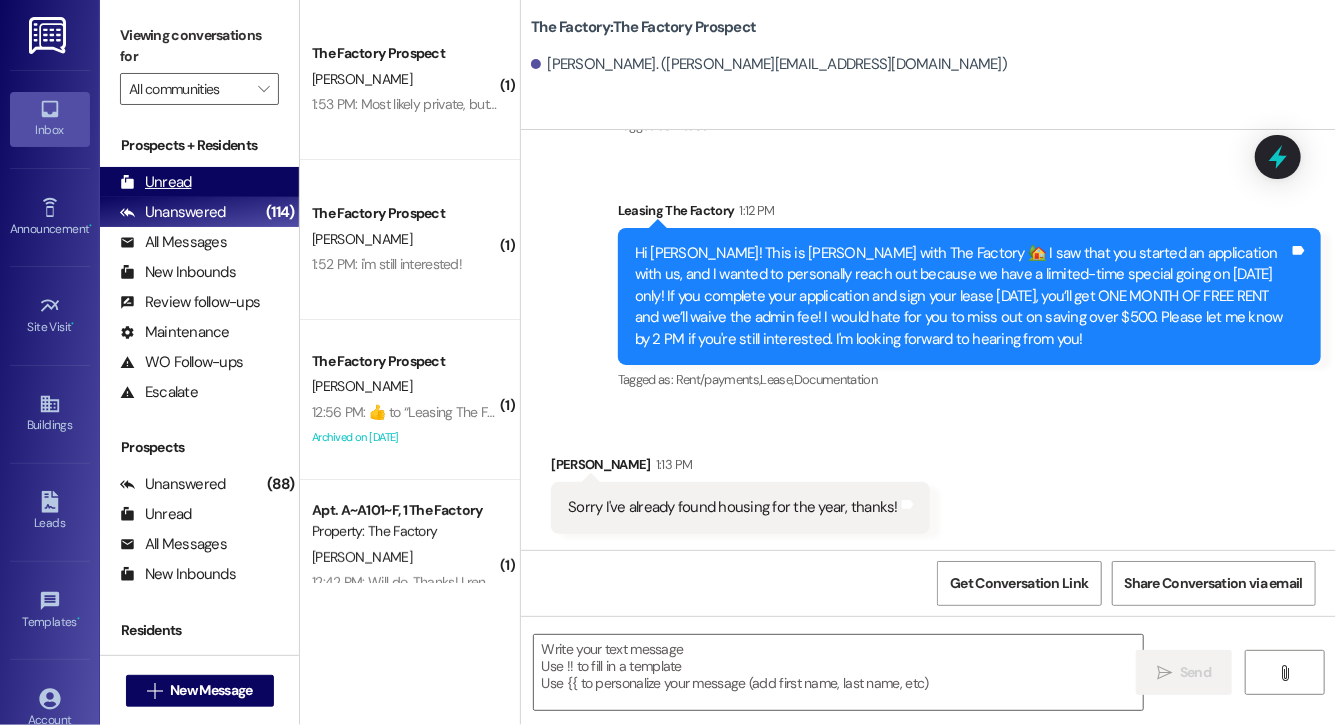 click on "Unread (0)" at bounding box center [199, 182] 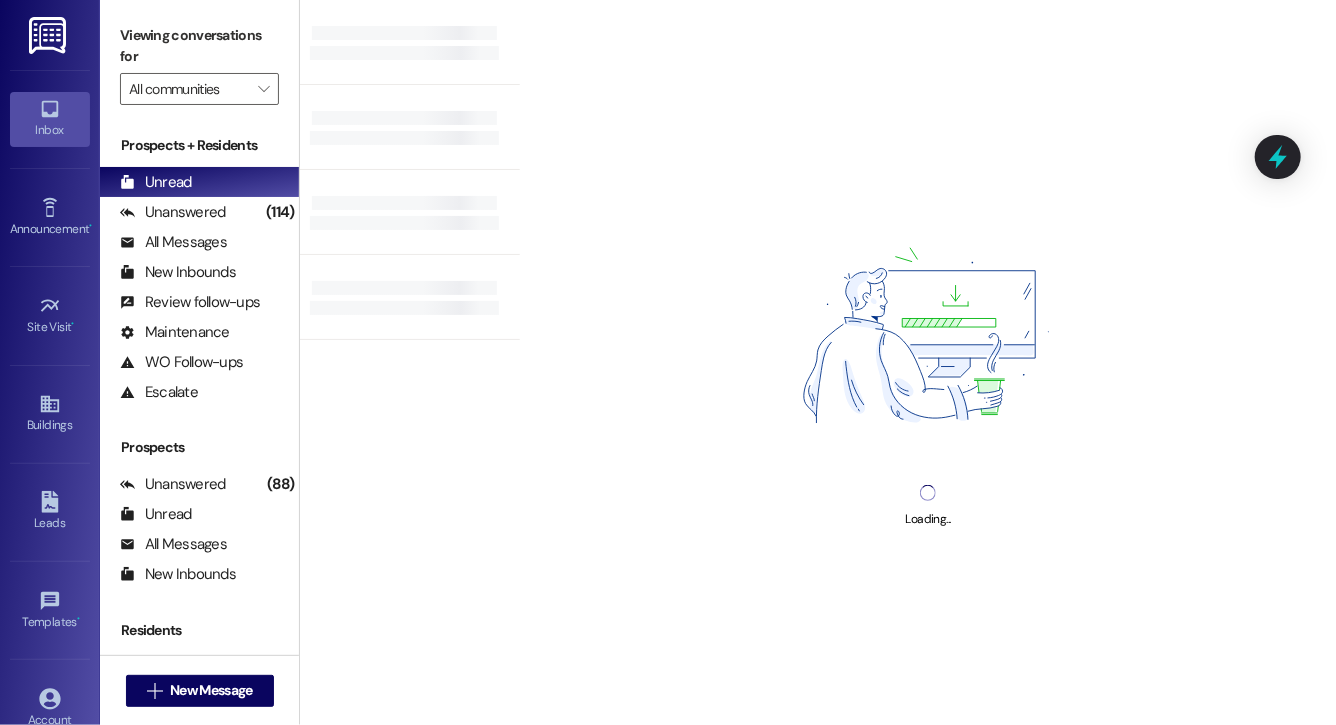 click at bounding box center [410, 42] 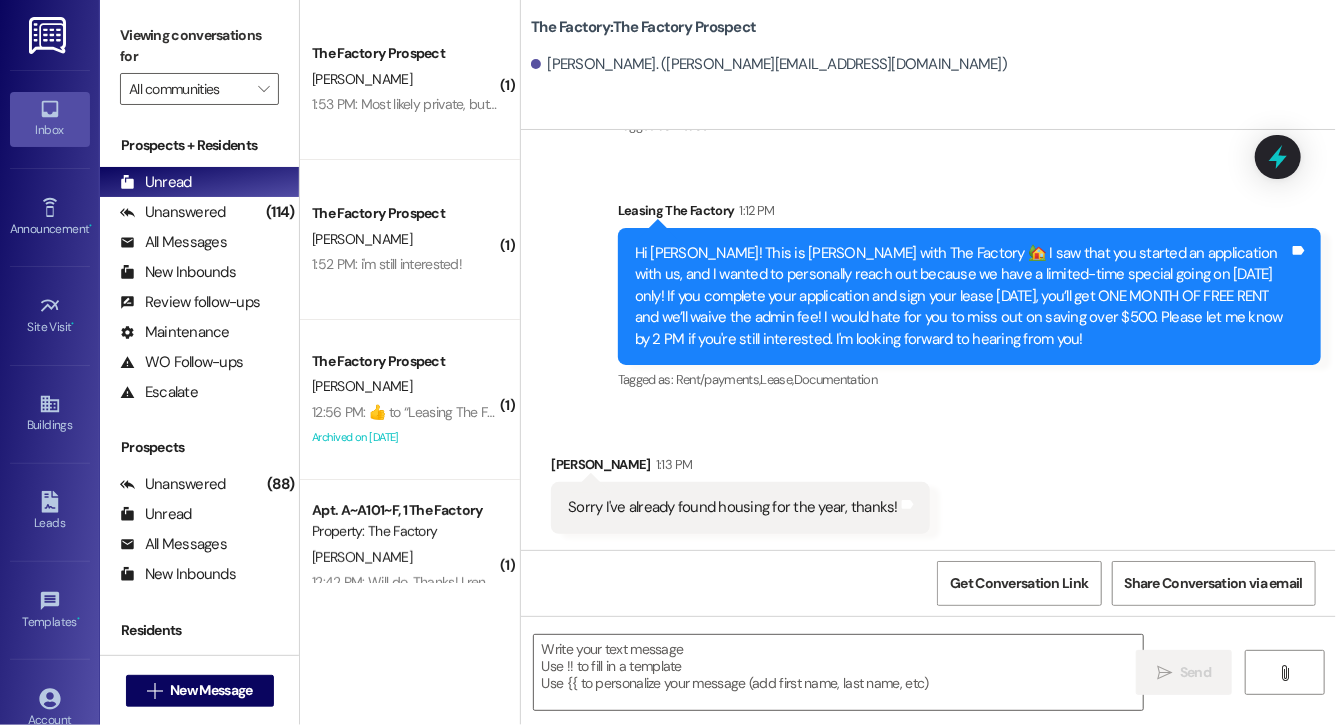 scroll, scrollTop: 1326, scrollLeft: 0, axis: vertical 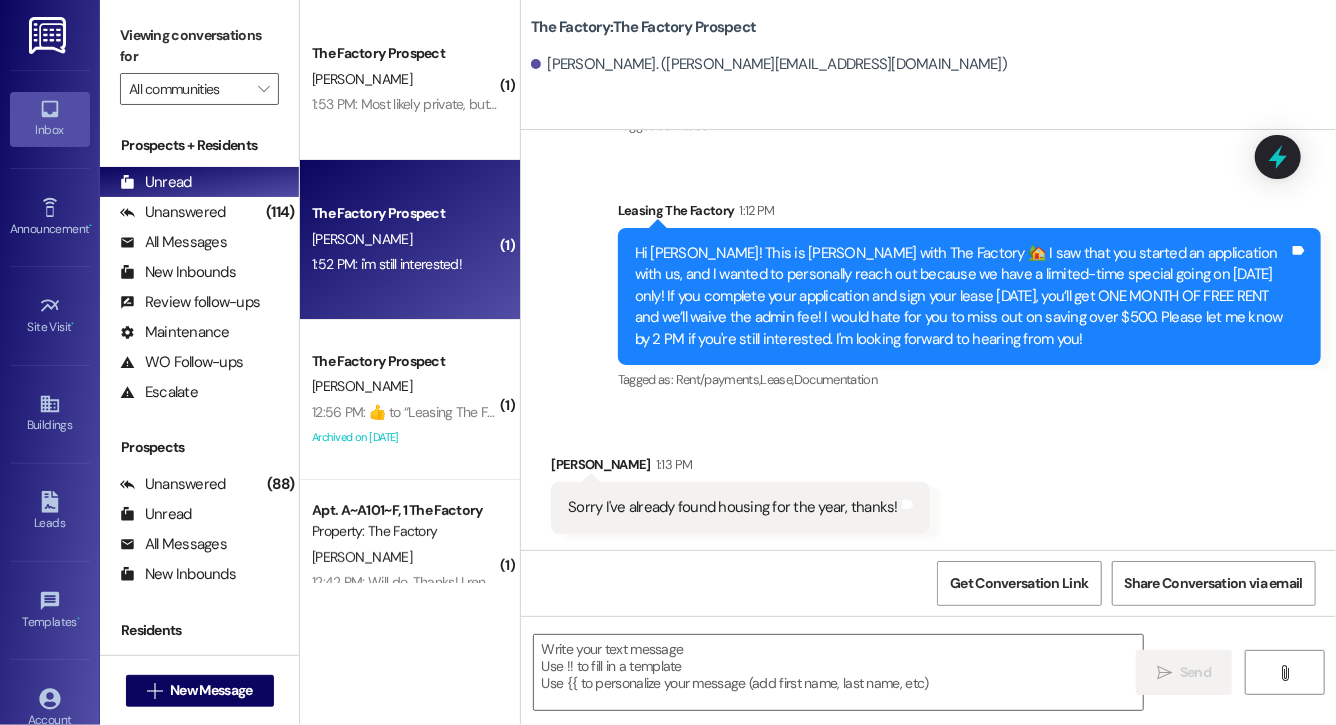 click on "[PERSON_NAME]" at bounding box center [404, 239] 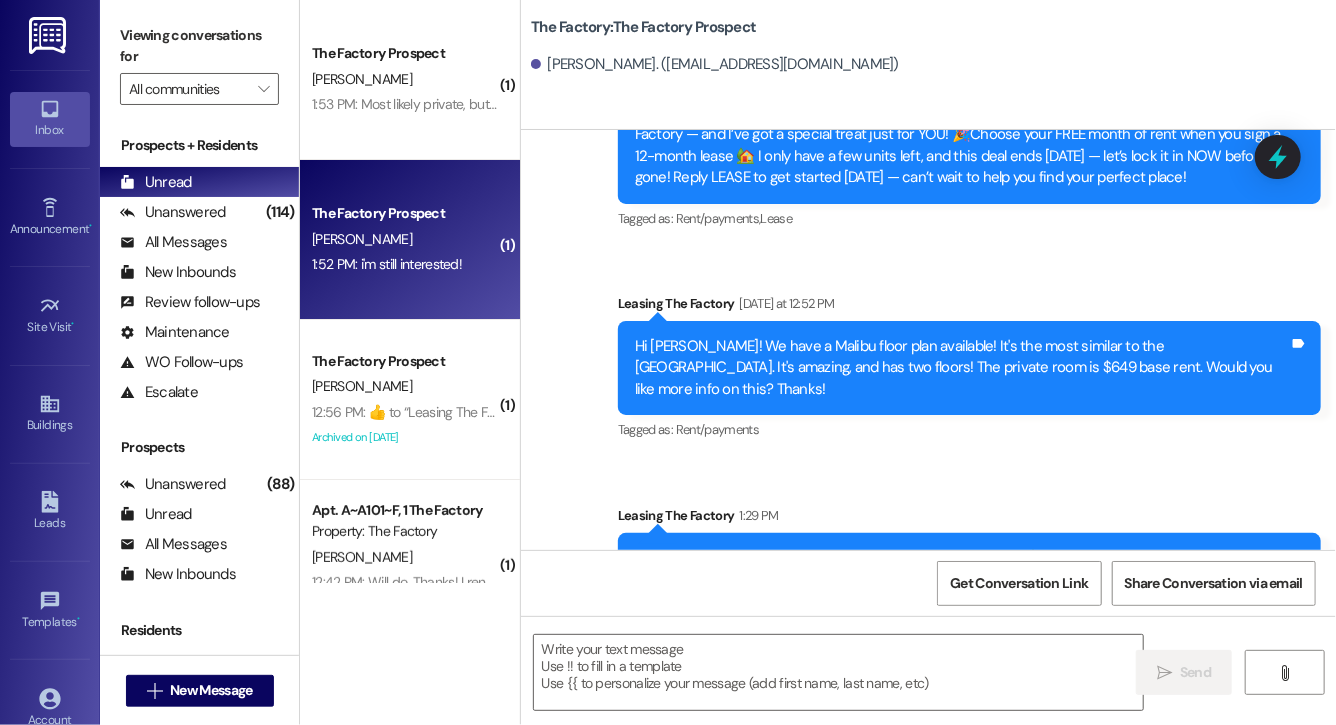 scroll, scrollTop: 850, scrollLeft: 0, axis: vertical 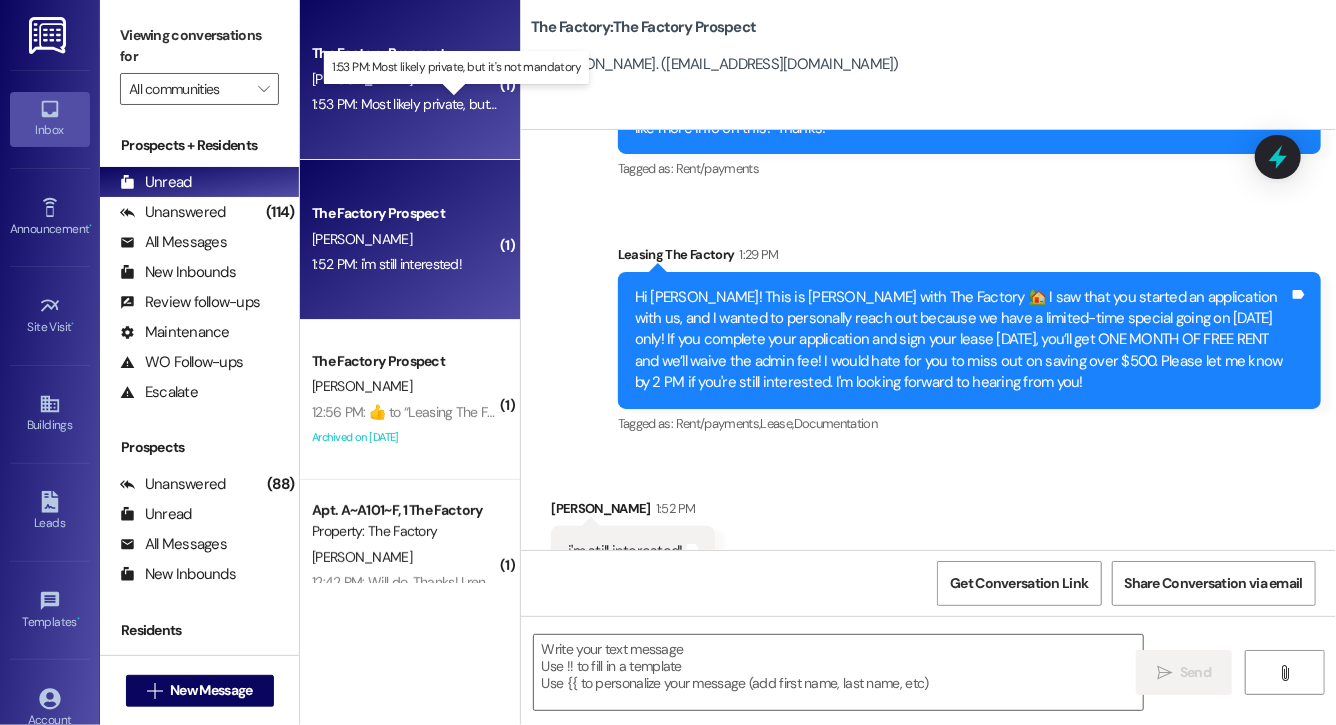 click on "1:53 PM: Most likely private, but it's not mandatory 1:53 PM: Most likely private, but it's not mandatory" at bounding box center (454, 104) 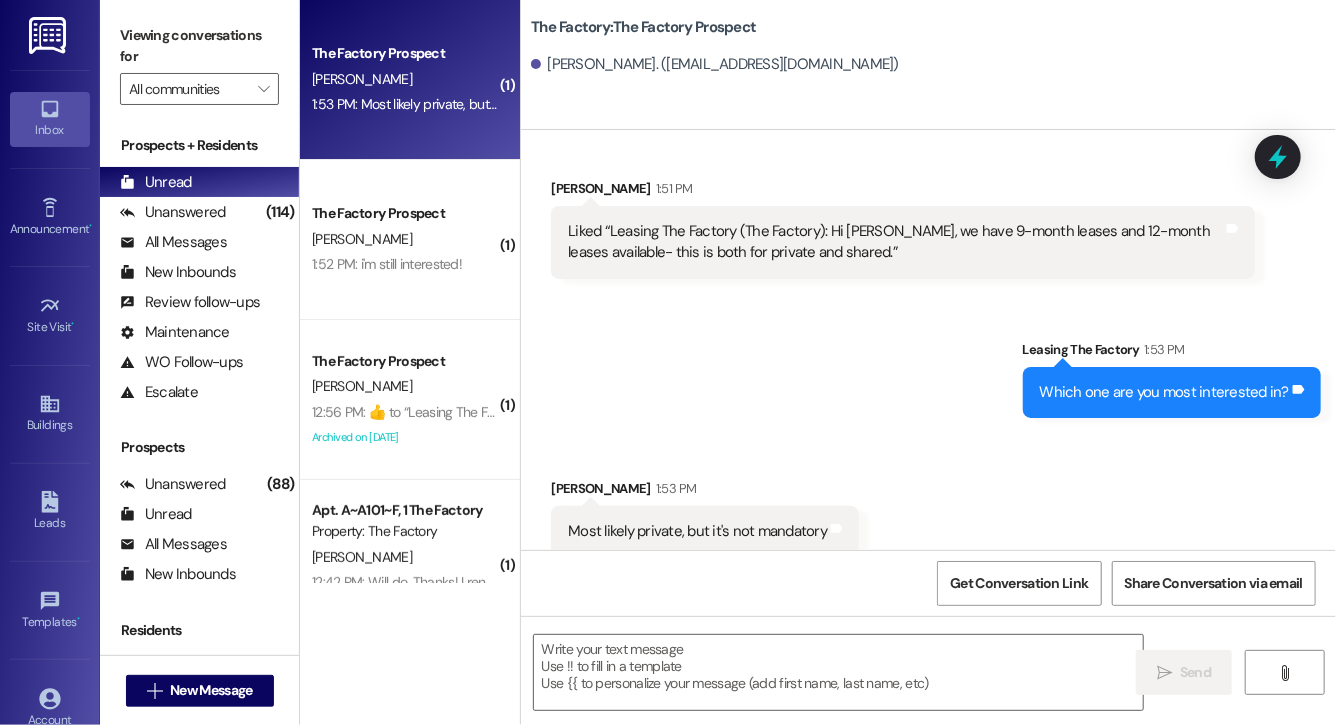 scroll, scrollTop: 598, scrollLeft: 0, axis: vertical 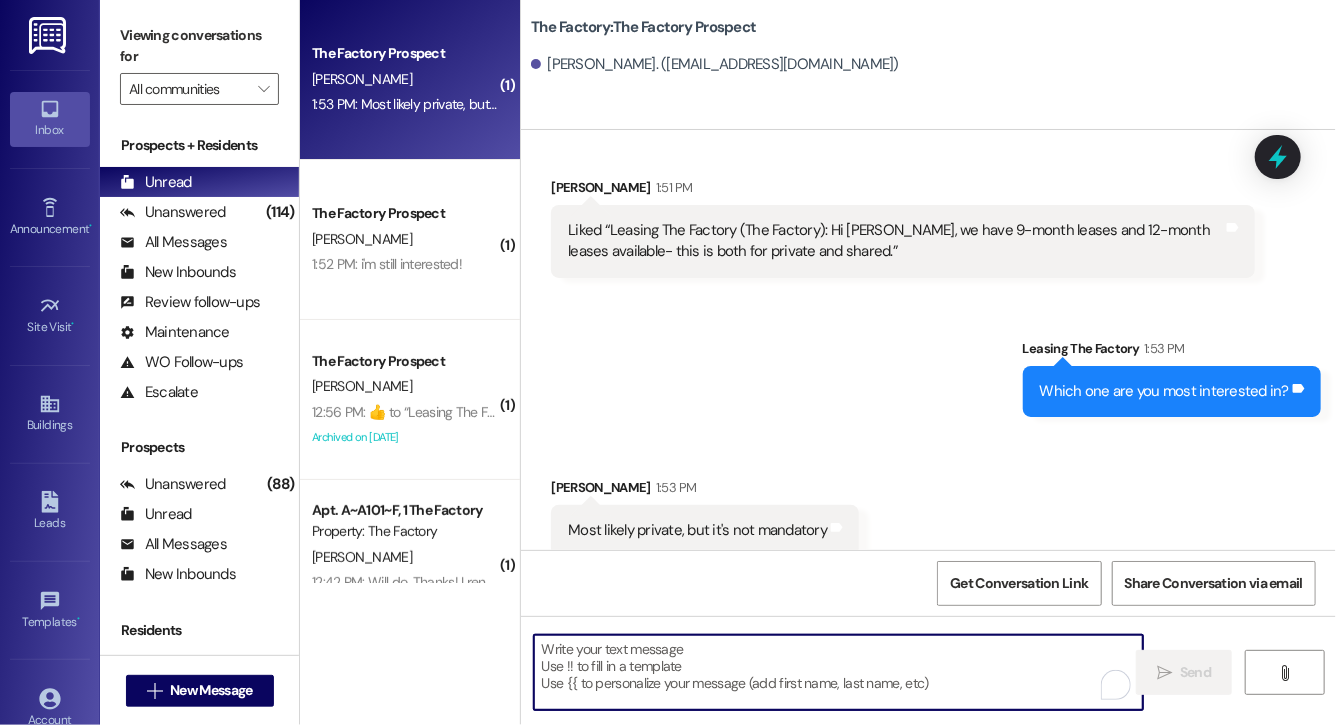click at bounding box center (838, 672) 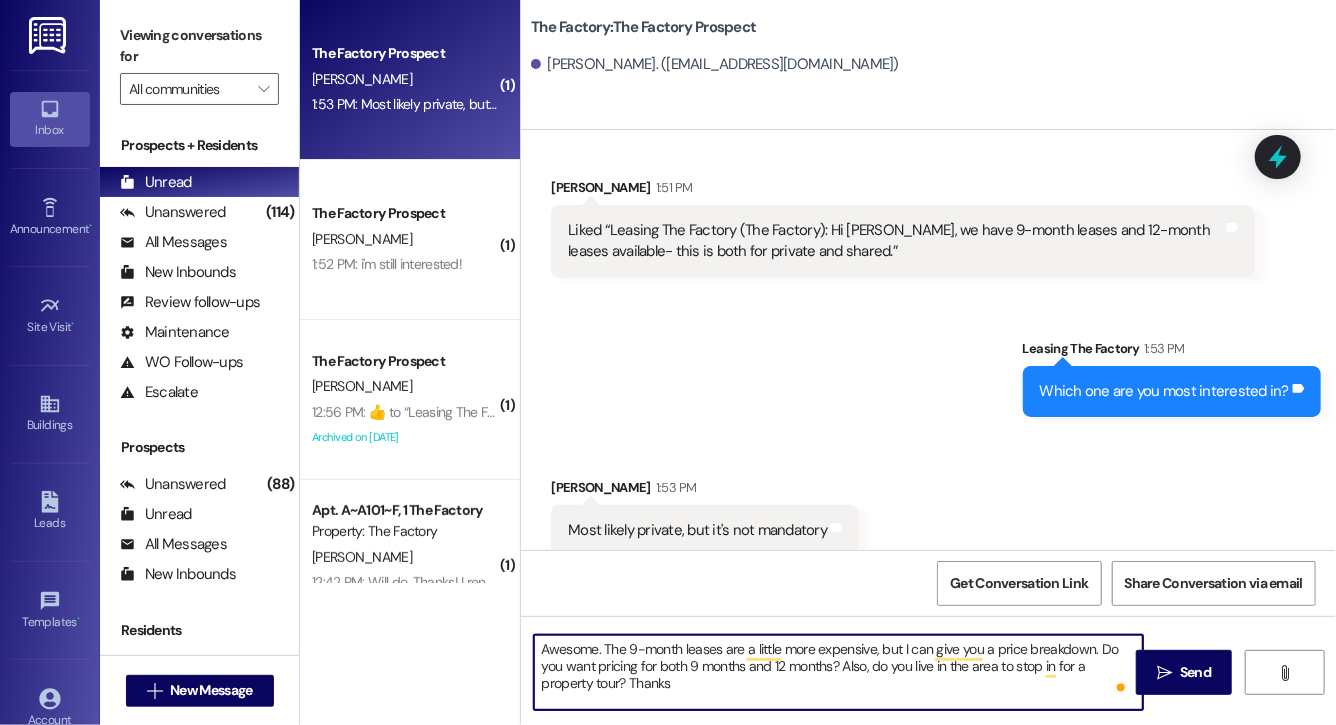 click on "Awesome. The 9-month leases are a little more expensive, but I can give you a price breakdown. Do you want pricing for both 9 months and 12 months? Also, do you live in the area to stop in for a property tour? Thanks" at bounding box center [838, 672] 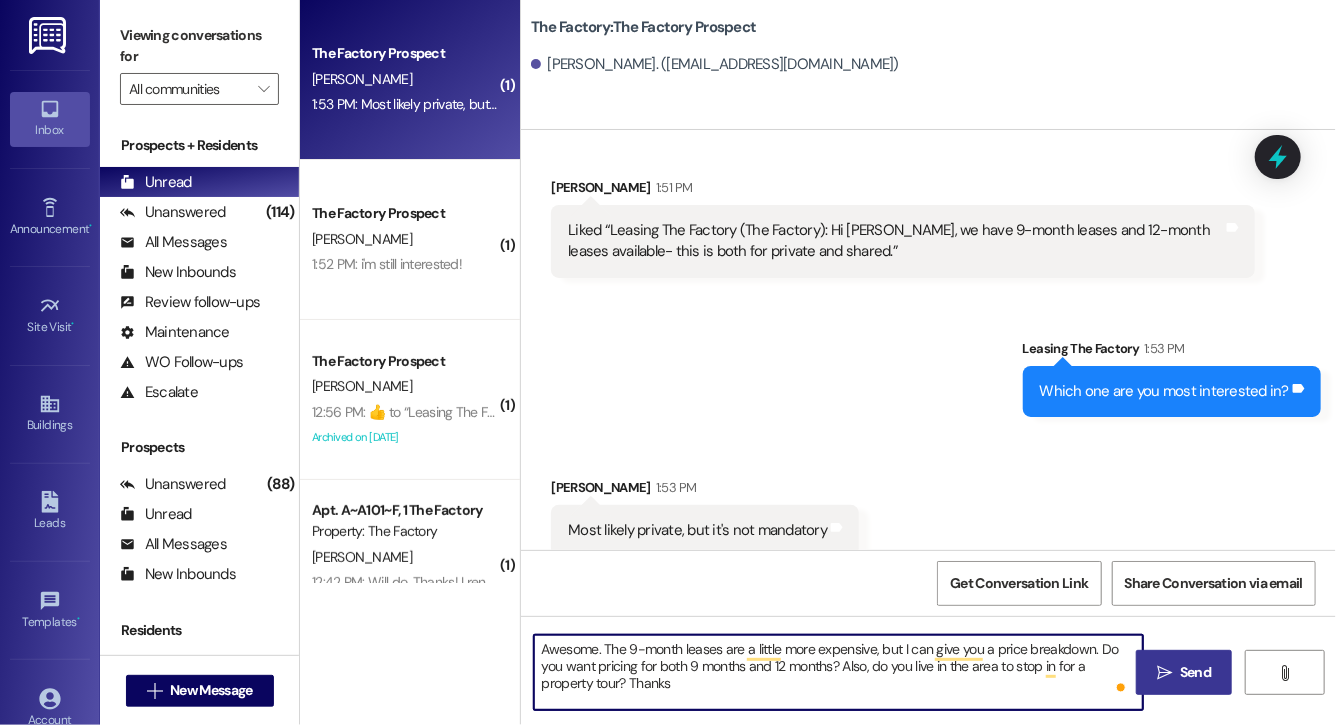 type on "Awesome. The 9-month leases are a little more expensive, but I can give you a price breakdown. Do you want pricing for both 9 months and 12 months? Also, do you live in the area to stop in for a property tour? Thanks" 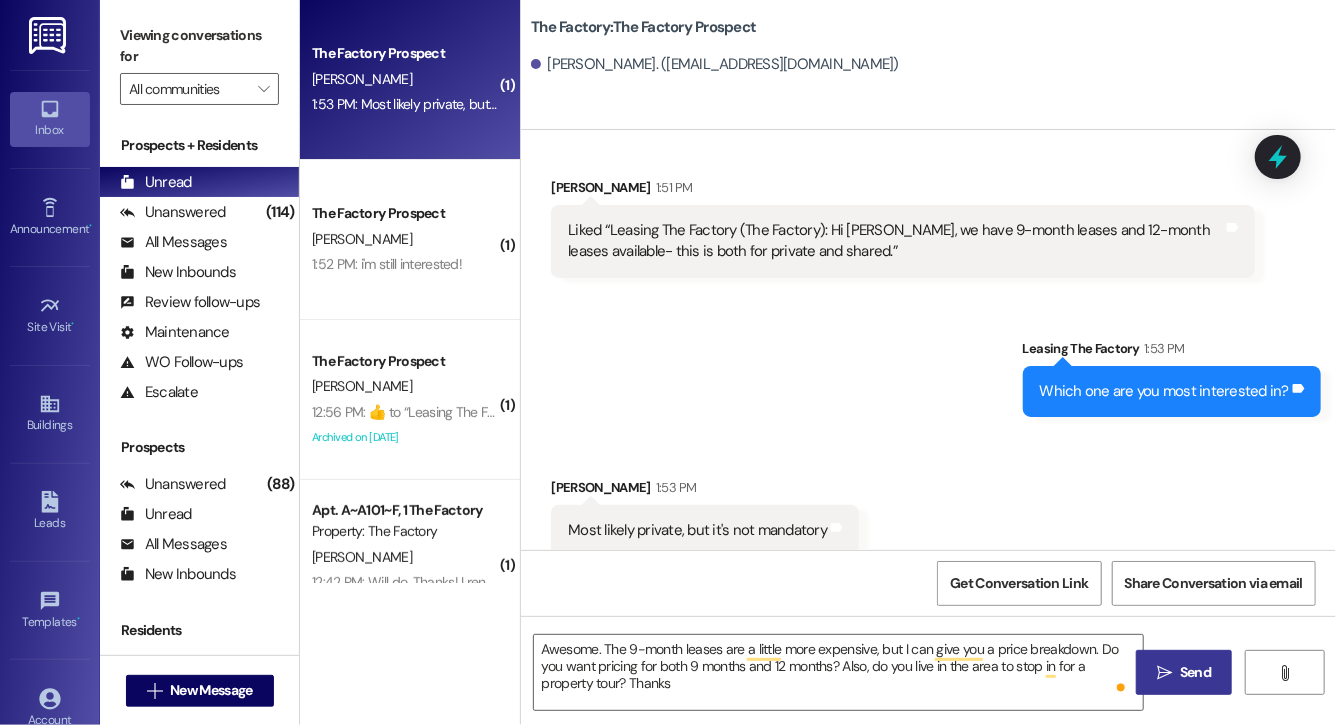 click on " Send" at bounding box center [1184, 672] 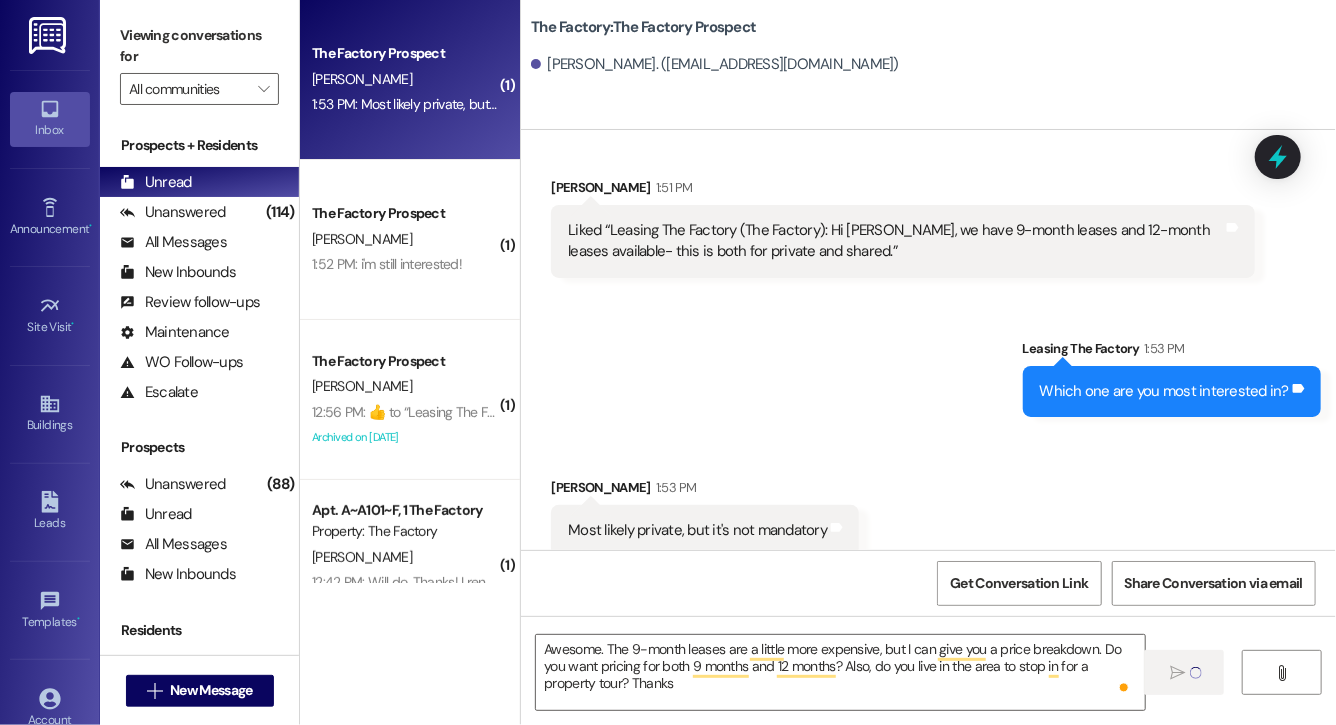 type 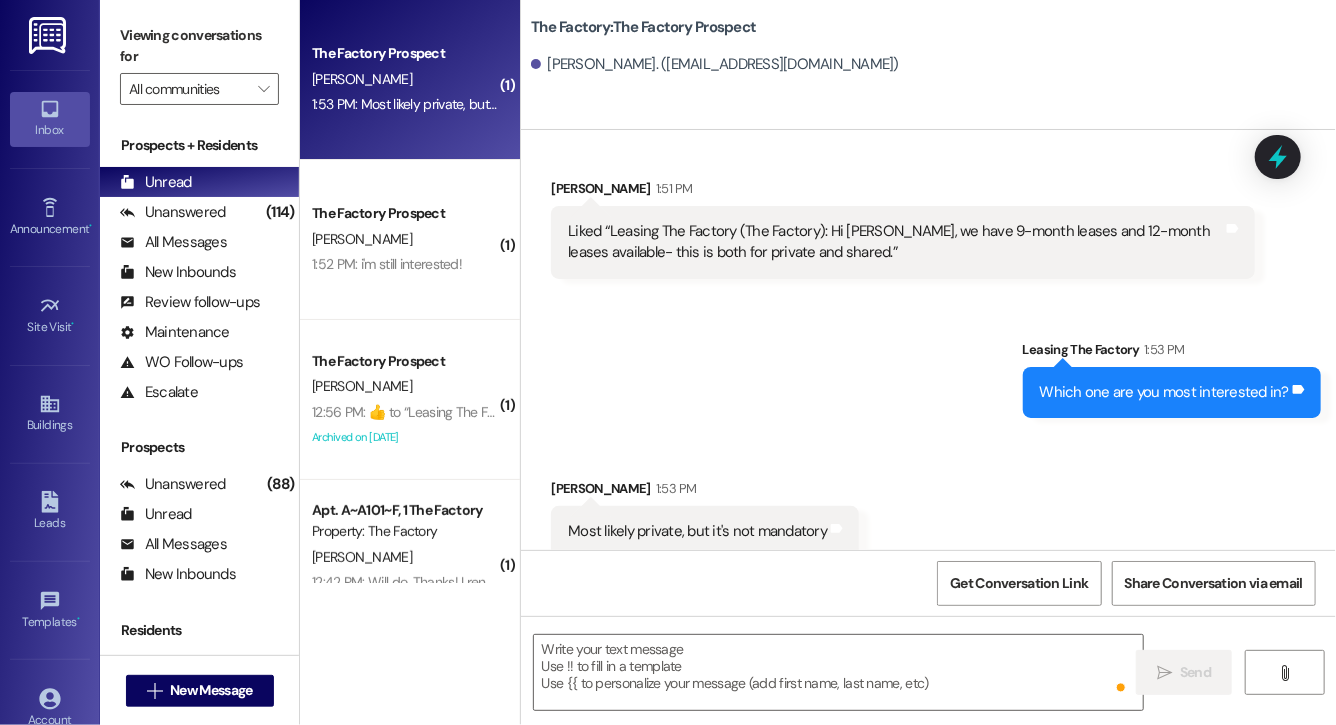 scroll, scrollTop: 780, scrollLeft: 0, axis: vertical 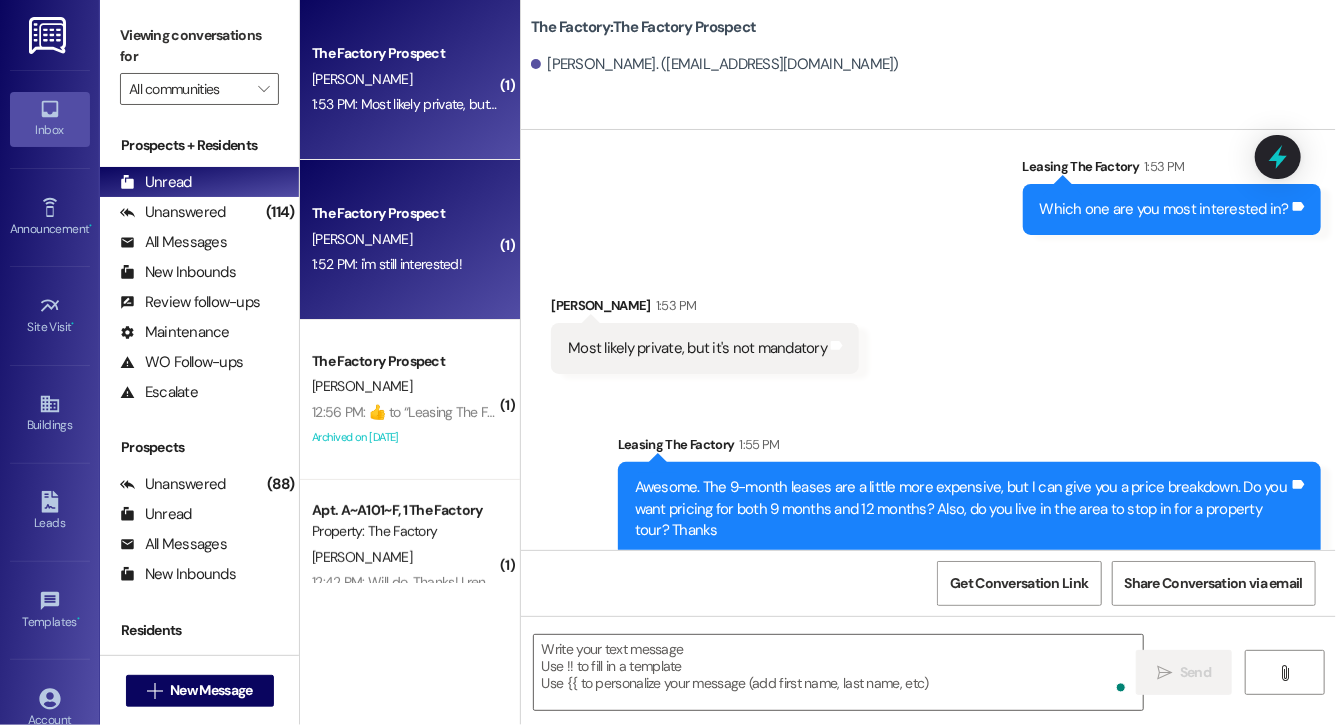 click on "[PERSON_NAME]" at bounding box center [404, 239] 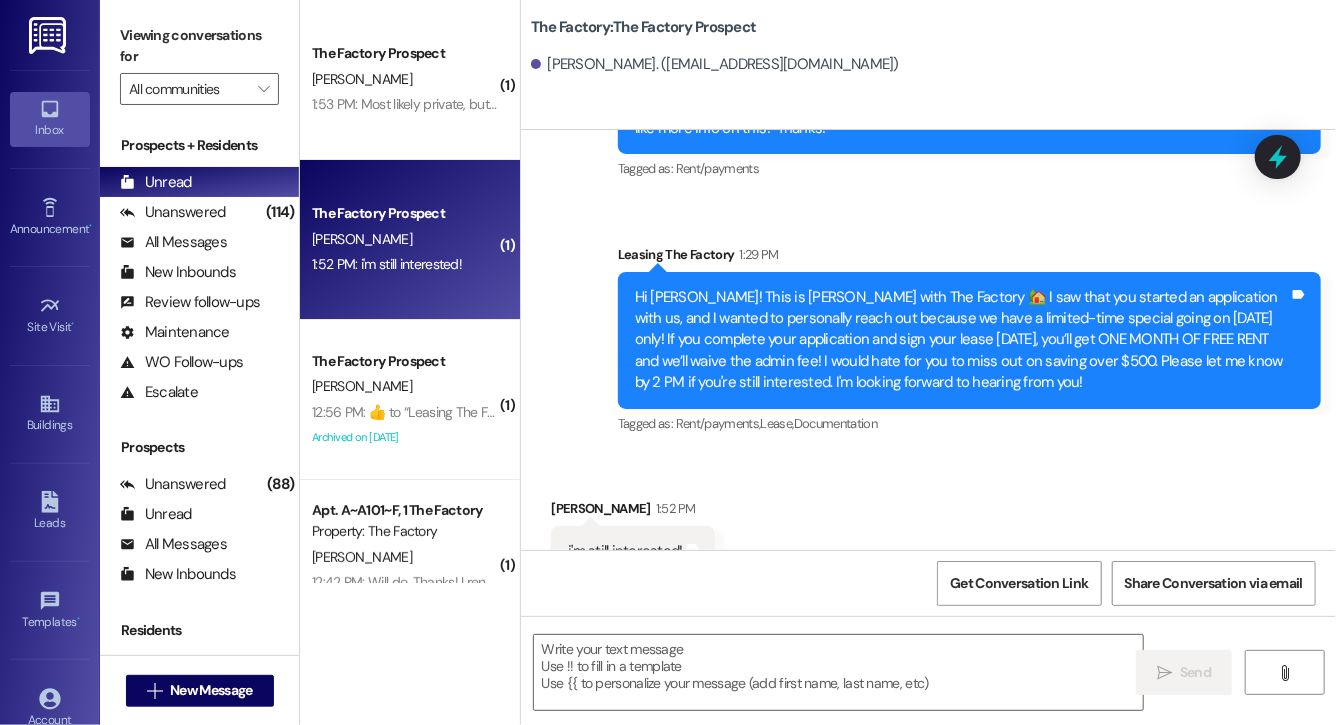 scroll, scrollTop: 849, scrollLeft: 0, axis: vertical 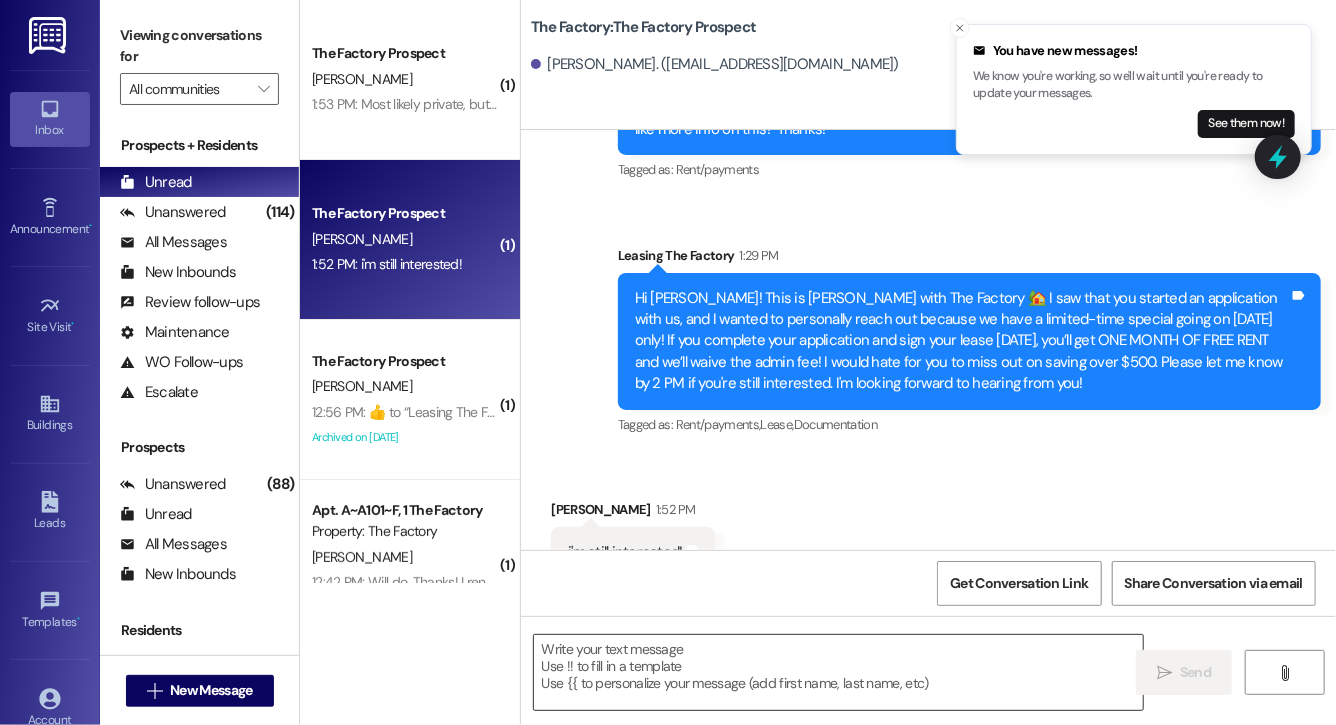 click at bounding box center [838, 672] 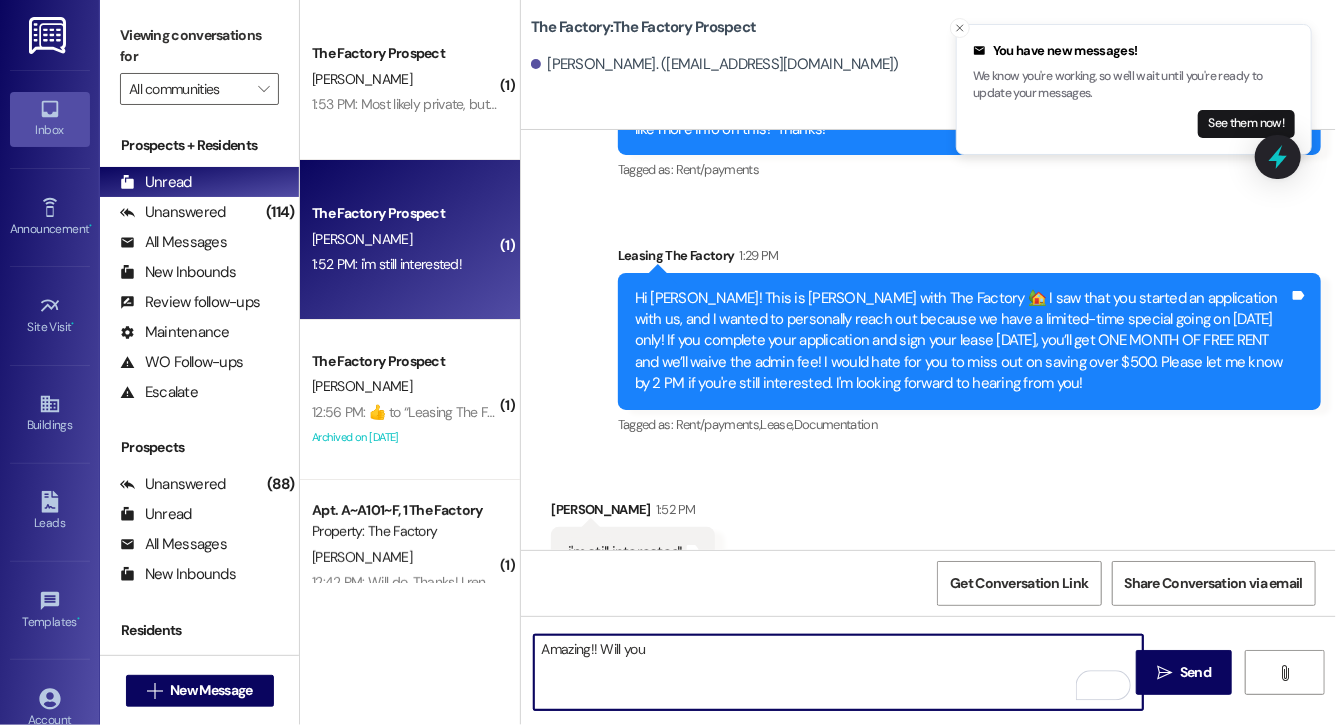 type on "Amazing!! Will you" 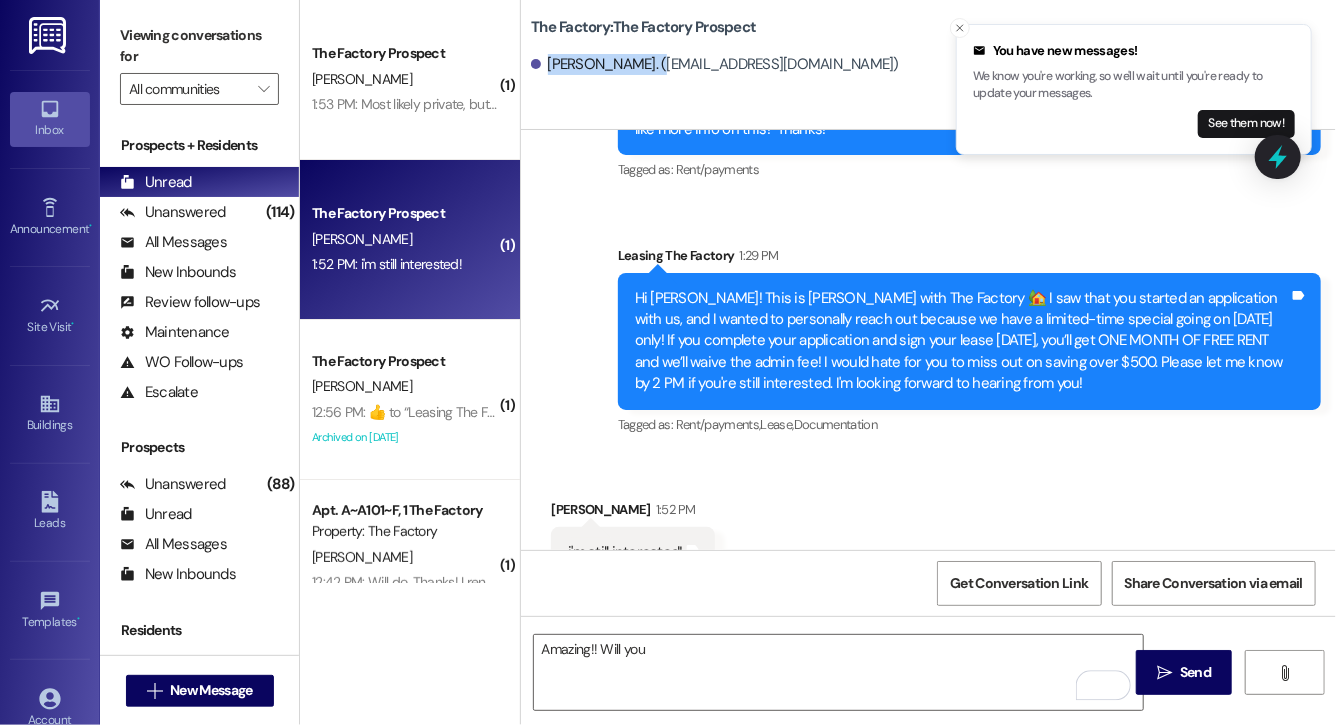 drag, startPoint x: 549, startPoint y: 62, endPoint x: 651, endPoint y: 72, distance: 102.48902 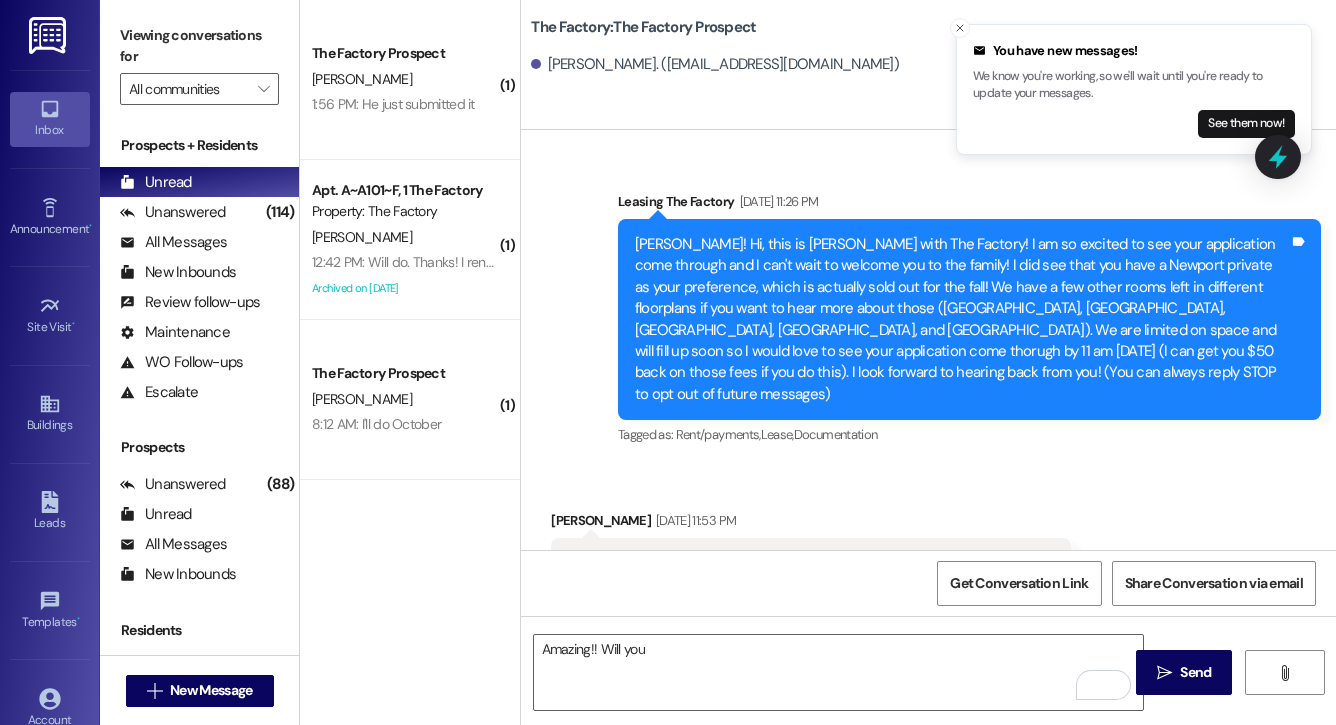 scroll, scrollTop: 0, scrollLeft: 0, axis: both 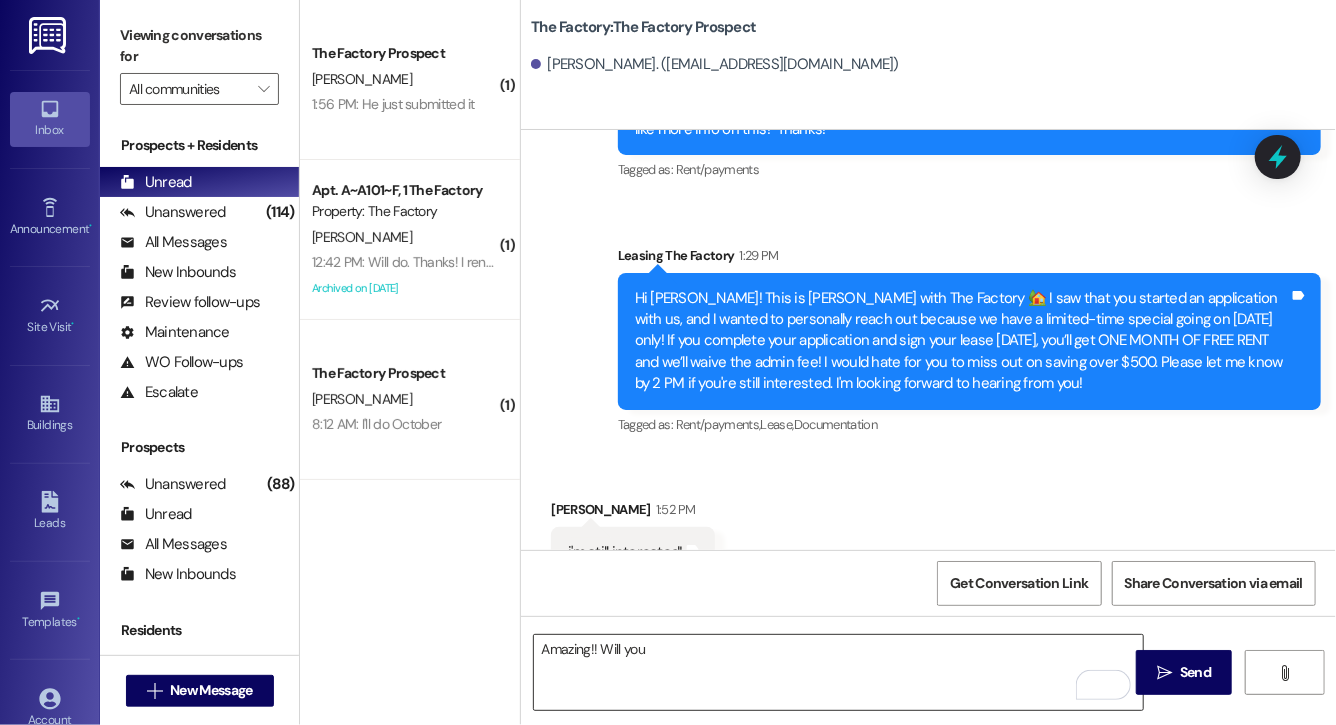 click on "Amazing!! Will you" at bounding box center [838, 672] 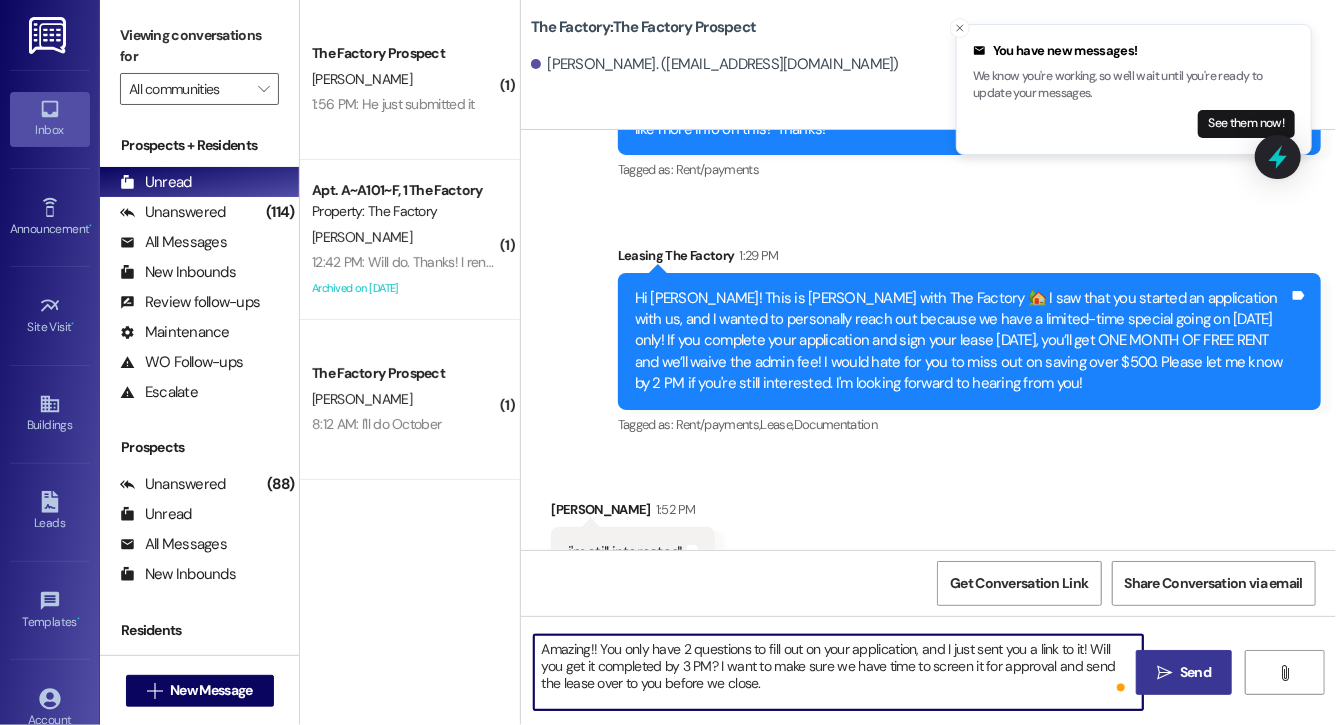 type on "Amazing!! You only have 2 questions to fill out on your application, and I just sent you a link to it! Will you get it completed by 3 PM? I want to make sure we have time to screen it for approval and send the lease over to you before we close." 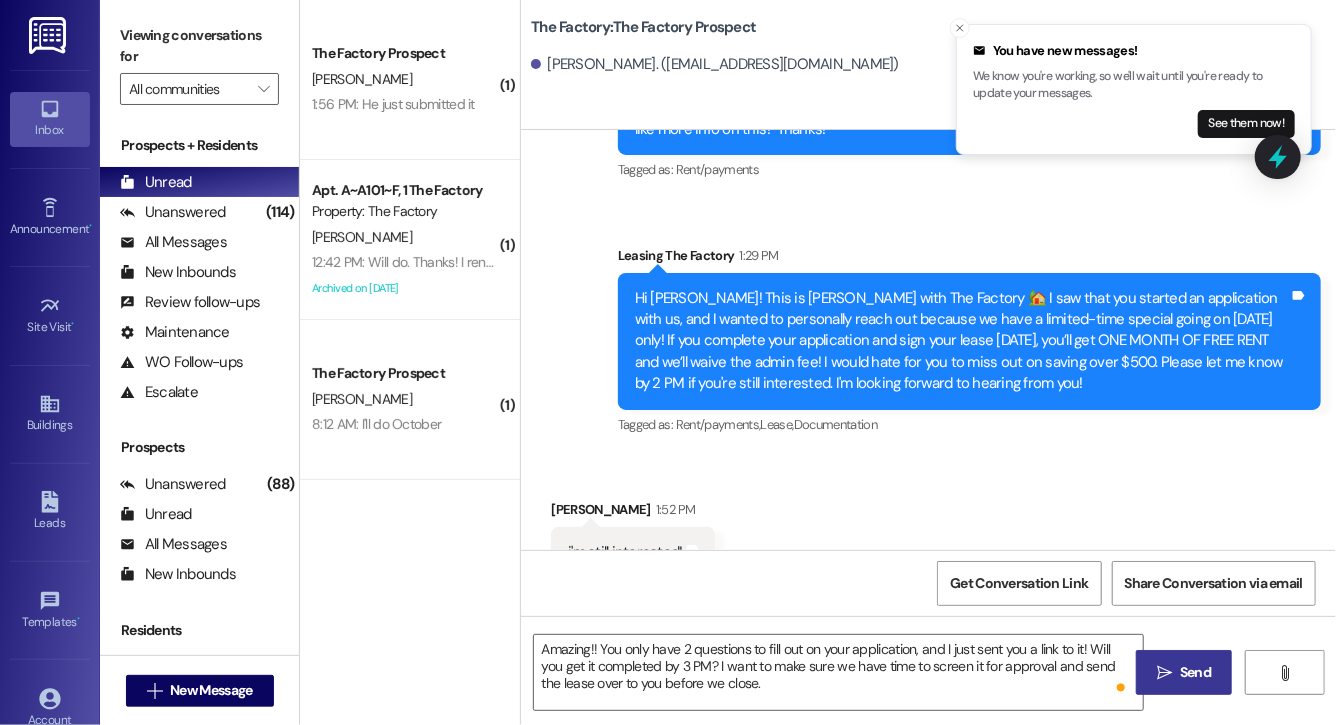 click on "Send" at bounding box center [1195, 672] 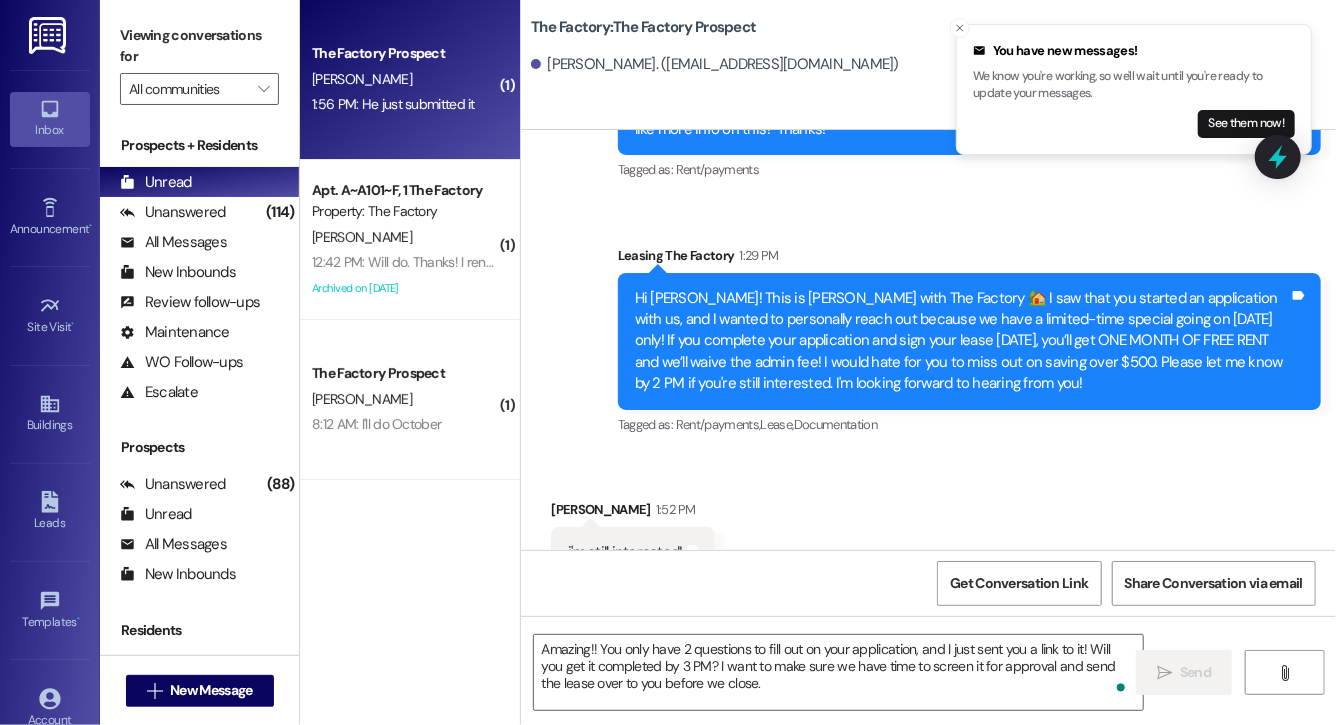 click on "[PERSON_NAME]" at bounding box center [404, 79] 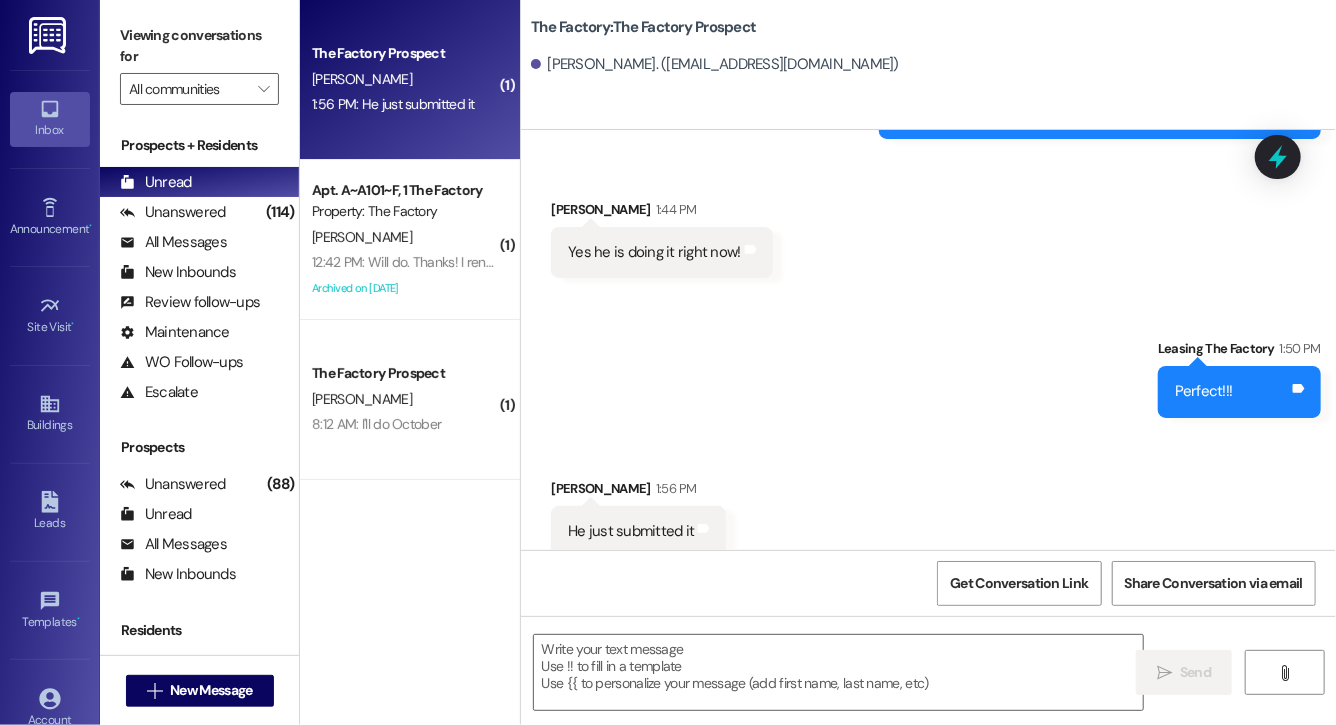 scroll, scrollTop: 526, scrollLeft: 0, axis: vertical 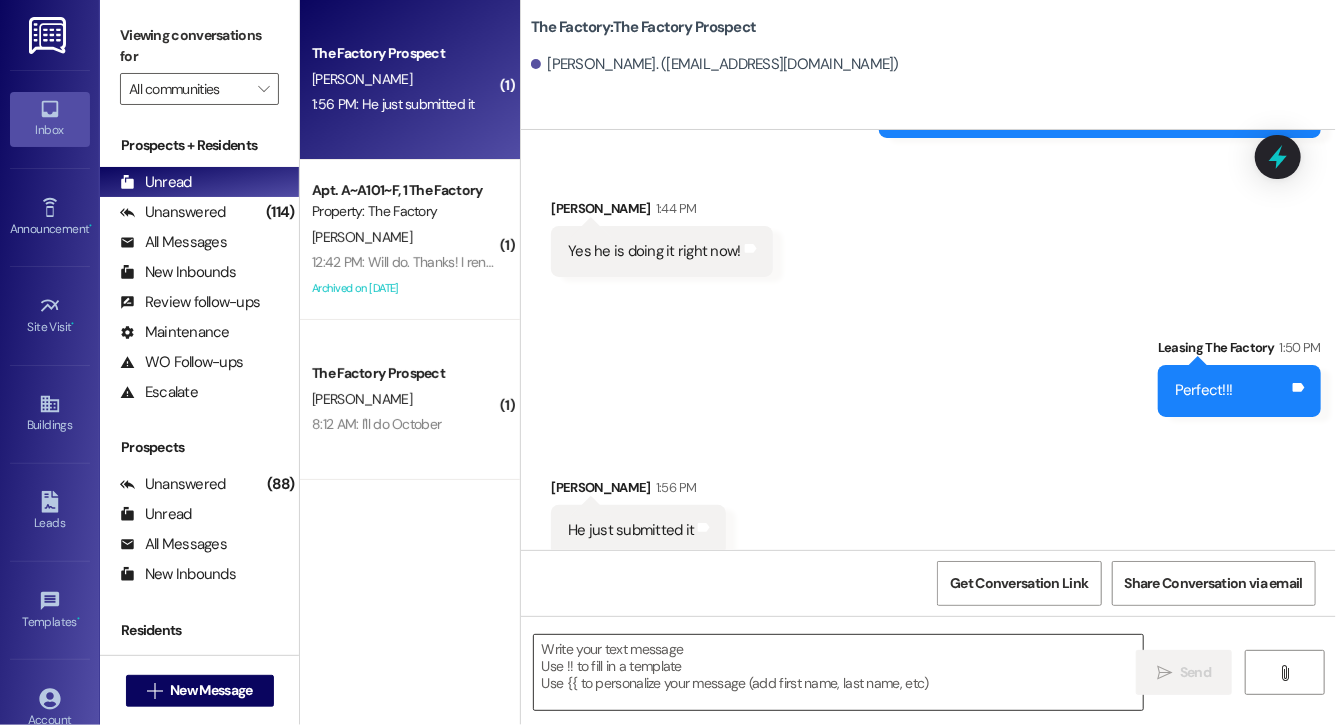 click at bounding box center [838, 672] 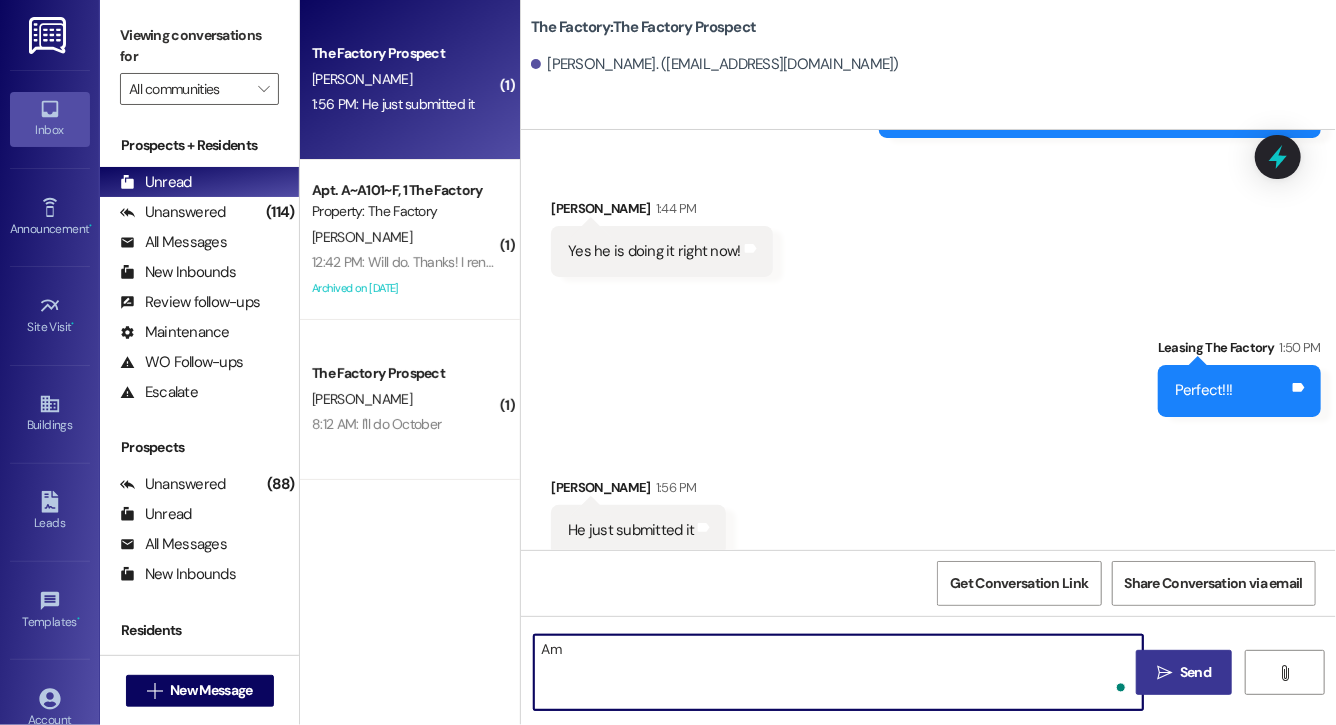 type on "A" 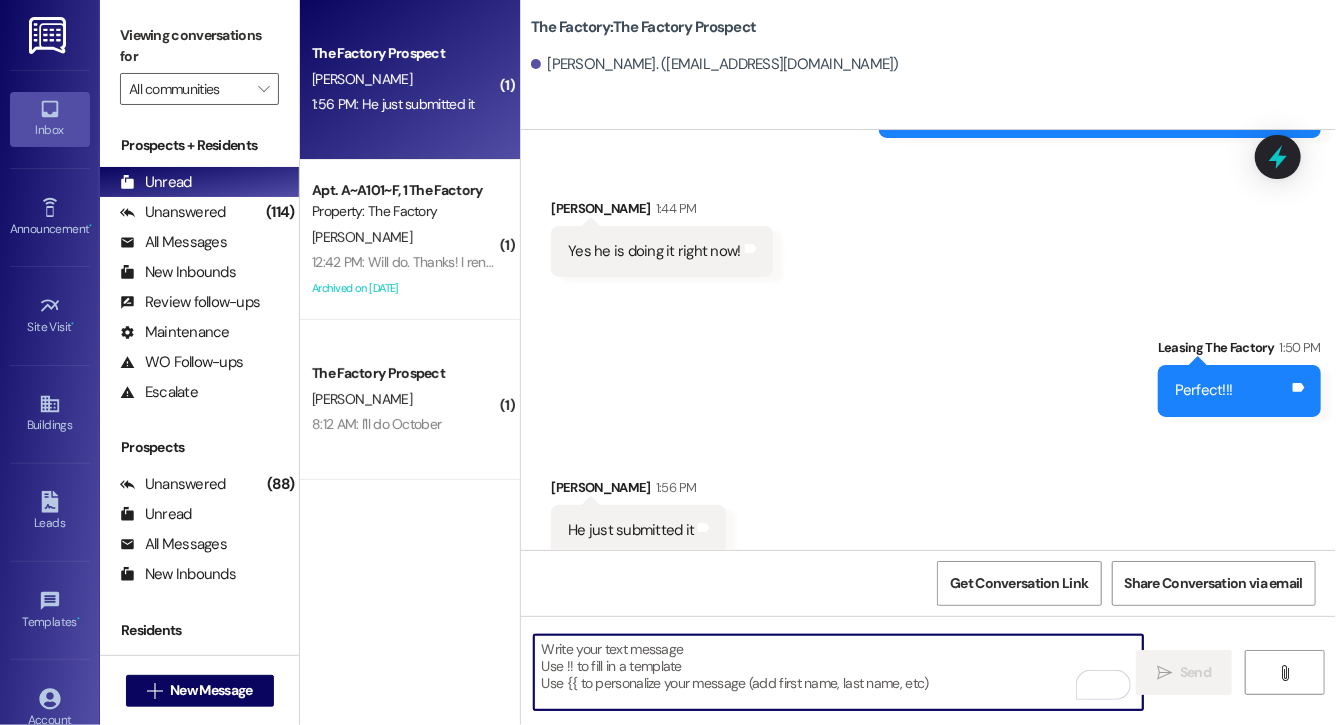 click at bounding box center [838, 672] 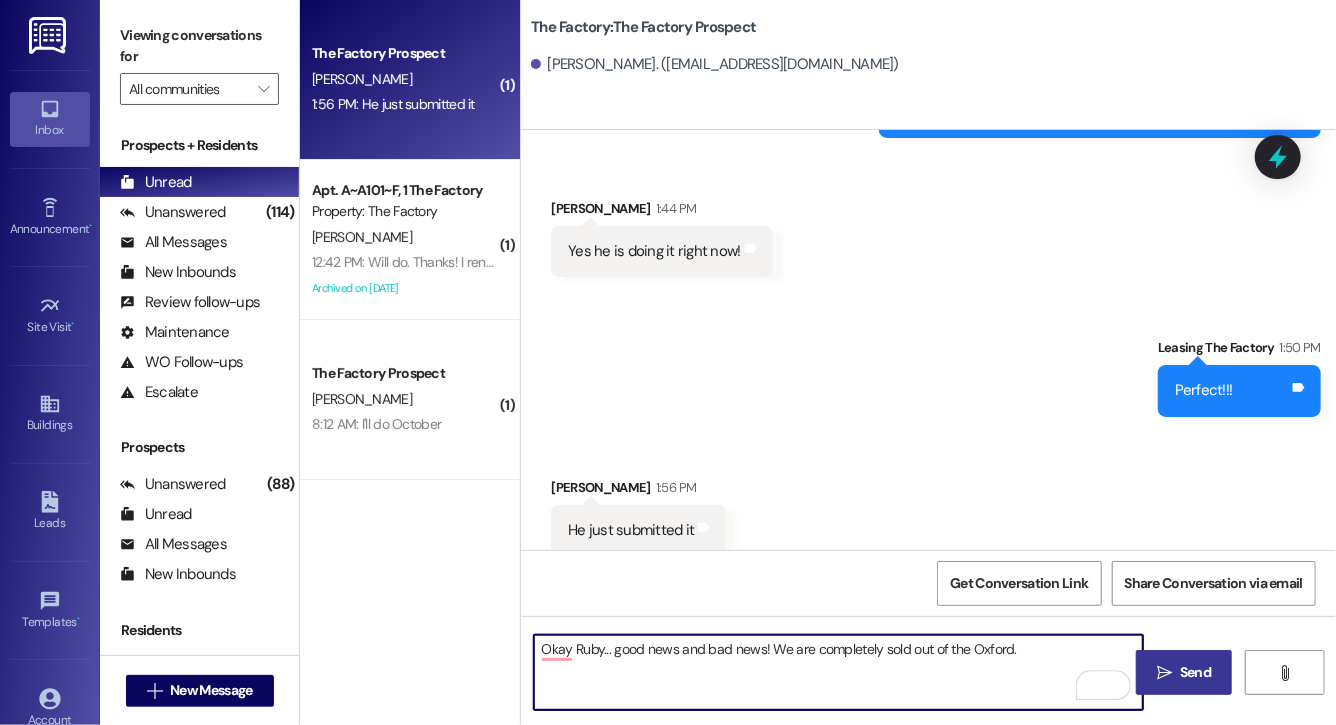 click on "Okay Ruby... good news and bad news! We are completely sold out of the Oxford." at bounding box center [838, 672] 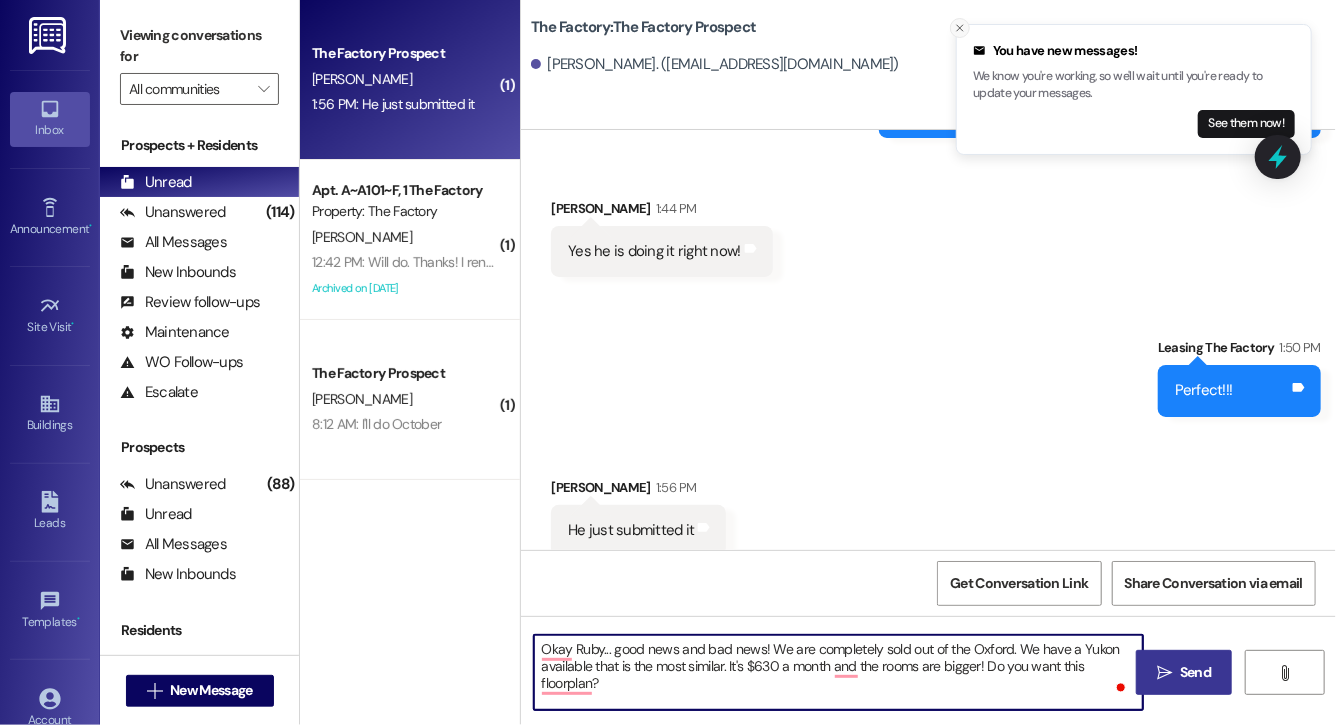click 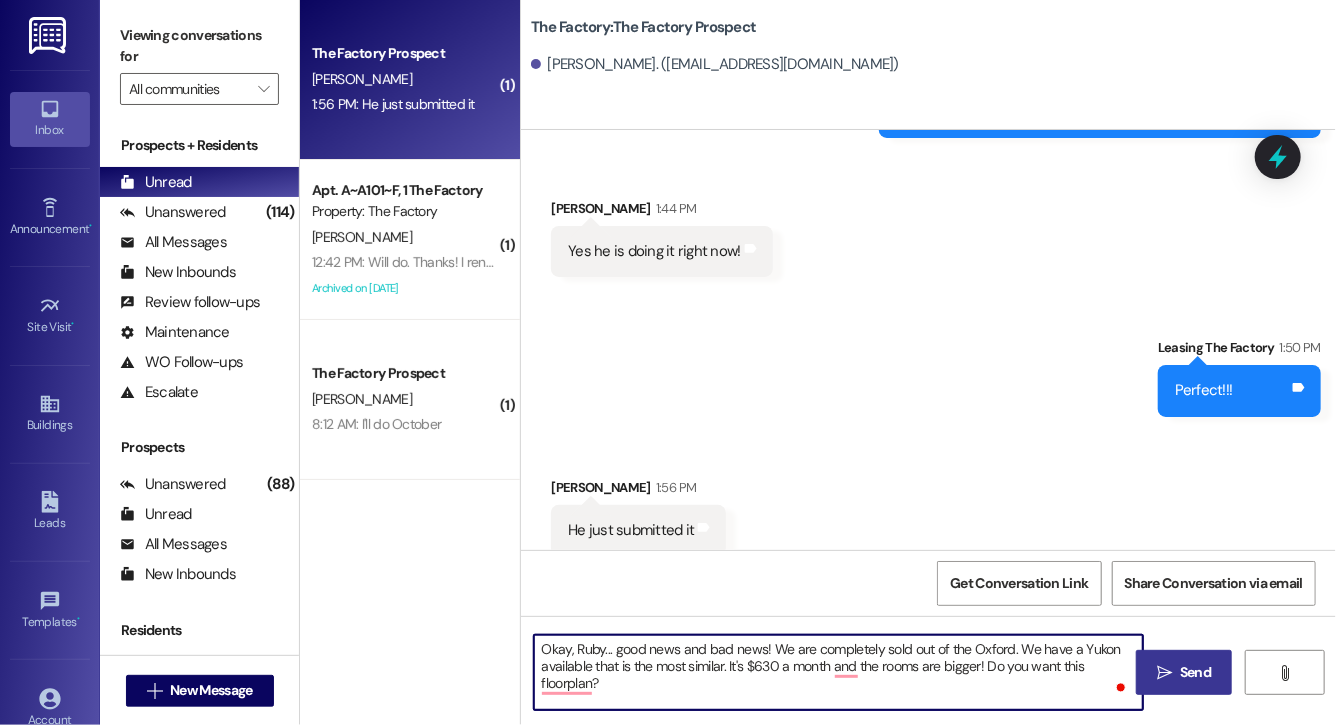 click on "Okay, Ruby... good news and bad news! We are completely sold out of the Oxford. We have a Yukon available that is the most similar. It's $630 a month and the rooms are bigger! Do you want this floorplan?" at bounding box center (838, 672) 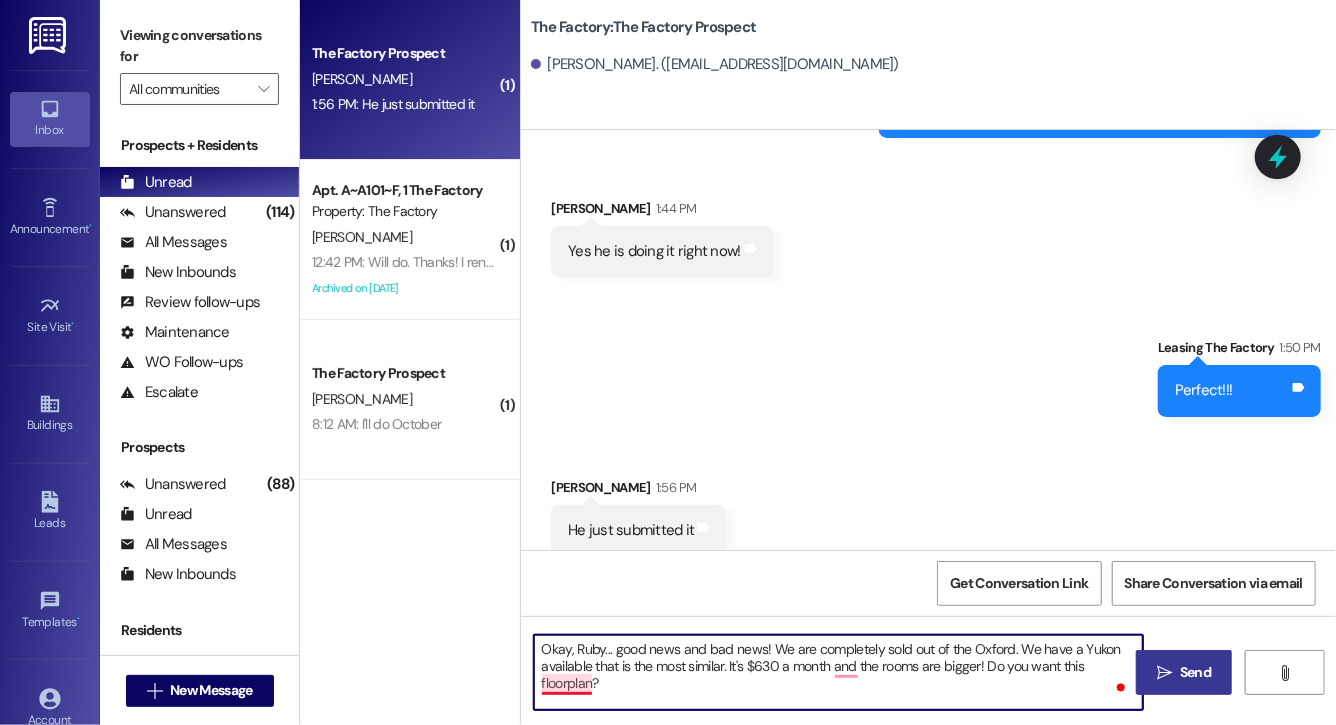drag, startPoint x: 630, startPoint y: 698, endPoint x: 563, endPoint y: 672, distance: 71.867935 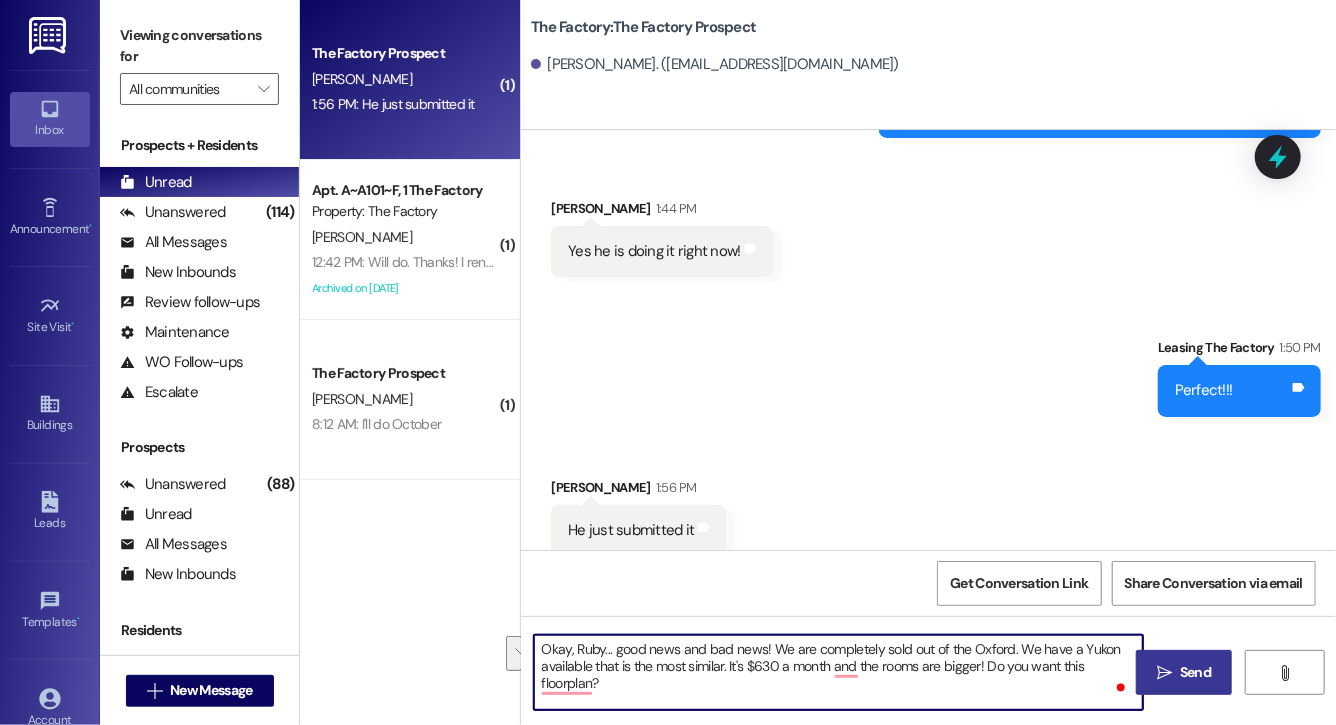 click on "Okay, Ruby... good news and bad news! We are completely sold out of the Oxford. We have a Yukon available that is the most similar. It's $630 a month and the rooms are bigger! Do you want this floorplan?" at bounding box center [838, 672] 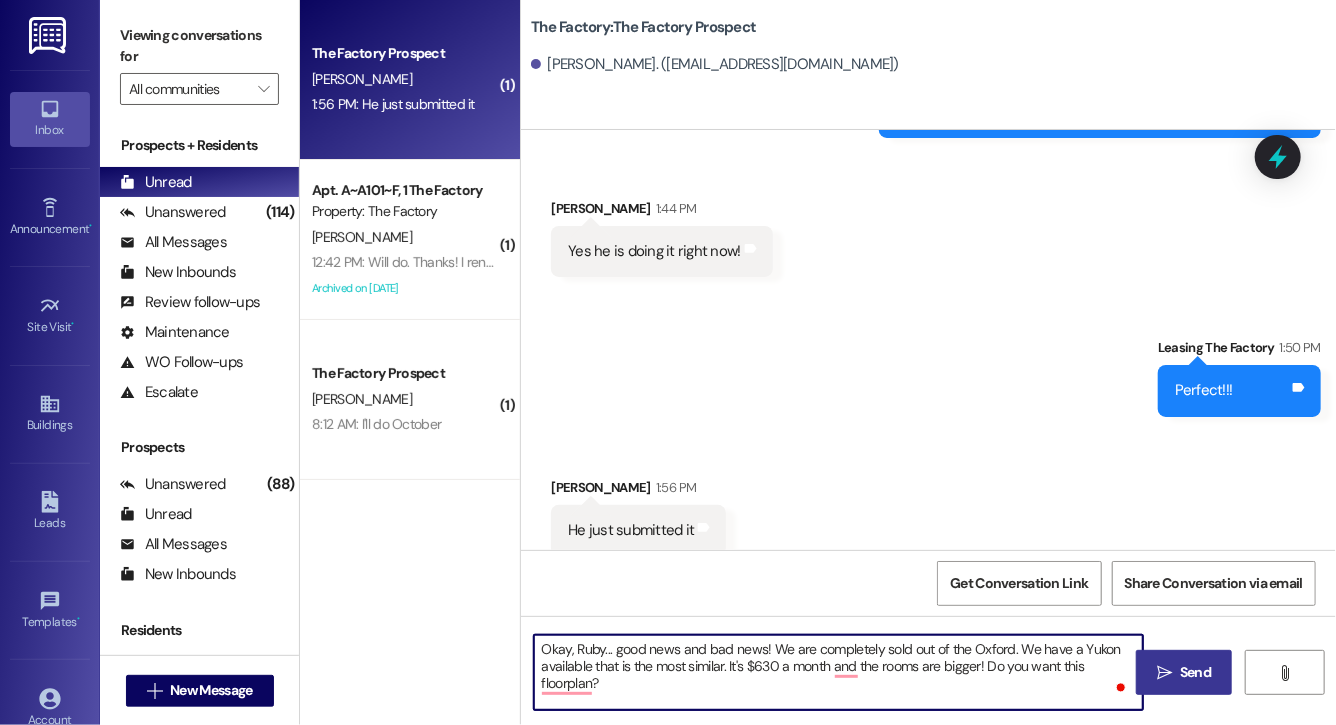 click on "Okay, Ruby... good news and bad news! We are completely sold out of the Oxford. We have a Yukon available that is the most similar. It's $630 a month and the rooms are bigger! Do you want this floorplan?" at bounding box center (838, 672) 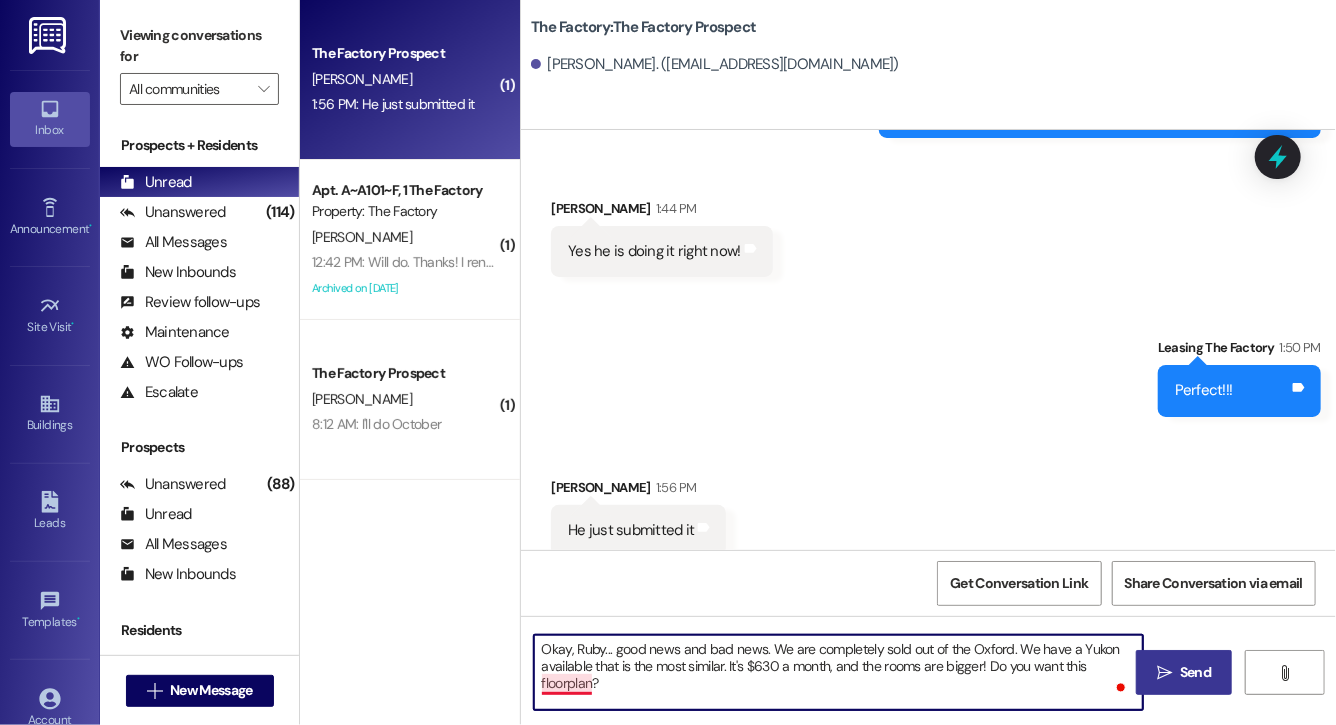 click on "Okay, Ruby... good news and bad news. We are completely sold out of the Oxford. We have a Yukon available that is the most similar. It's $630 a month, and the rooms are bigger! Do you want this floorplan?" at bounding box center (838, 672) 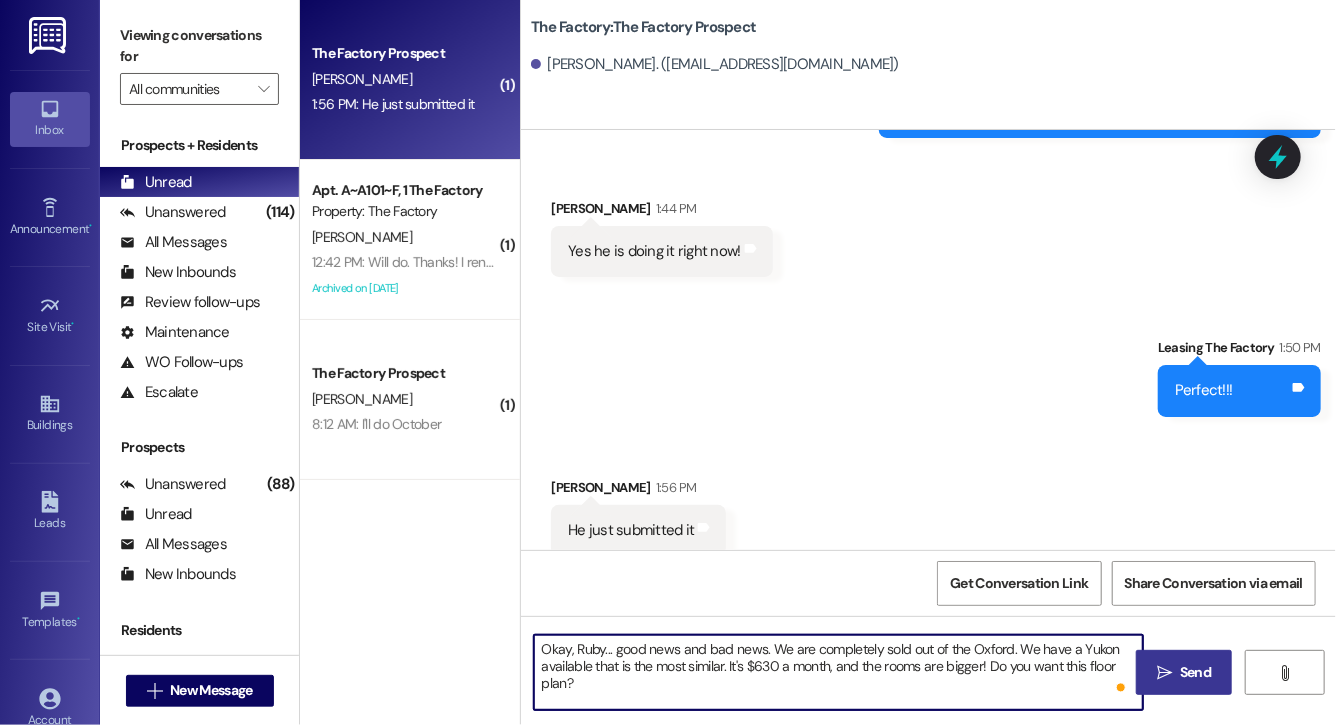 click on "Okay, Ruby... good news and bad news. We are completely sold out of the Oxford. We have a Yukon available that is the most similar. It's $630 a month, and the rooms are bigger! Do you want this floor plan?" at bounding box center (838, 672) 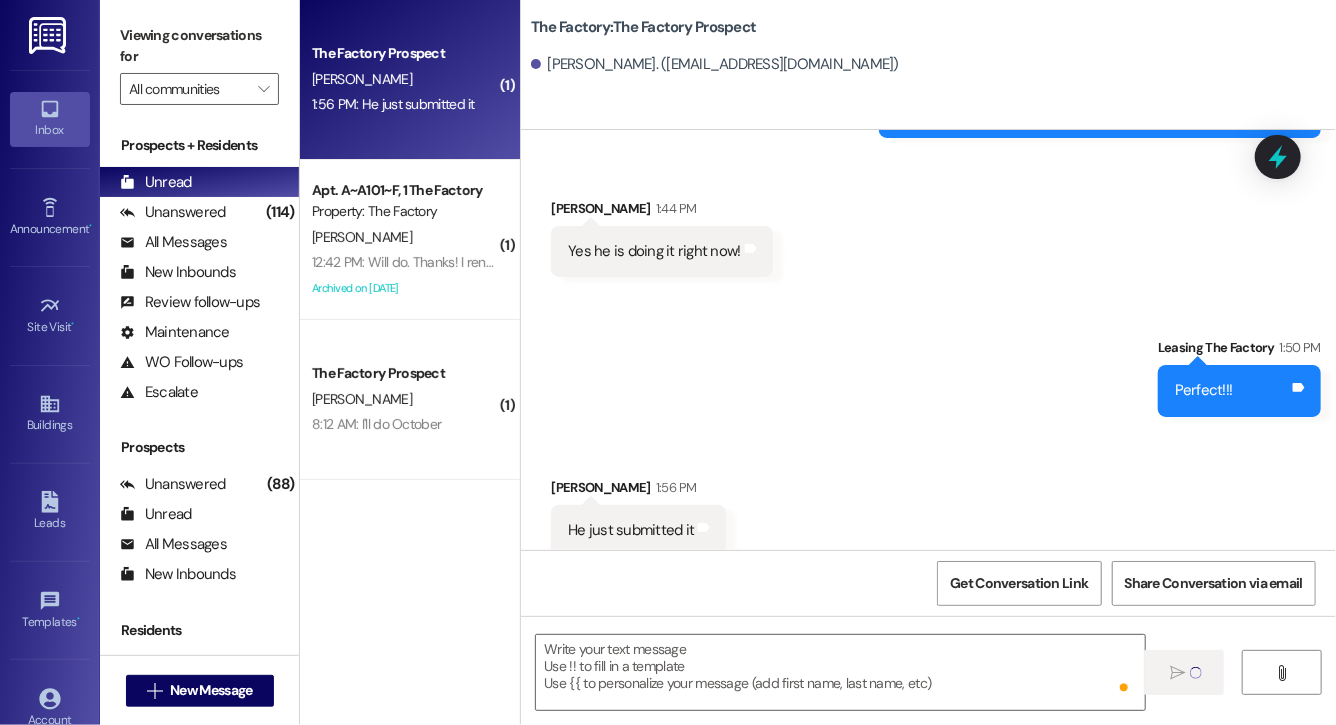 scroll, scrollTop: 525, scrollLeft: 0, axis: vertical 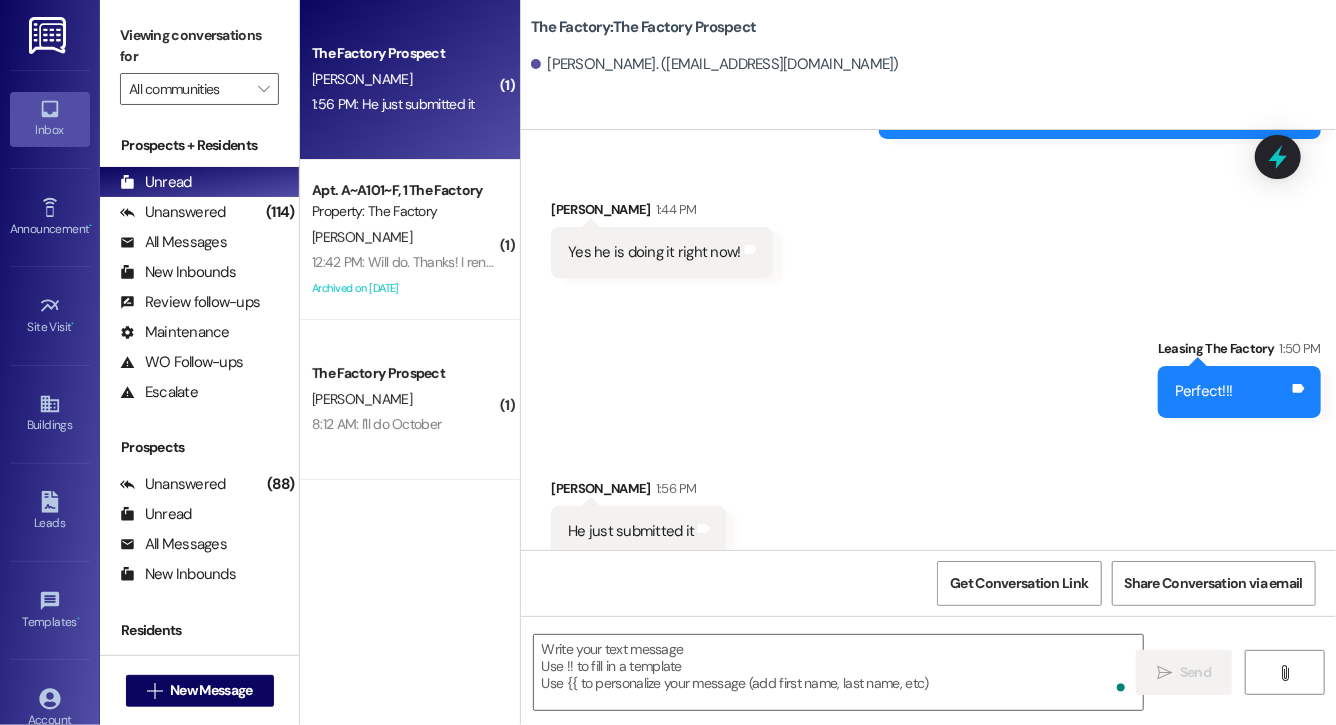 click on "Sent via SMS Leasing The Factory 1:50 PM Perfect!!! Tags and notes" at bounding box center (928, 362) 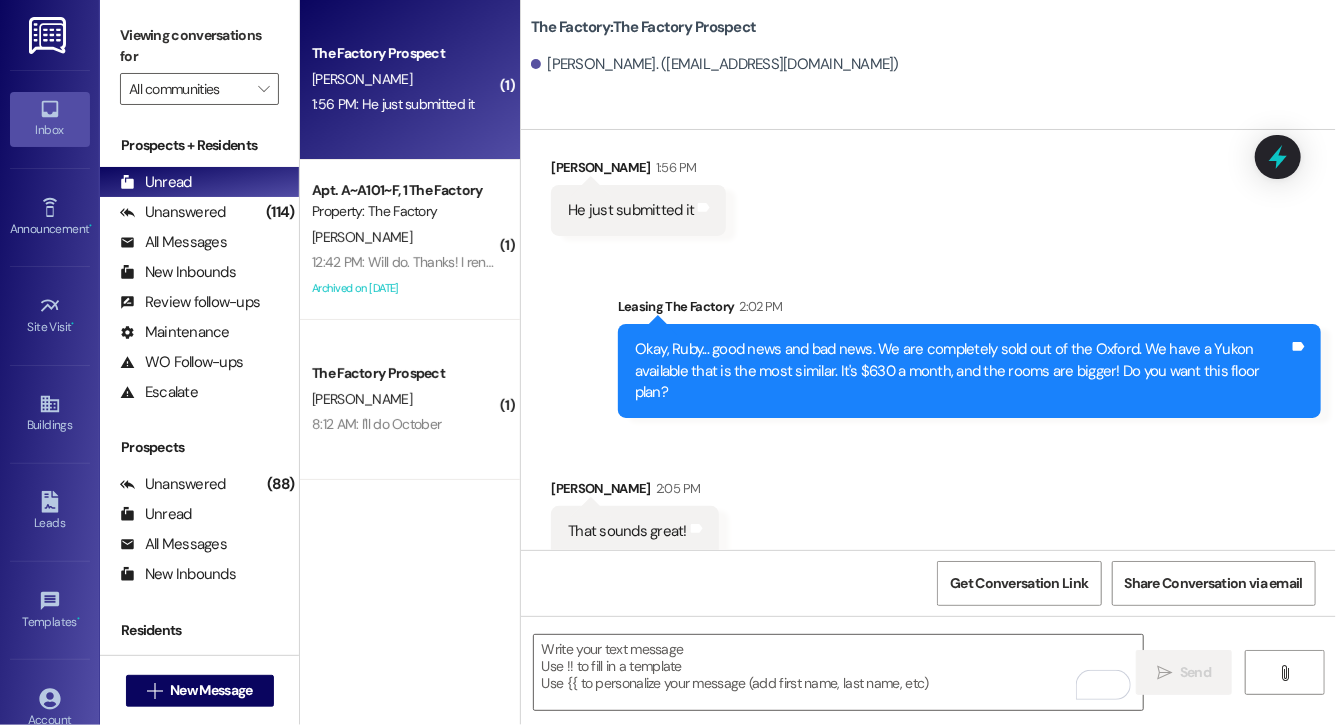 scroll, scrollTop: 987, scrollLeft: 0, axis: vertical 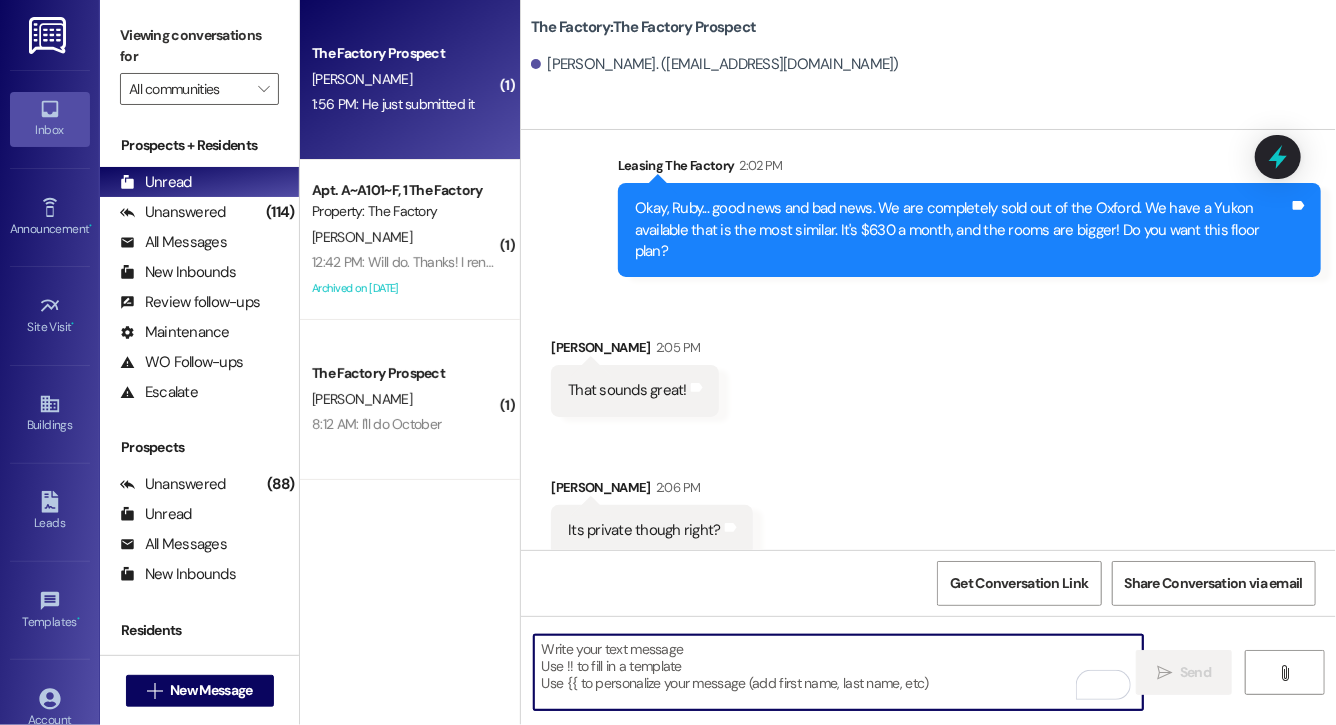 click at bounding box center (838, 672) 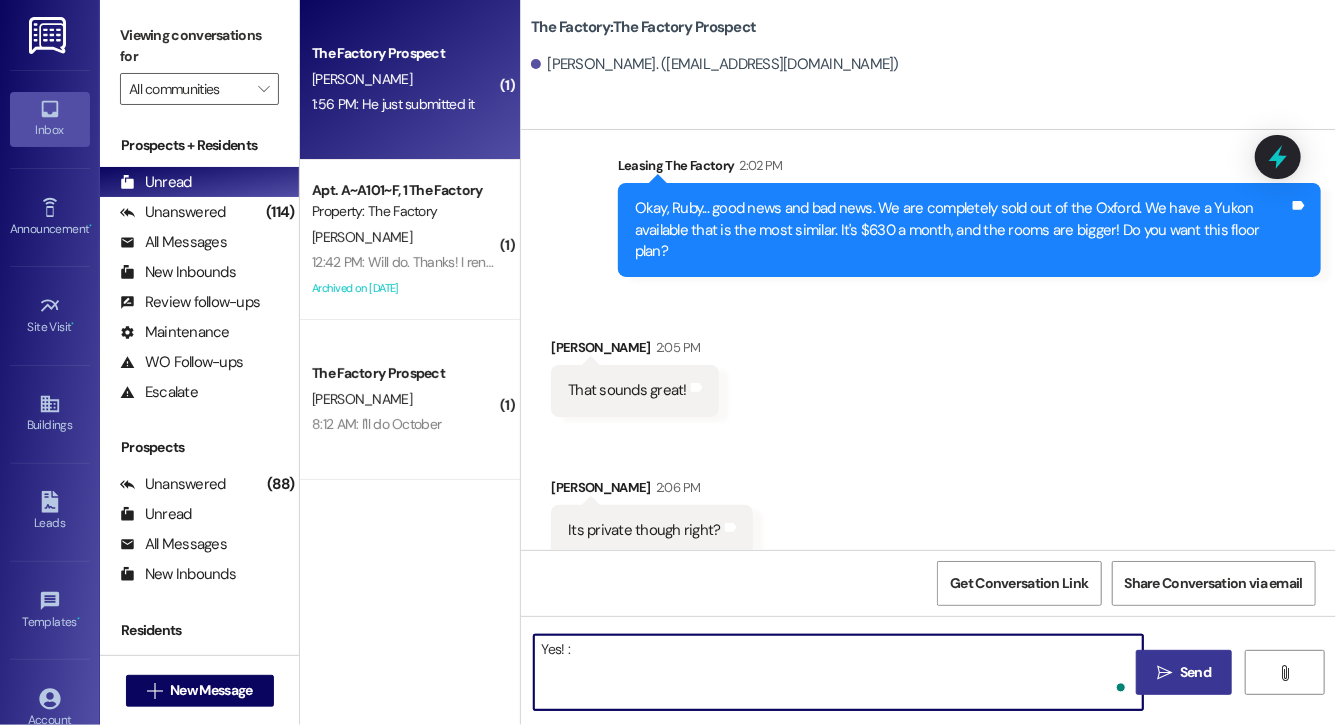 type on "Yes! :)" 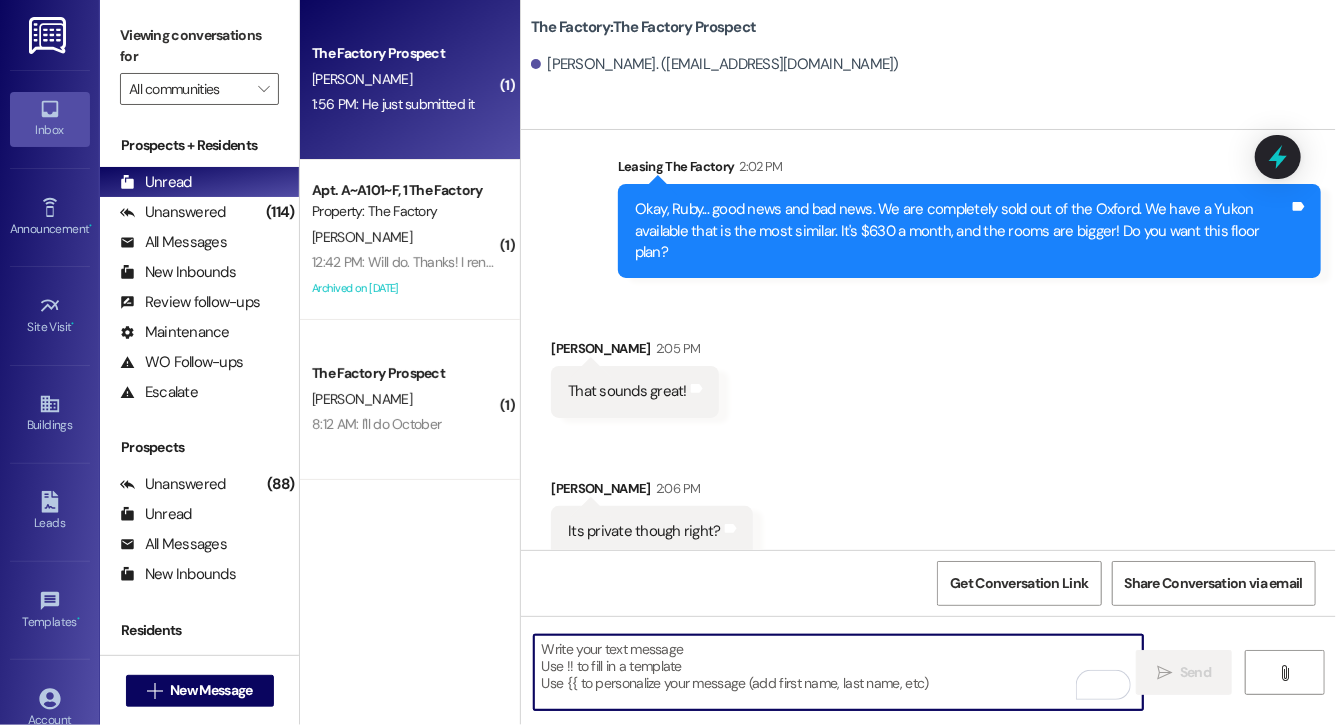 scroll, scrollTop: 1126, scrollLeft: 0, axis: vertical 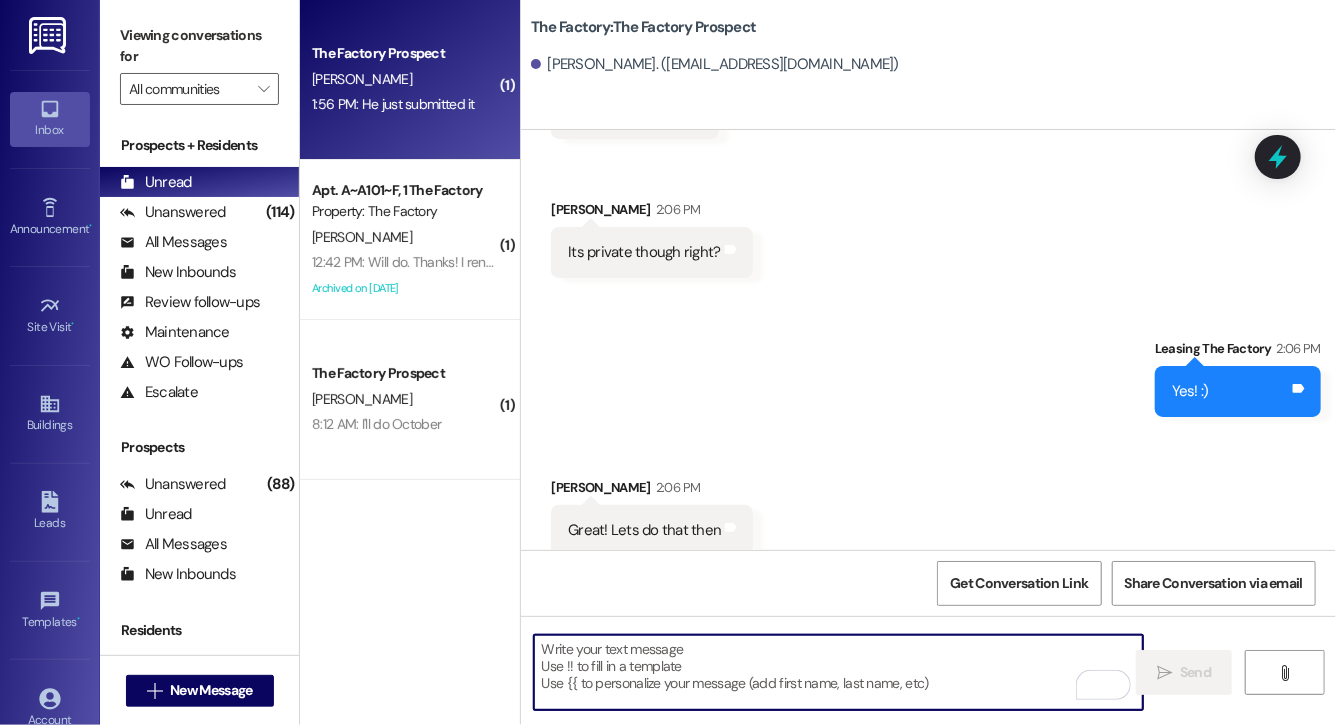 click at bounding box center (838, 672) 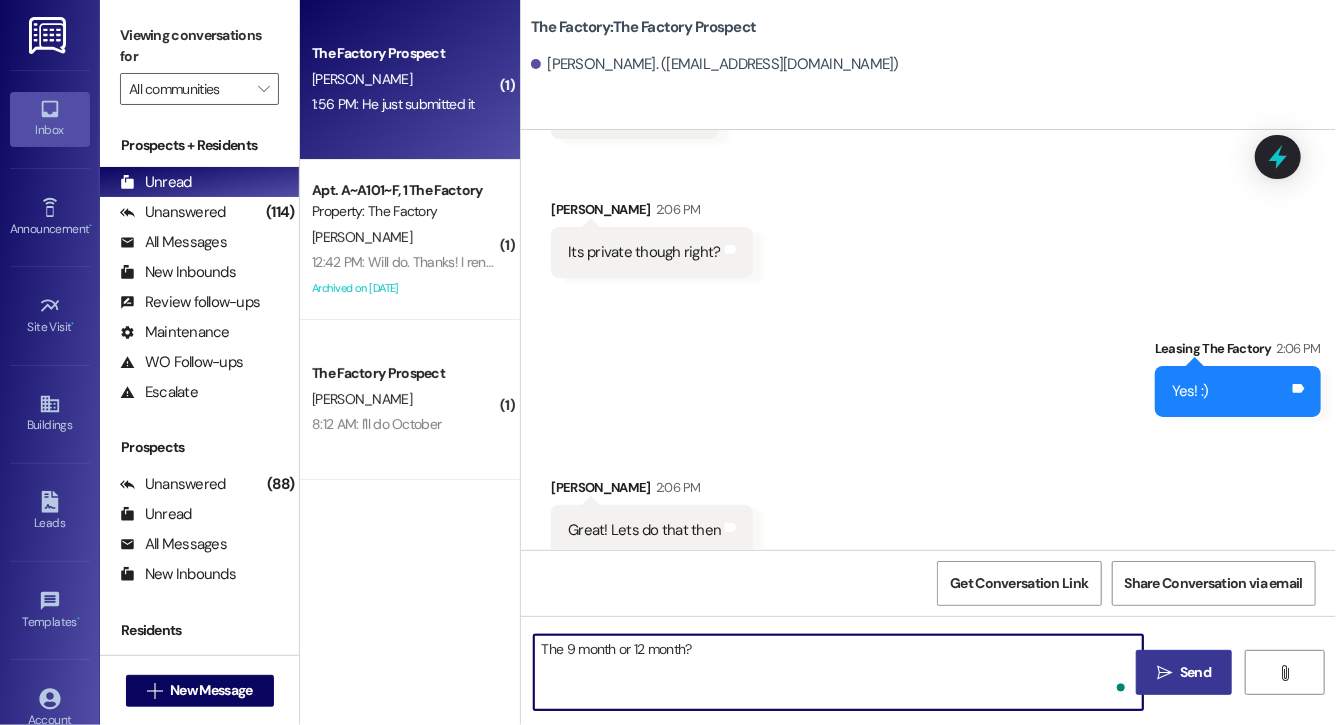 type on "The 9 month or 12 month?" 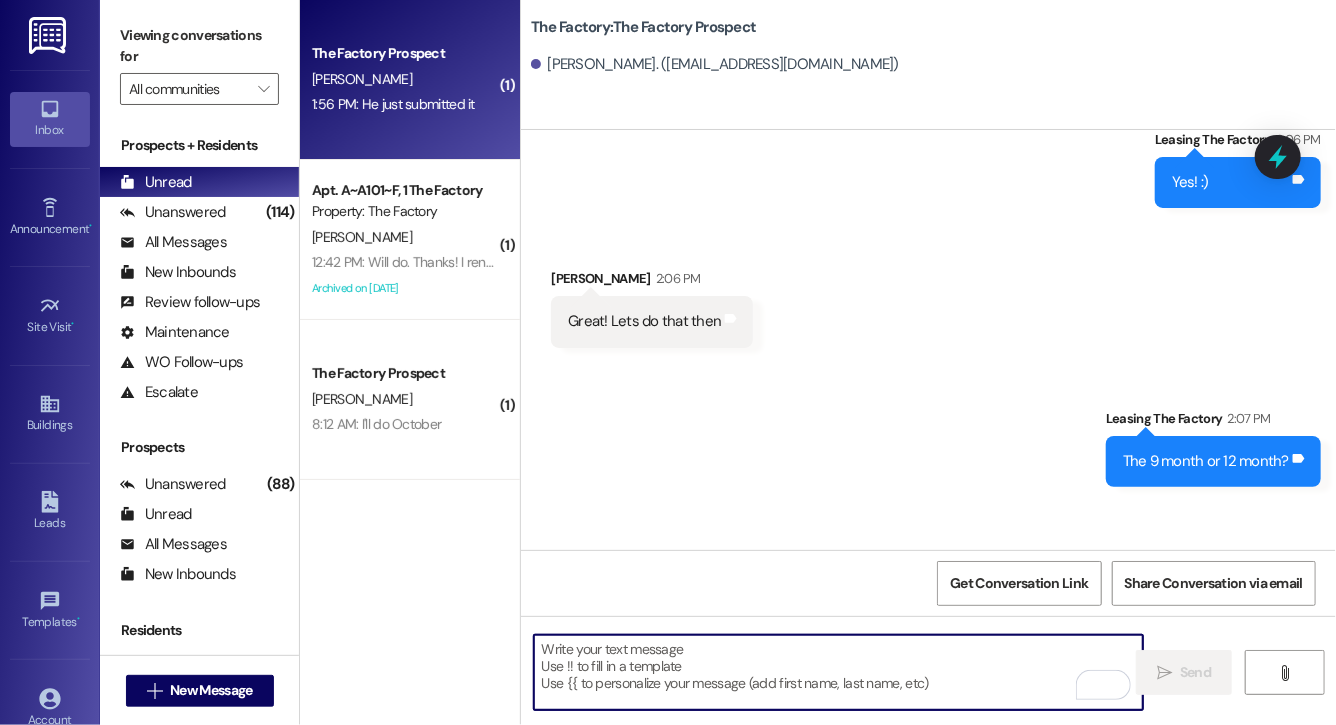 scroll, scrollTop: 1544, scrollLeft: 0, axis: vertical 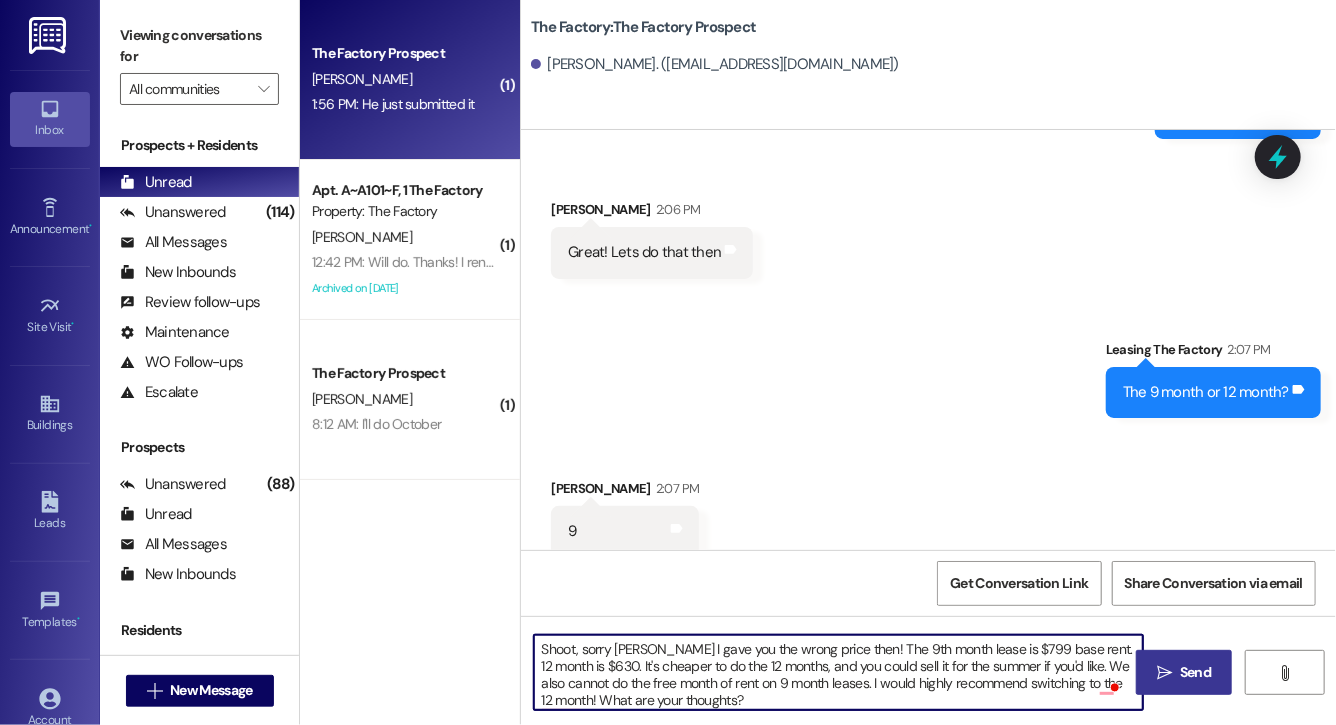 type on "Shoot, sorry Ruby I gave you the wrong price then! The 9th month lease is $799 base rent. 12 month is $630. It's cheaper to do the 12 months, and you could sell it for the summer if you'd like. We also cannot do the free month of rent on 9 month leases. I would highly recommend switching to the 12 month! What are your thoughts?" 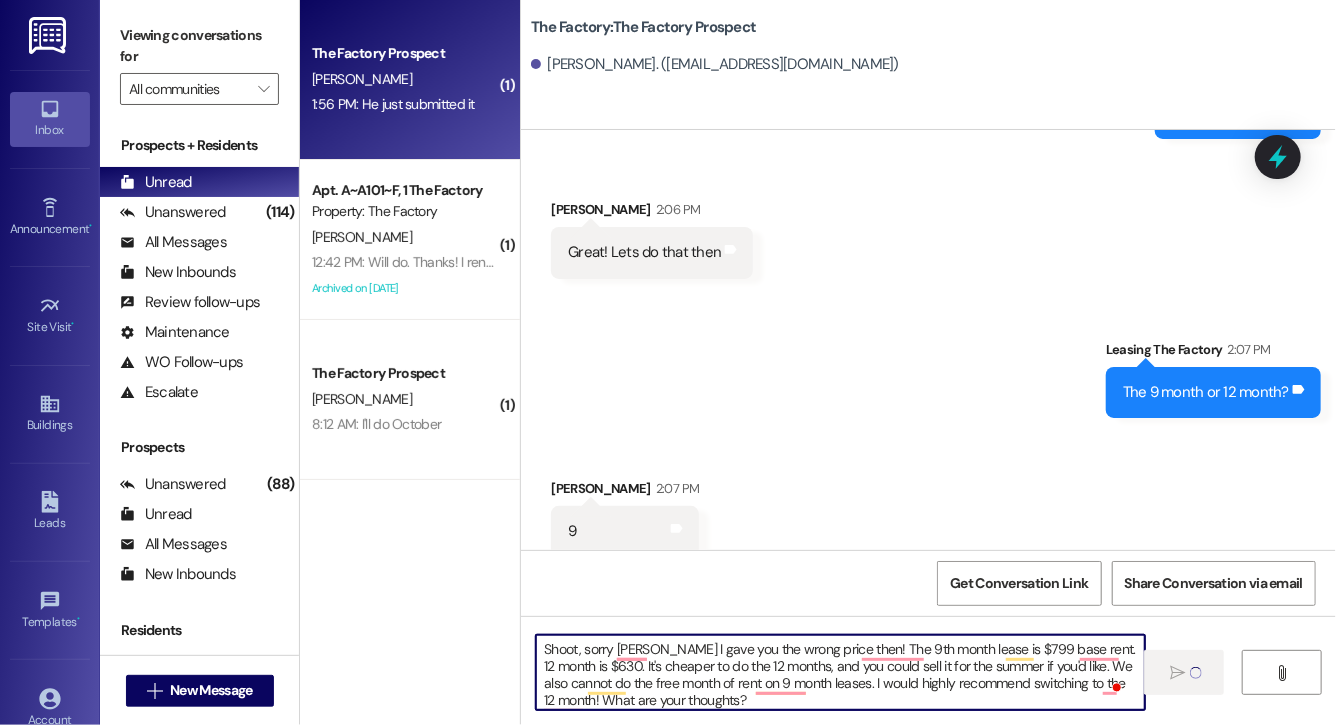 type 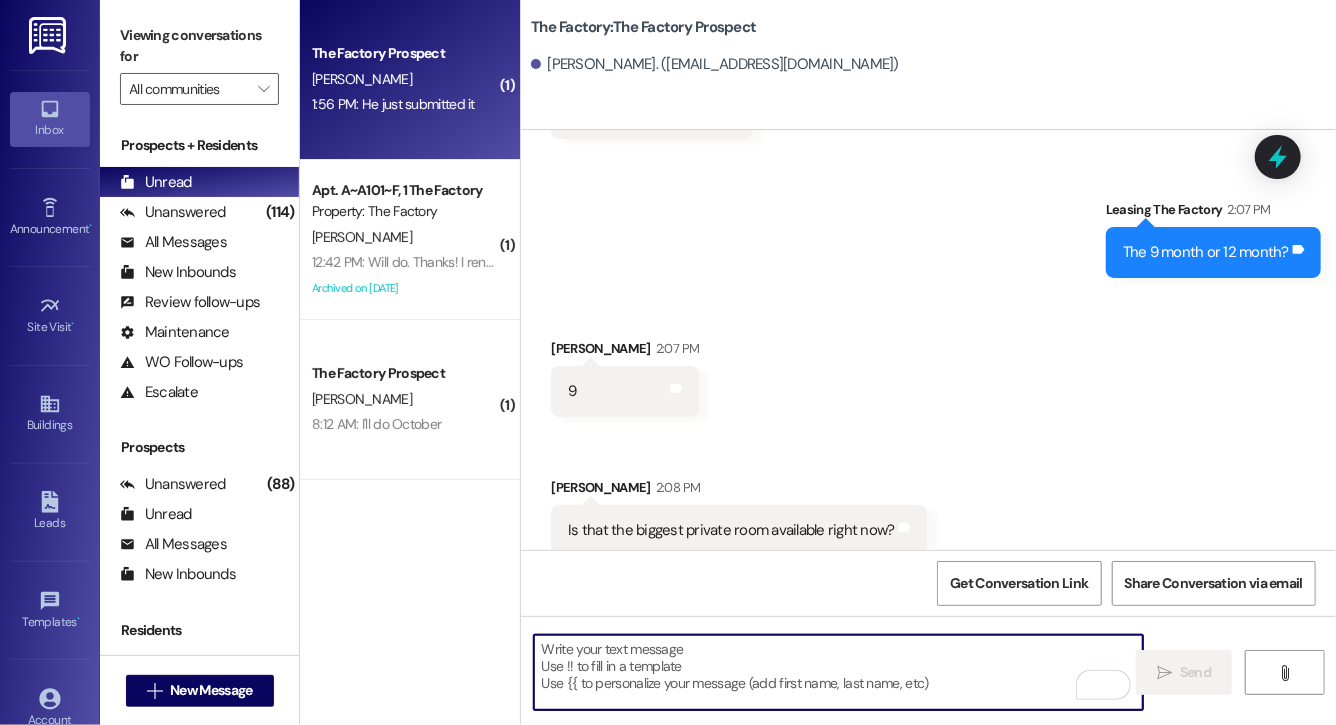 scroll, scrollTop: 1887, scrollLeft: 0, axis: vertical 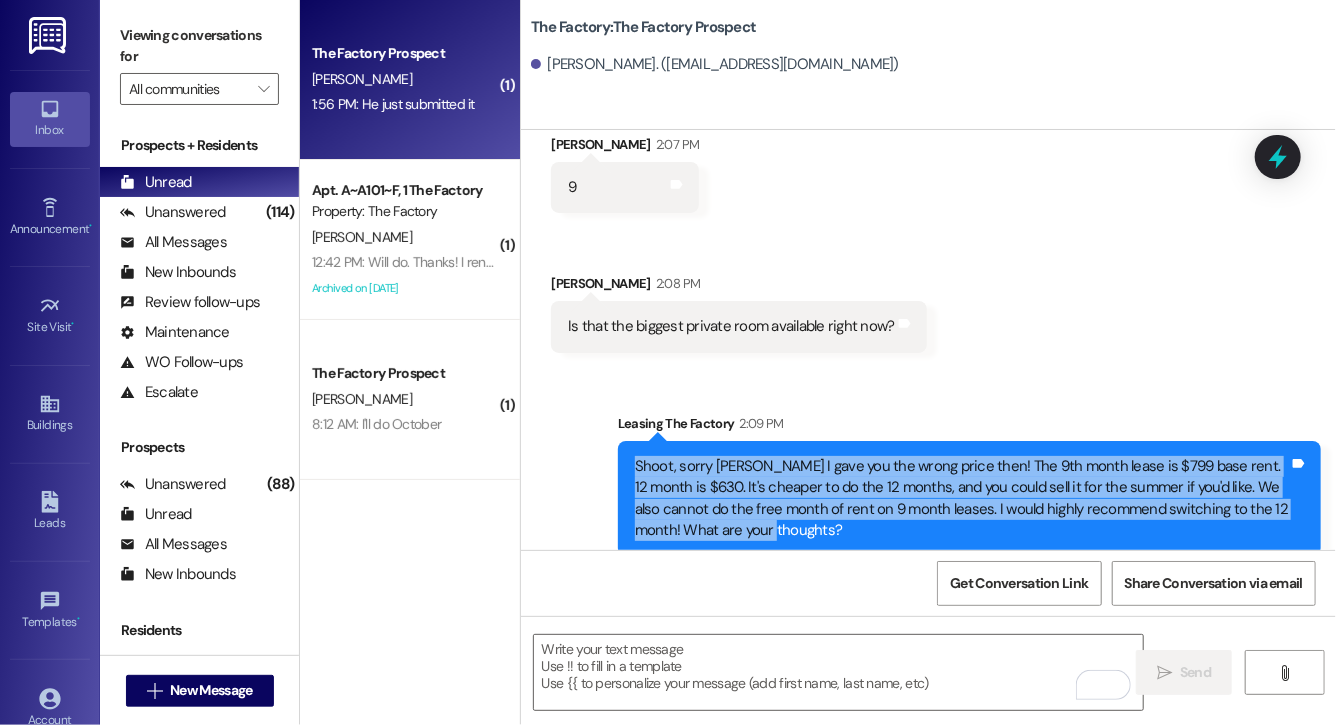 drag, startPoint x: 632, startPoint y: 433, endPoint x: 896, endPoint y: 533, distance: 282.3048 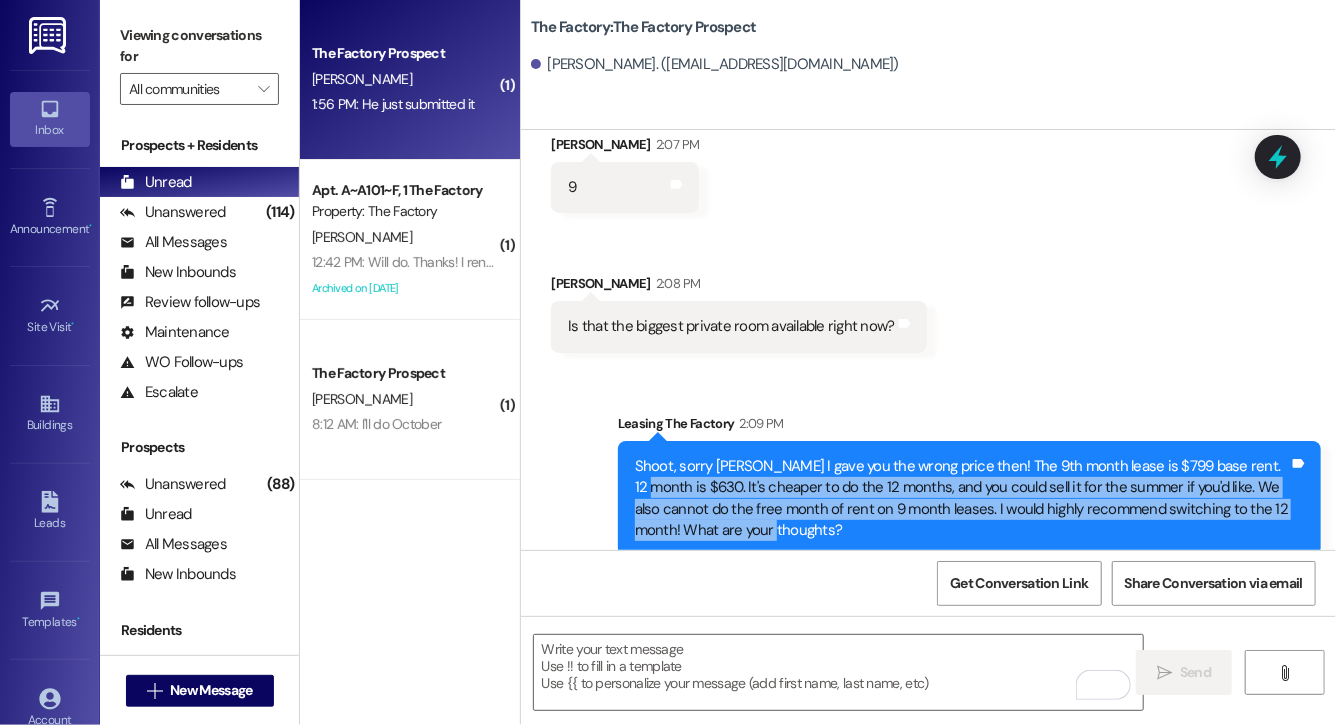 drag, startPoint x: 785, startPoint y: 506, endPoint x: 620, endPoint y: 455, distance: 172.70206 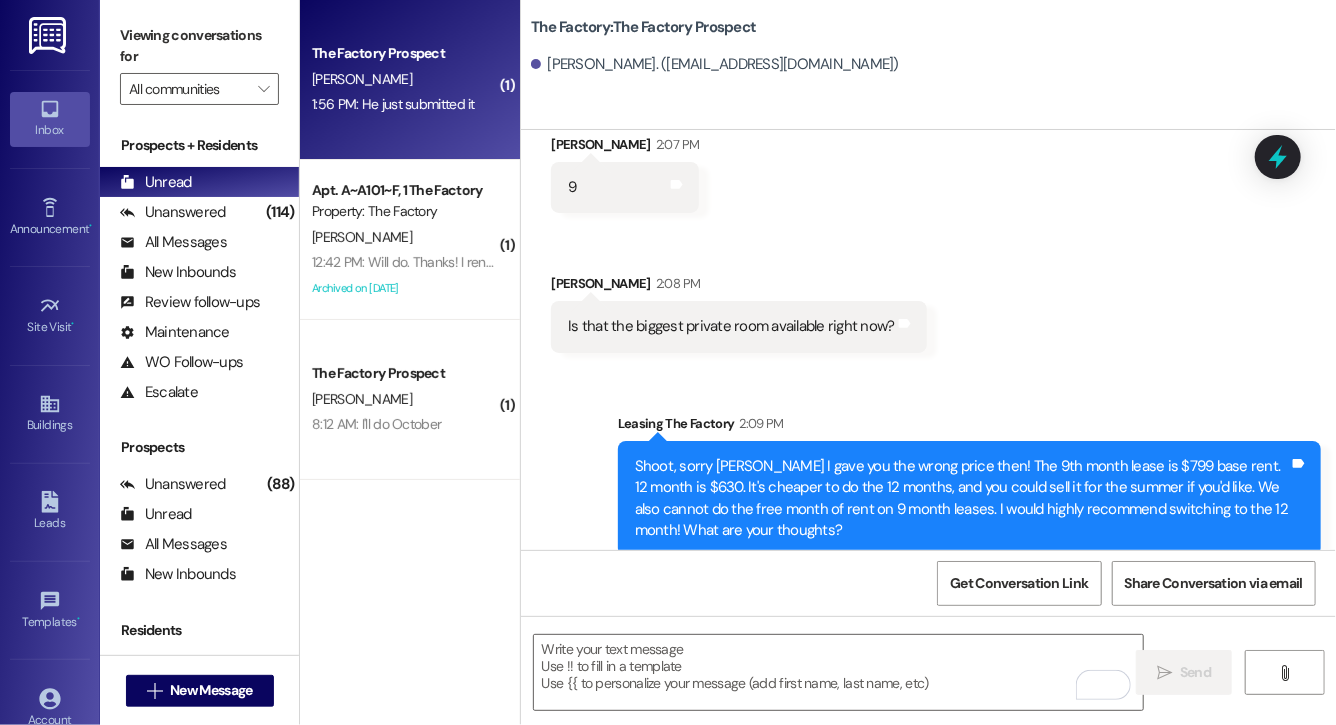 click on "Sent via SMS Leasing The Factory 2:09 PM Shoot, sorry Ruby I gave you the wrong price then! The 9th month lease is $799 base rent. 12 month is $630. It's cheaper to do the 12 months, and you could sell it for the summer if you'd like. We also cannot do the free month of rent on 9 month leases. I would highly recommend switching to the 12 month! What are your thoughts? Tags and notes" at bounding box center (928, 470) 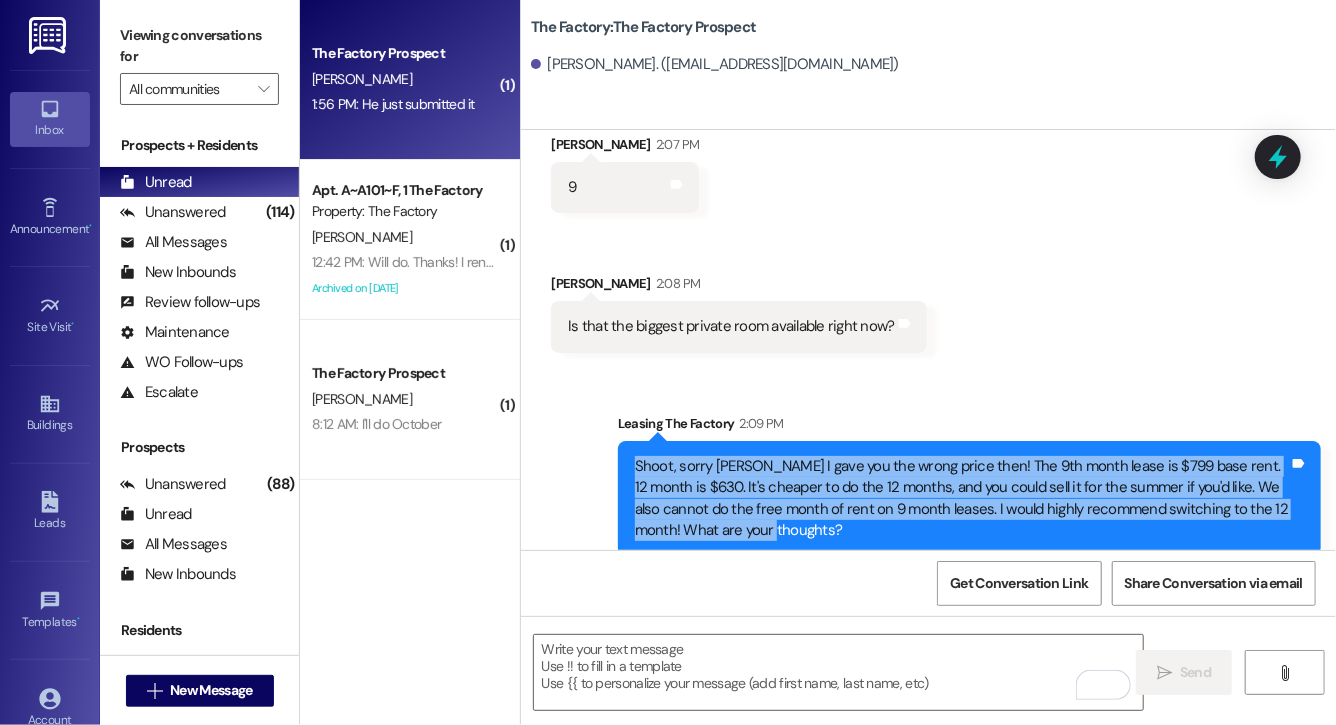 drag, startPoint x: 842, startPoint y: 523, endPoint x: 566, endPoint y: 431, distance: 290.92953 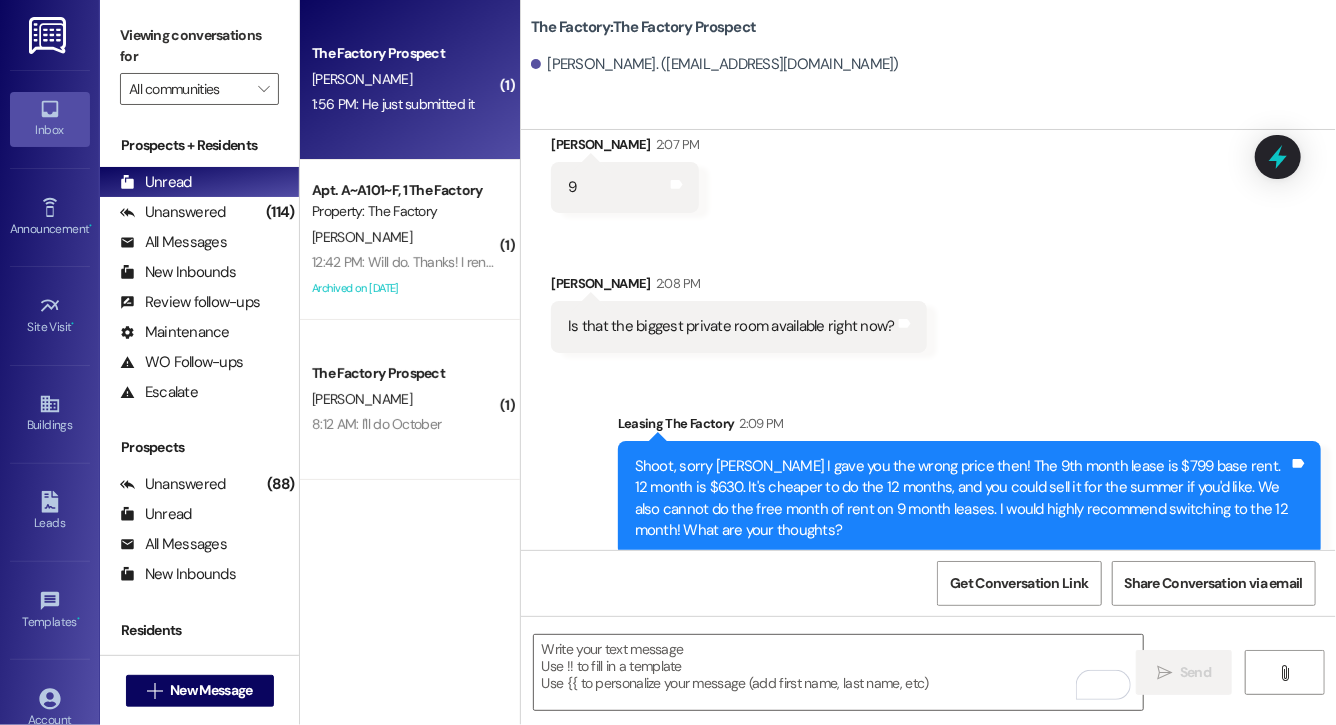 click on "Received via SMS Ruby Patton 2:07 PM 9 Tags and notes Received via SMS Ruby Patton 2:08 PM Is that the biggest private room available right now? Tags and notes" at bounding box center (928, 228) 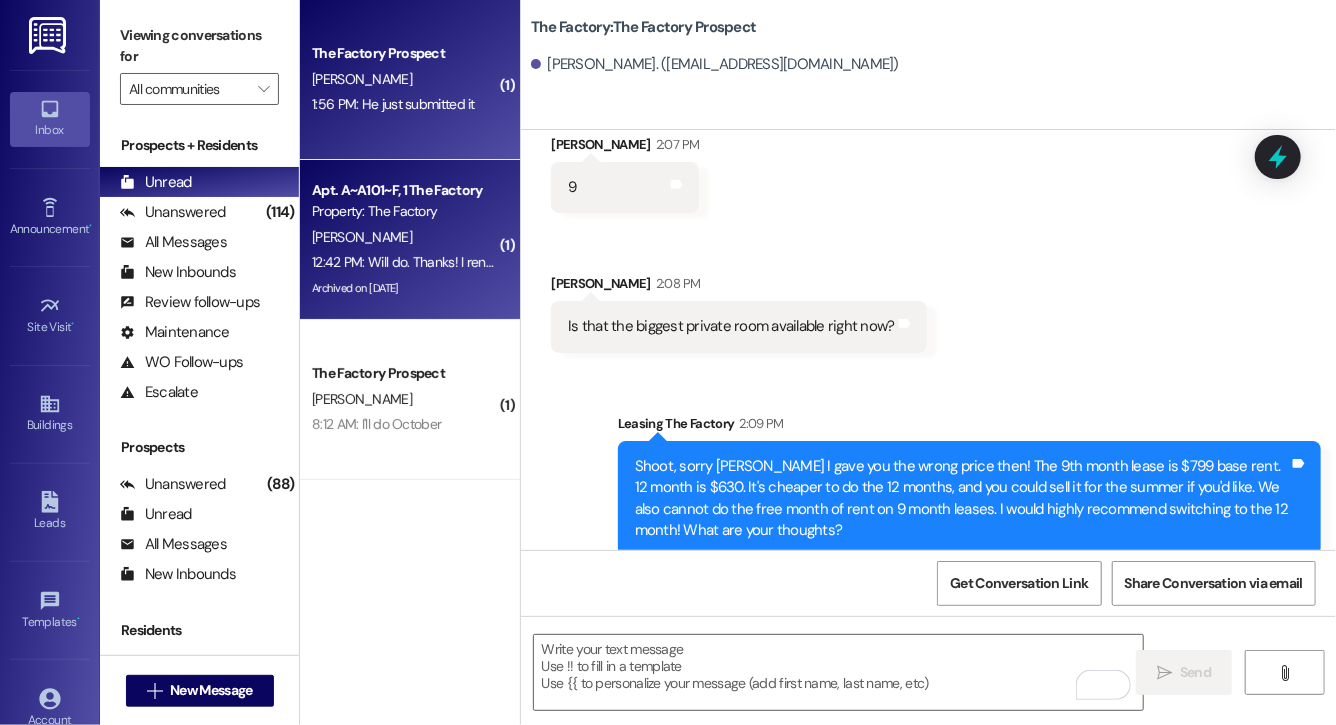 click on "Archived on [DATE]" at bounding box center [404, 288] 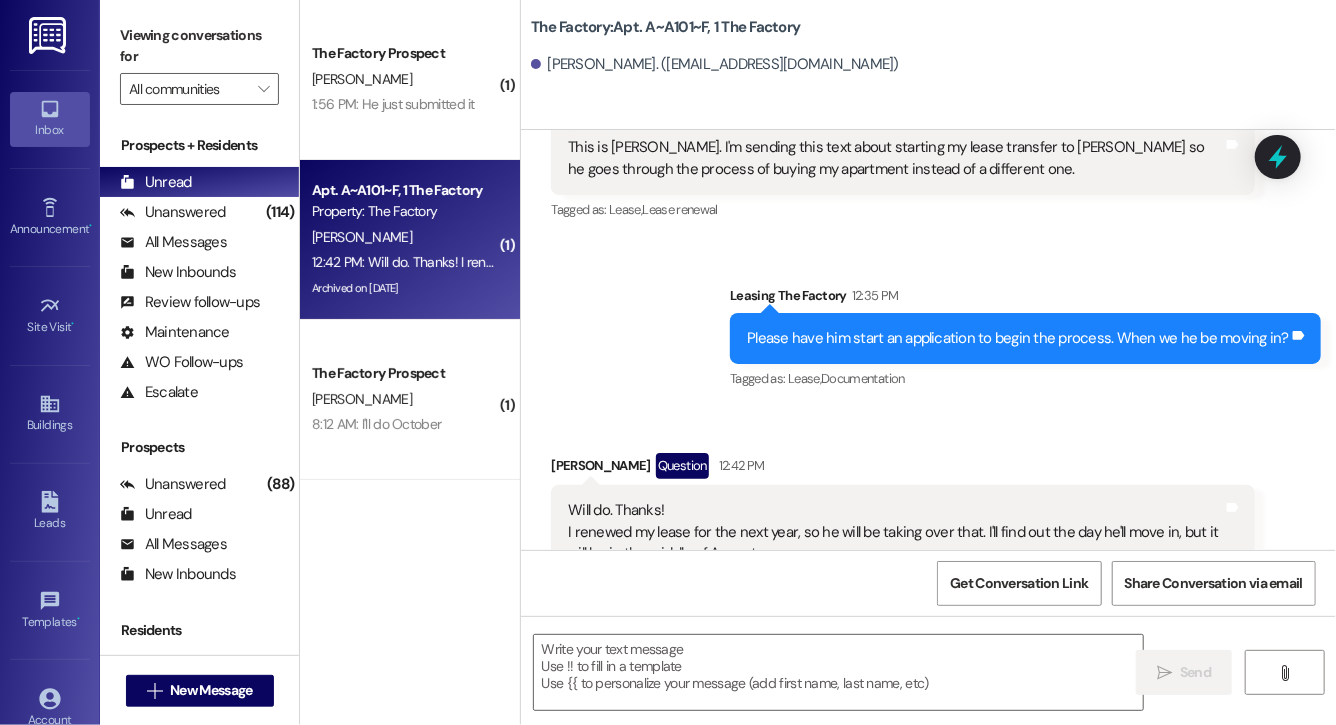 scroll, scrollTop: 10083, scrollLeft: 0, axis: vertical 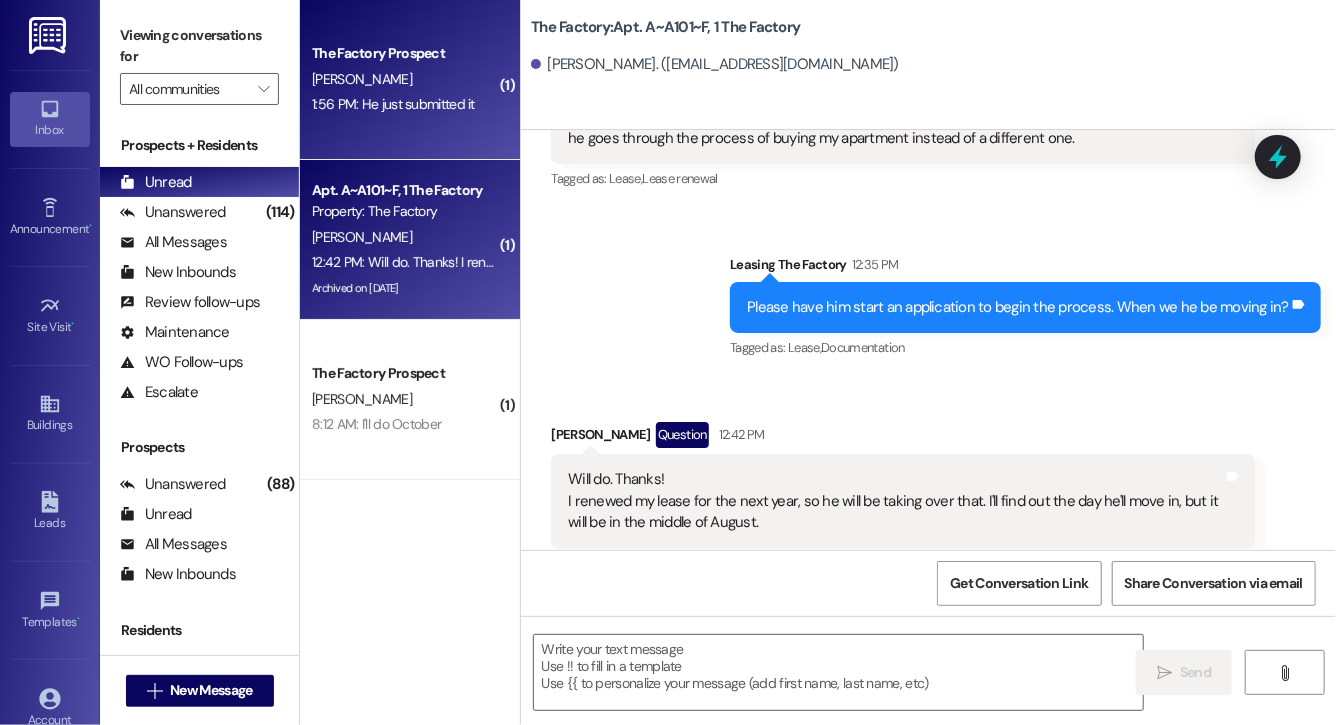 click on "The Factory Prospect R. Patton 1:56 PM: He just submitted it 1:56 PM: He just submitted it" at bounding box center [410, 80] 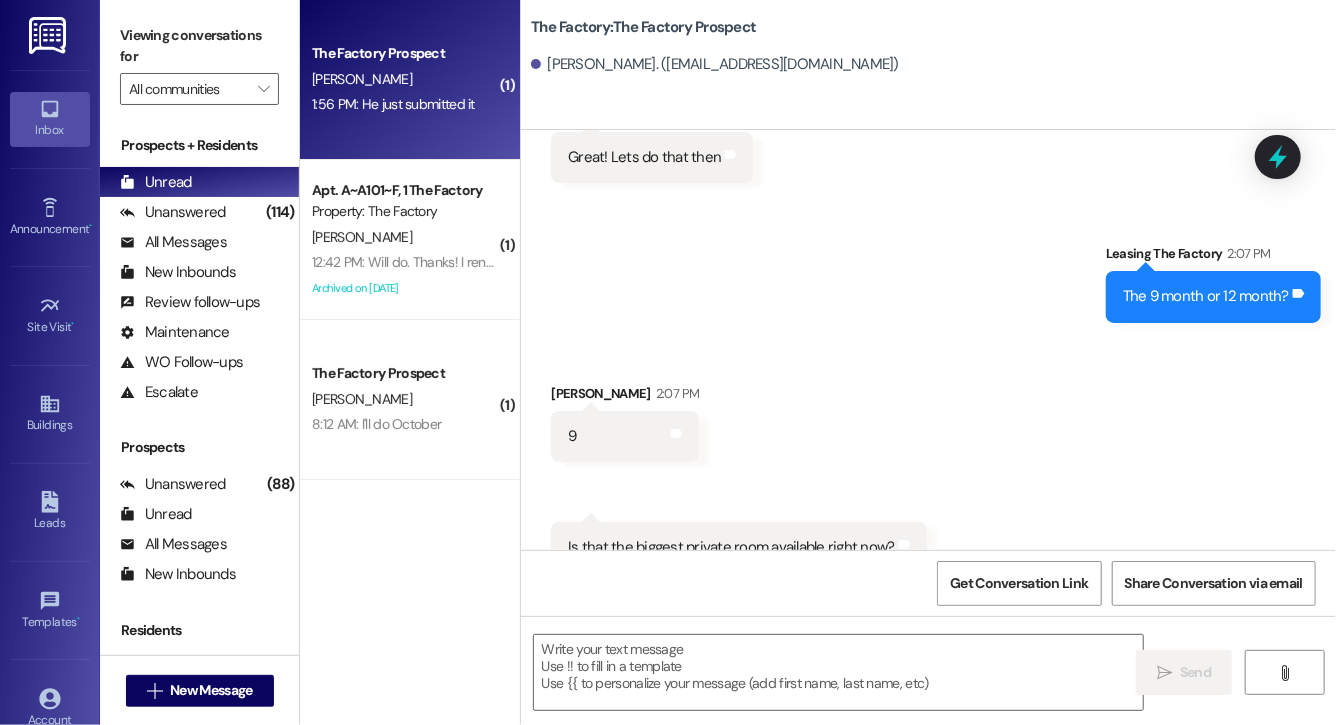 scroll, scrollTop: 1890, scrollLeft: 0, axis: vertical 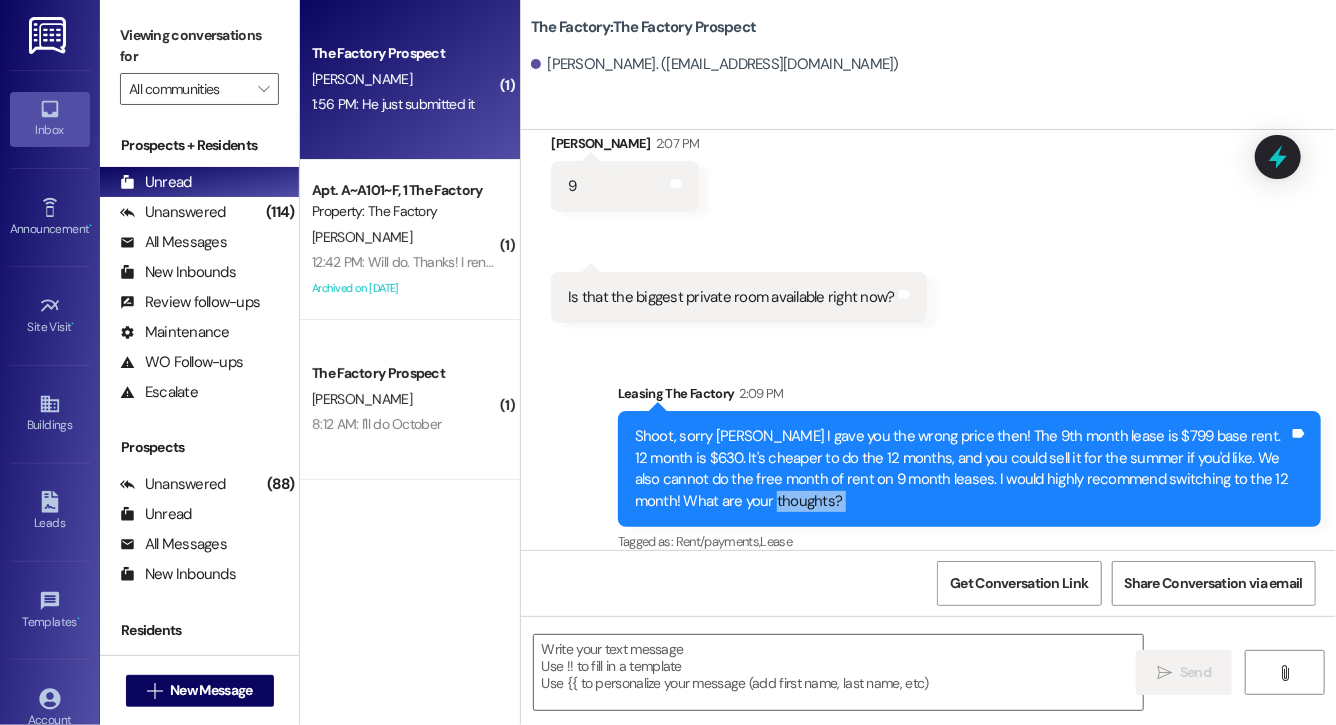 drag, startPoint x: 677, startPoint y: 396, endPoint x: 918, endPoint y: 491, distance: 259.04825 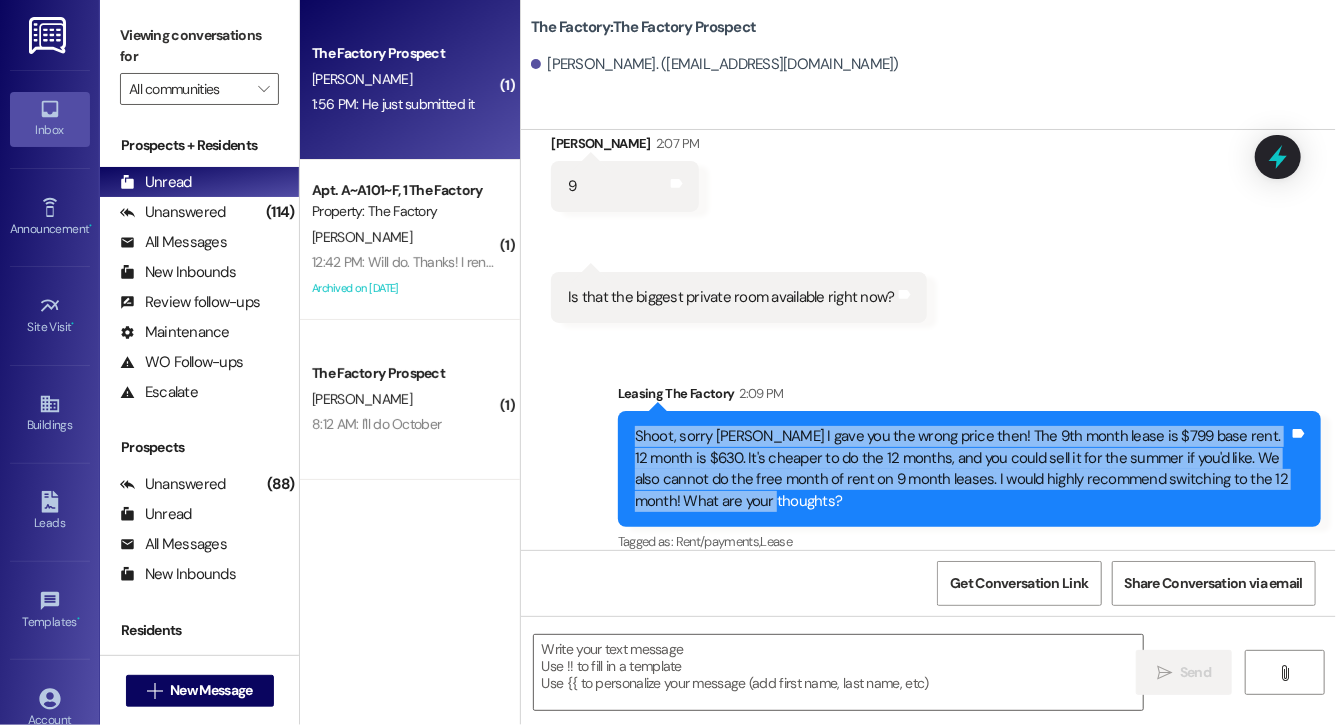 drag, startPoint x: 767, startPoint y: 392, endPoint x: 945, endPoint y: 484, distance: 200.36966 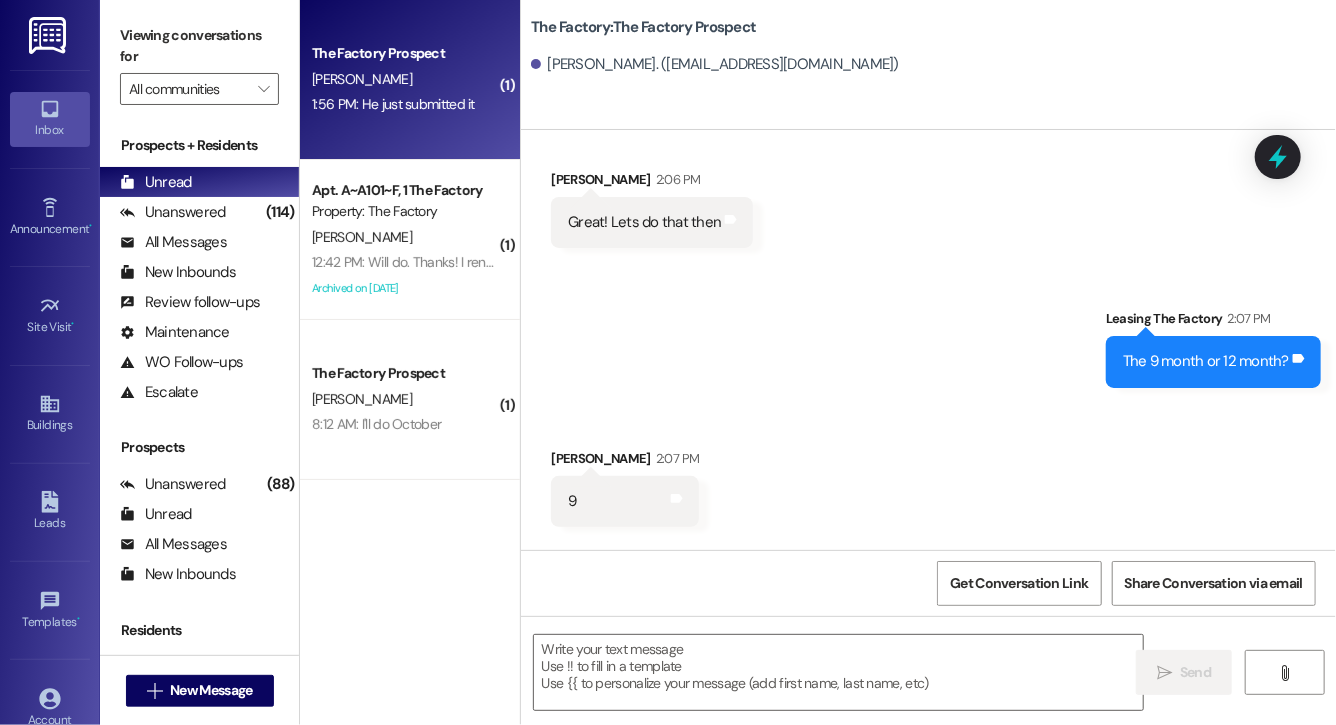 scroll, scrollTop: 1890, scrollLeft: 0, axis: vertical 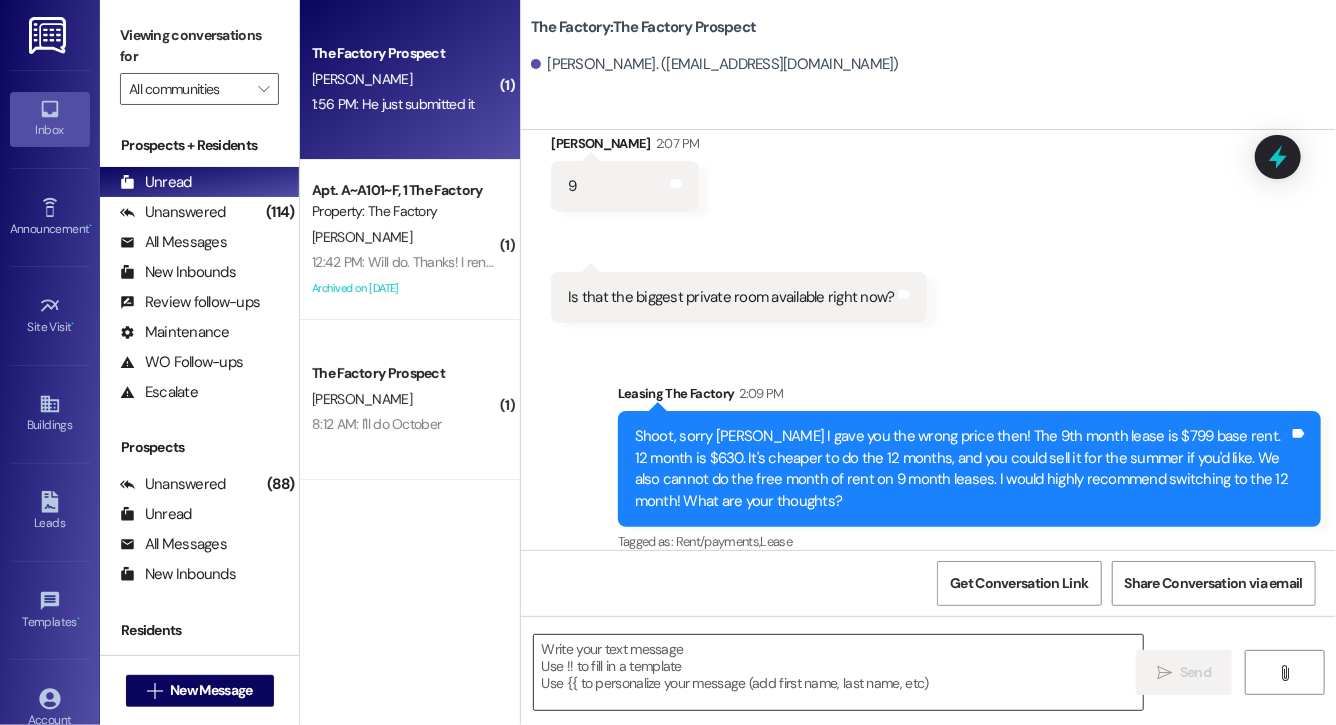 click at bounding box center (838, 672) 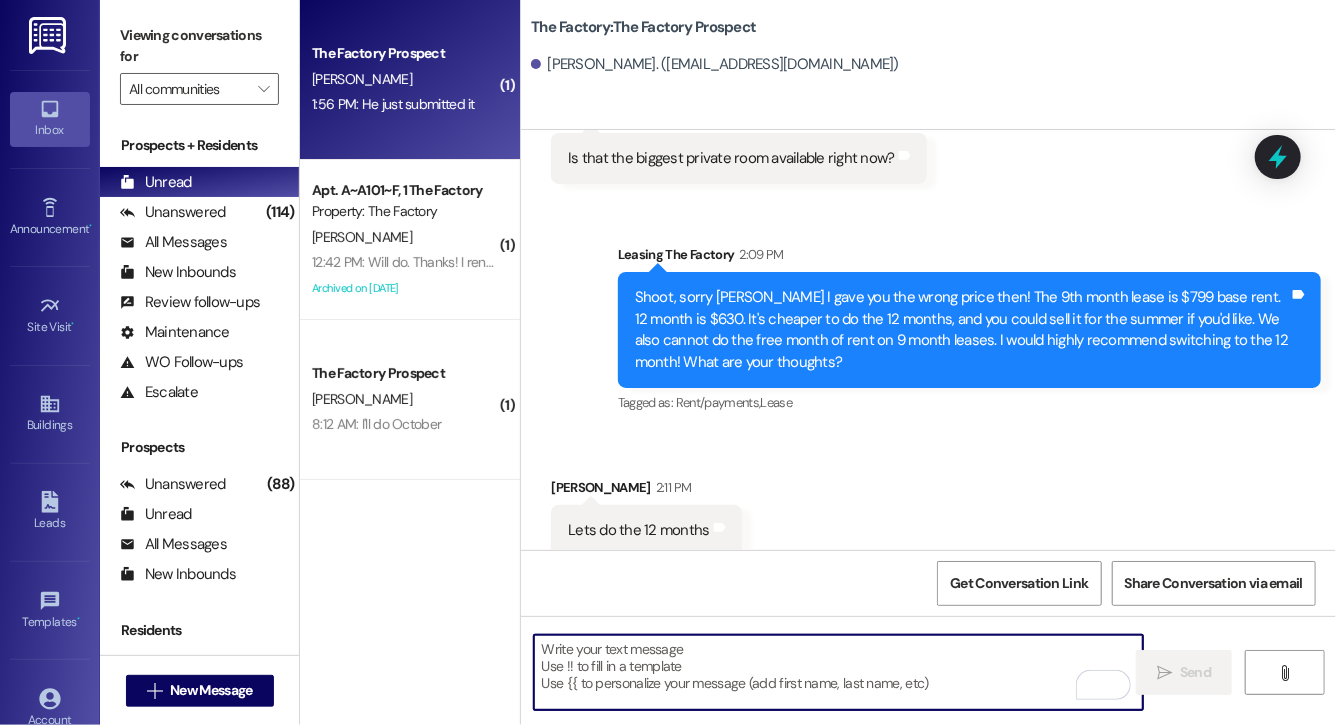 scroll, scrollTop: 2030, scrollLeft: 0, axis: vertical 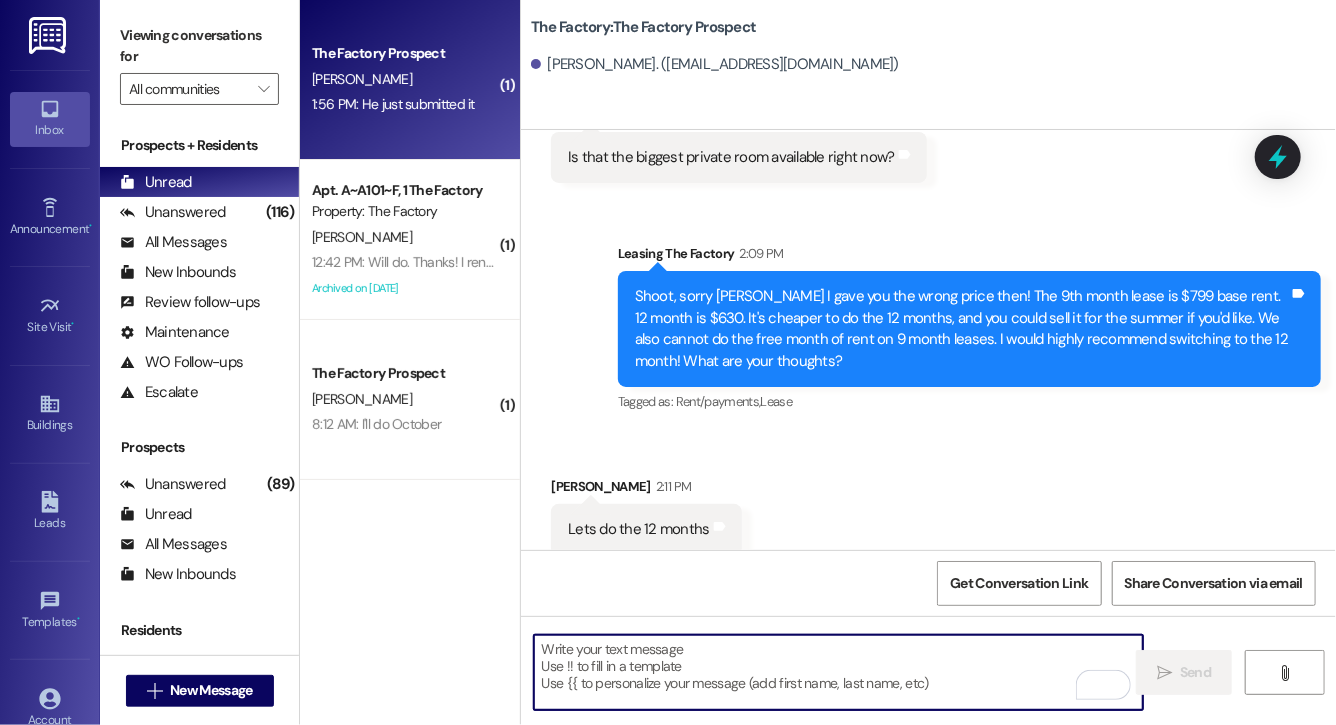 click at bounding box center [838, 672] 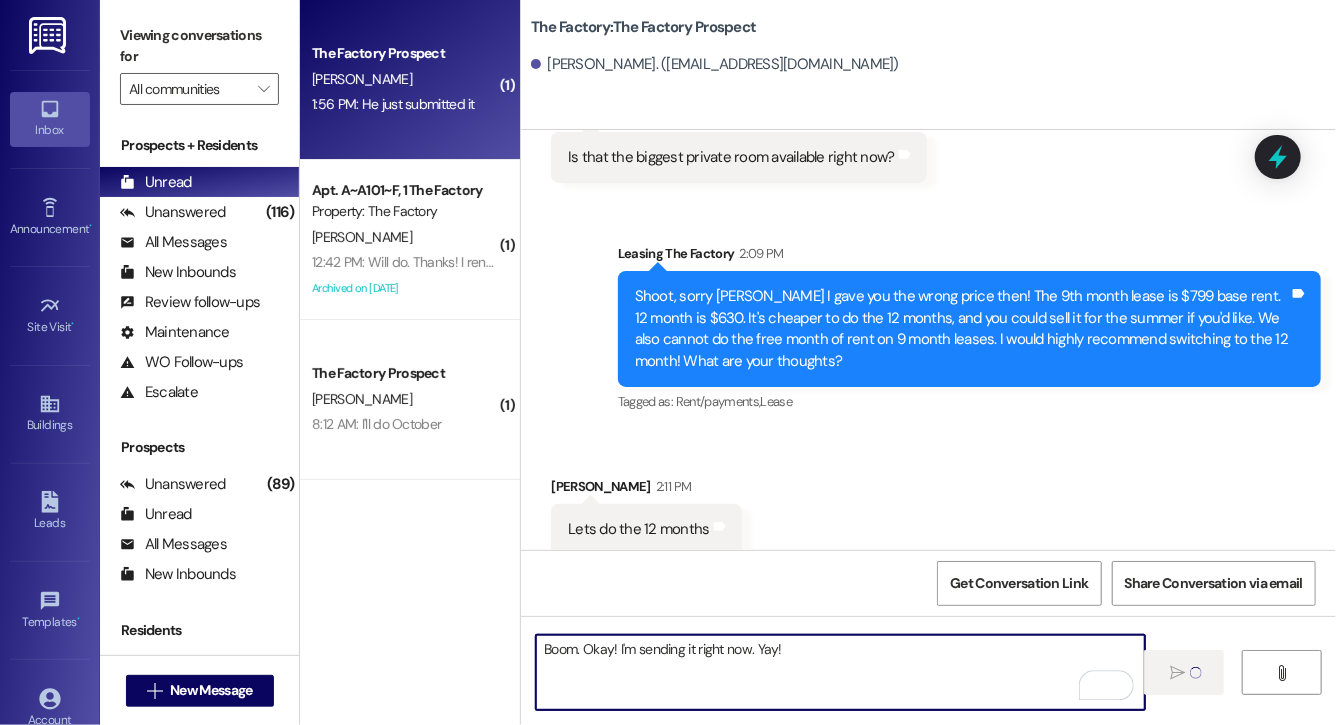type on "Boom. Okay! I'm sending it right now. Yay!" 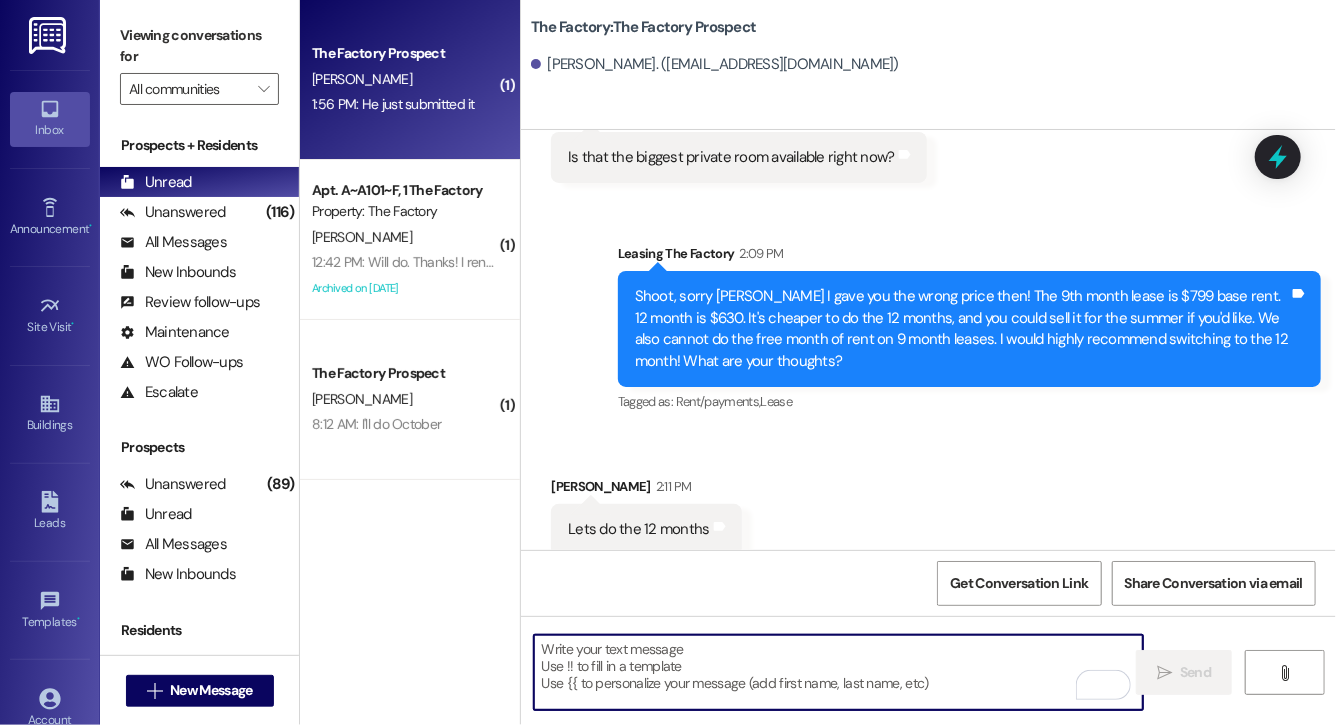 scroll, scrollTop: 2029, scrollLeft: 0, axis: vertical 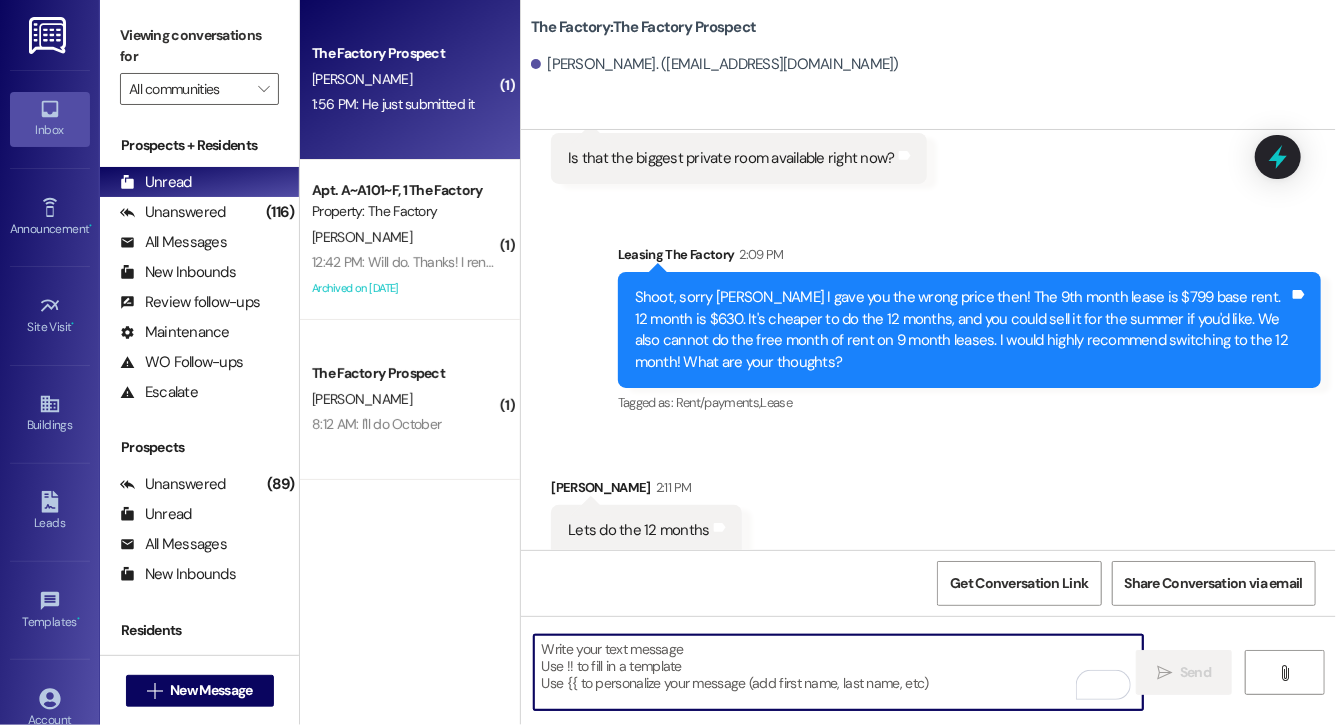 click at bounding box center [838, 672] 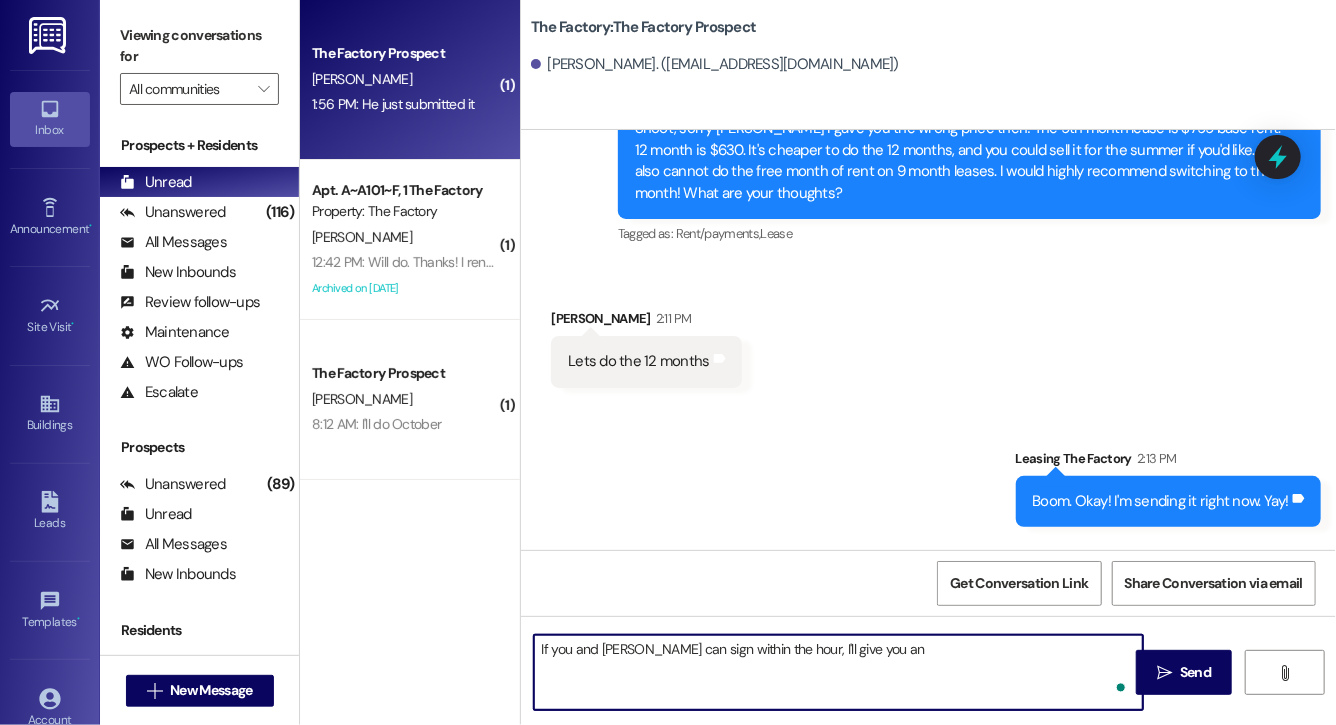 scroll, scrollTop: 2307, scrollLeft: 0, axis: vertical 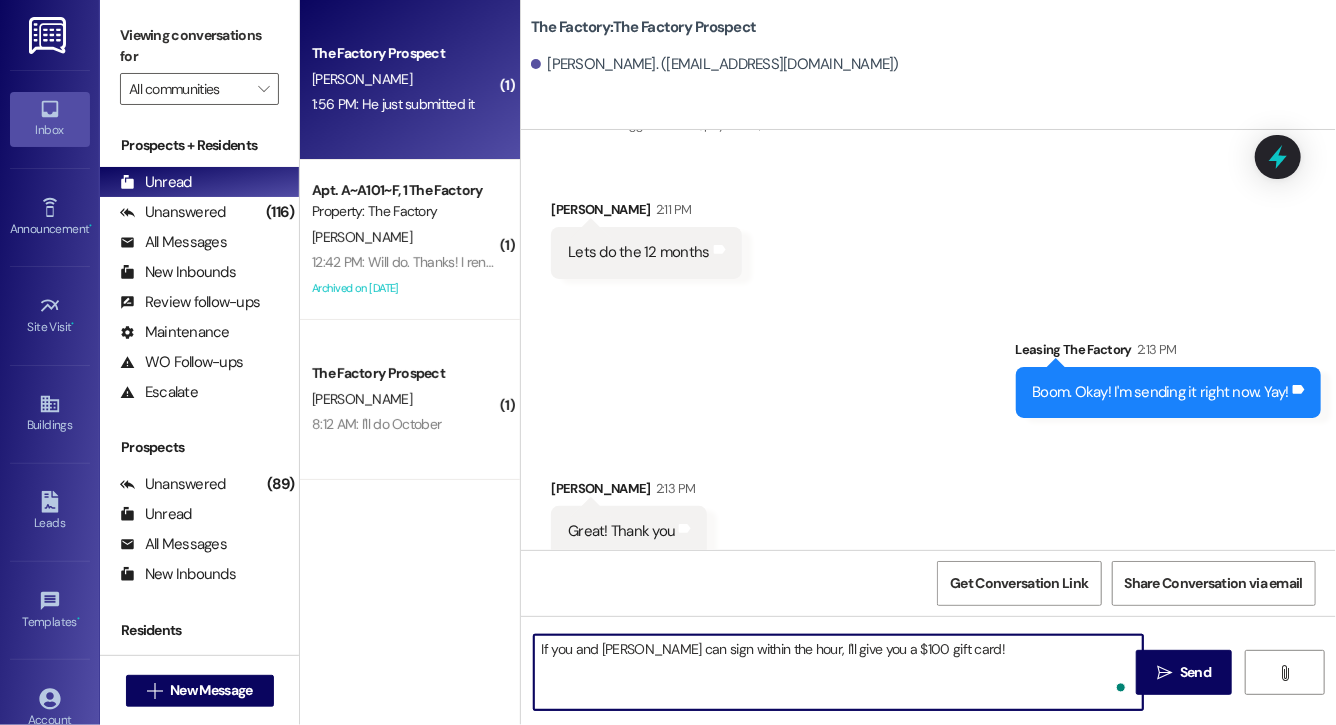 type on "If you and Seth can sign within the hour, I'll give you a $100 gift card!!" 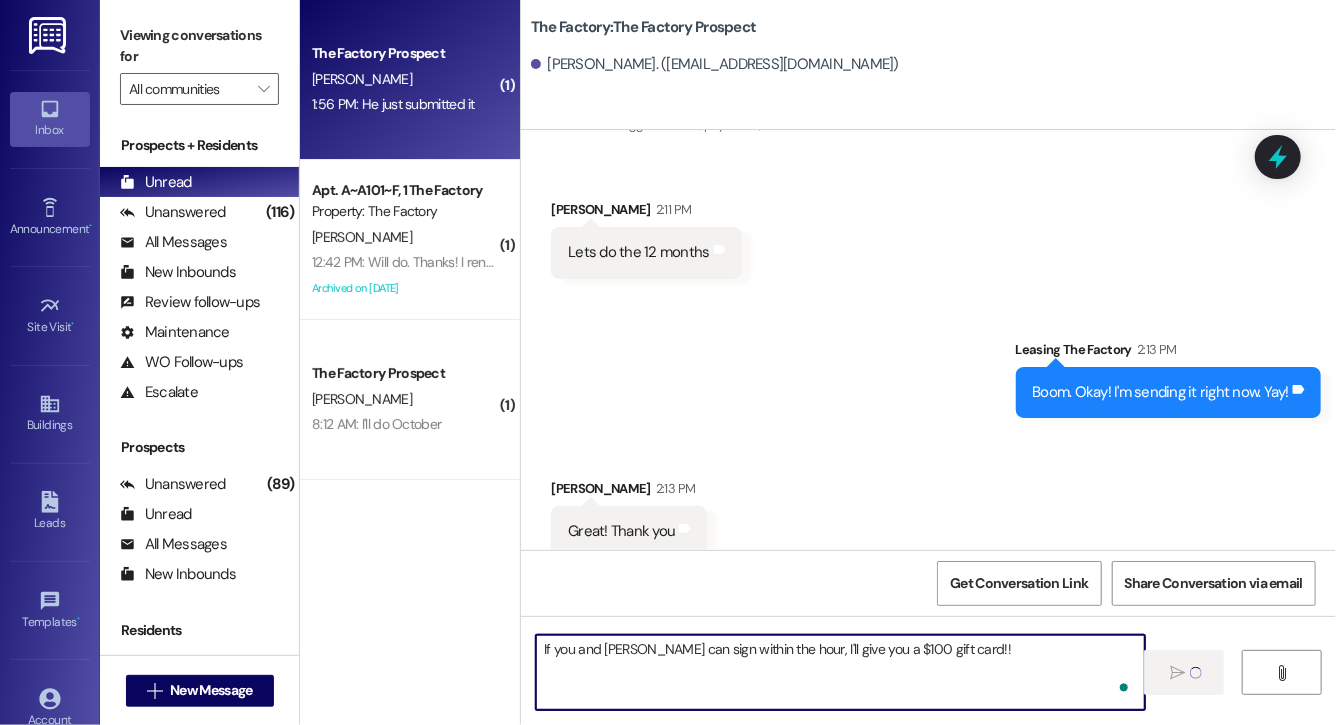 type 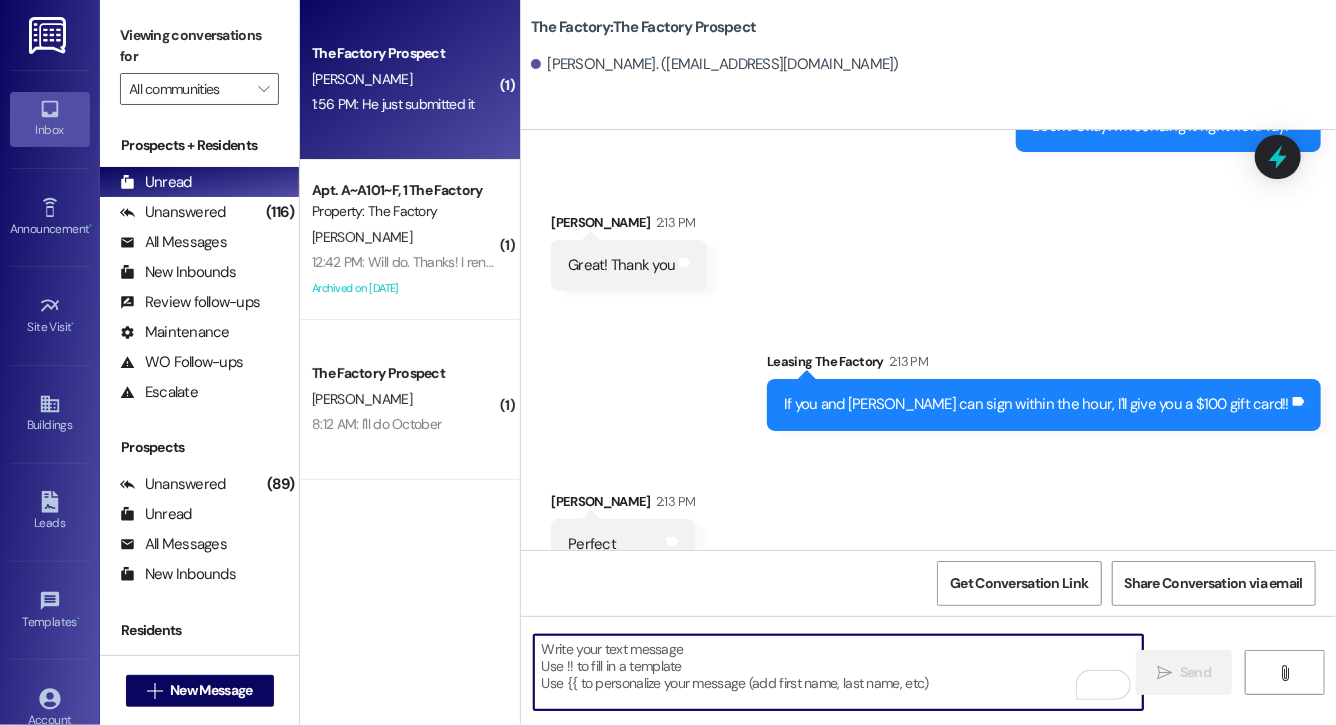 scroll, scrollTop: 2587, scrollLeft: 0, axis: vertical 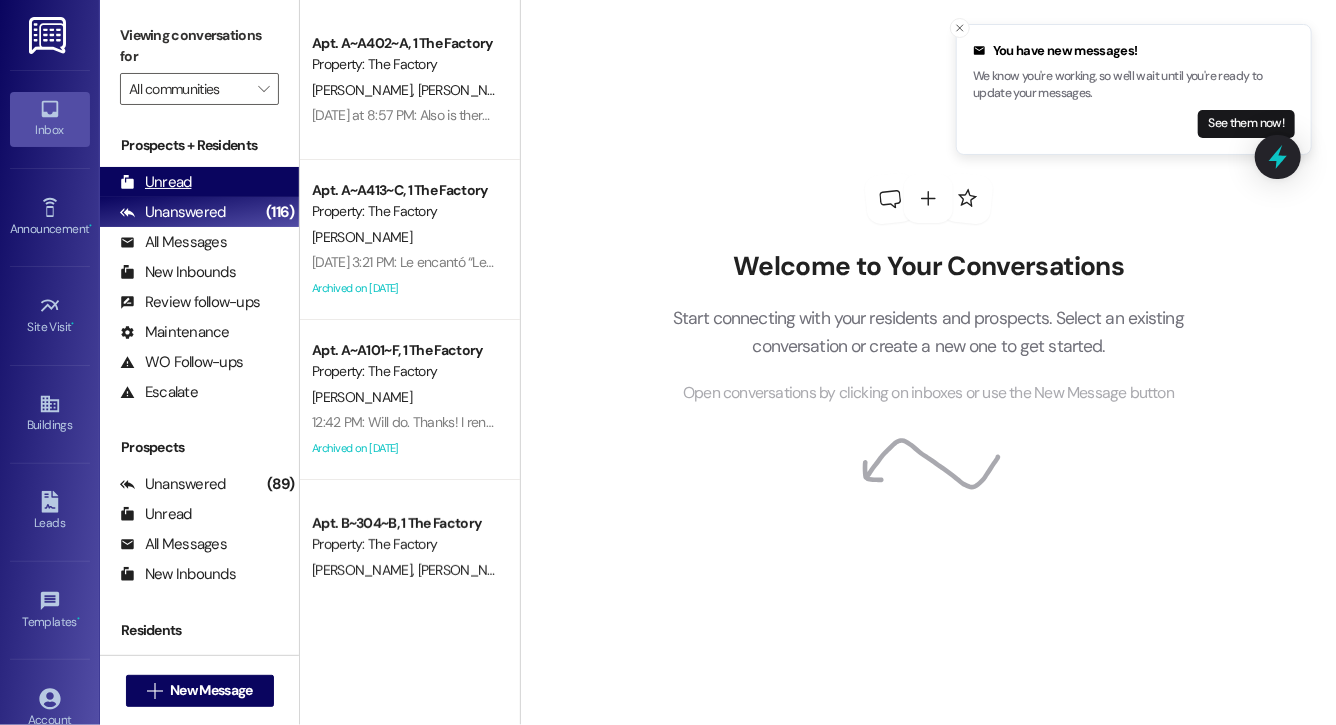 click on "Unread" at bounding box center [156, 182] 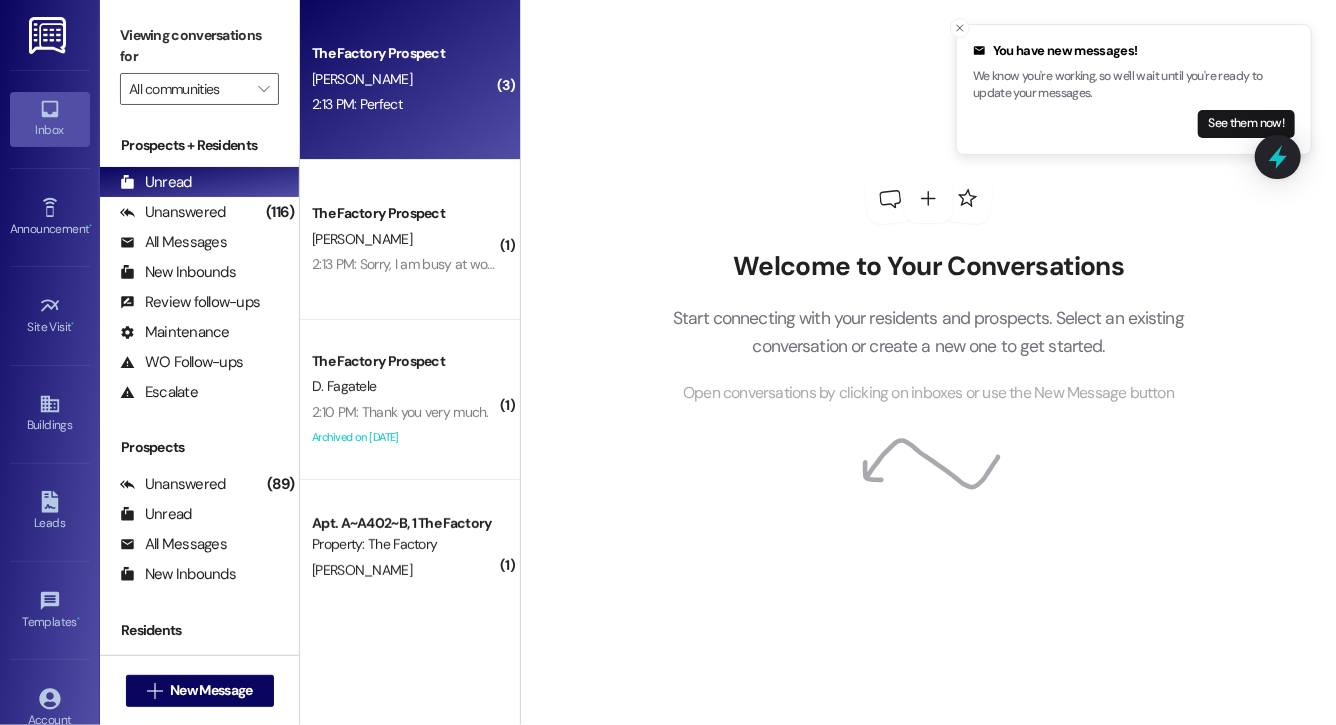 click on "The Factory Prospect R. Patton 2:13 PM: Perfect  2:13 PM: Perfect" at bounding box center [410, 80] 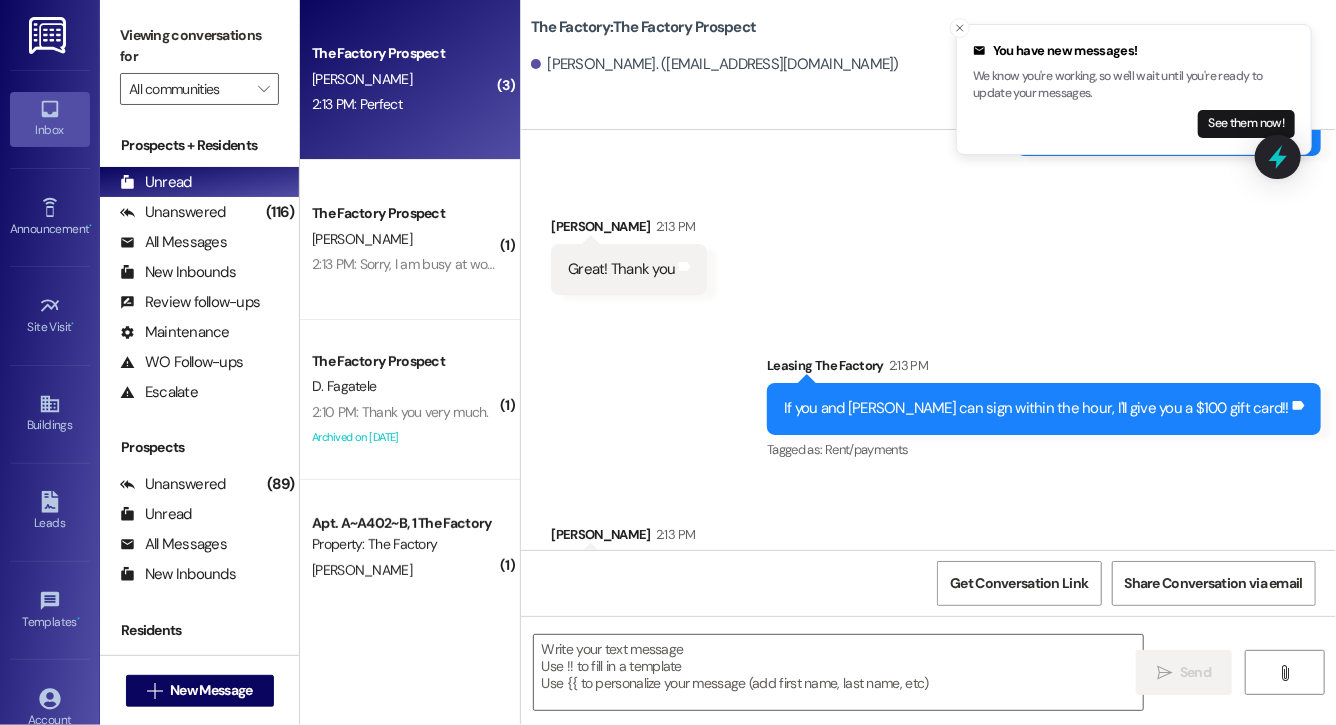 scroll, scrollTop: 2615, scrollLeft: 0, axis: vertical 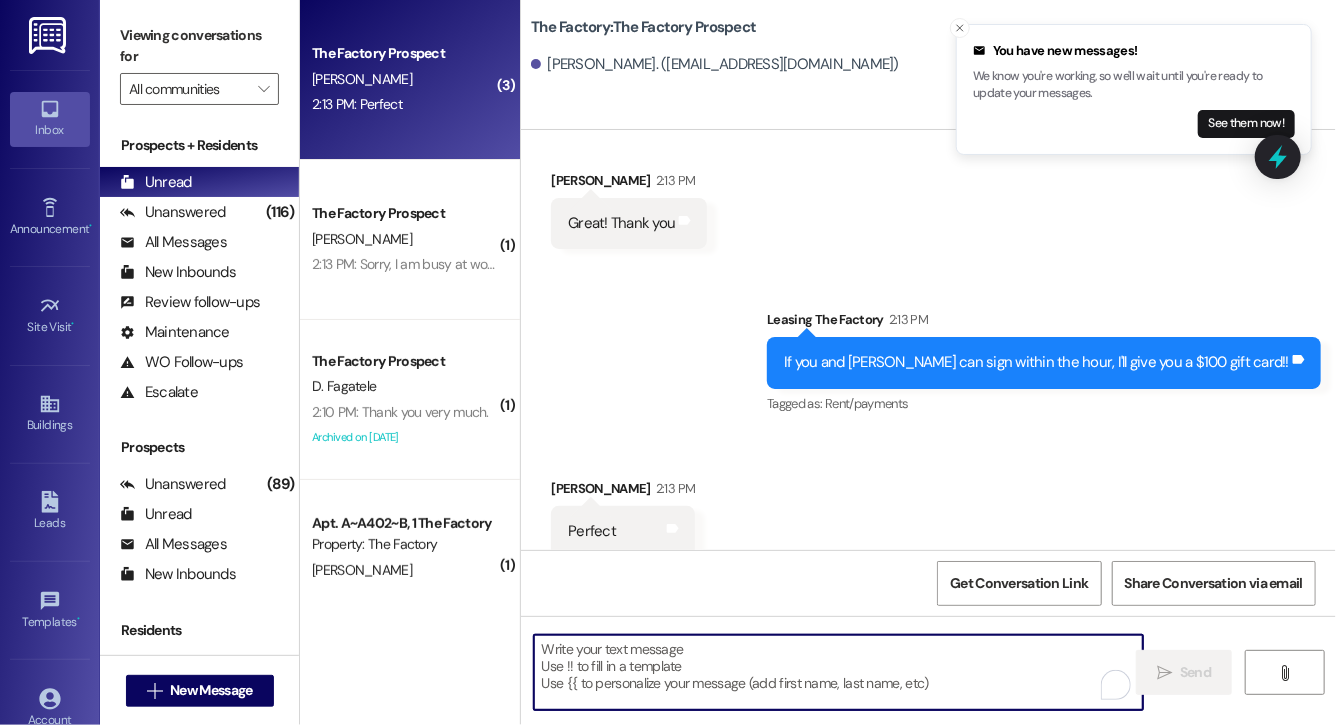click at bounding box center (838, 672) 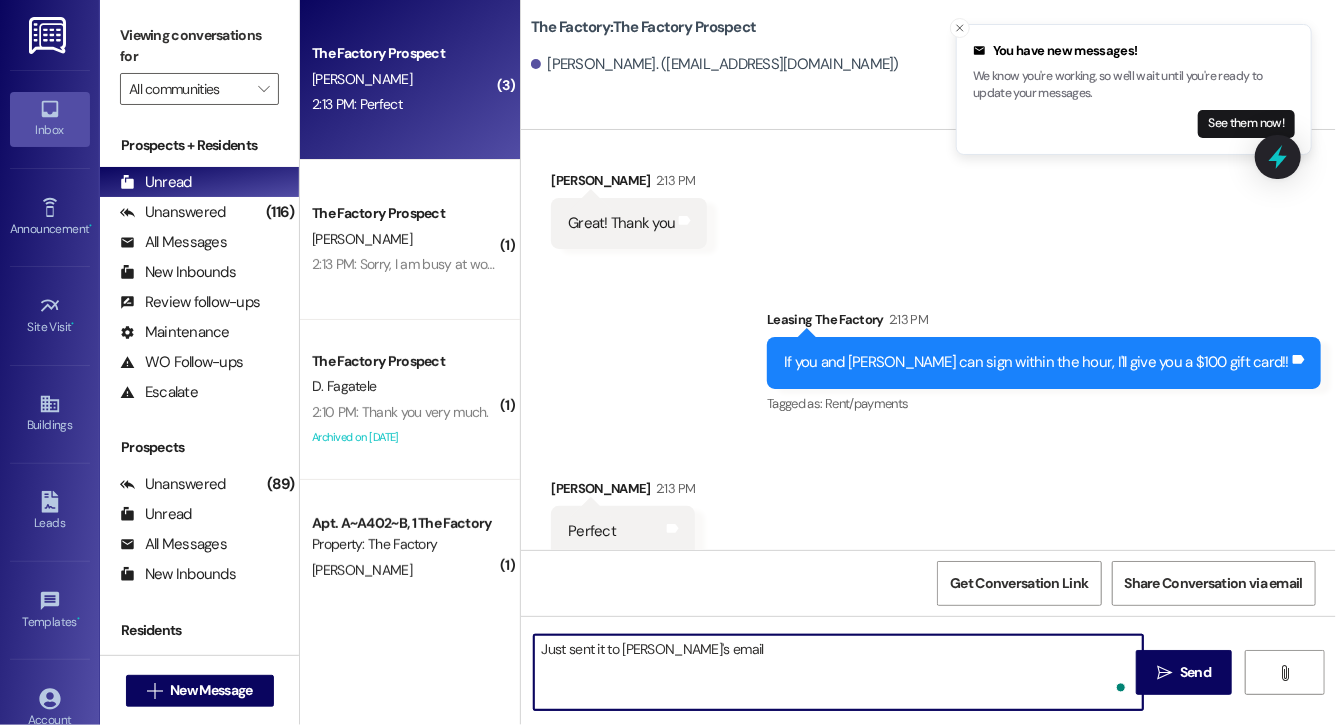 type on "Just sent it to yall's email!" 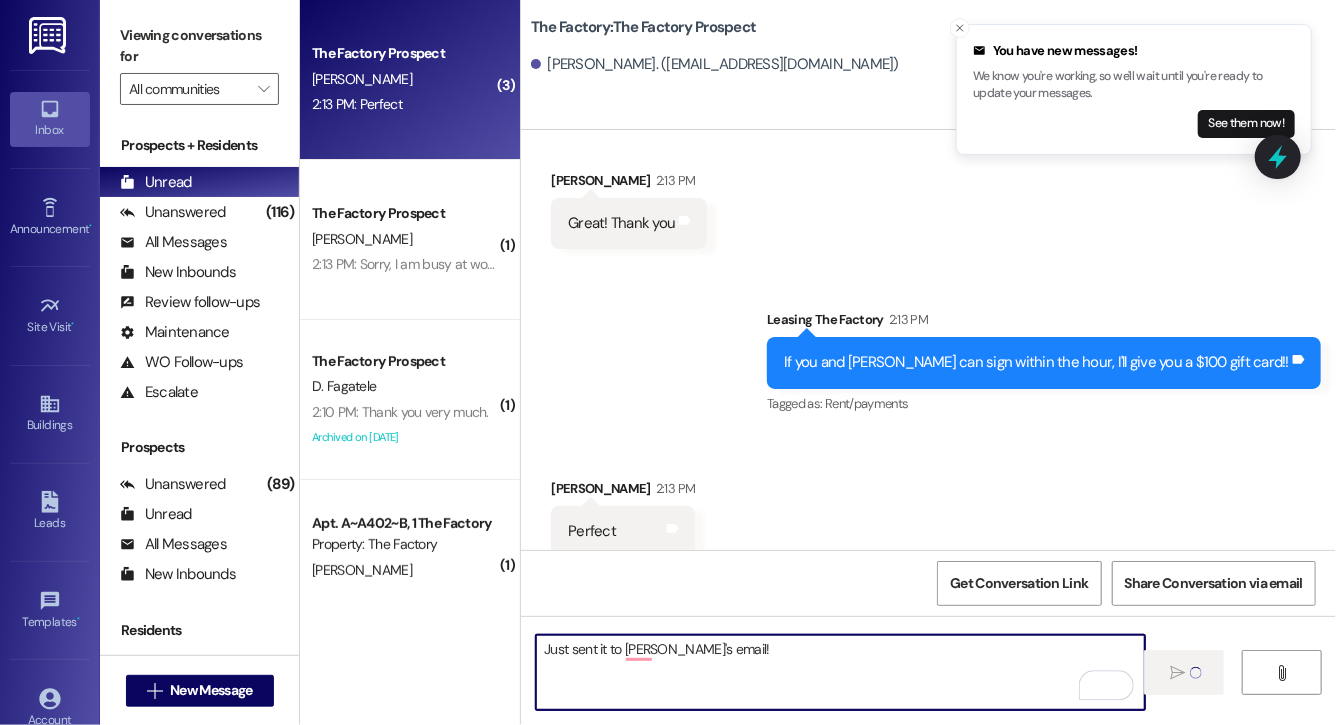 type 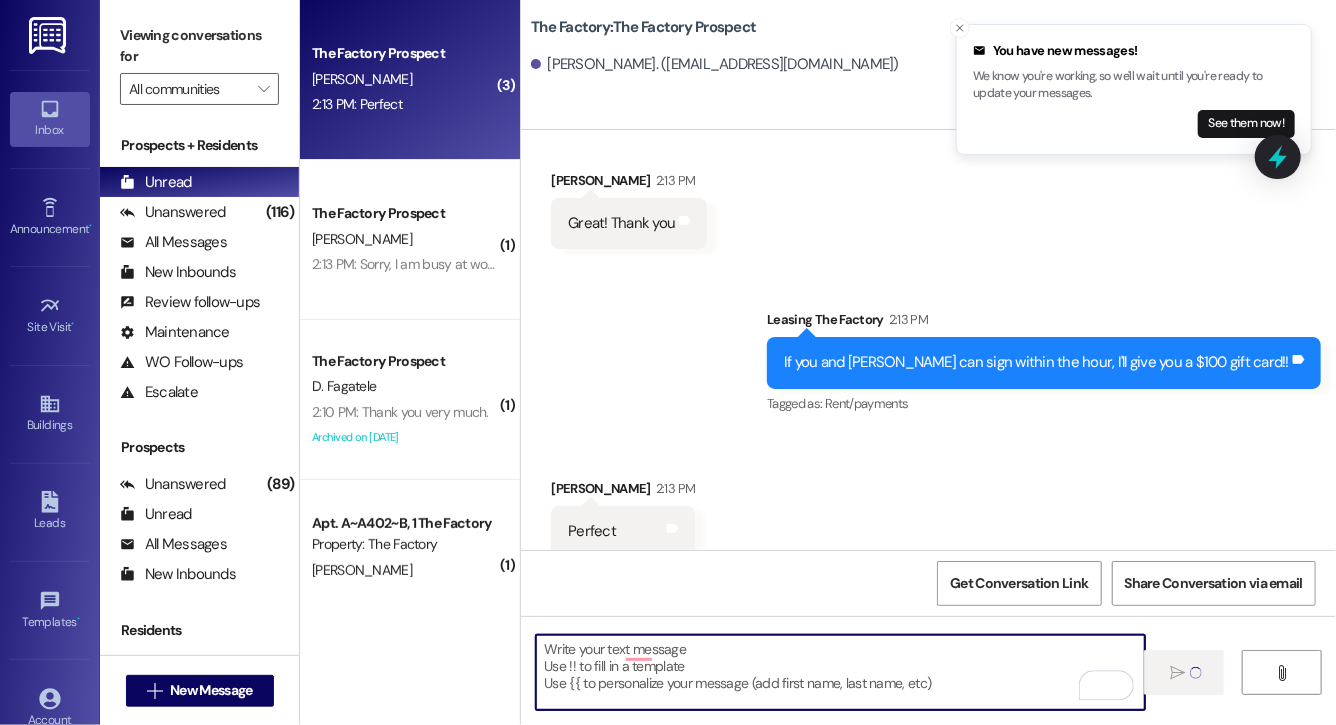 scroll, scrollTop: 2756, scrollLeft: 0, axis: vertical 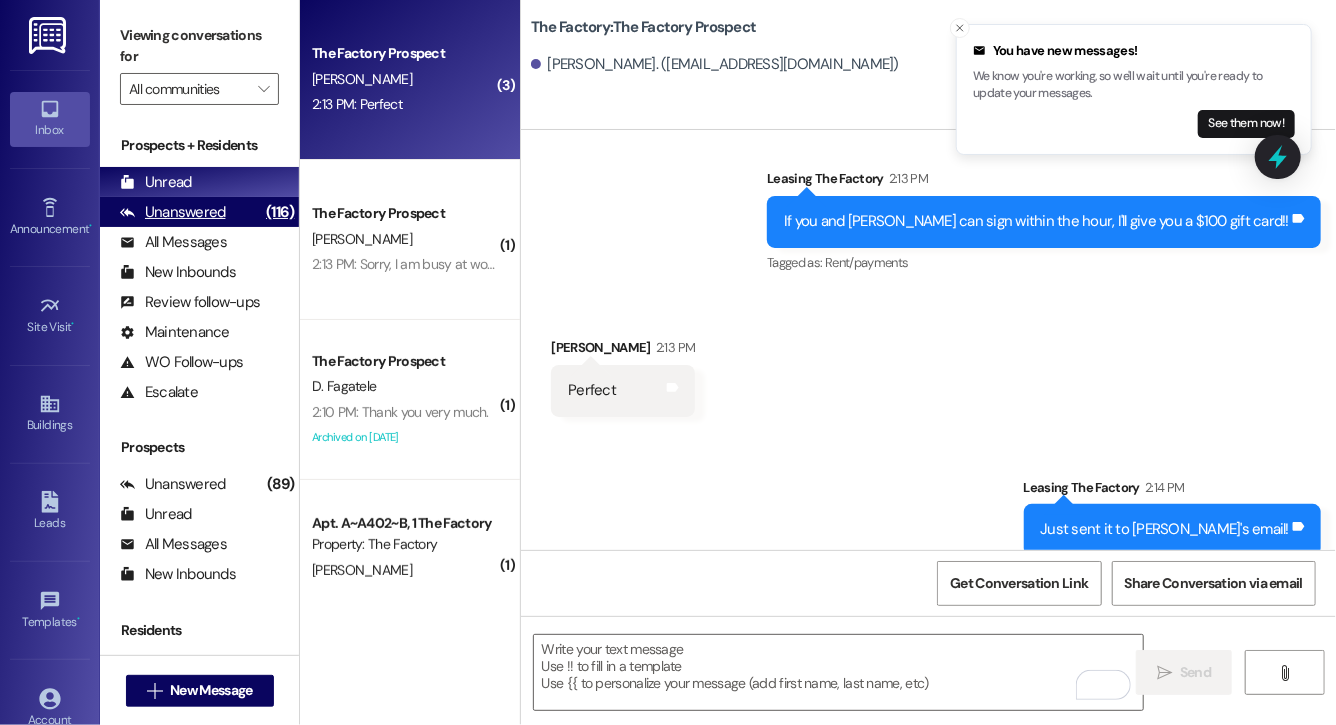 click on "Unanswered" at bounding box center [173, 212] 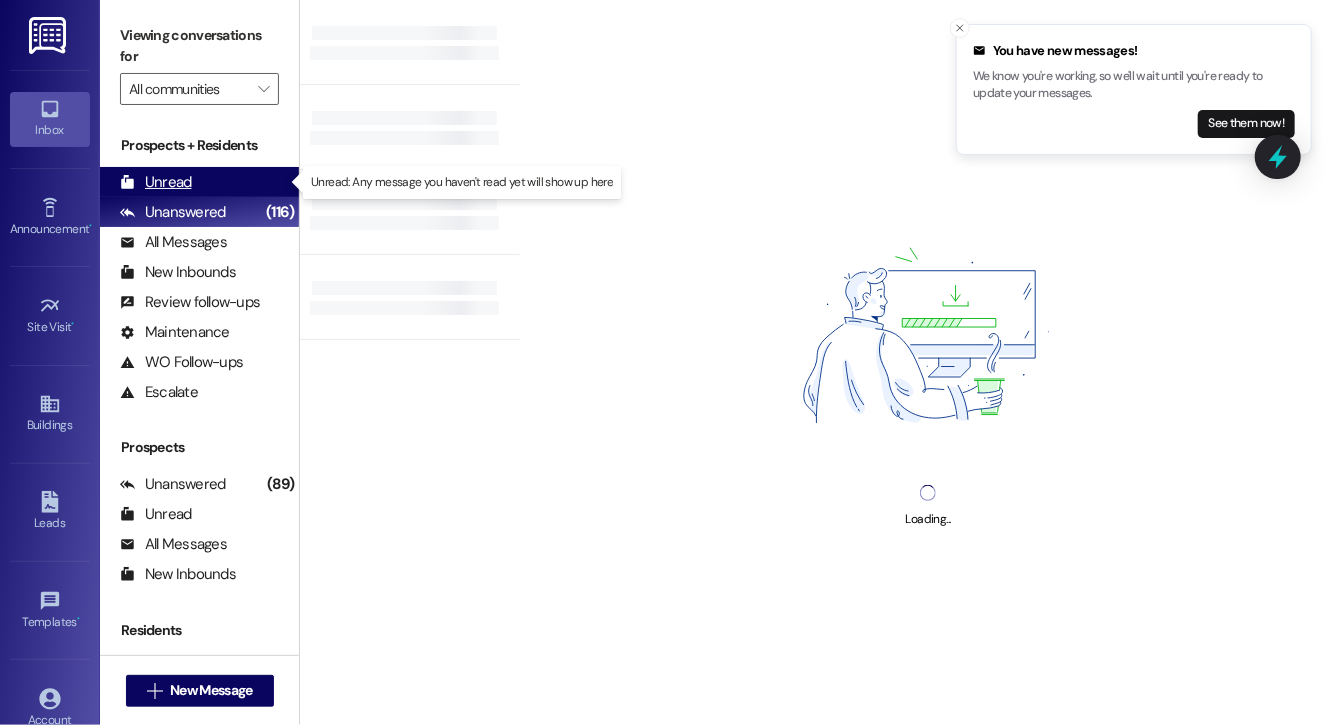 click on "Unread (0)" at bounding box center (199, 182) 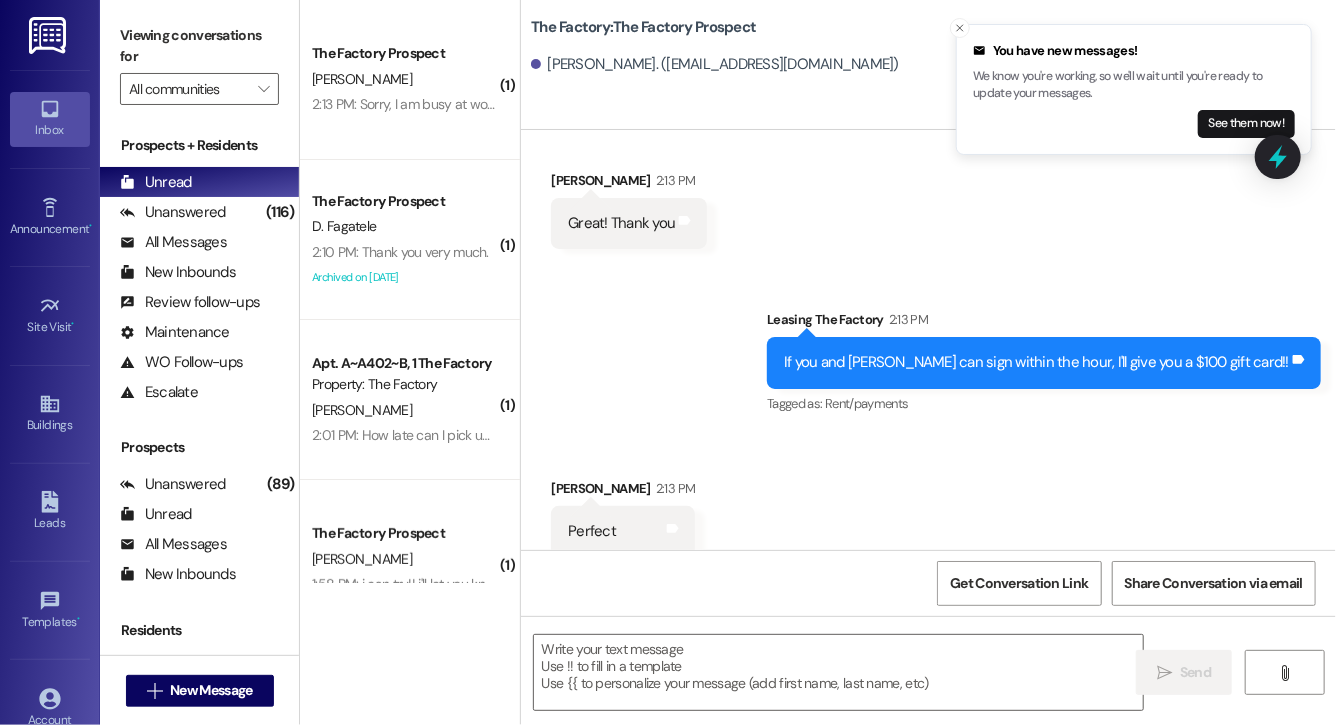 scroll, scrollTop: 2756, scrollLeft: 0, axis: vertical 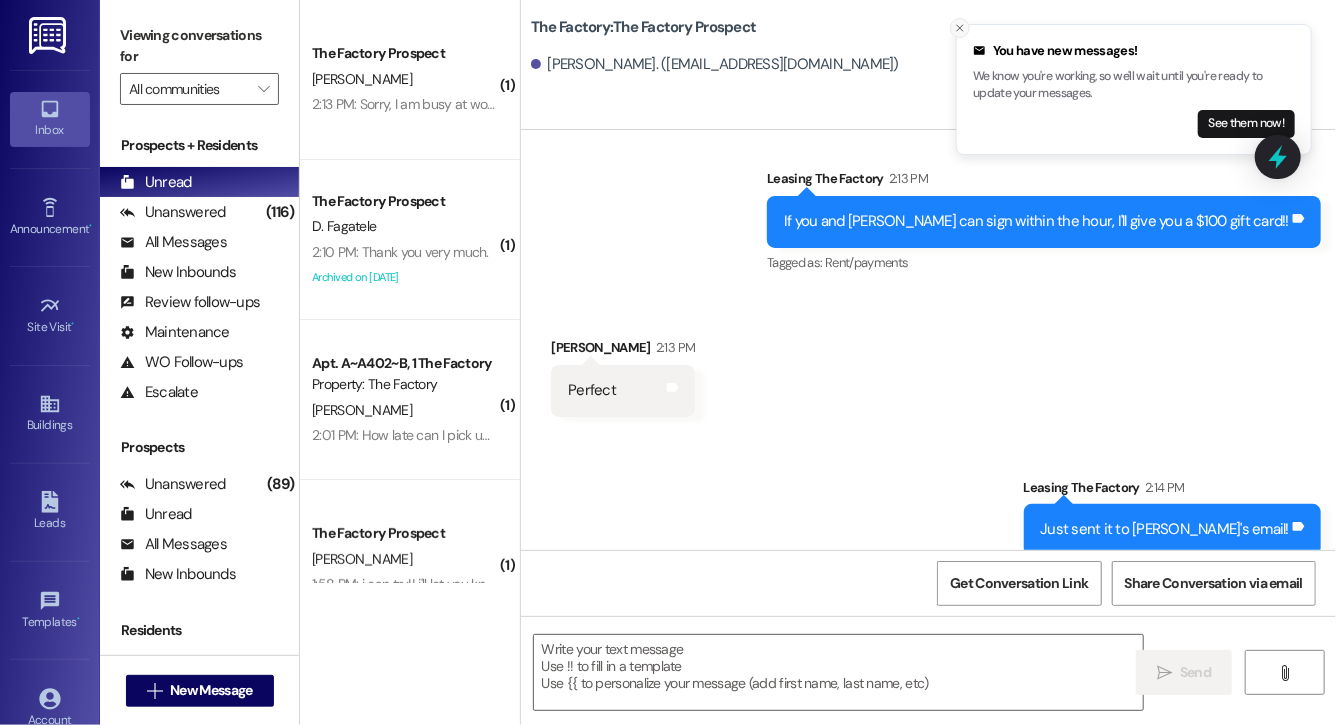 click 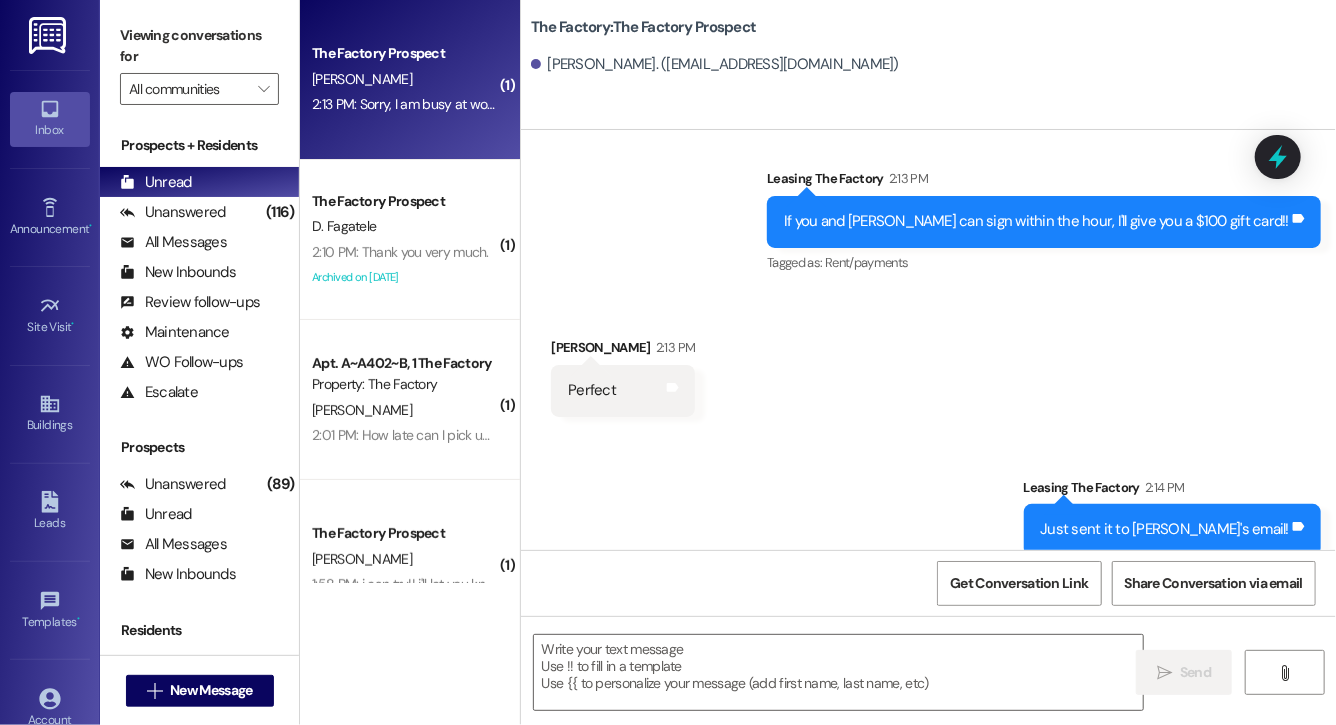 click on "The Factory Prospect" at bounding box center (404, 53) 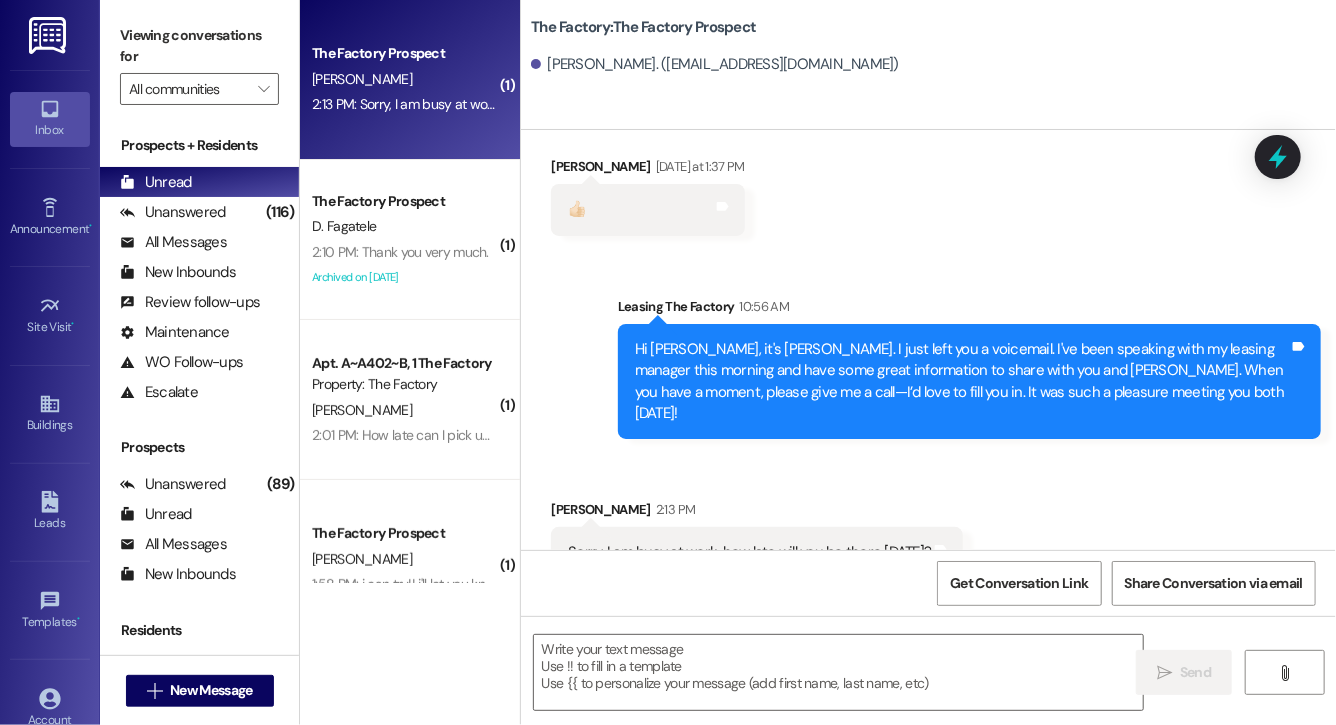 scroll, scrollTop: 3781, scrollLeft: 0, axis: vertical 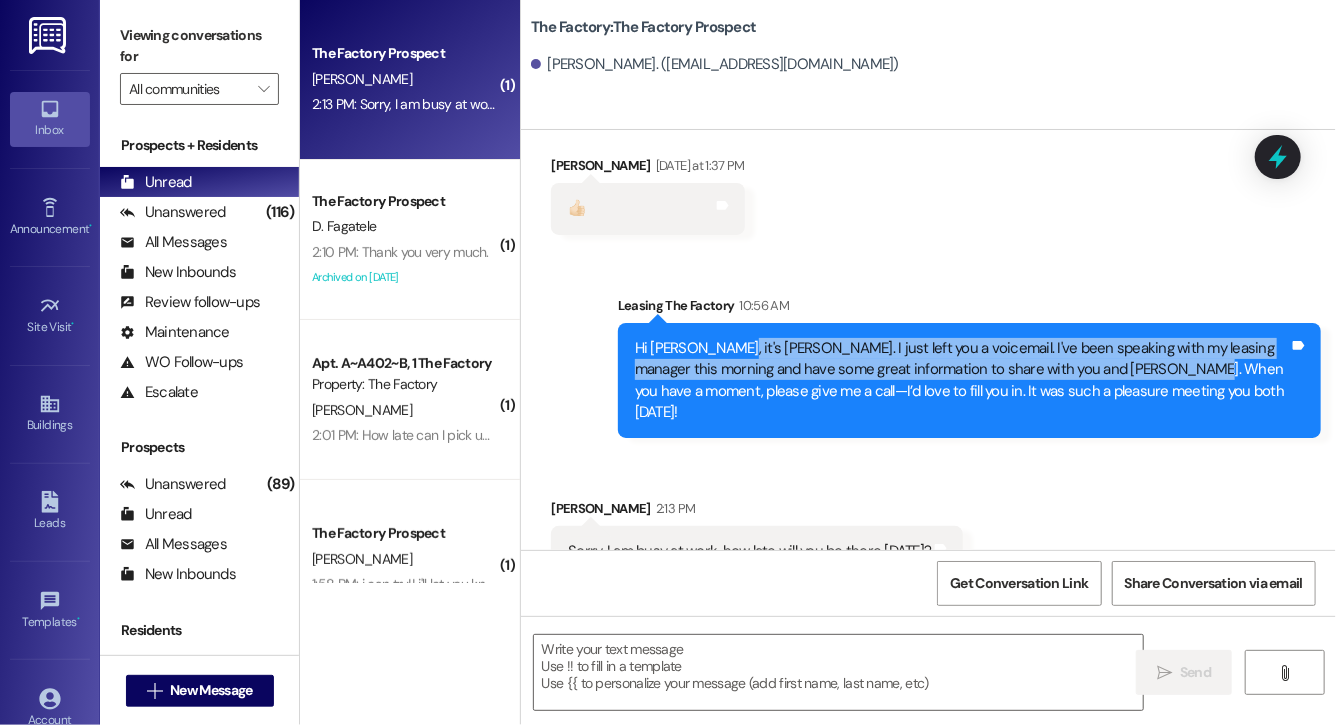 drag, startPoint x: 713, startPoint y: 318, endPoint x: 1157, endPoint y: 352, distance: 445.2999 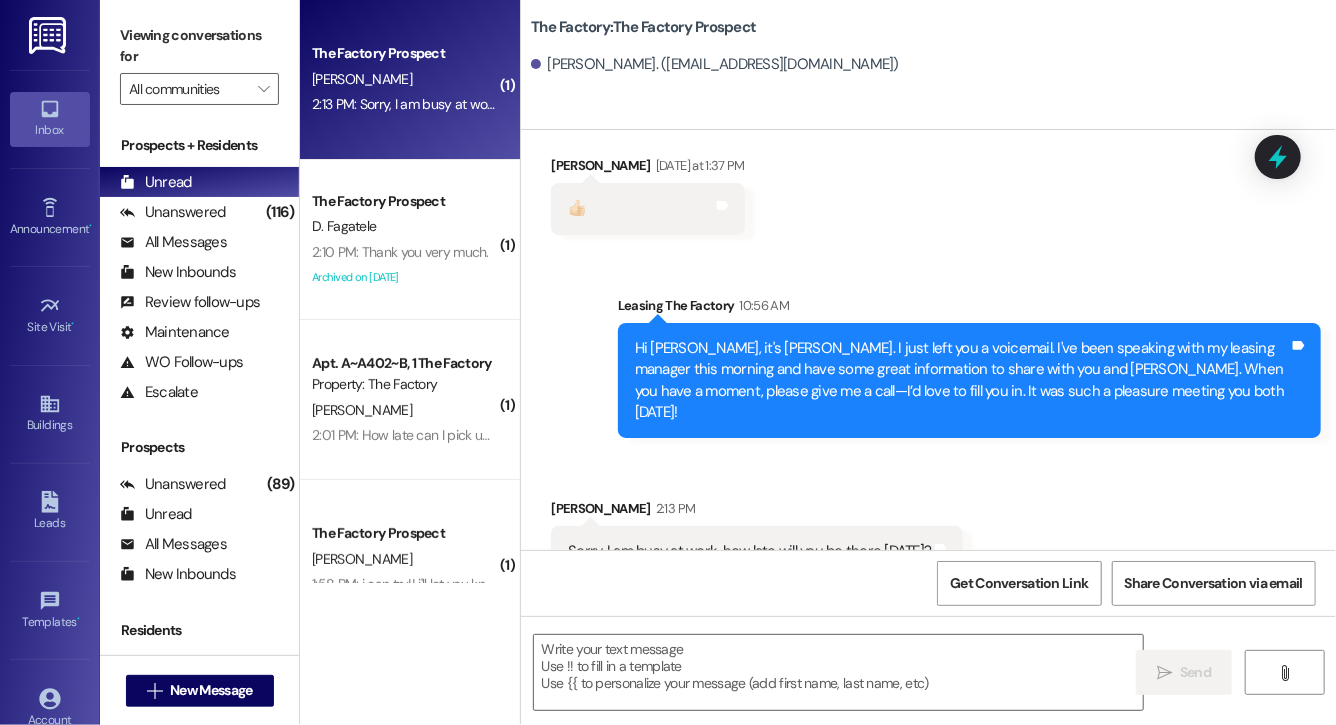 click on "Hi Tabitha, it's Tawnya. I just left you a voicemail. I've been speaking with my leasing manager this morning and have some great information to share with you and Stacy. When you have a moment, please give me a call—I’d love to fill you in. It was such a pleasure meeting you both yesterday! Tags and notes" at bounding box center [969, 381] 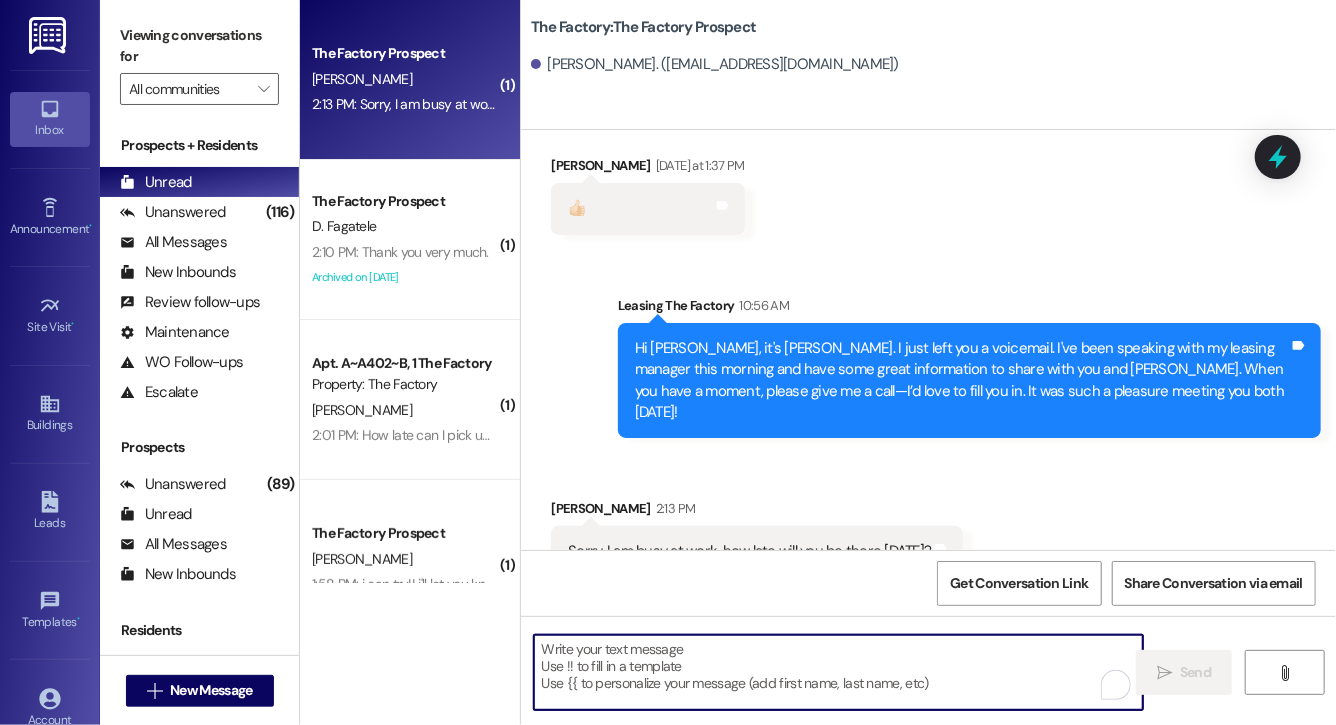 click at bounding box center [838, 672] 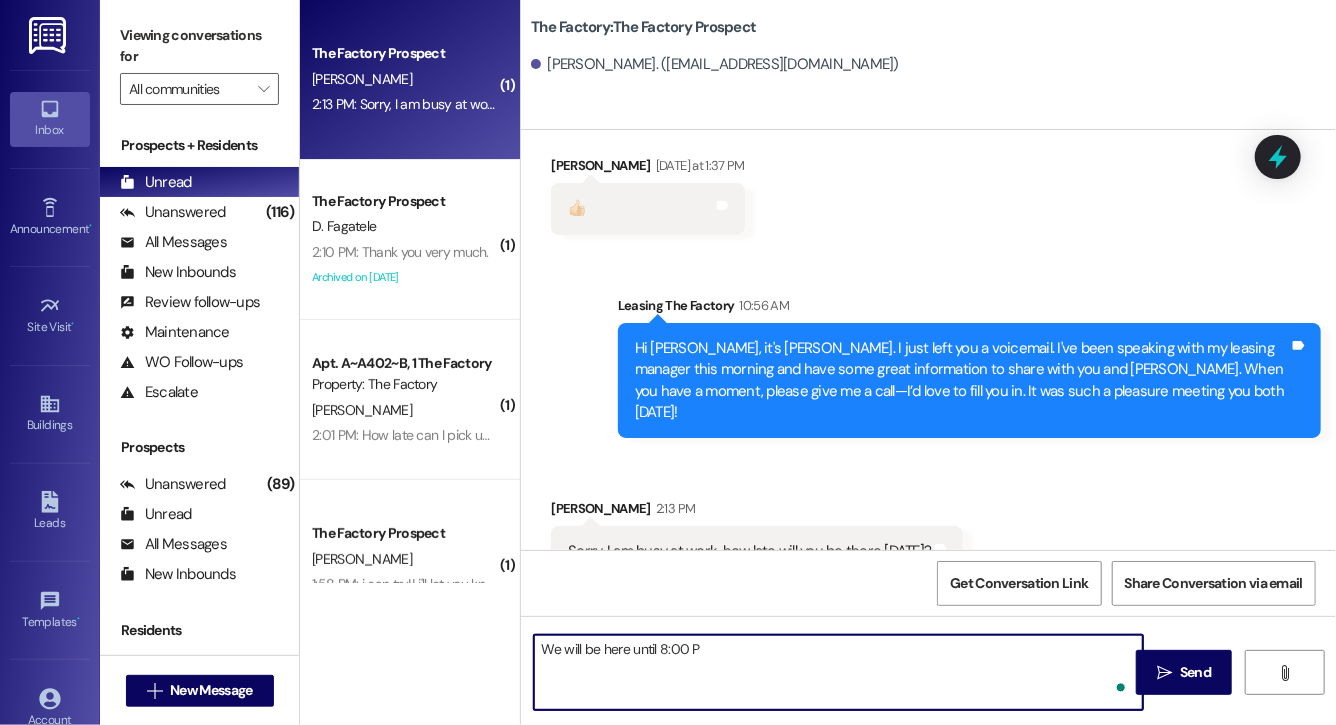 type on "We will be here until 8:00 PM" 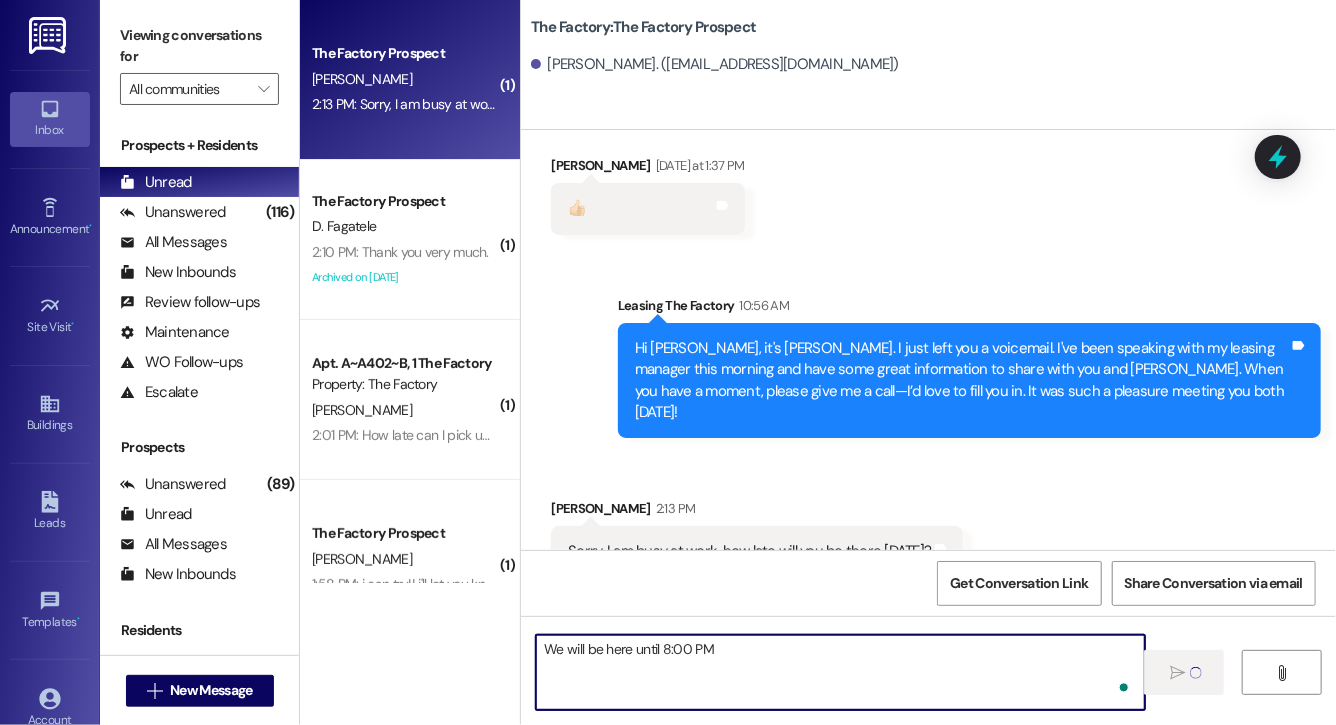 type 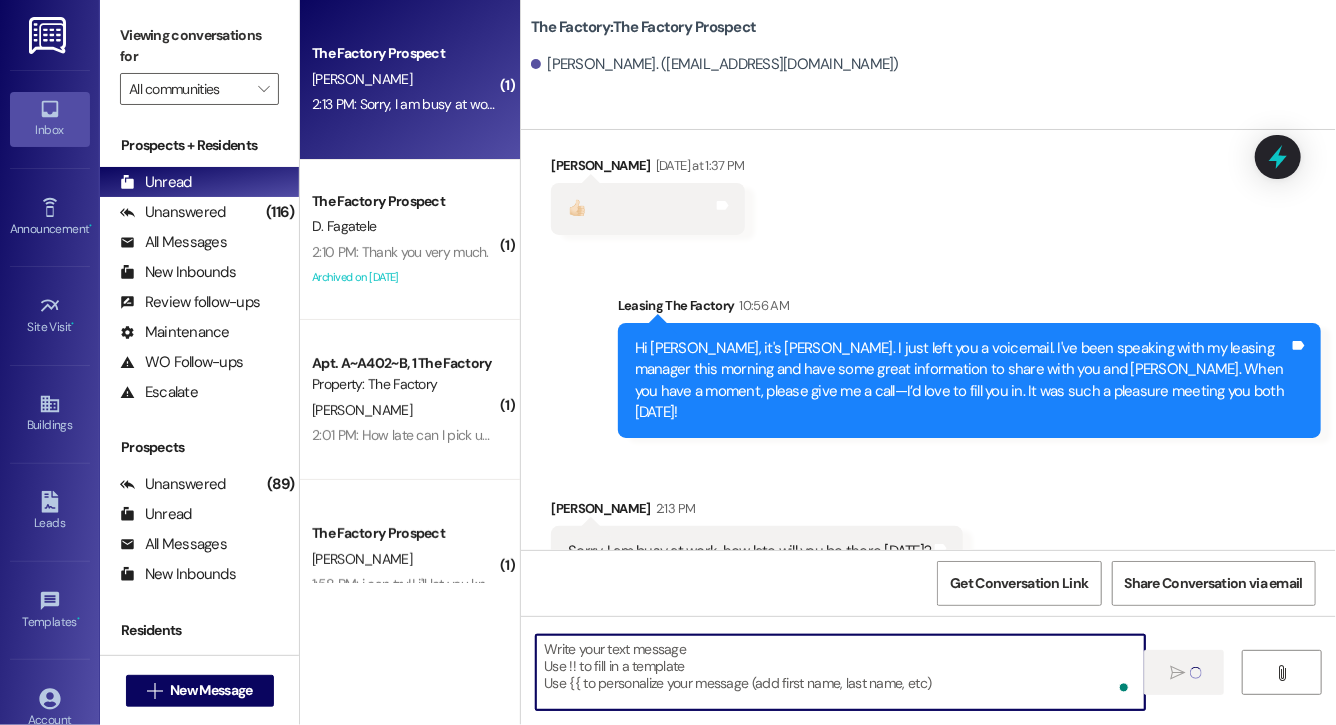 scroll, scrollTop: 3780, scrollLeft: 0, axis: vertical 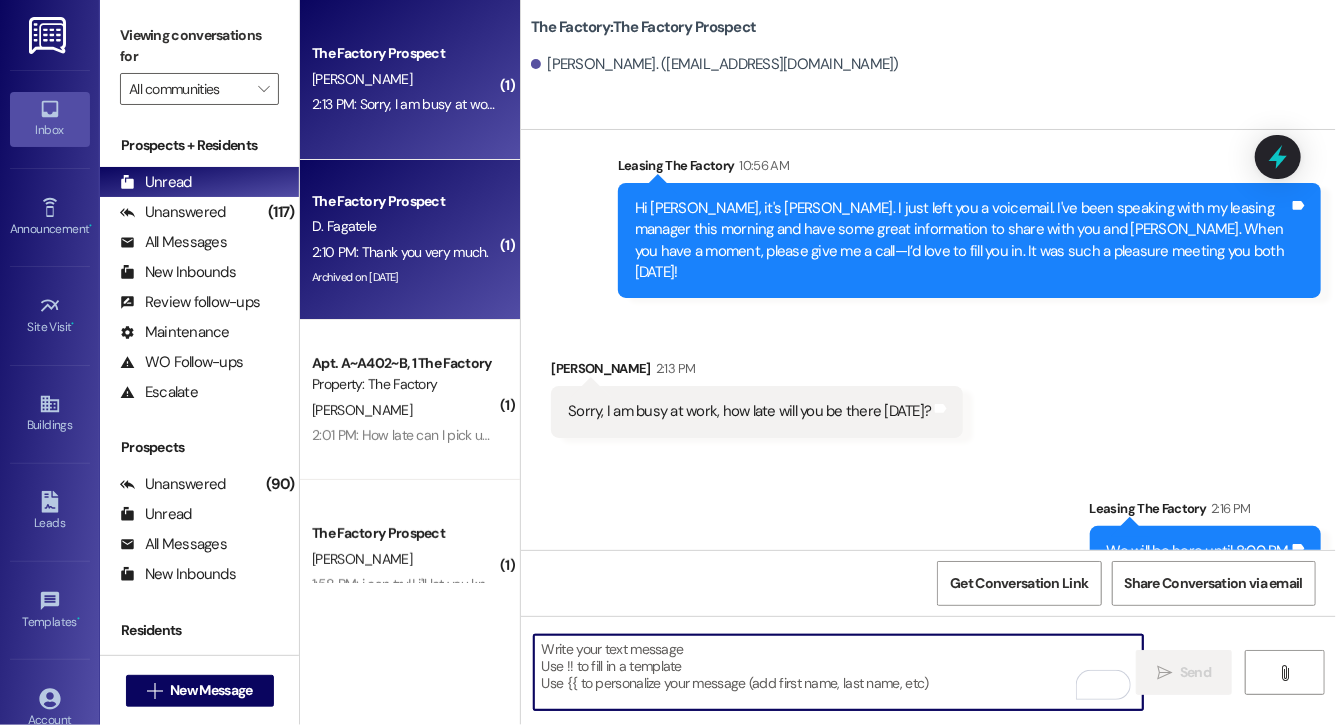 click on "D. Fagatele" at bounding box center (404, 226) 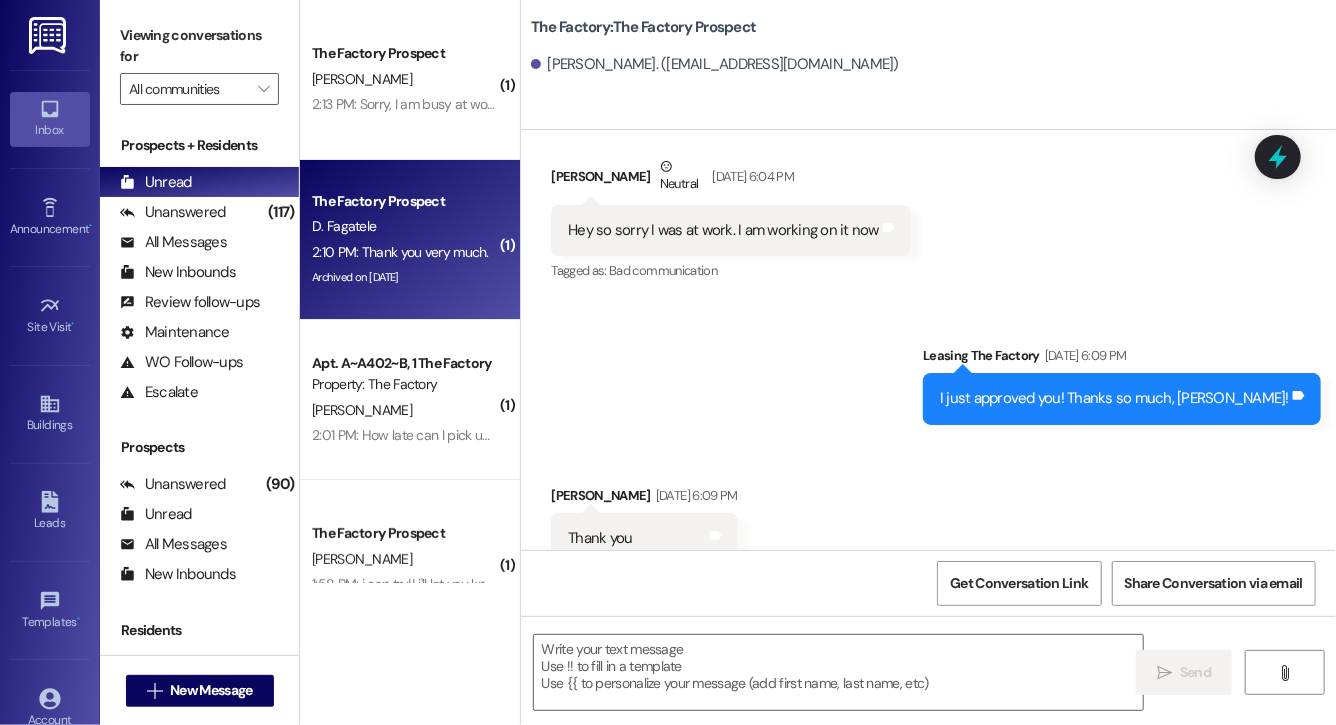 scroll, scrollTop: 3718, scrollLeft: 0, axis: vertical 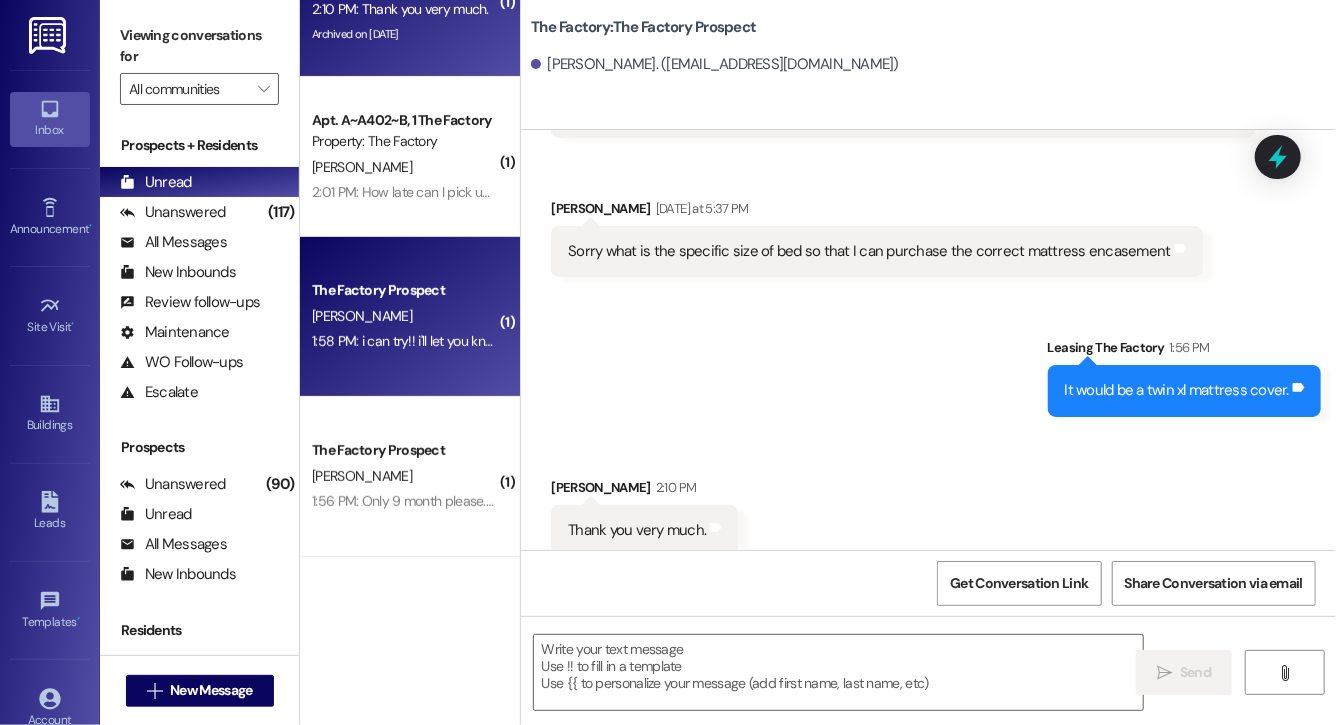 click on "The Factory Prospect G. Saxton 1:58 PM: i can try!! i'll let you know when i complete it 1:58 PM: i can try!! i'll let you know when i complete it" at bounding box center (410, 317) 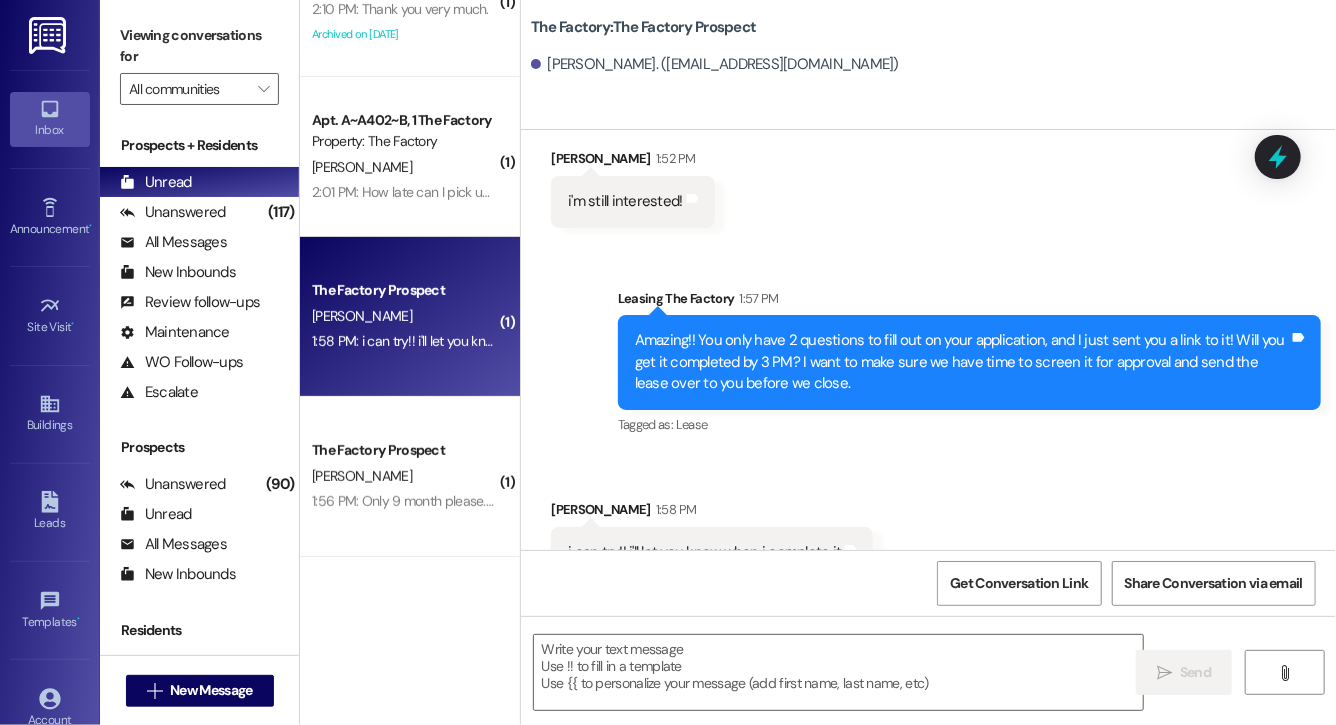 scroll, scrollTop: 1201, scrollLeft: 0, axis: vertical 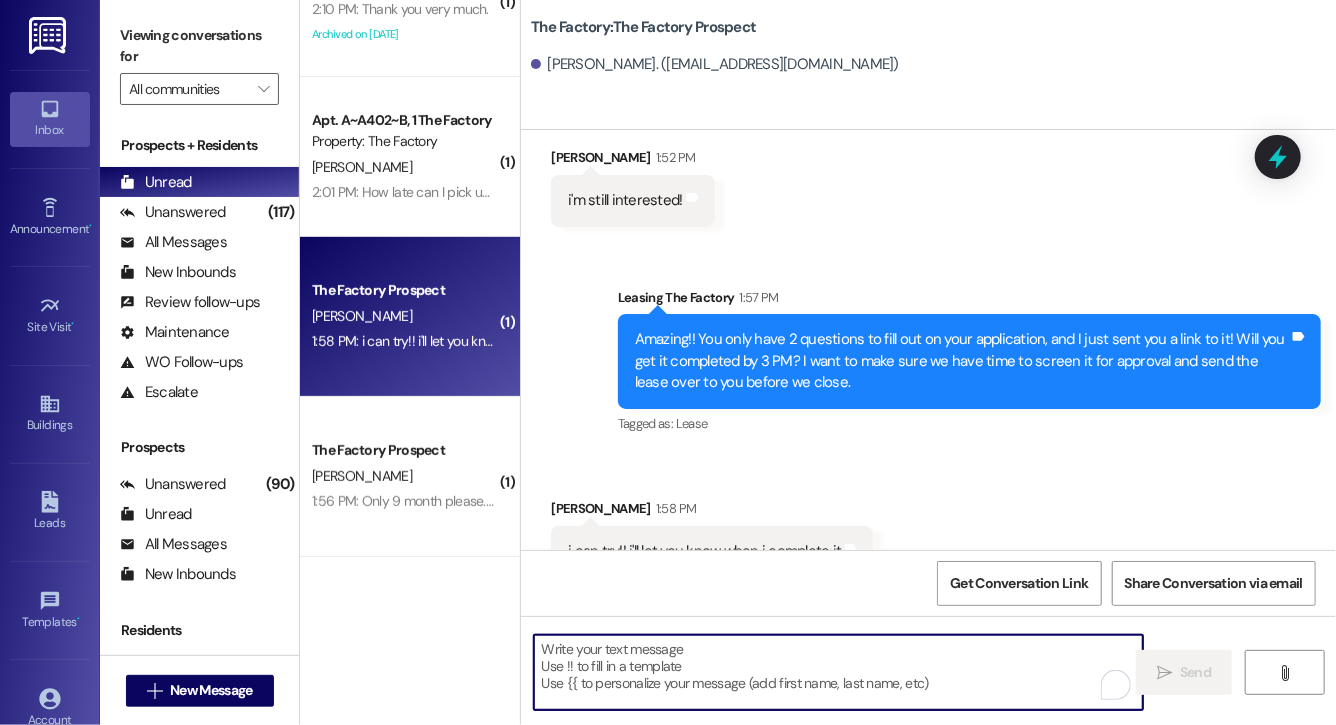 click at bounding box center (838, 672) 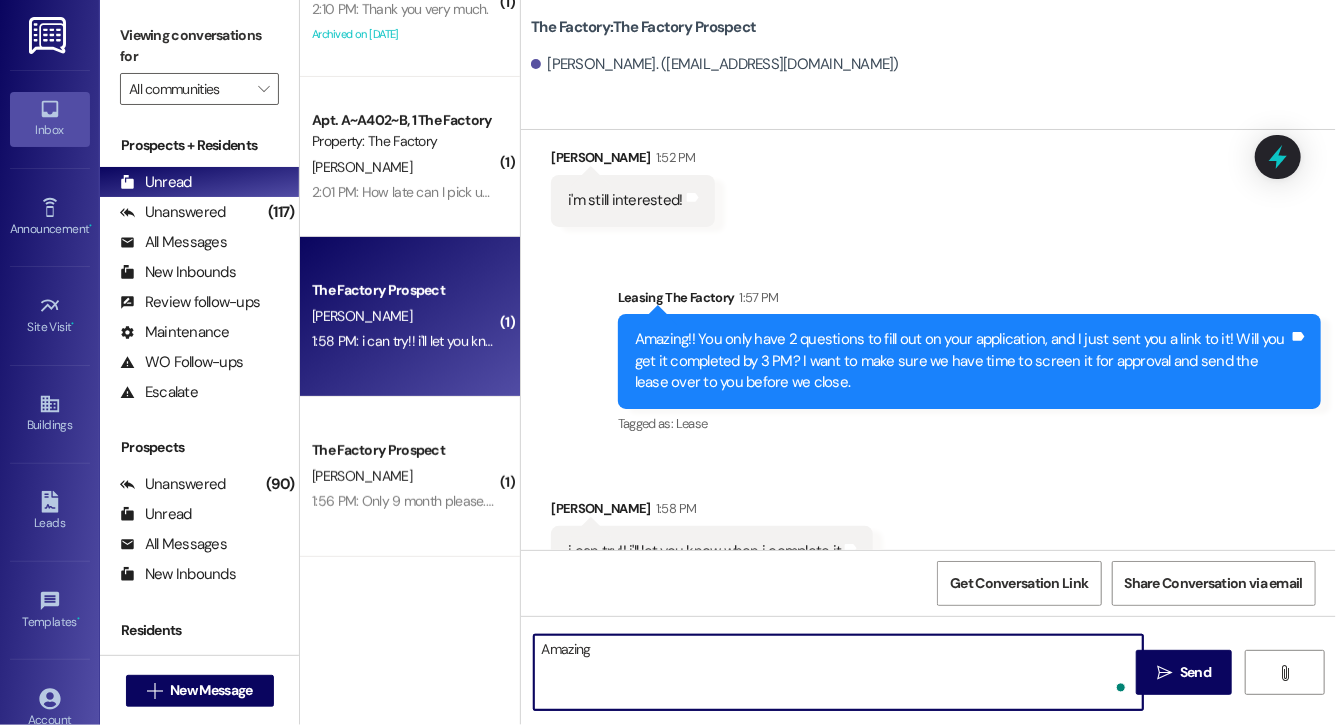type on "Amazing!" 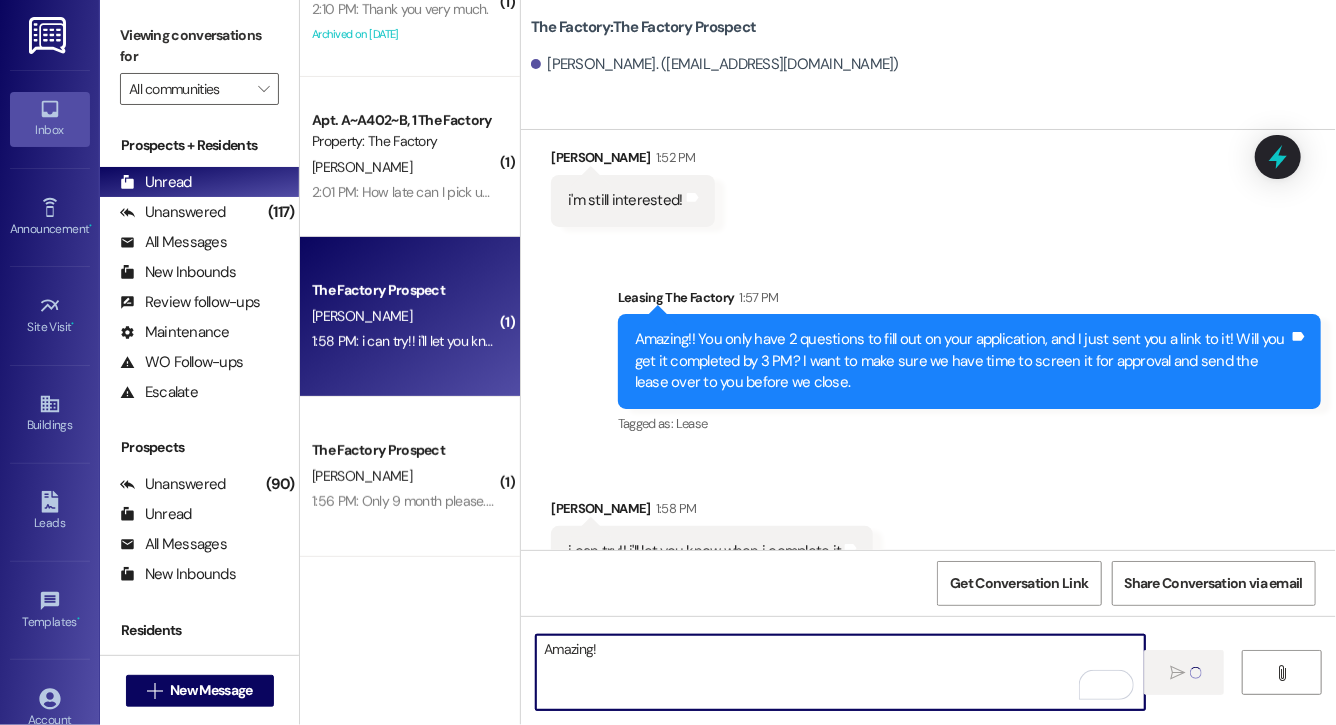 type 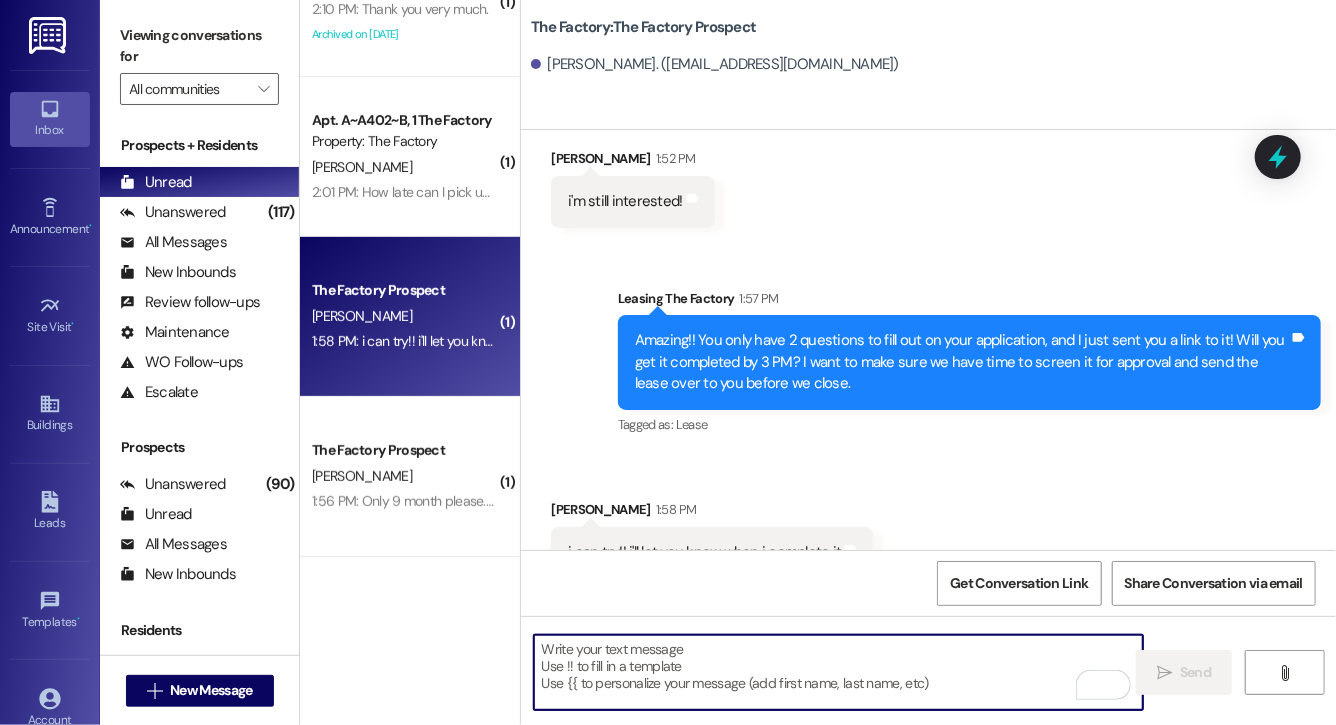 scroll, scrollTop: 1340, scrollLeft: 0, axis: vertical 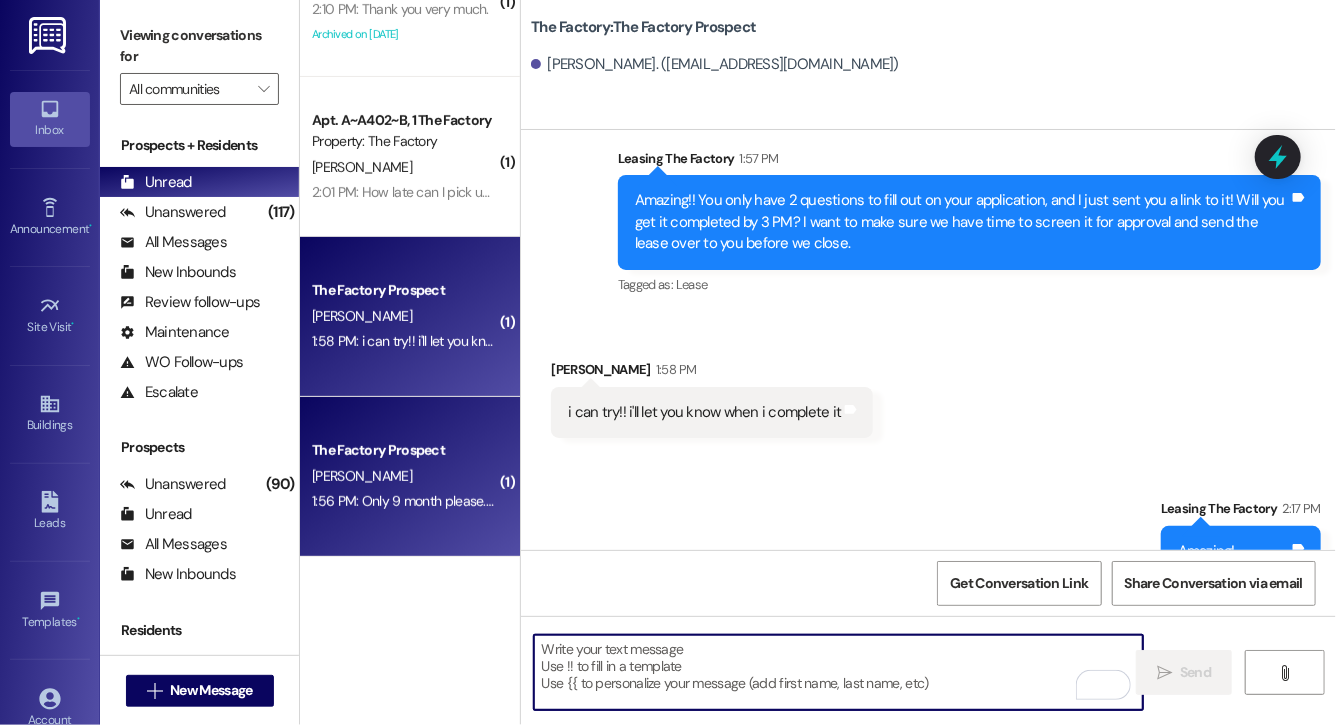 click on "The Factory Prospect B. Rigley 1:56 PM: Only 9 month please.  We are about 2 hours away unfortunately 1:56 PM: Only 9 month please.  We are about 2 hours away unfortunately" at bounding box center (410, 477) 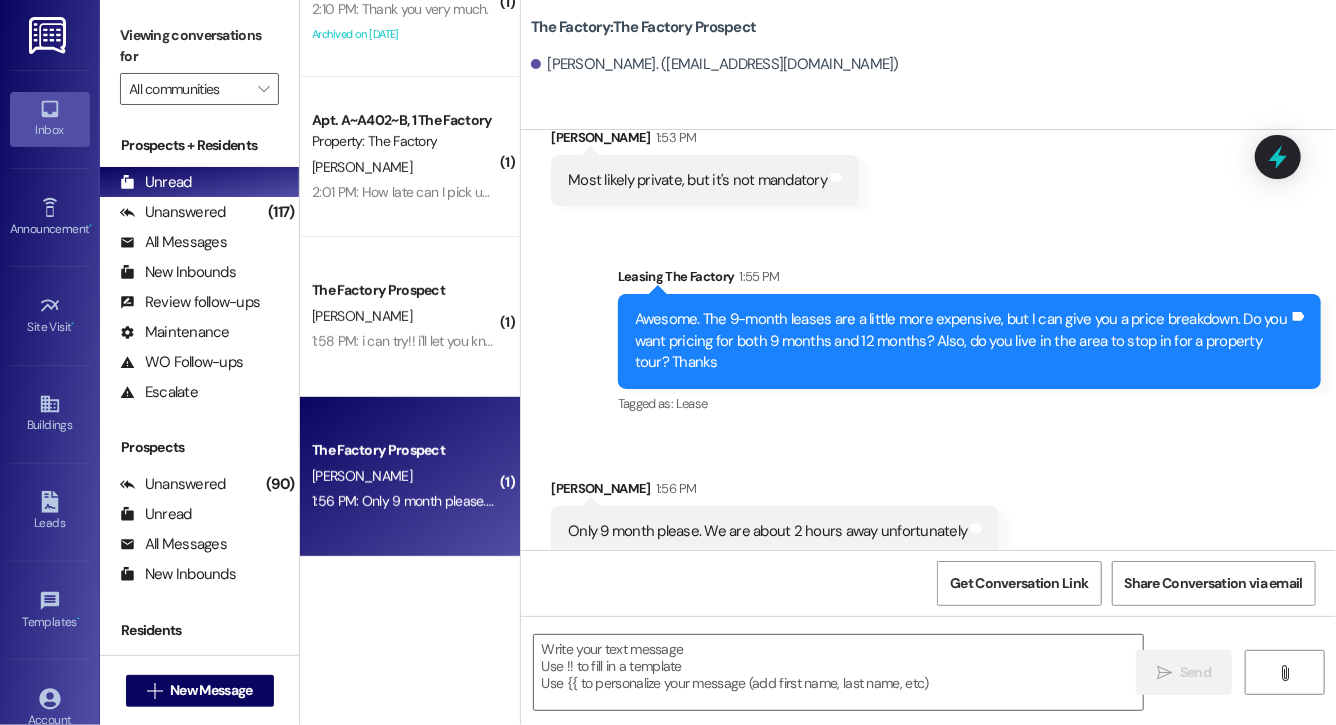scroll, scrollTop: 949, scrollLeft: 0, axis: vertical 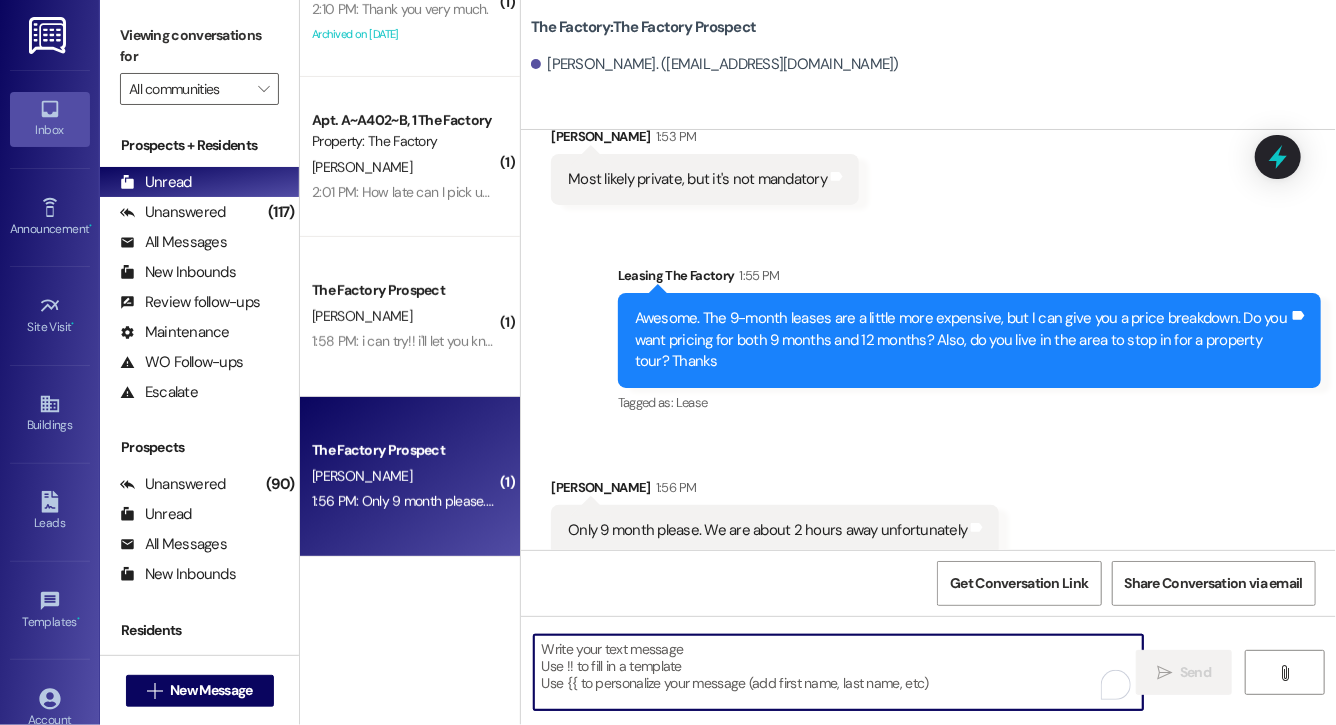 click at bounding box center (838, 672) 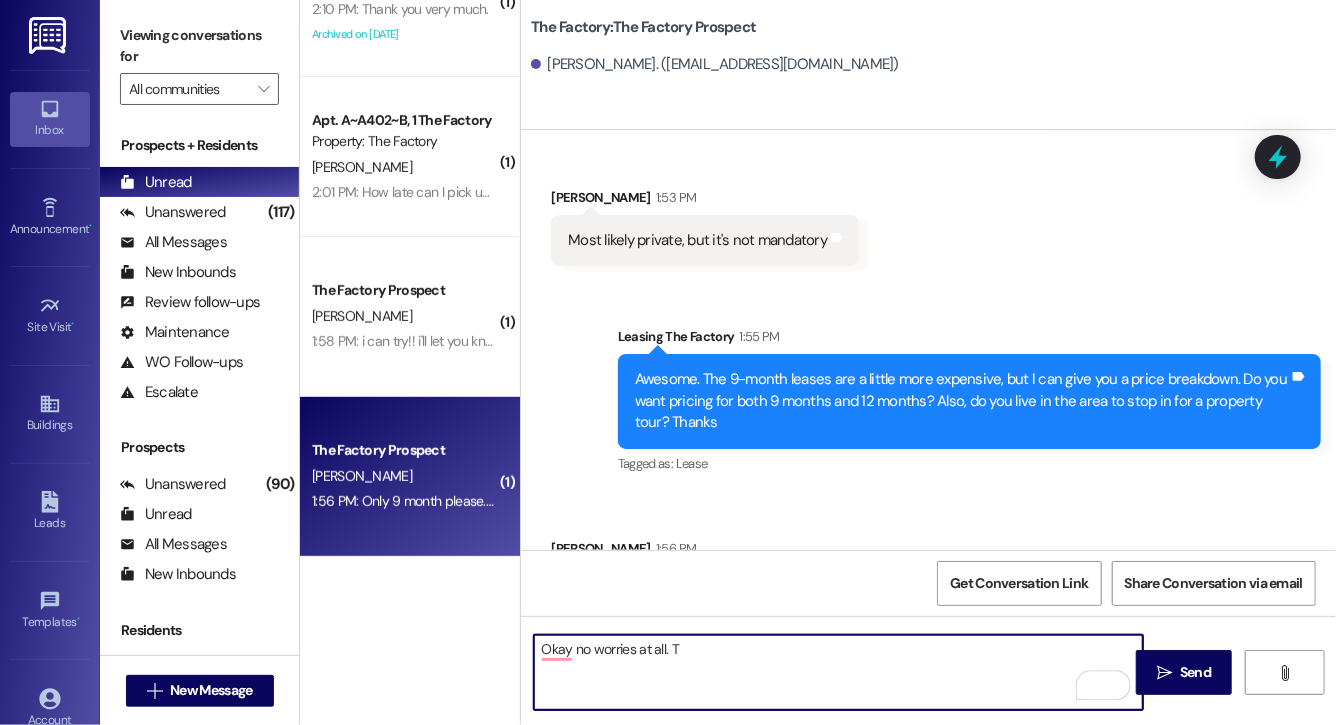 scroll, scrollTop: 949, scrollLeft: 0, axis: vertical 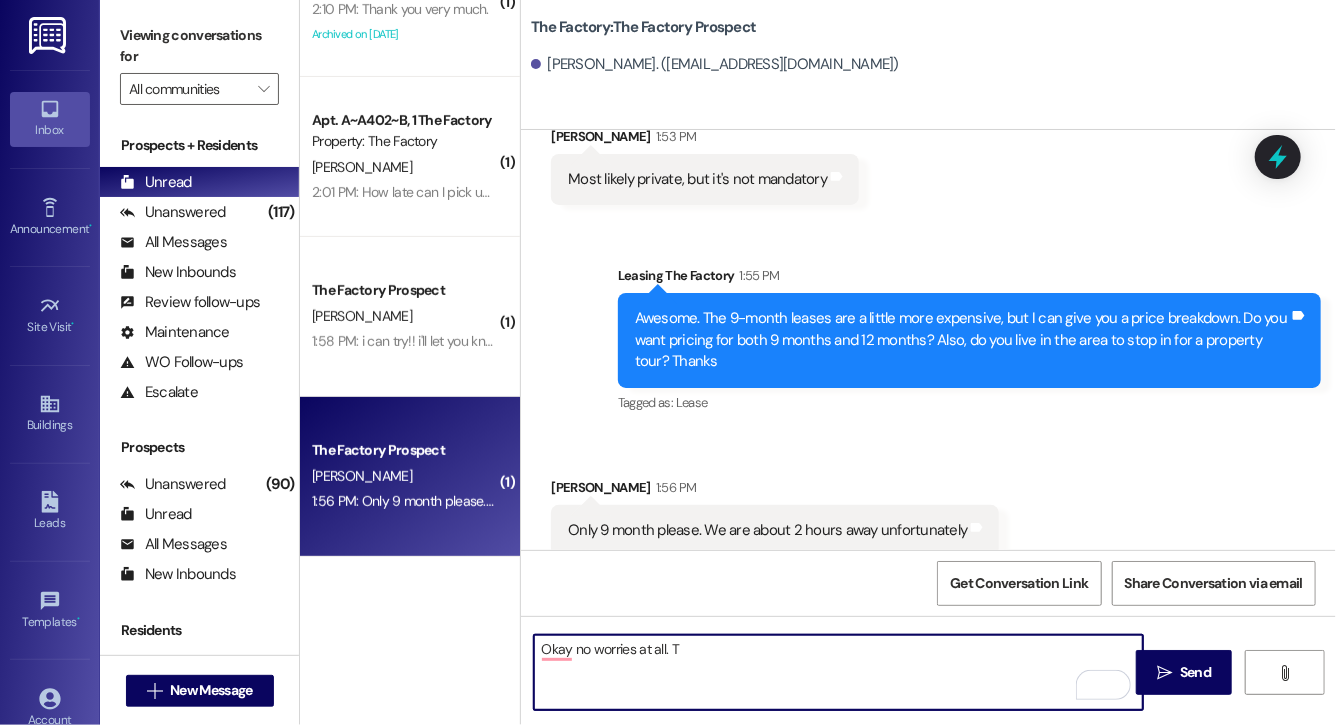click on "Okay no worries at all. T" at bounding box center (838, 672) 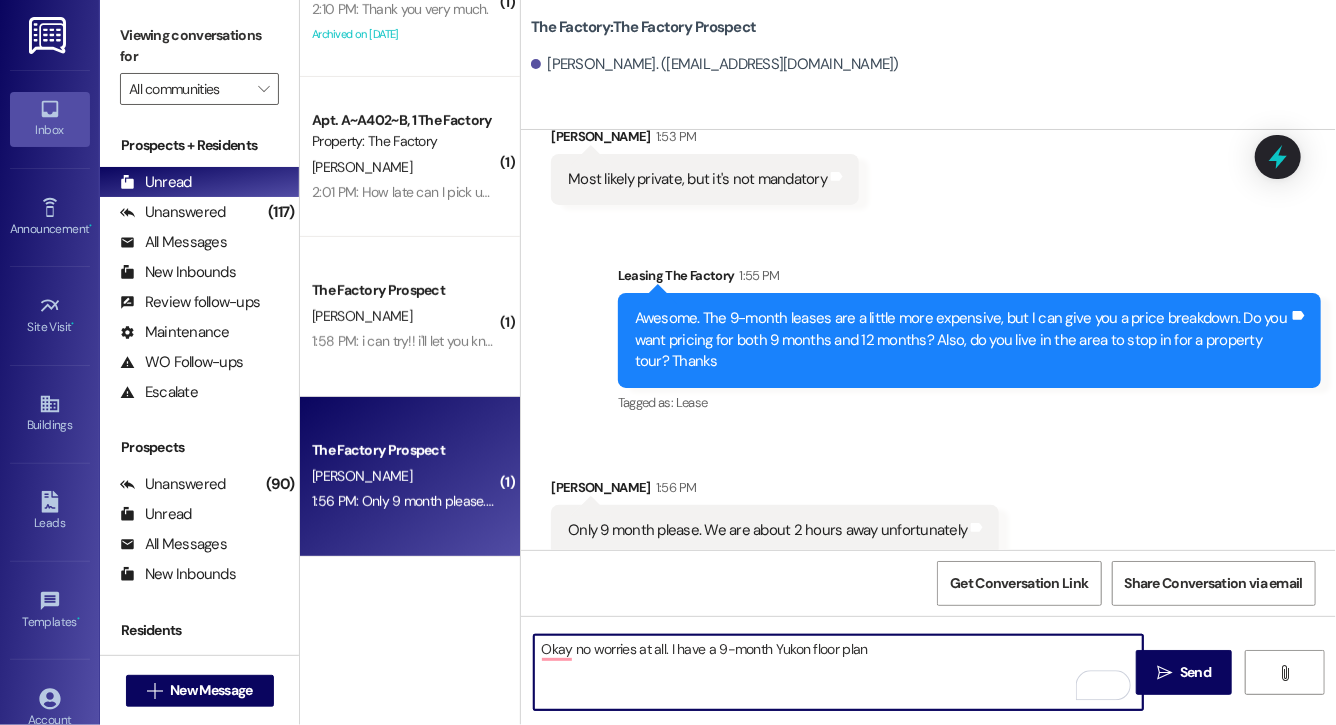 click on "Okay no worries at all. I have a 9-month Yukon floor plan" at bounding box center (838, 672) 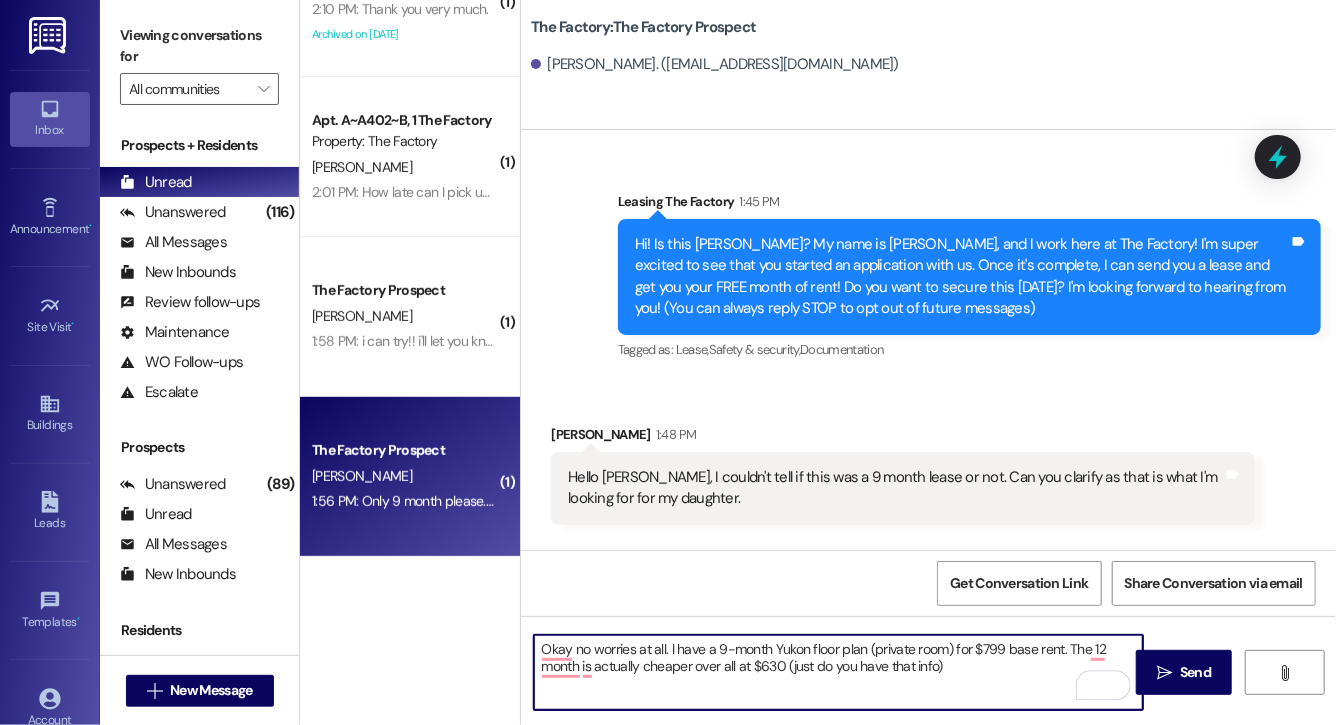 scroll, scrollTop: 949, scrollLeft: 0, axis: vertical 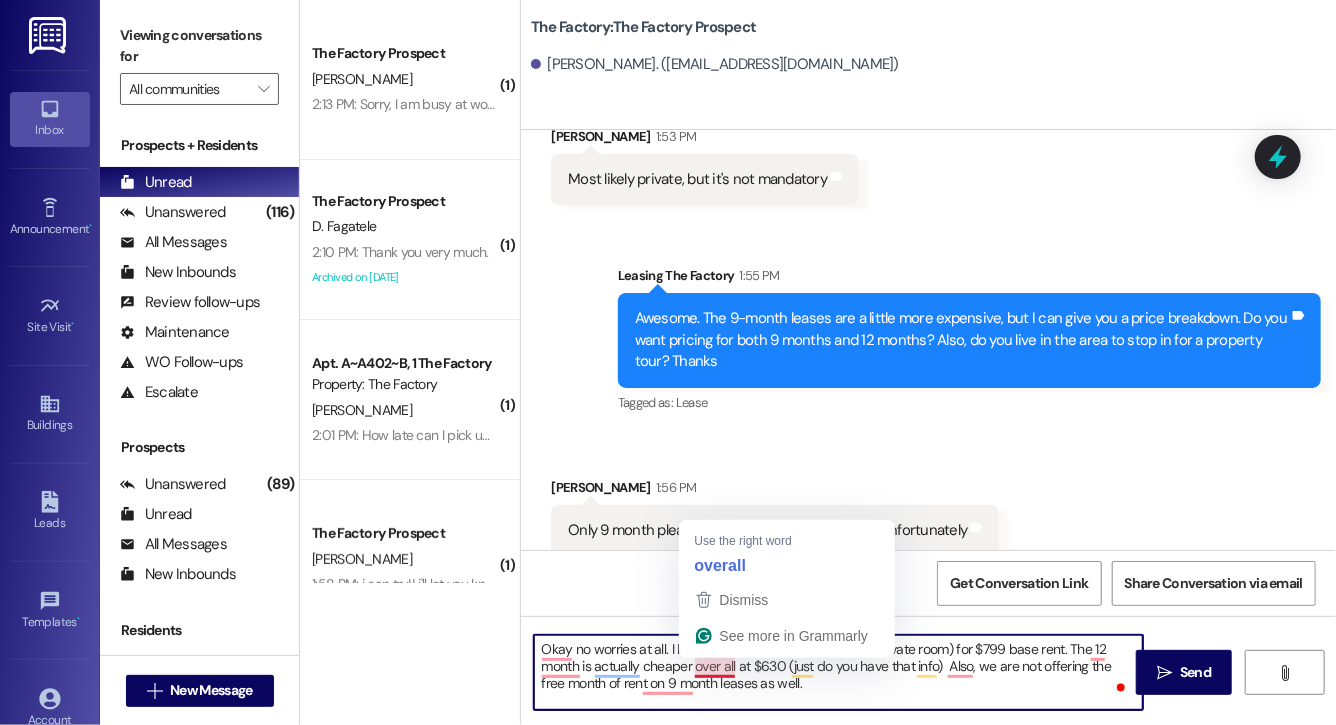 click on "Okay no worries at all. I have a 9-month Yukon floor plan (private room) for $799 base rent. The 12 month is actually cheaper over all at $630 (just do you have that info)  Also, we are not offering the free month of rent on 9 month leases as well." at bounding box center (838, 672) 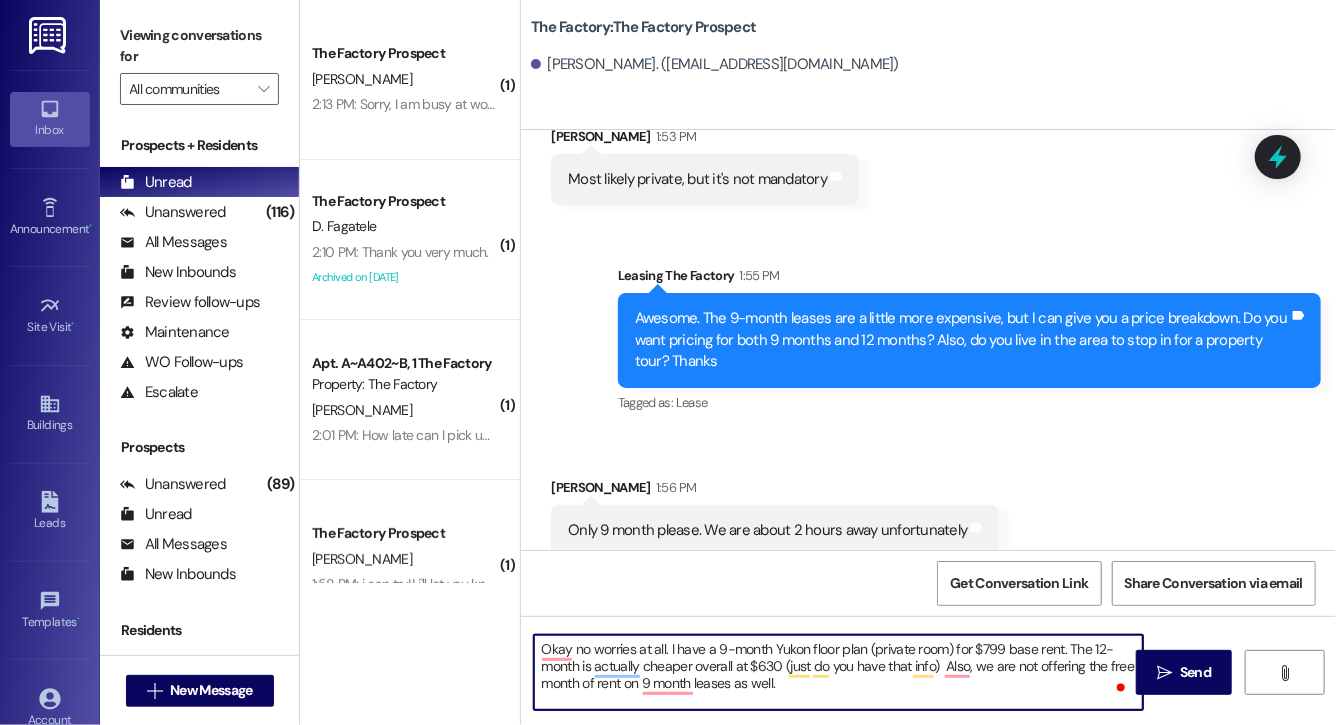 drag, startPoint x: 583, startPoint y: 650, endPoint x: 523, endPoint y: 641, distance: 60.671246 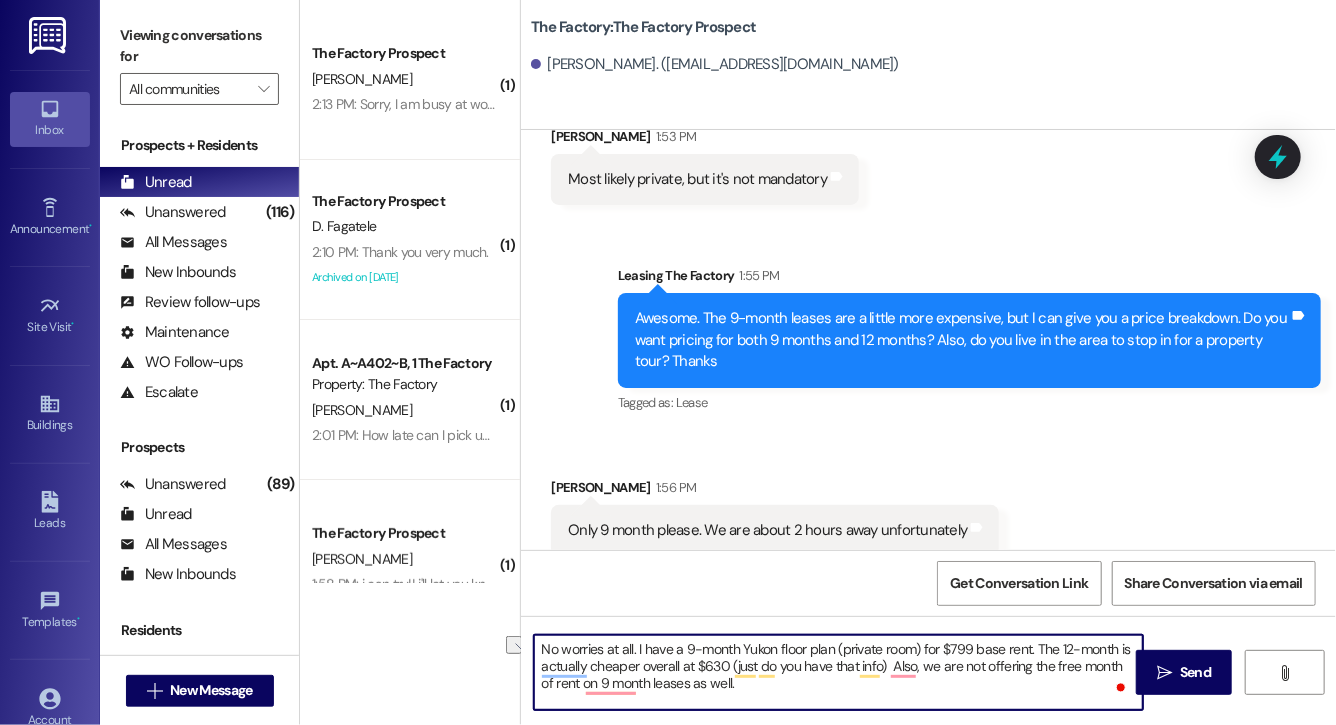 drag, startPoint x: 635, startPoint y: 654, endPoint x: 598, endPoint y: 654, distance: 37 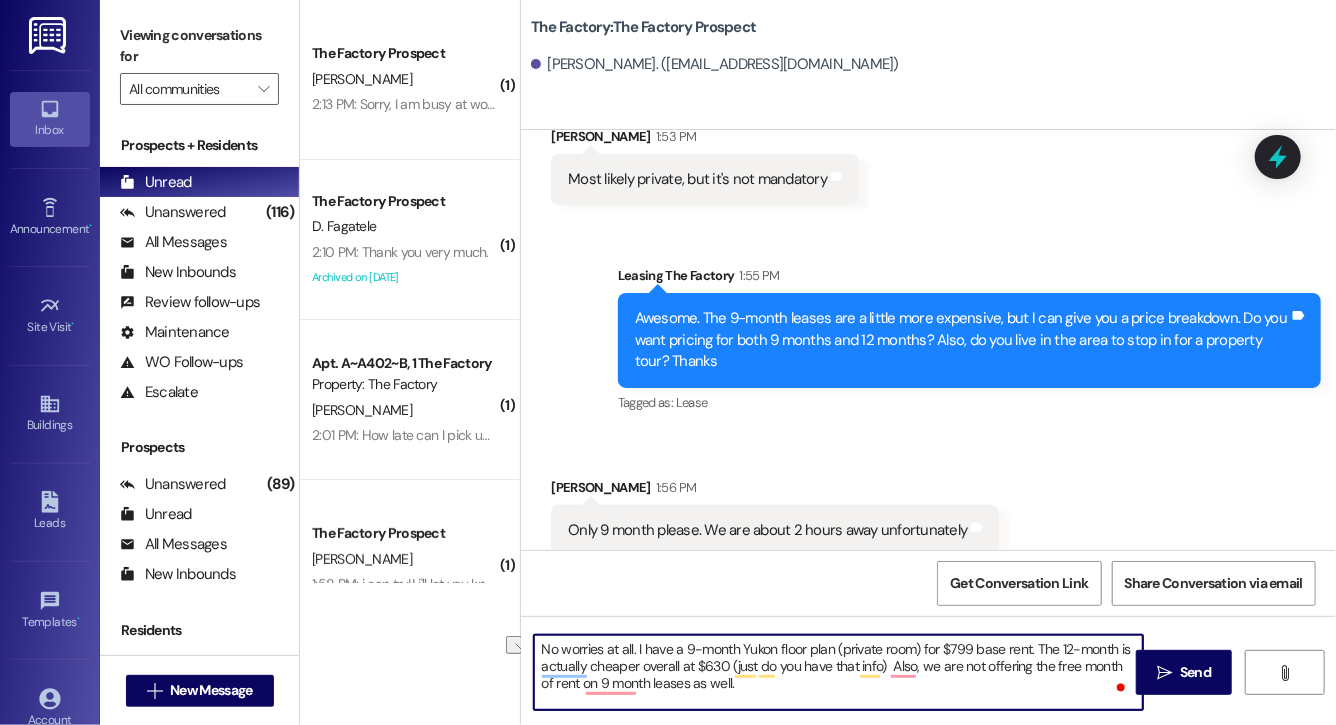 click on "No worries at all. I have a 9-month Yukon floor plan (private room) for $799 base rent. The 12-month is actually cheaper overall at $630 (just do you have that info)  Also, we are not offering the free month of rent on 9 month leases as well." at bounding box center (838, 672) 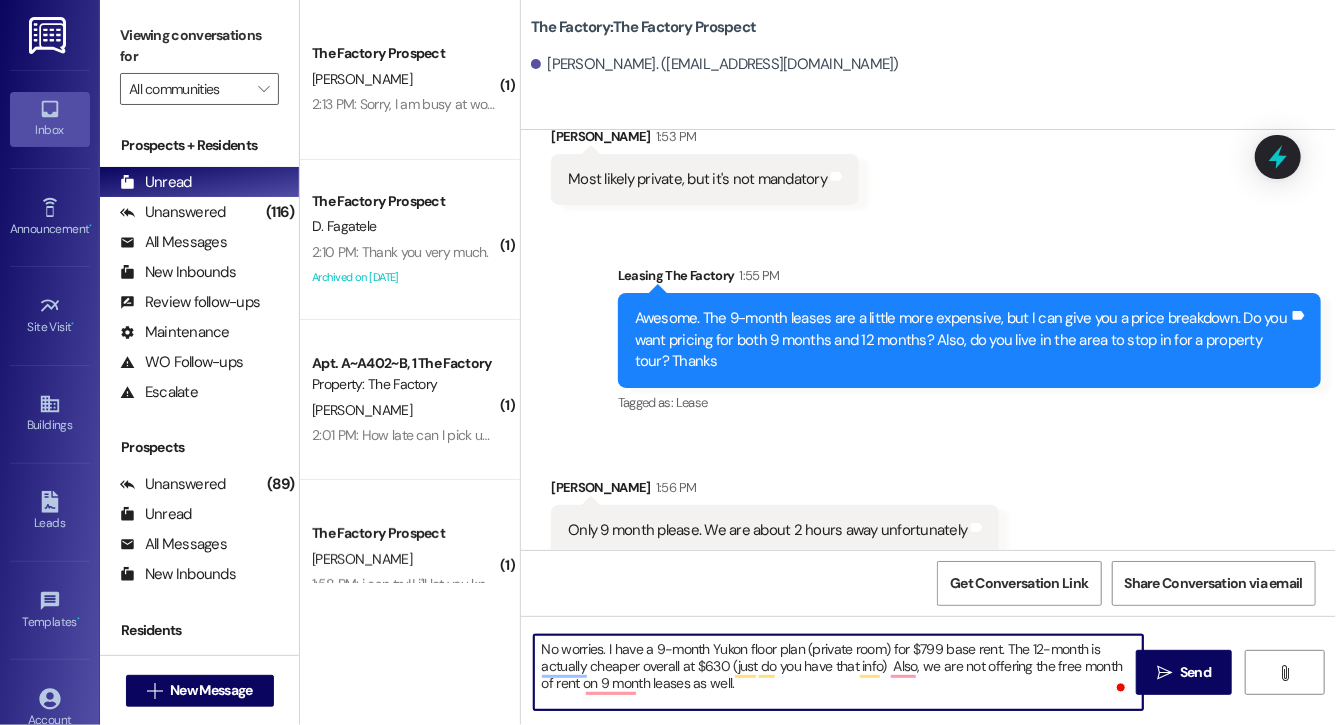 click on "No worries. I have a 9-month Yukon floor plan (private room) for $799 base rent. The 12-month is actually cheaper overall at $630 (just do you have that info)  Also, we are not offering the free month of rent on 9 month leases as well." at bounding box center (838, 672) 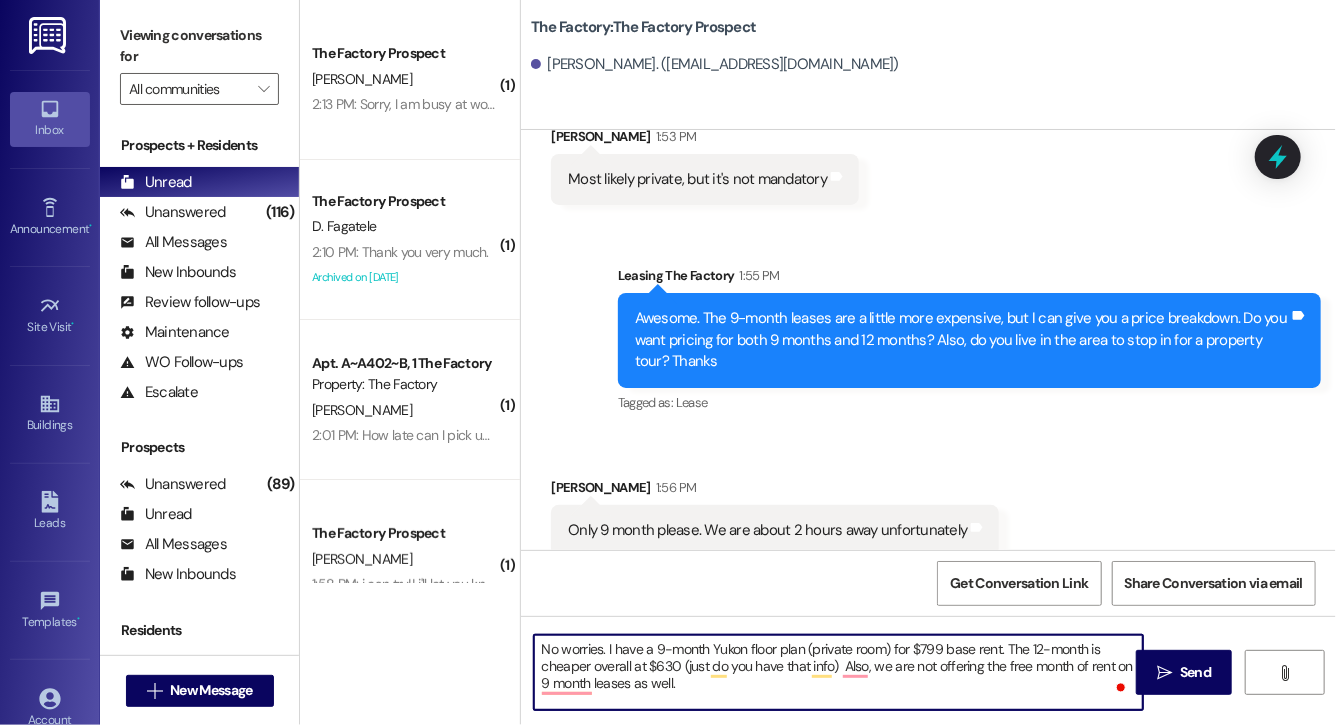 click on "No worries. I have a 9-month Yukon floor plan (private room) for $799 base rent. The 12-month is cheaper overall at $630 (just do you have that info)  Also, we are not offering the free month of rent on 9 month leases as well." at bounding box center (838, 672) 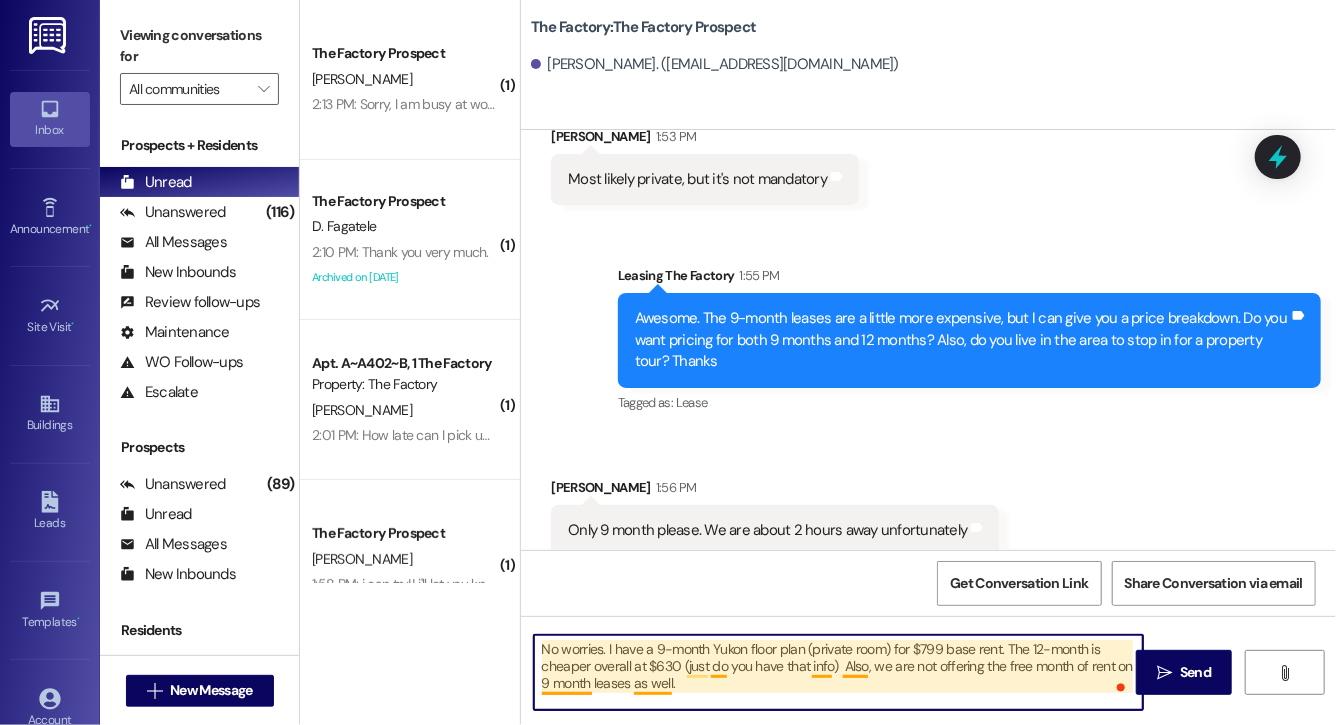 click on "No worries. I have a 9-month Yukon floor plan (private room) for $799 base rent. The 12-month is cheaper overall at $630 (just do you have that info)  Also, we are not offering the free month of rent on 9 month leases as well." at bounding box center (838, 672) 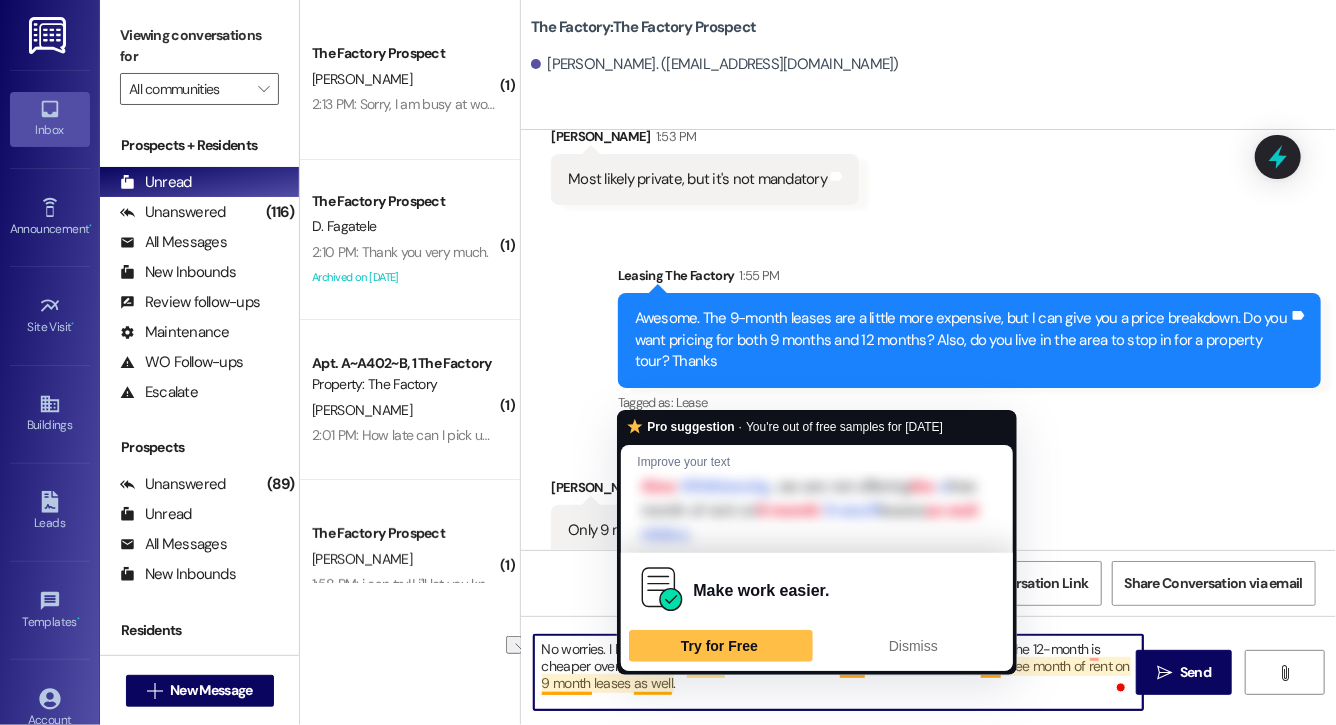 drag, startPoint x: 689, startPoint y: 690, endPoint x: 635, endPoint y: 690, distance: 54 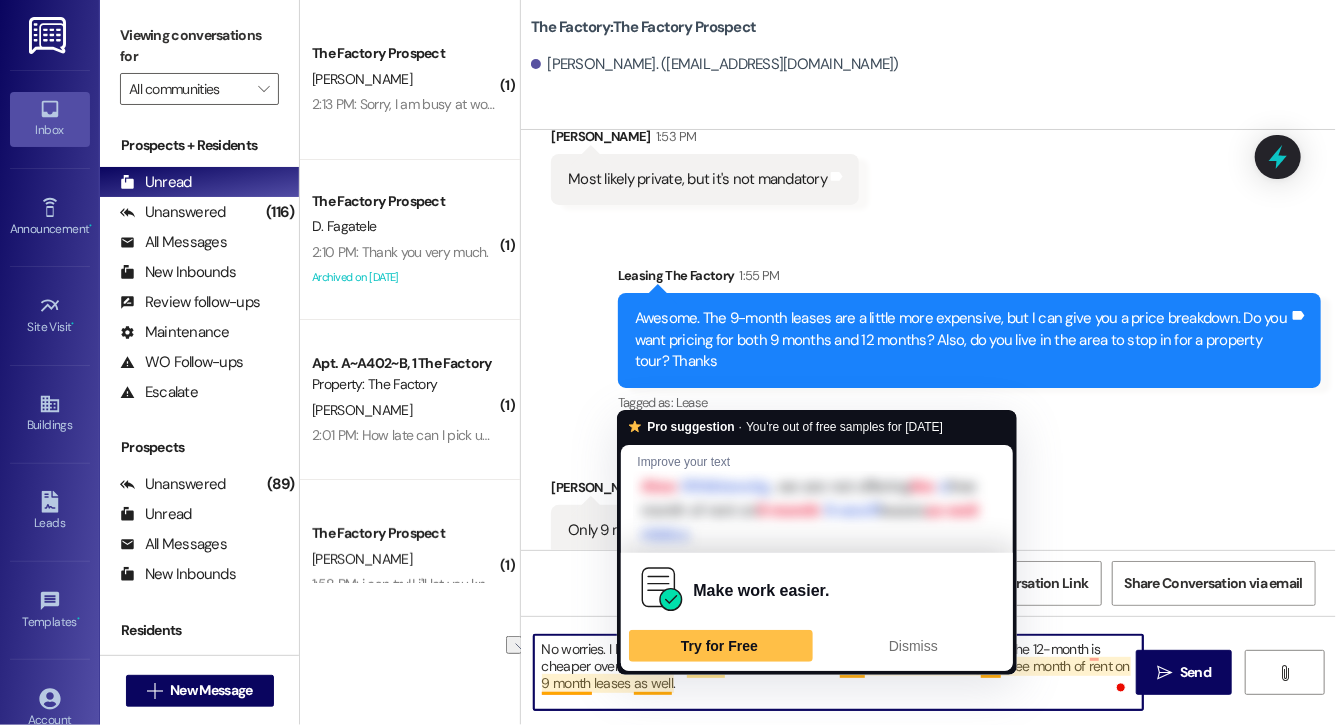 click on "No worries. I have a 9-month Yukon floor plan (private room) for $799 base rent. The 12-month is cheaper overall at $630 (just so you have that info). Also, we are not offering the free month of rent on 9 month leases as well." at bounding box center [838, 672] 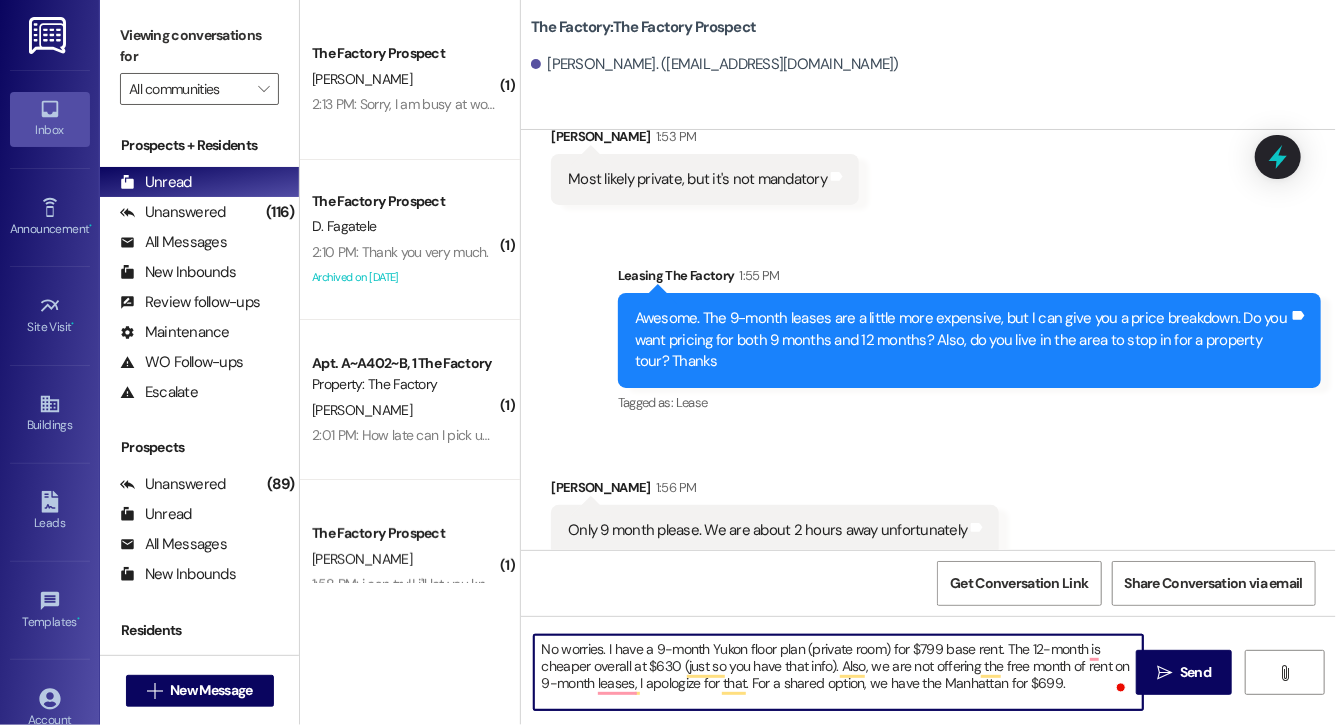 click on "No worries. I have a 9-month Yukon floor plan (private room) for $799 base rent. The 12-month is cheaper overall at $630 (just so you have that info). Also, we are not offering the free month of rent on 9-month leases, I apologize for that. For a shared option, we have the Manhattan for $699." at bounding box center [838, 672] 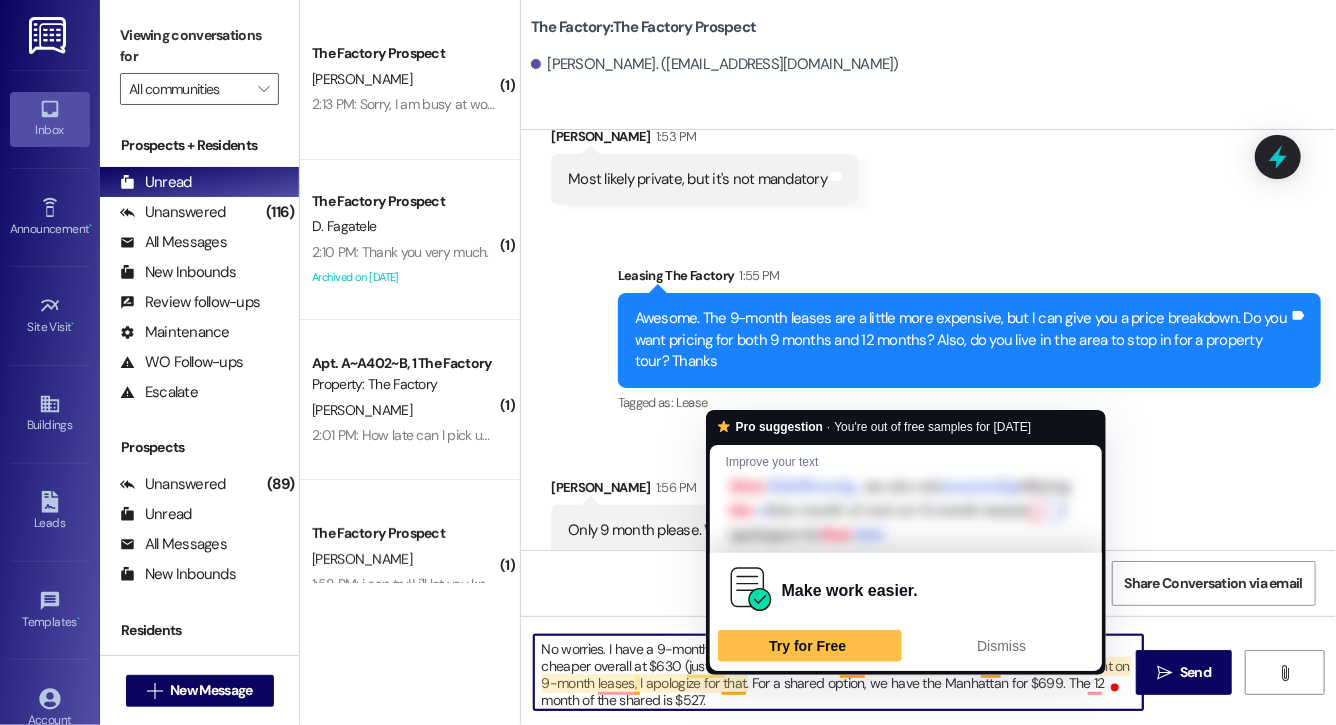 type on "No worries. I have a 9-month Yukon floor plan (private room) for $799 base rent. The 12-month is cheaper overall at $630 (just so you have that info). Also, we are not offering the free month of rent on 9-month leases, I apologize for that. For a shared option, we have the Manhattan for $699. The 12 month of the shared is $527." 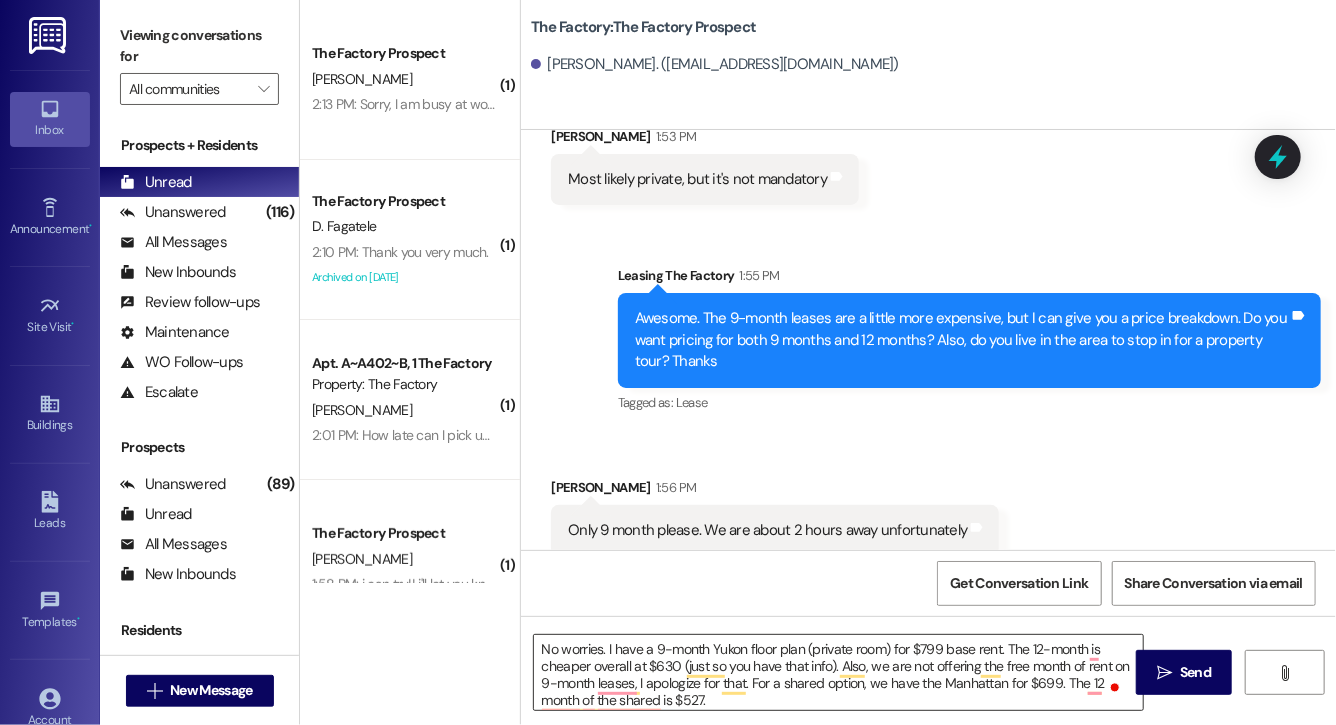 click on "No worries. I have a 9-month Yukon floor plan (private room) for $799 base rent. The 12-month is cheaper overall at $630 (just so you have that info). Also, we are not offering the free month of rent on 9-month leases, I apologize for that. For a shared option, we have the Manhattan for $699. The 12 month of the shared is $527." at bounding box center (838, 672) 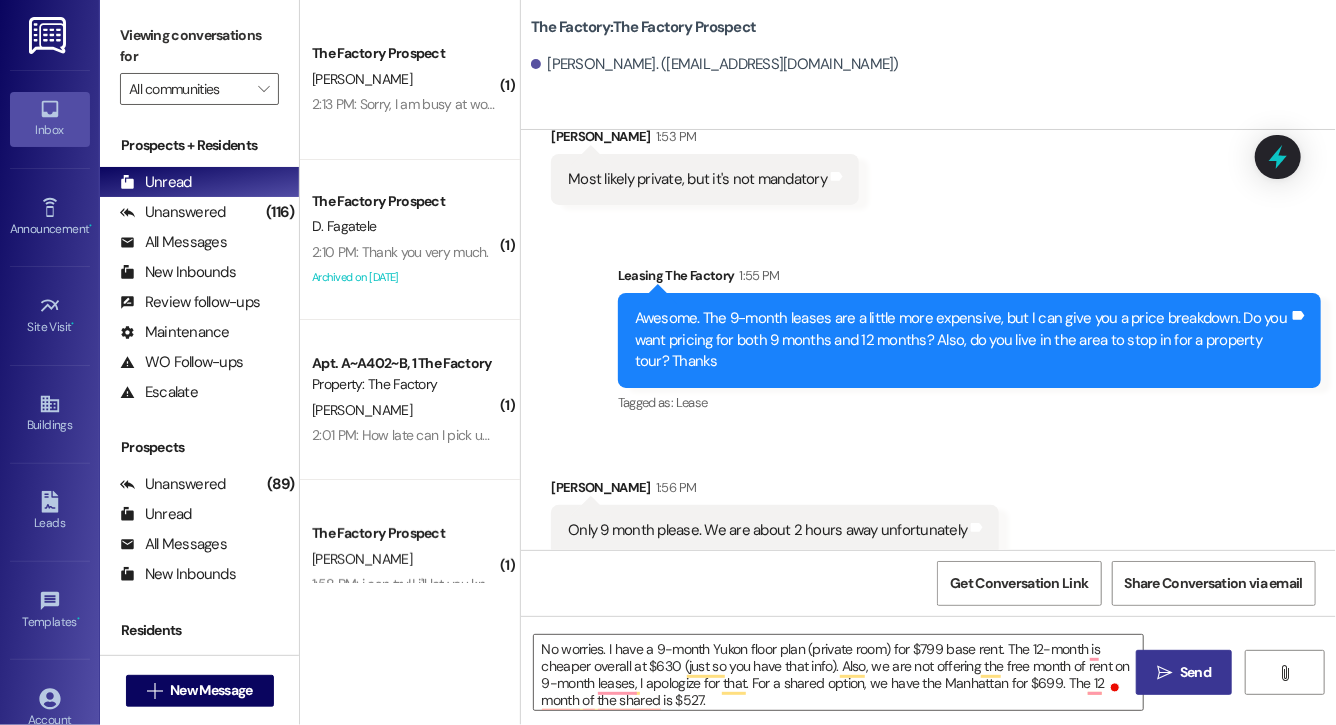 click on " Send" at bounding box center [1184, 672] 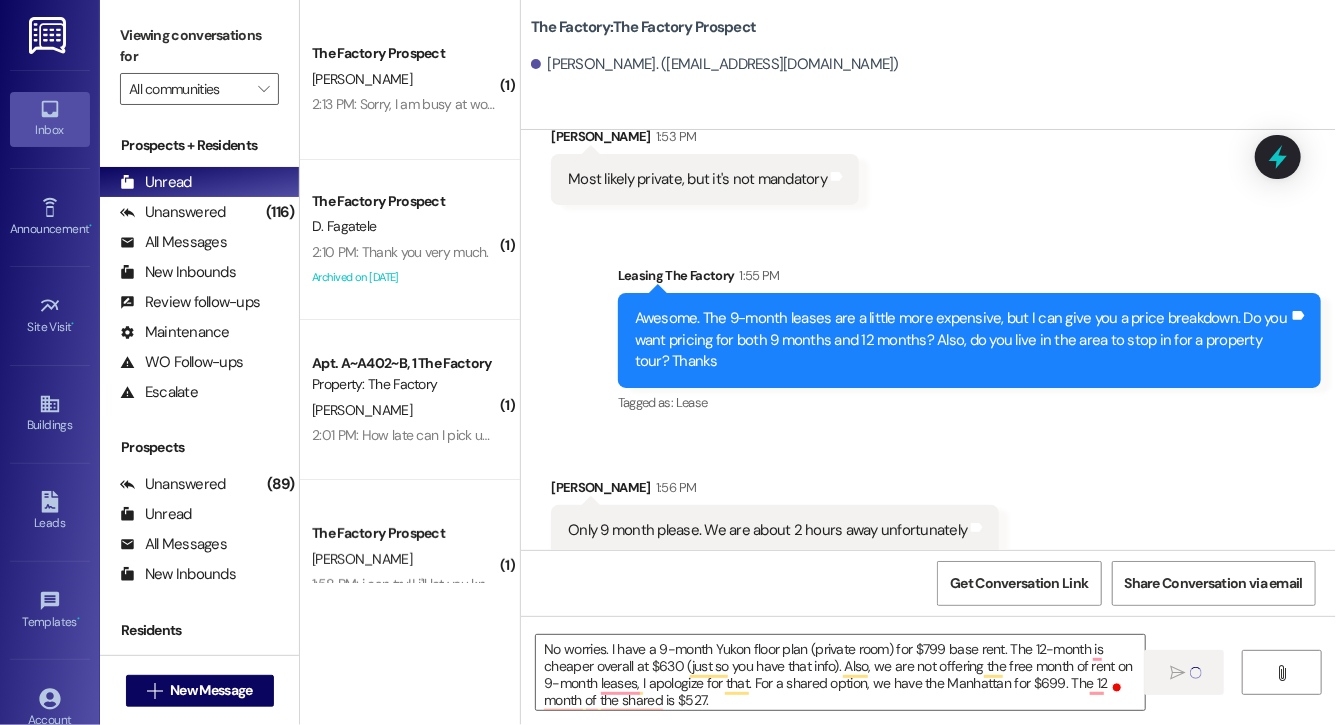 type 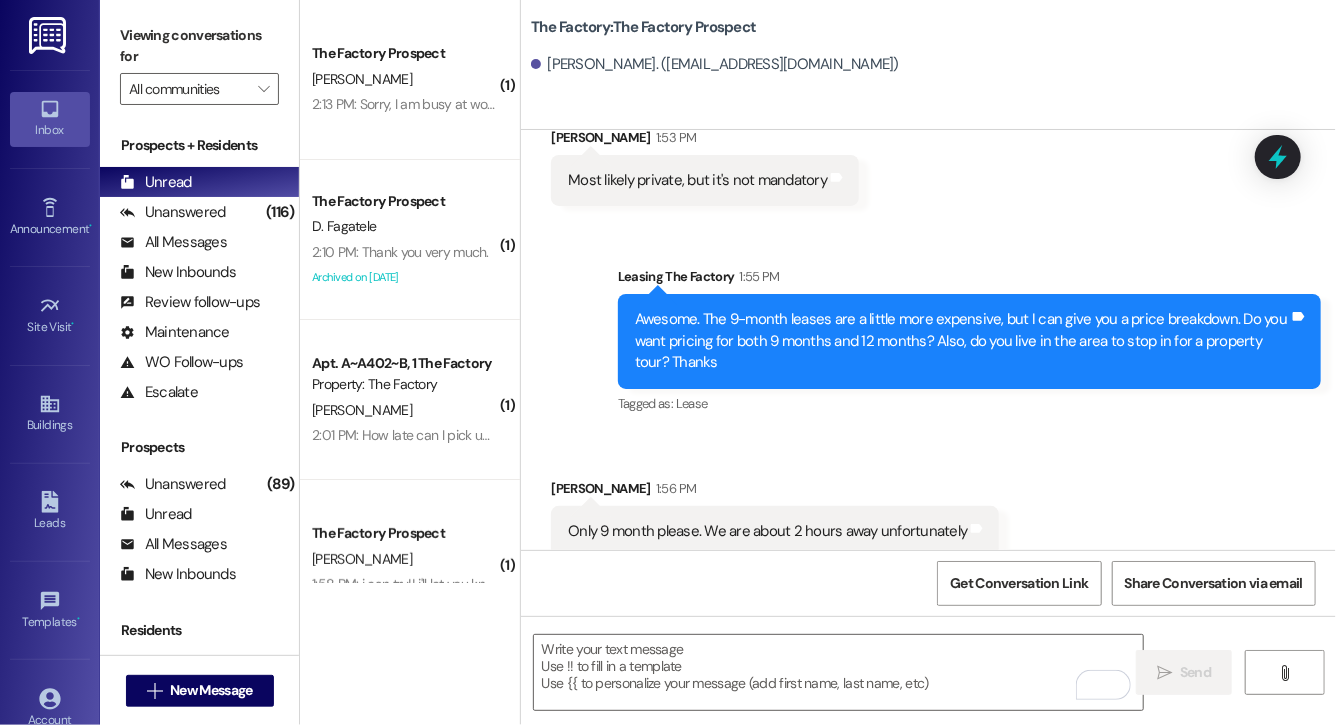 scroll, scrollTop: 1153, scrollLeft: 0, axis: vertical 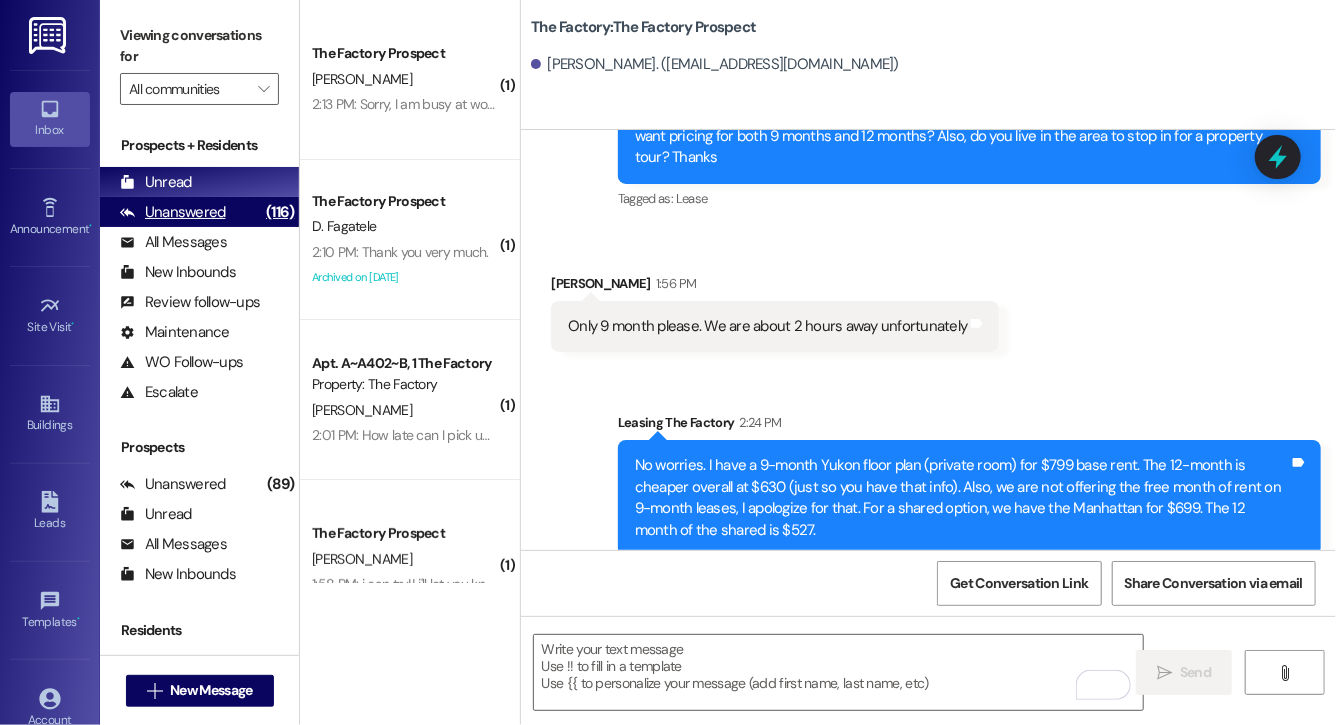 click on "Unanswered (116)" at bounding box center [199, 212] 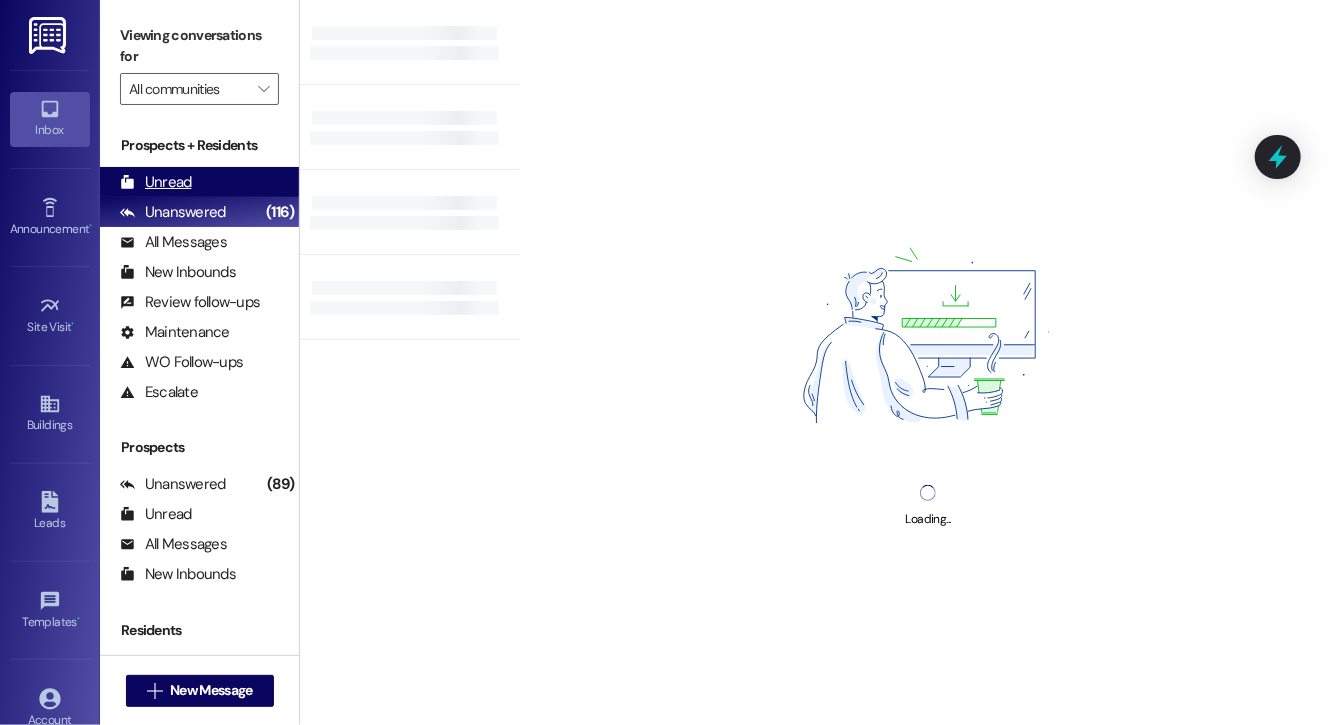 click on "Unread (0)" at bounding box center [199, 182] 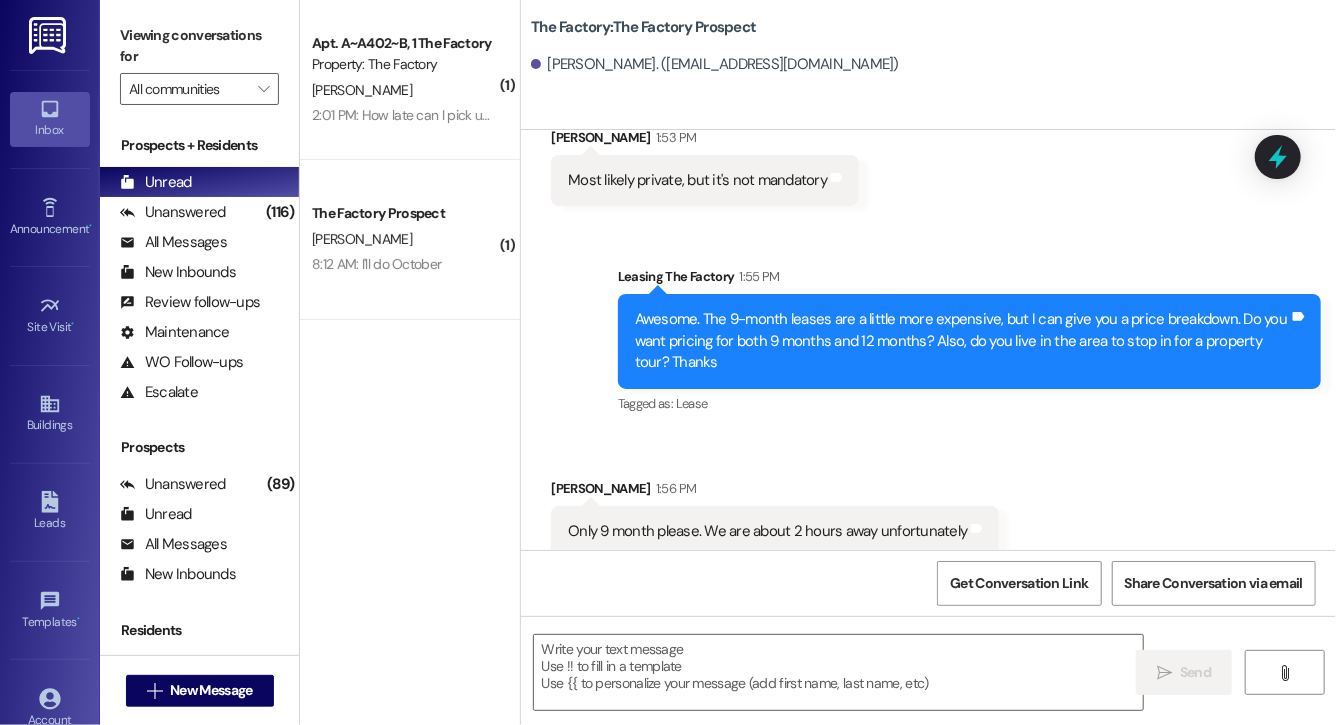 scroll, scrollTop: 1182, scrollLeft: 0, axis: vertical 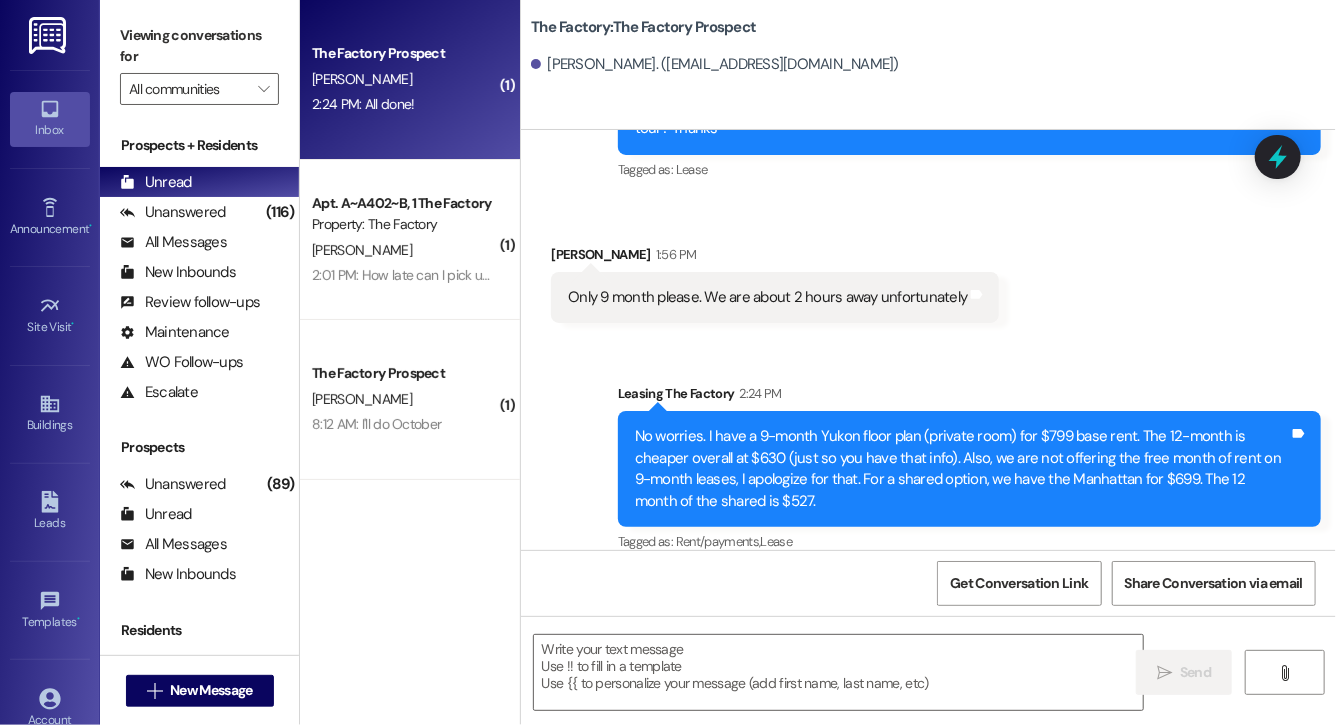 click on "[PERSON_NAME]" at bounding box center [404, 79] 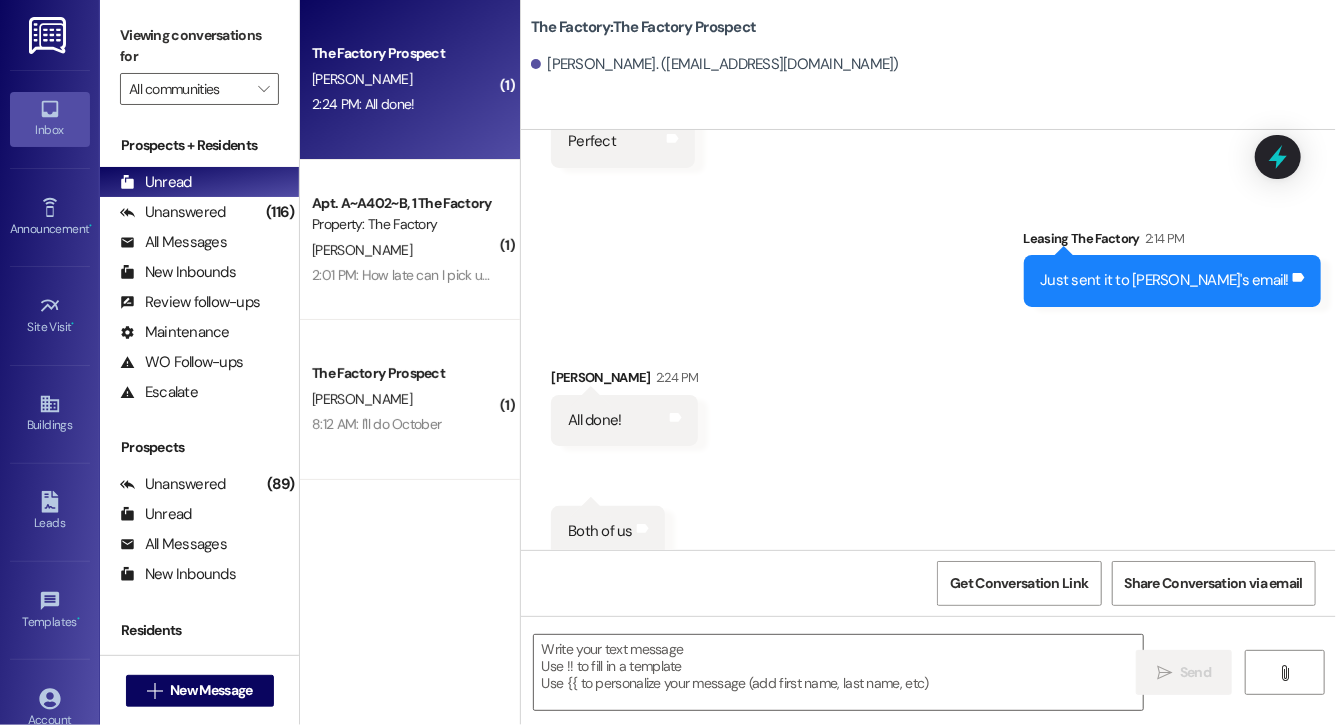 scroll, scrollTop: 3006, scrollLeft: 0, axis: vertical 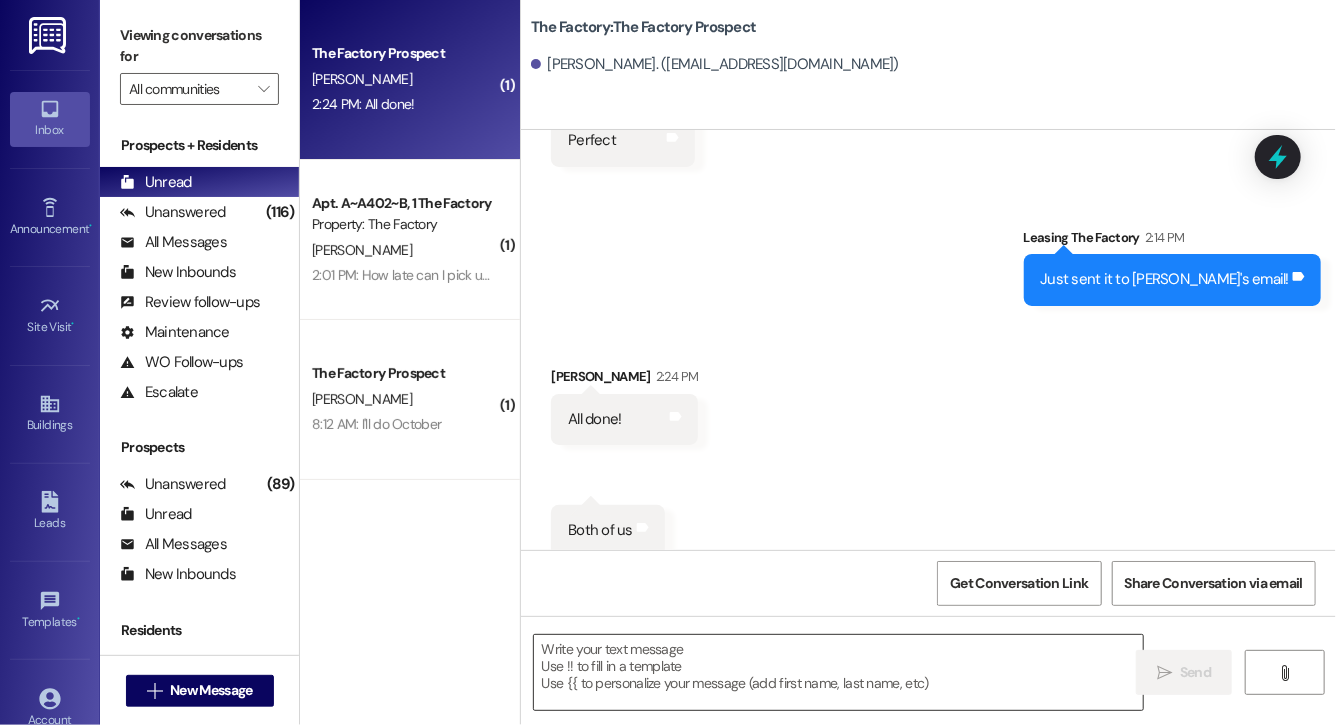 click at bounding box center (838, 672) 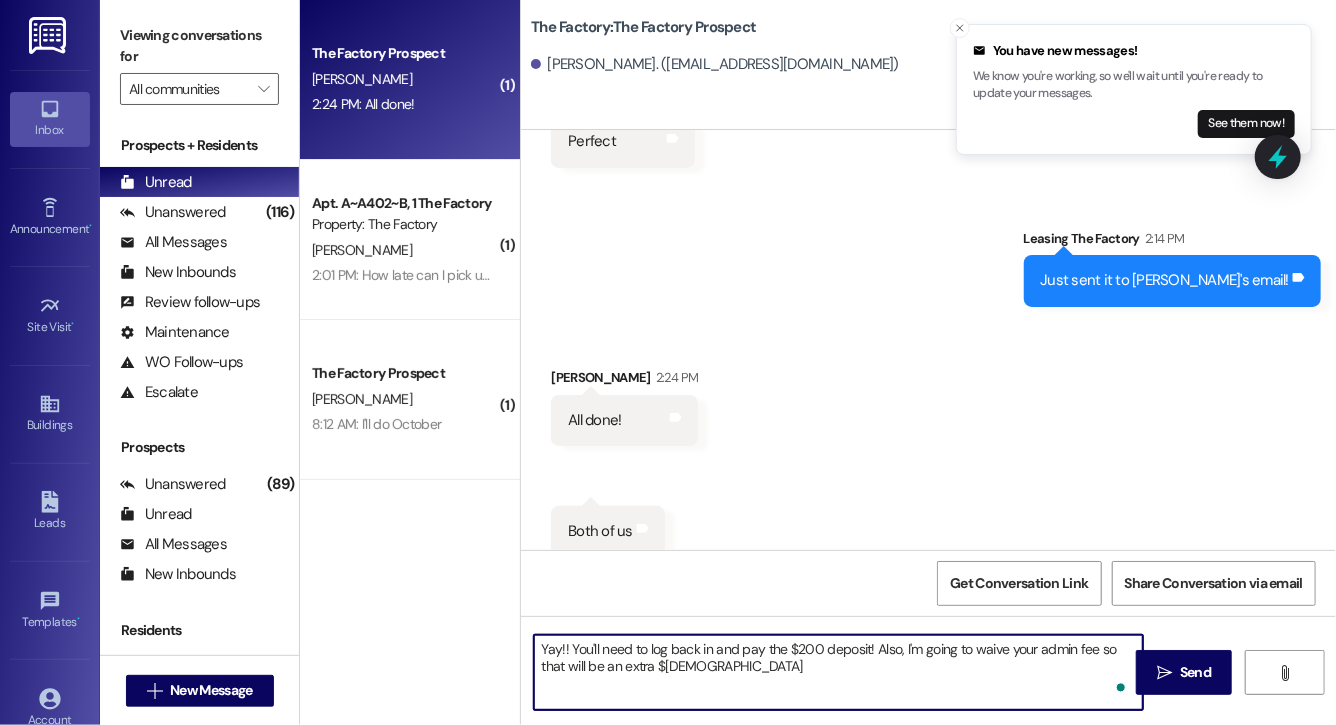 scroll, scrollTop: 3348, scrollLeft: 0, axis: vertical 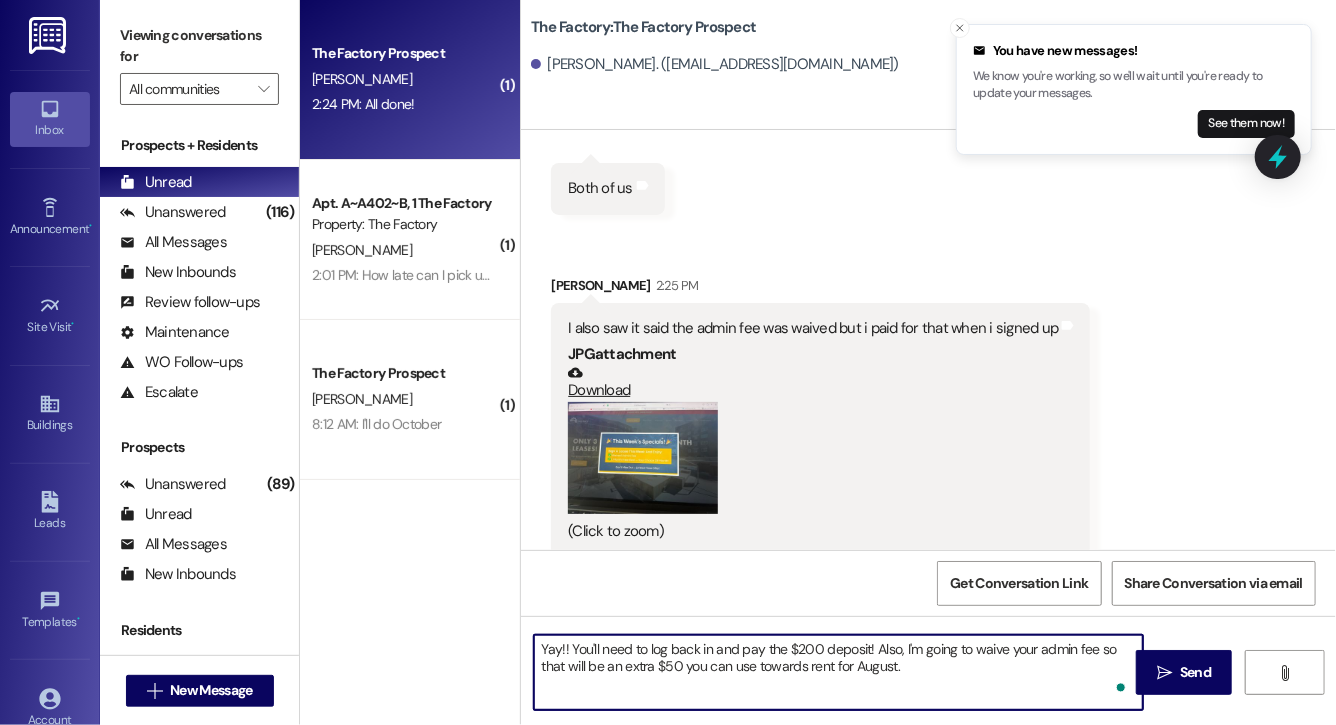 type on "Yay!! You'll need to log back in and pay the $200 deposit! Also, I'm going to waive your admin fee so that will be an extra $50 you can use towards rent for August." 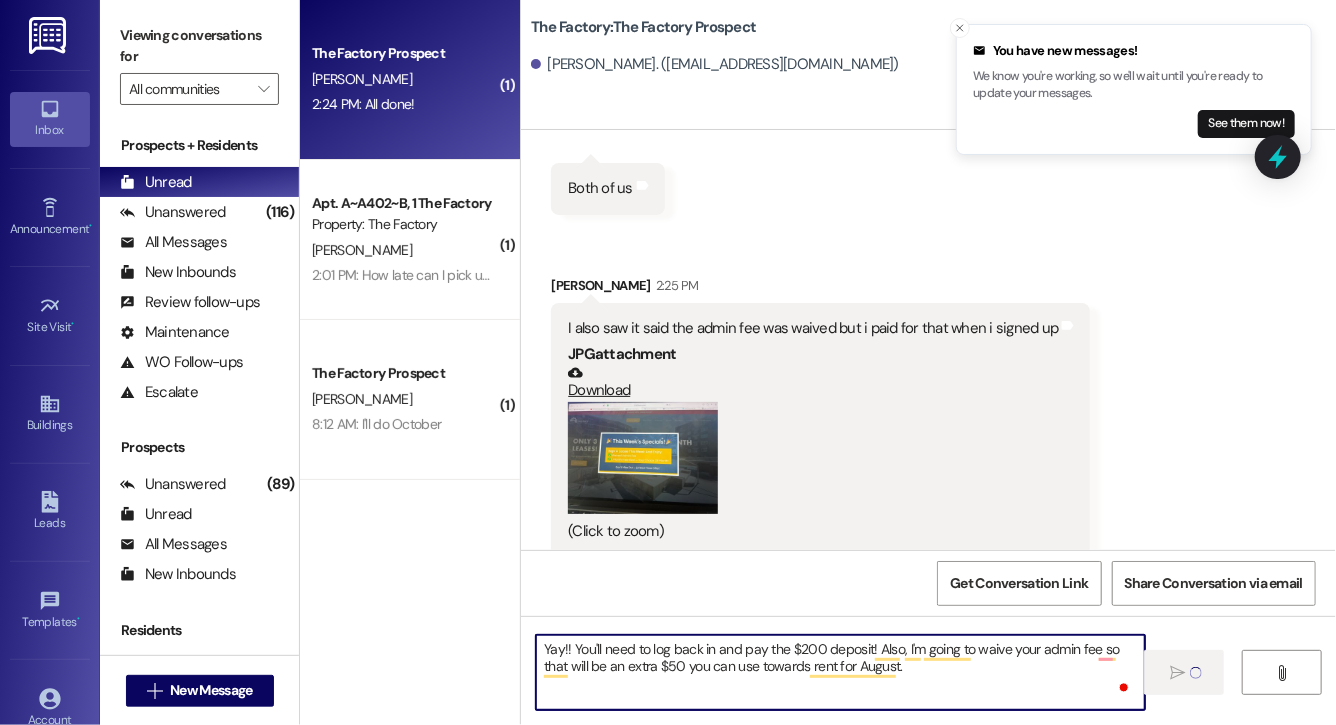 type 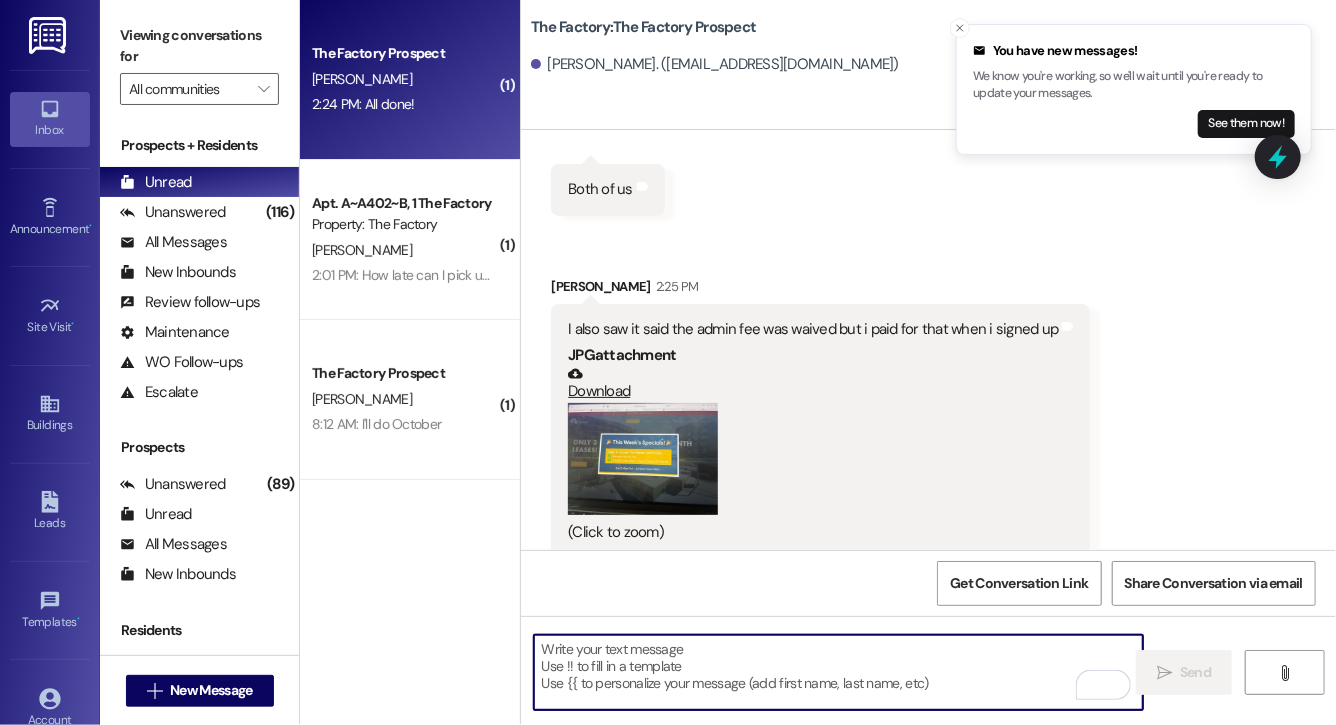 scroll, scrollTop: 3509, scrollLeft: 0, axis: vertical 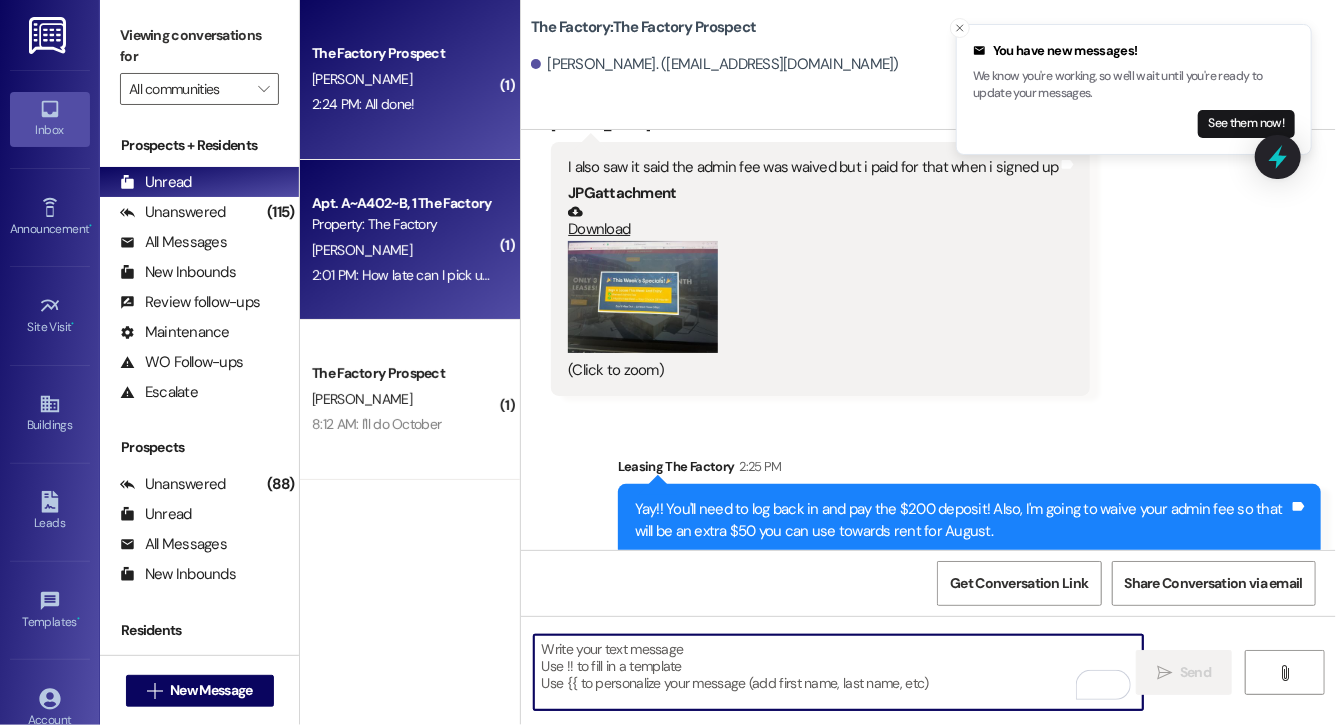 click on "2:01 PM: How late can I pick up my package? 2:01 PM: How late can I pick up my package?" at bounding box center [442, 275] 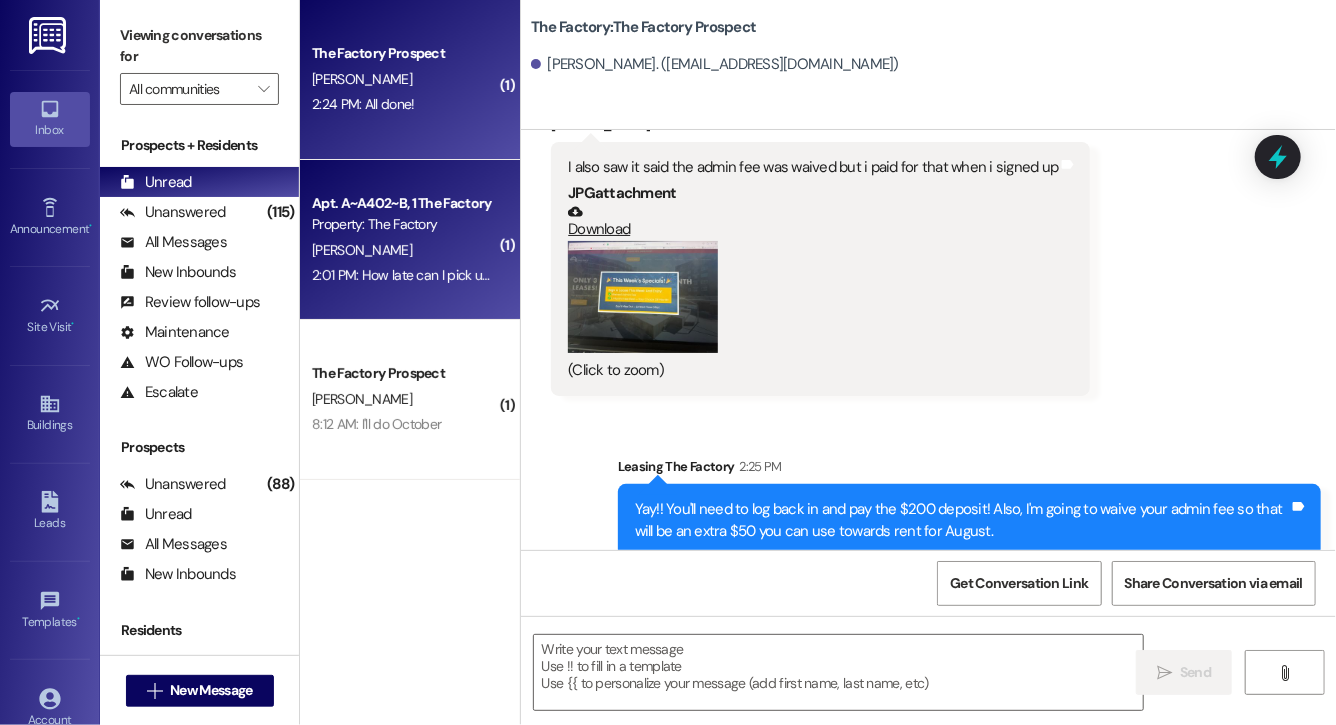 click on "The Factory Prospect [PERSON_NAME] 2:24 PM: All done! 2:24 PM: All done!" at bounding box center (410, 80) 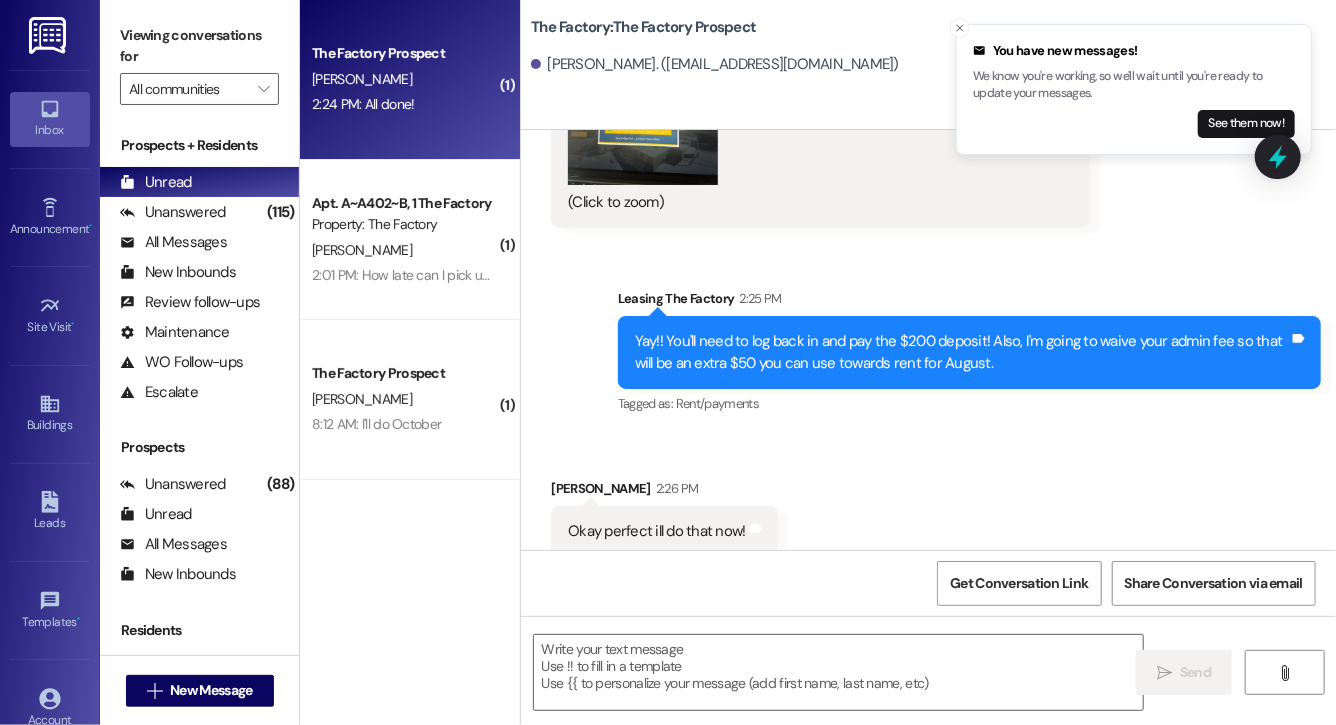 scroll, scrollTop: 3650, scrollLeft: 0, axis: vertical 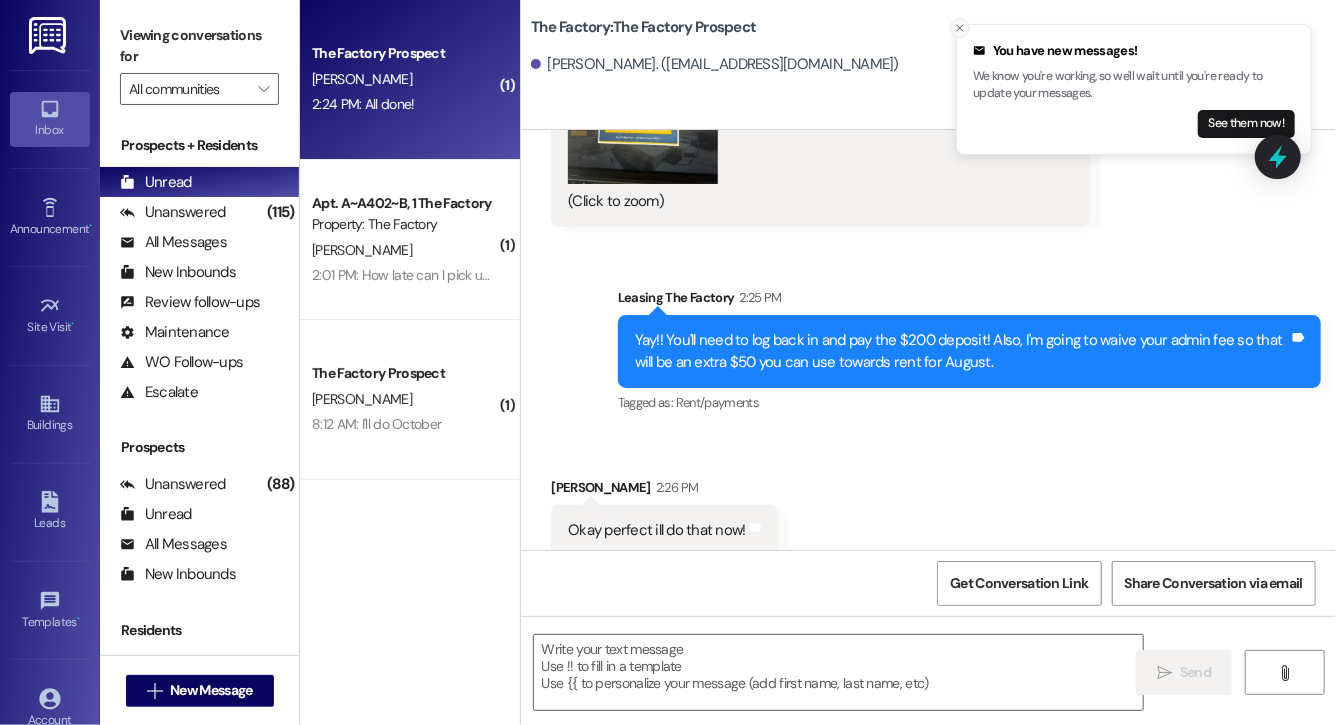 click 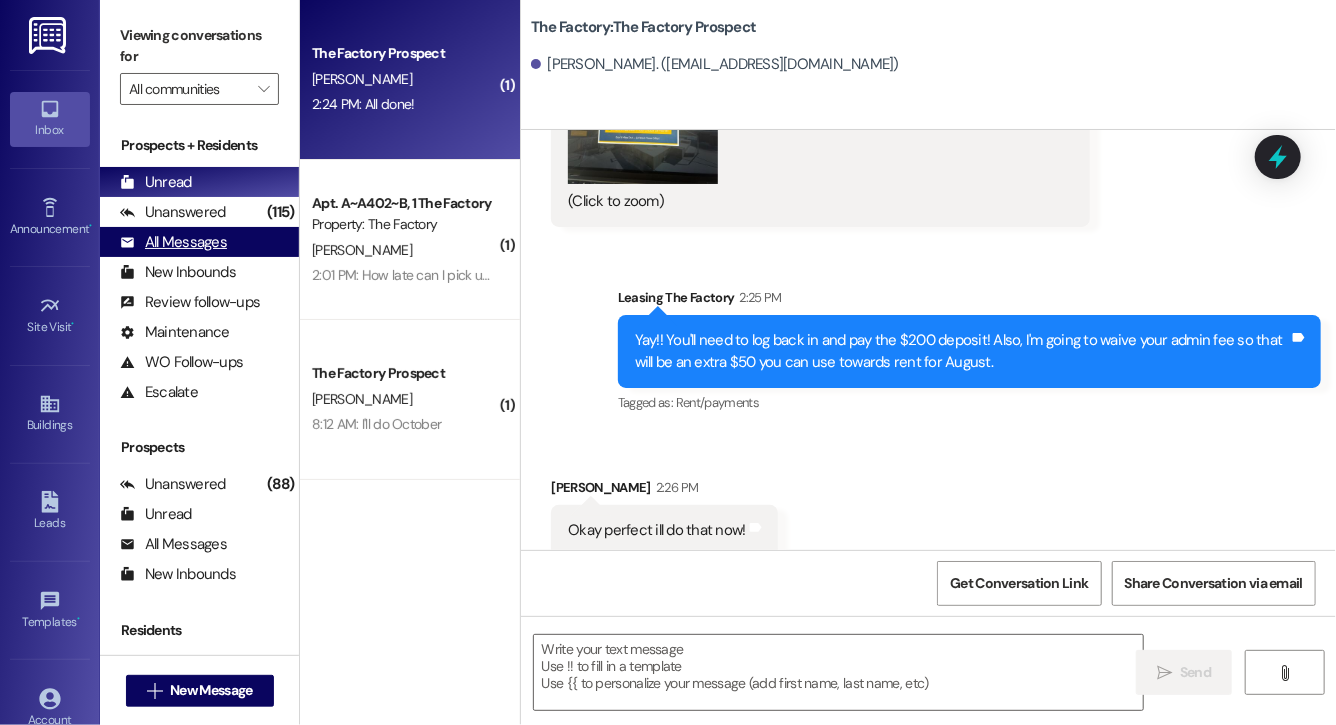 click on "All Messages" at bounding box center [173, 242] 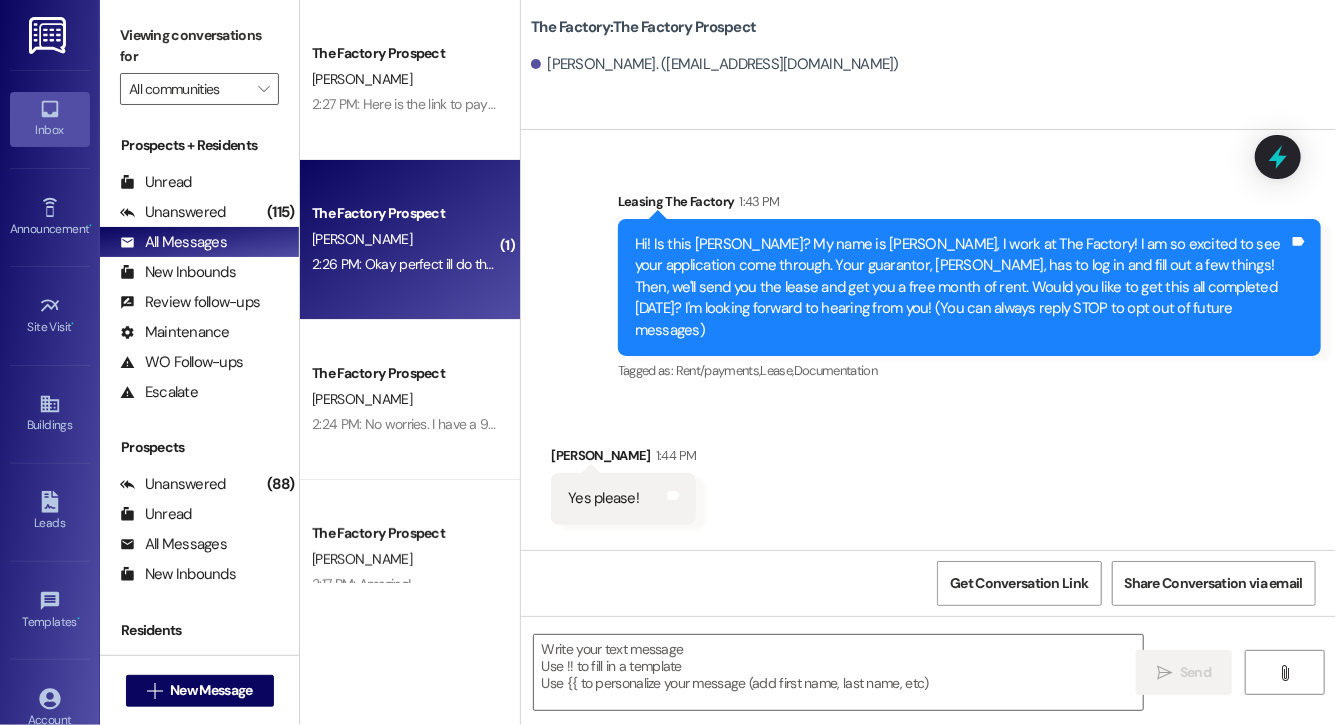 scroll, scrollTop: 3649, scrollLeft: 0, axis: vertical 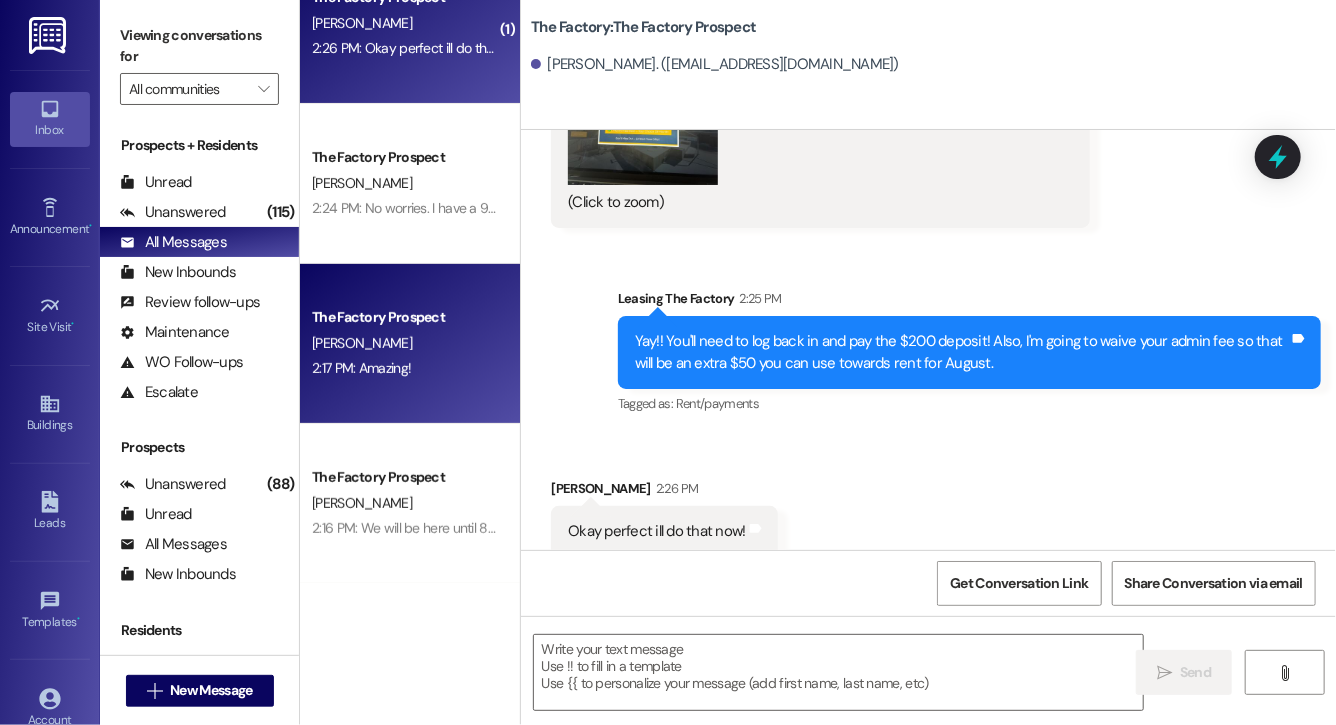 click on "The Factory Prospect [PERSON_NAME] 2:17 PM: Amazing! 2:17 PM: Amazing!" at bounding box center (410, 344) 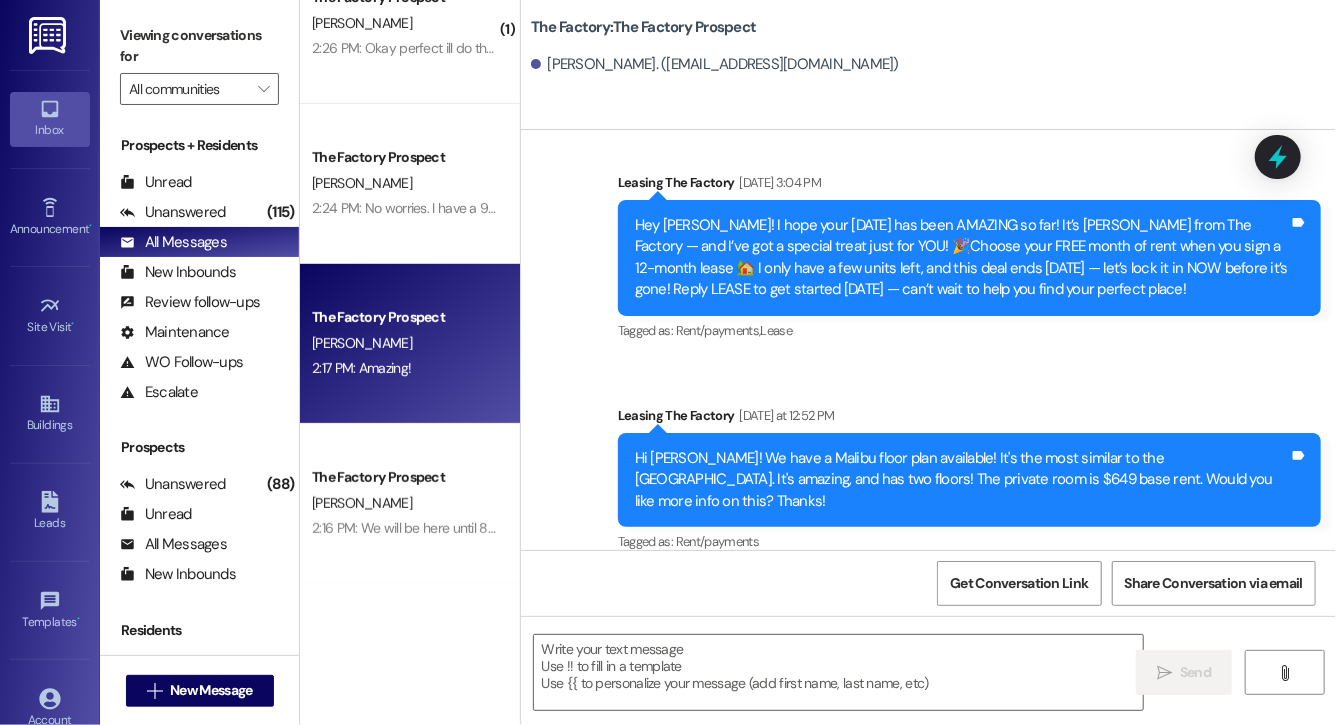 scroll, scrollTop: 478, scrollLeft: 0, axis: vertical 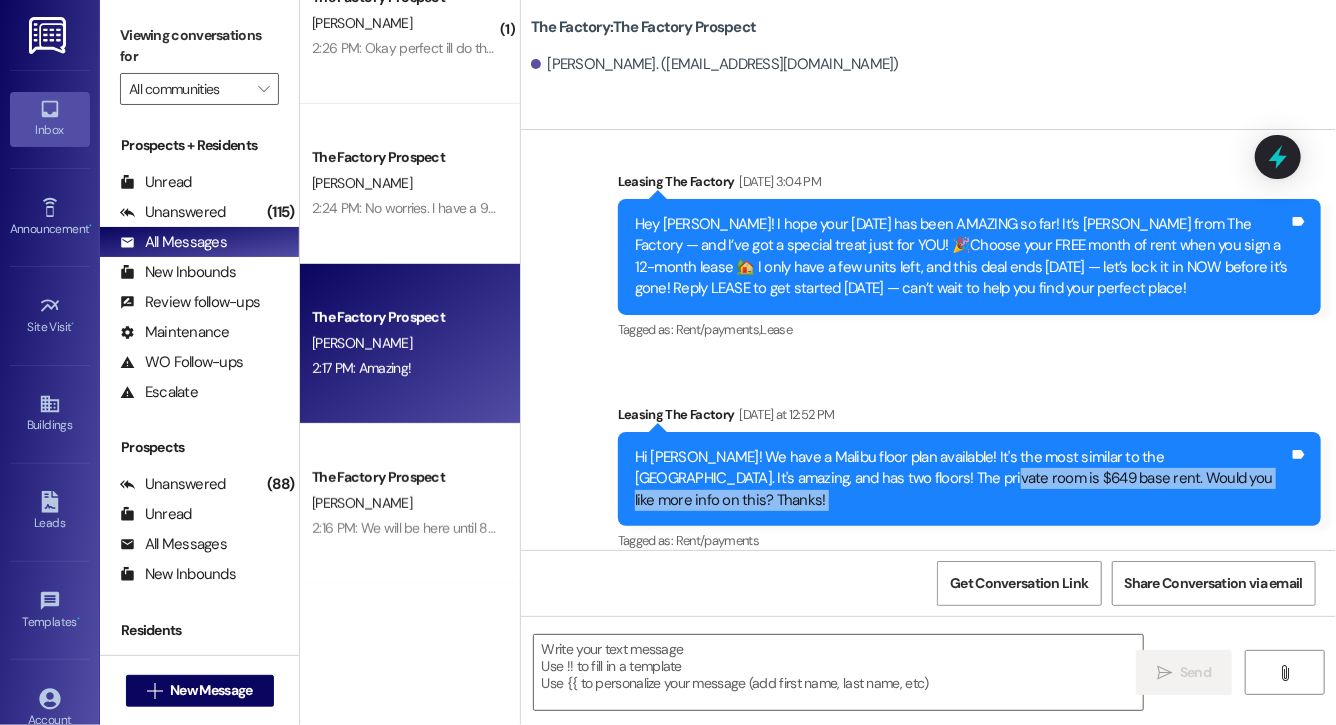 drag, startPoint x: 860, startPoint y: 452, endPoint x: 1336, endPoint y: 480, distance: 476.8228 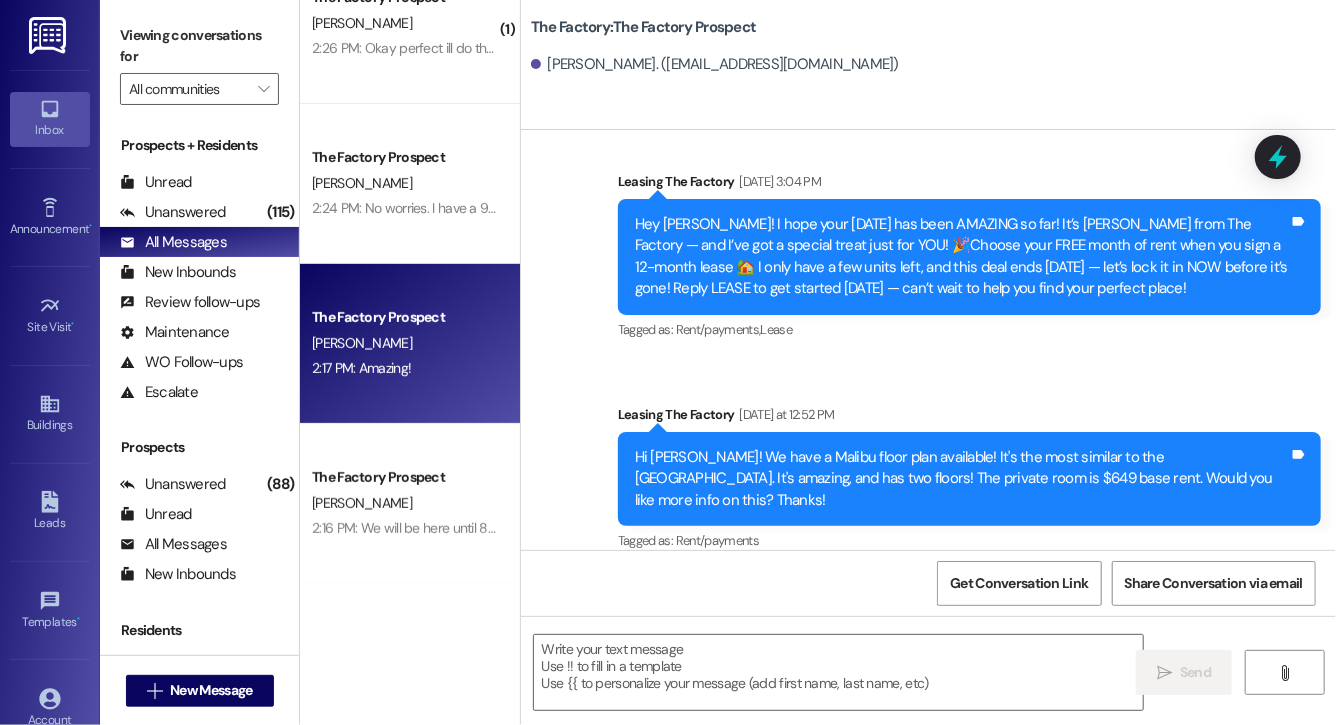 click on "Hi [PERSON_NAME]! We have a Malibu floor plan available! It's the most similar to the [GEOGRAPHIC_DATA]. It's amazing, and has two floors! The private room is $649 base rent. Would you like more info on this? Thanks!" at bounding box center (962, 479) 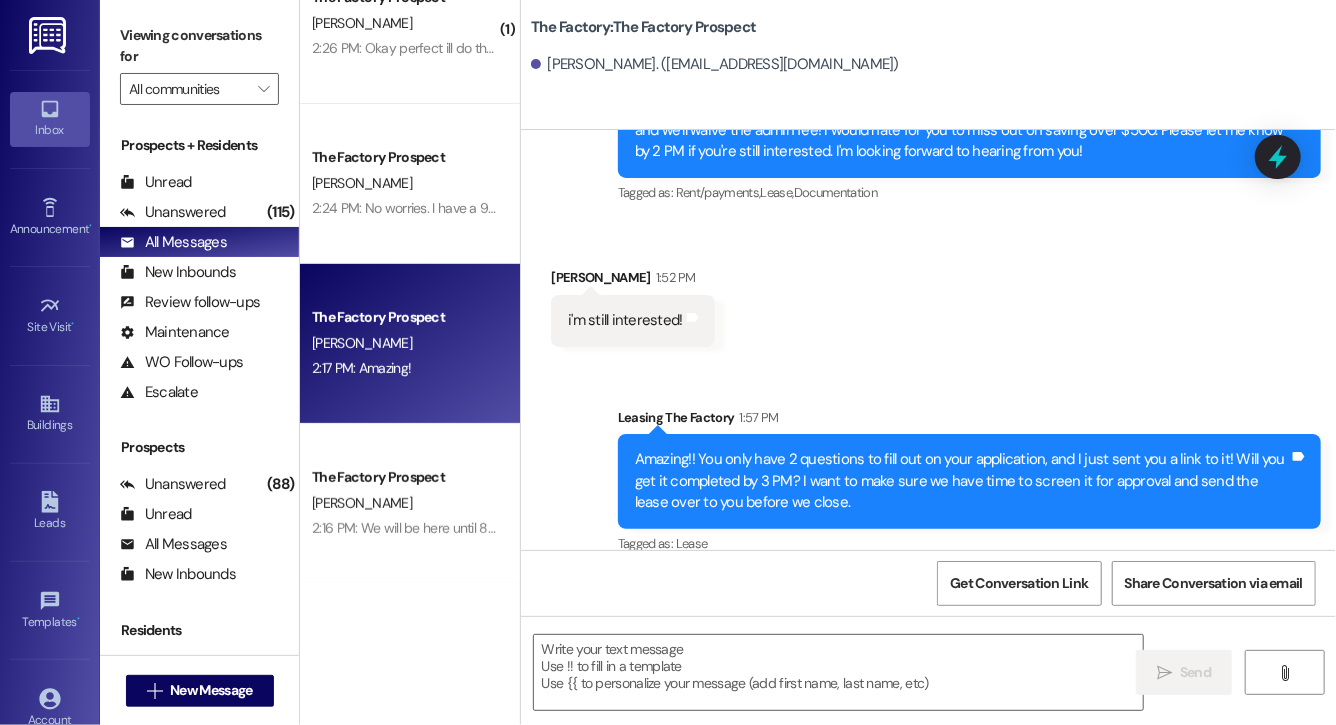 scroll, scrollTop: 1340, scrollLeft: 0, axis: vertical 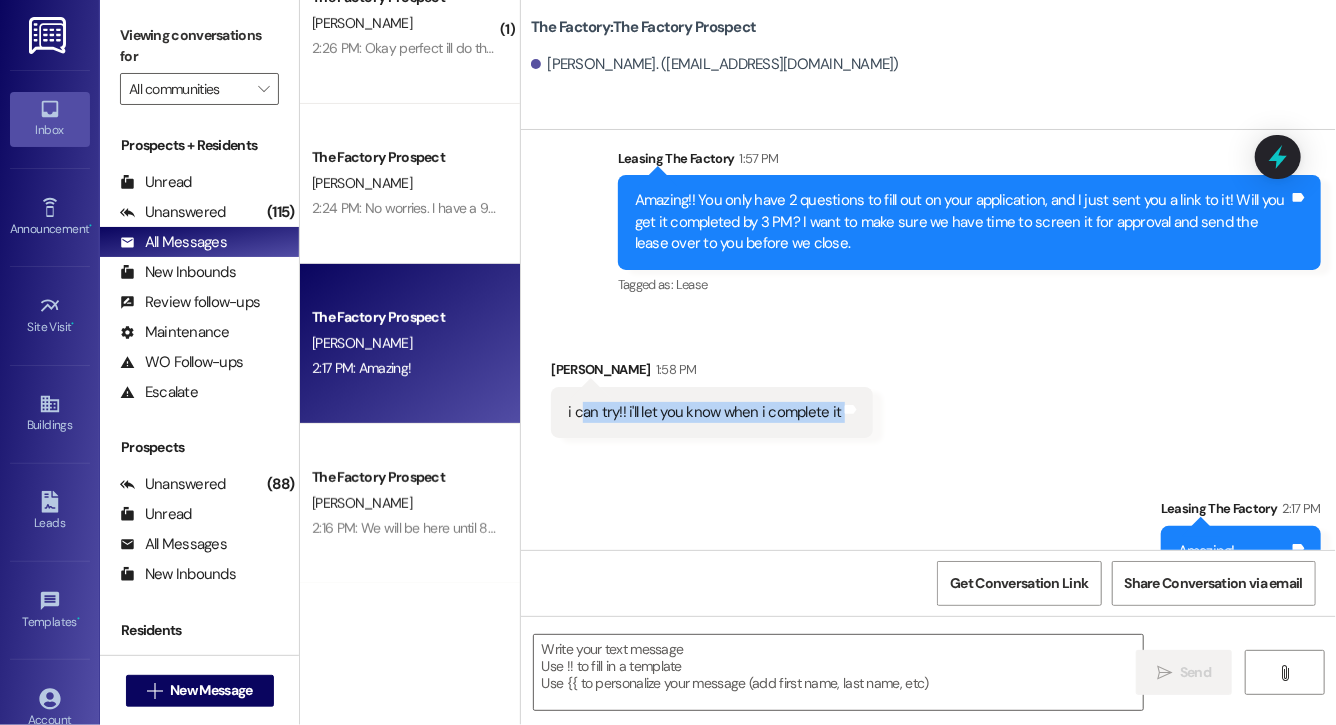 drag, startPoint x: 621, startPoint y: 375, endPoint x: 922, endPoint y: 382, distance: 301.0814 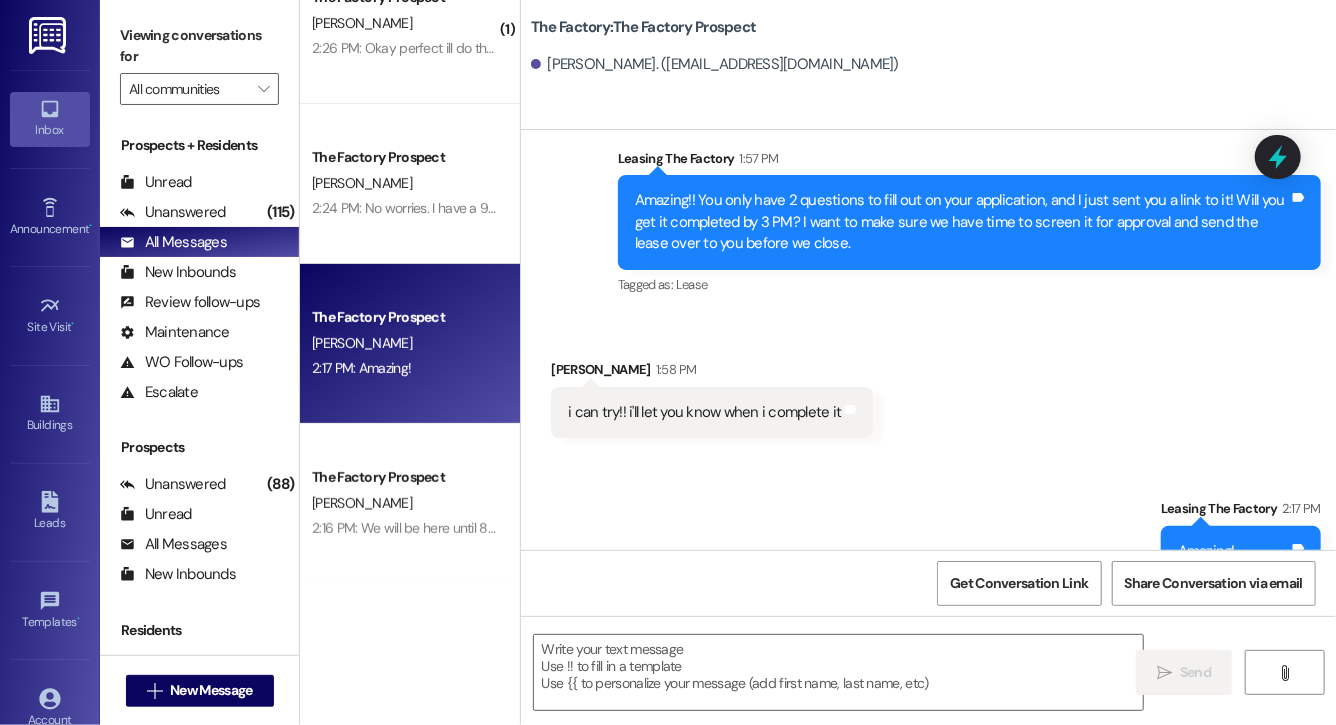 click on "[PERSON_NAME] 1:58 PM" at bounding box center (712, 373) 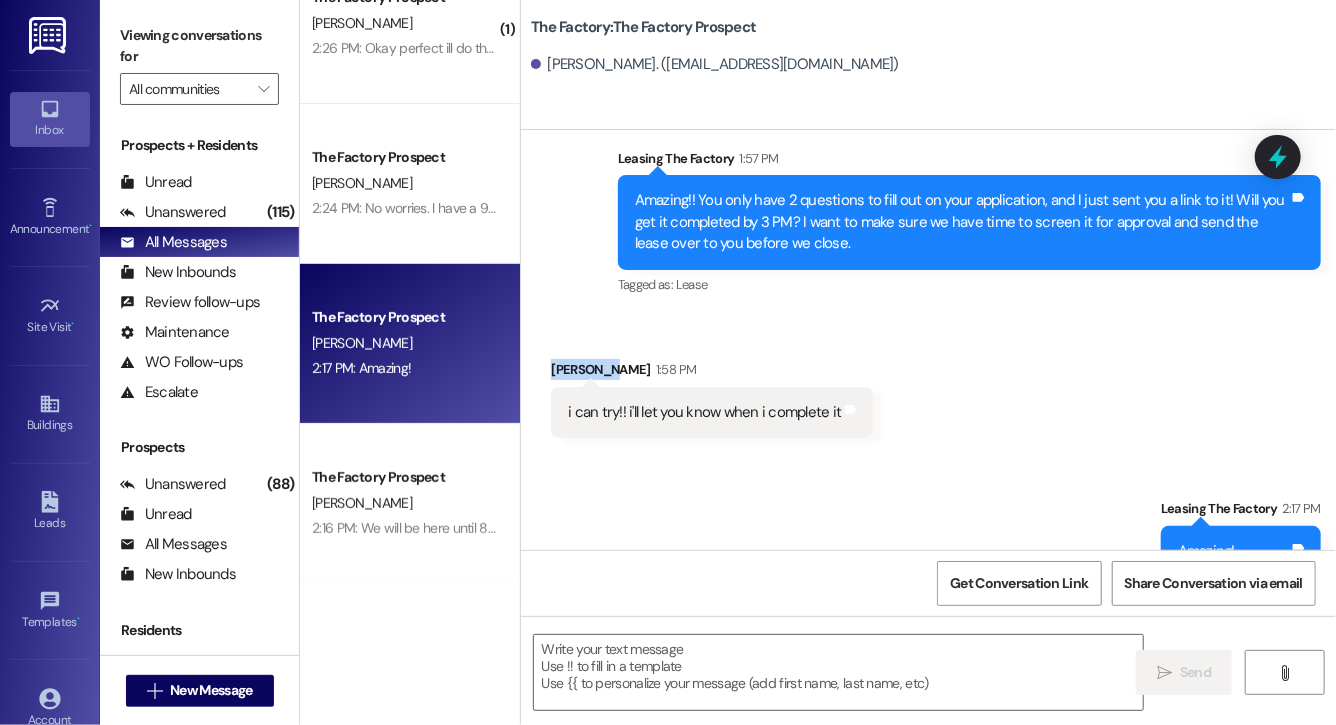 click on "[PERSON_NAME] 1:58 PM" at bounding box center [712, 373] 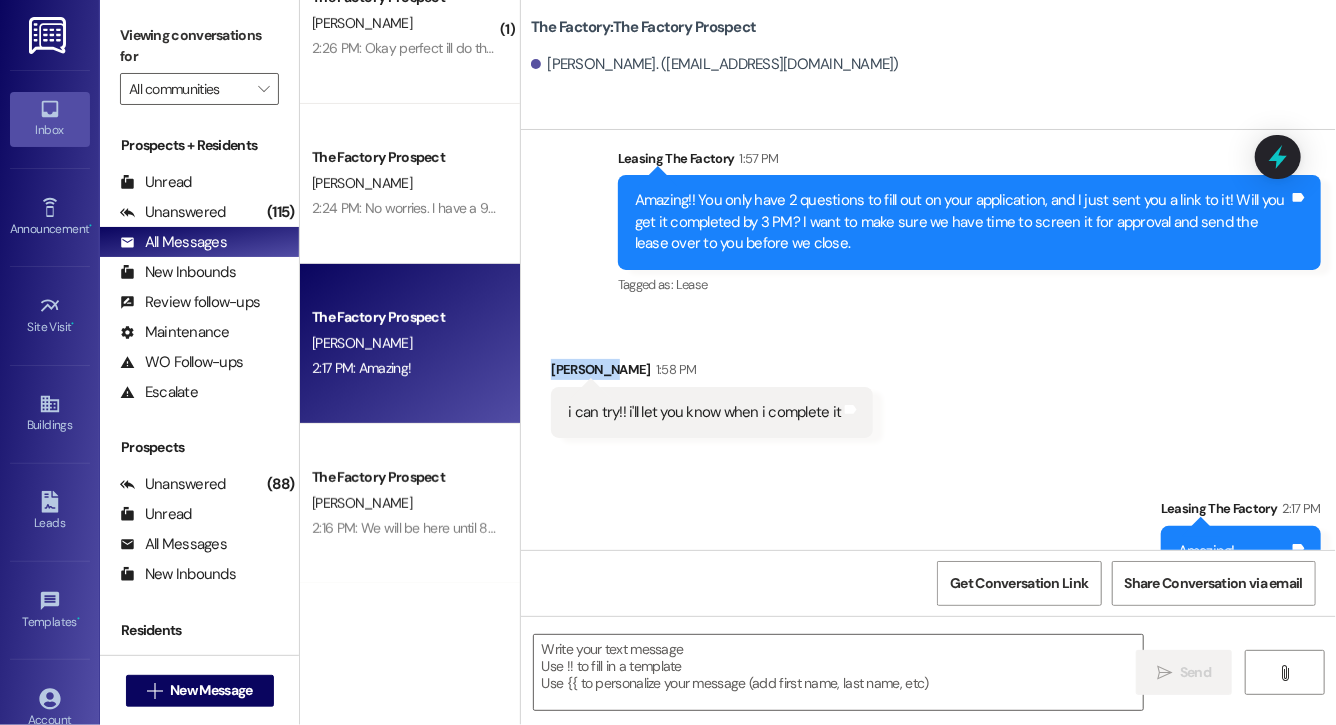 click on "[PERSON_NAME] 1:58 PM" at bounding box center (712, 373) 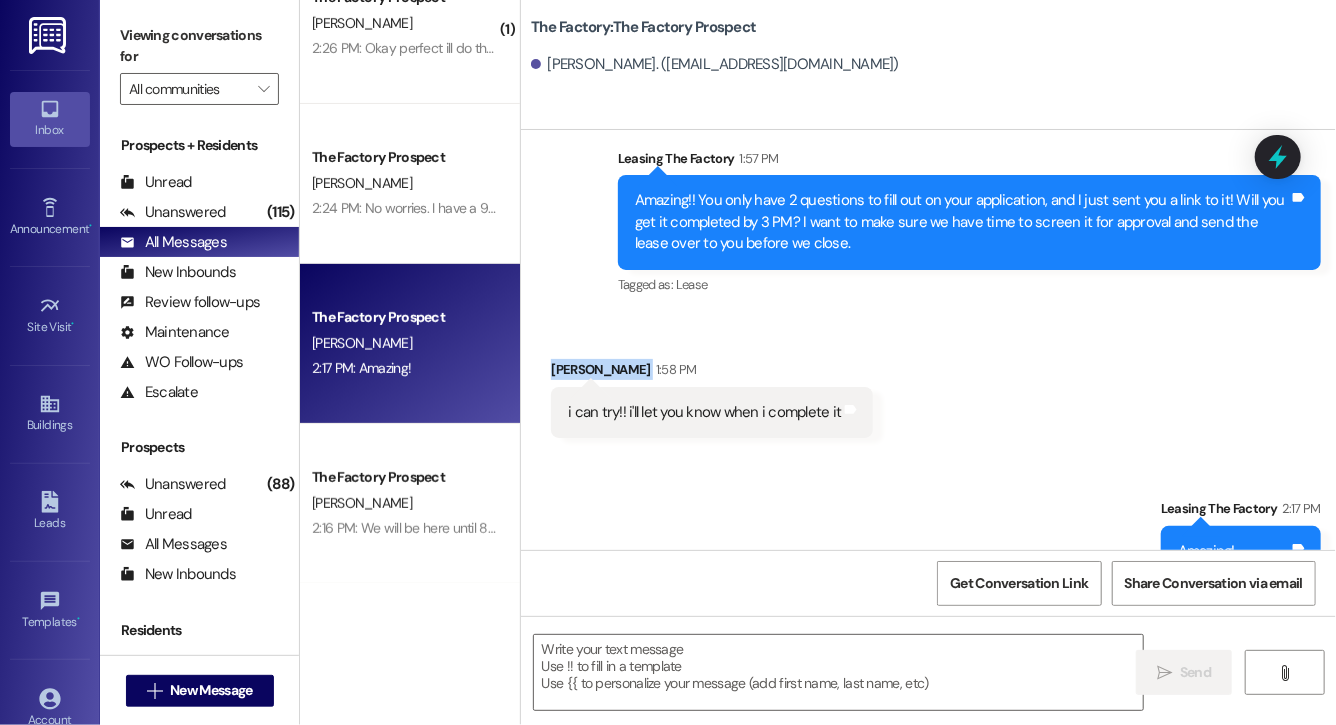 click on "[PERSON_NAME] 1:58 PM" at bounding box center (712, 373) 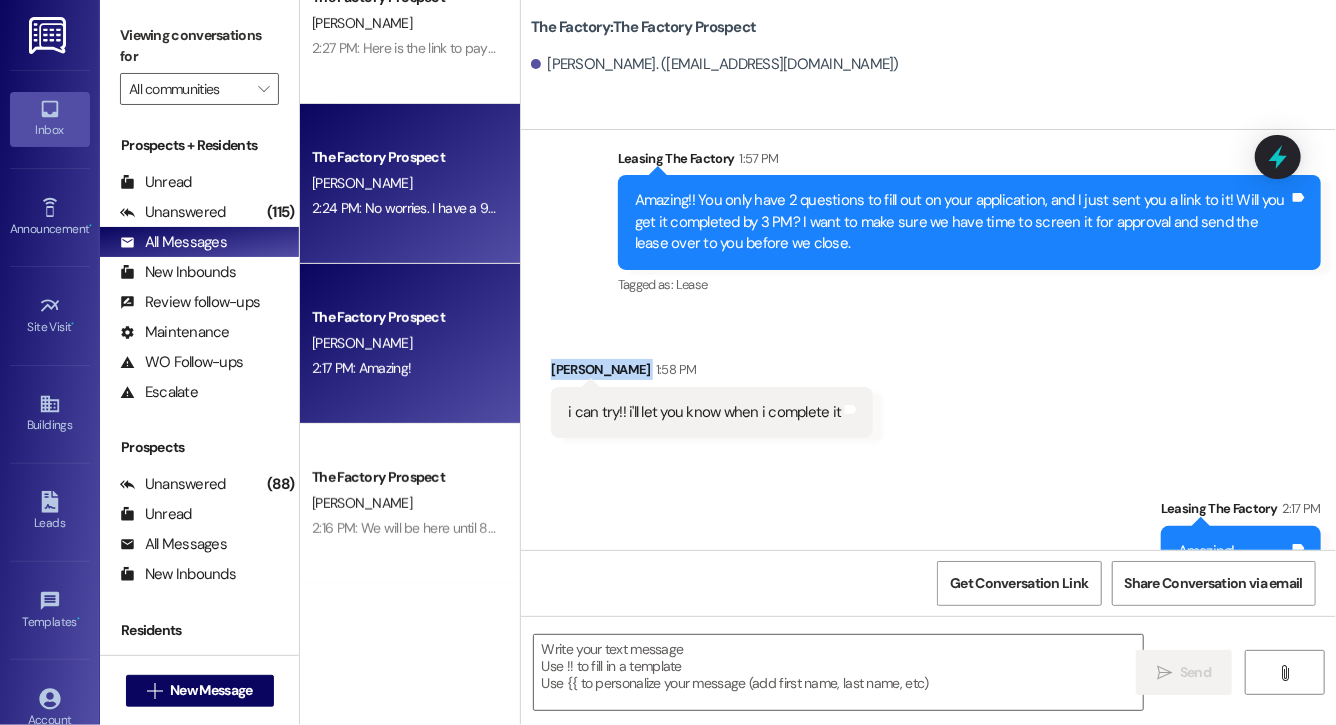 scroll, scrollTop: 0, scrollLeft: 0, axis: both 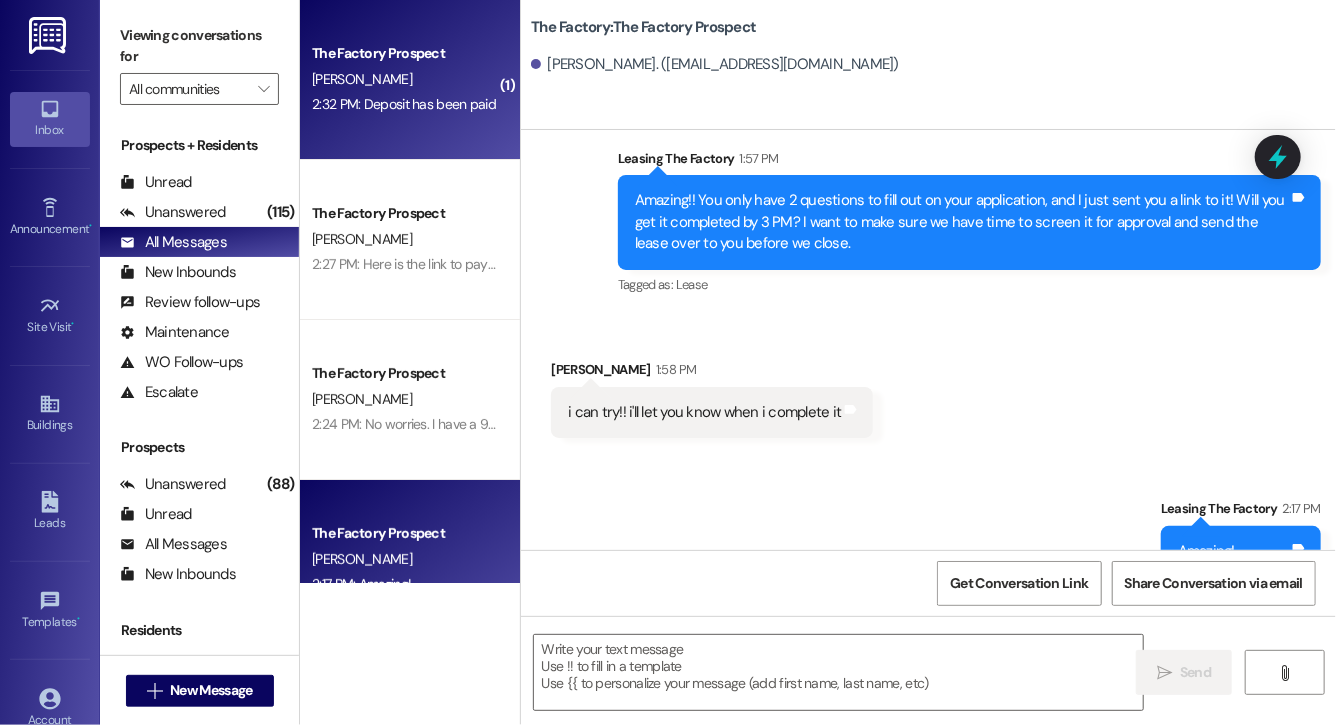 click on "The Factory Prospect [PERSON_NAME] 2:32 PM: Deposit has been paid 2:32 PM: Deposit has been paid" at bounding box center [410, 80] 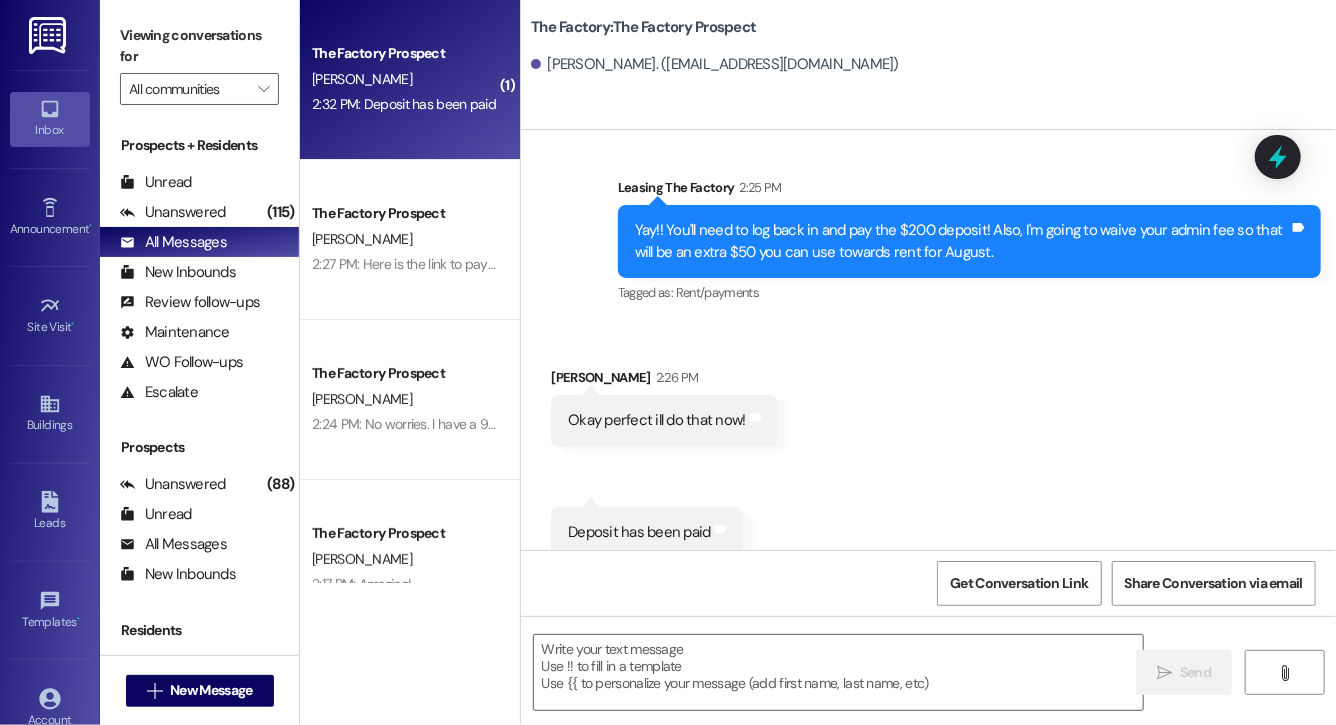 scroll, scrollTop: 3761, scrollLeft: 0, axis: vertical 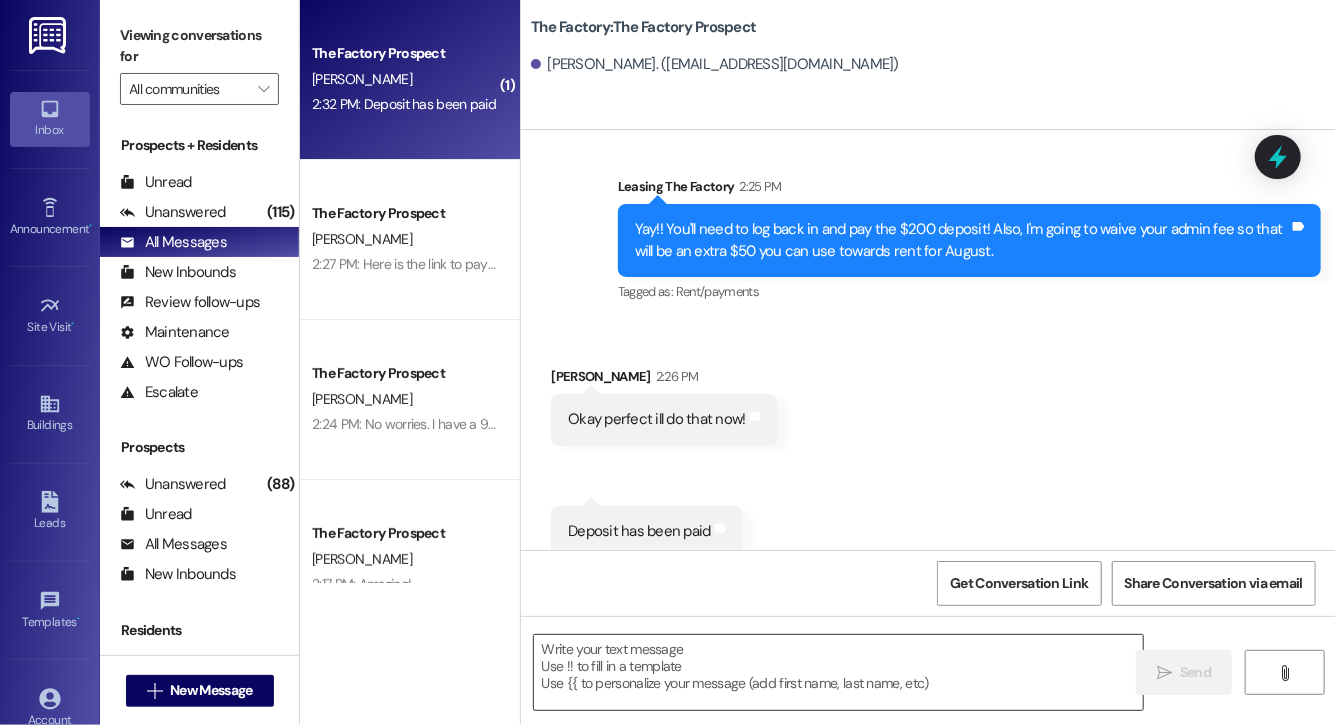 click at bounding box center (838, 672) 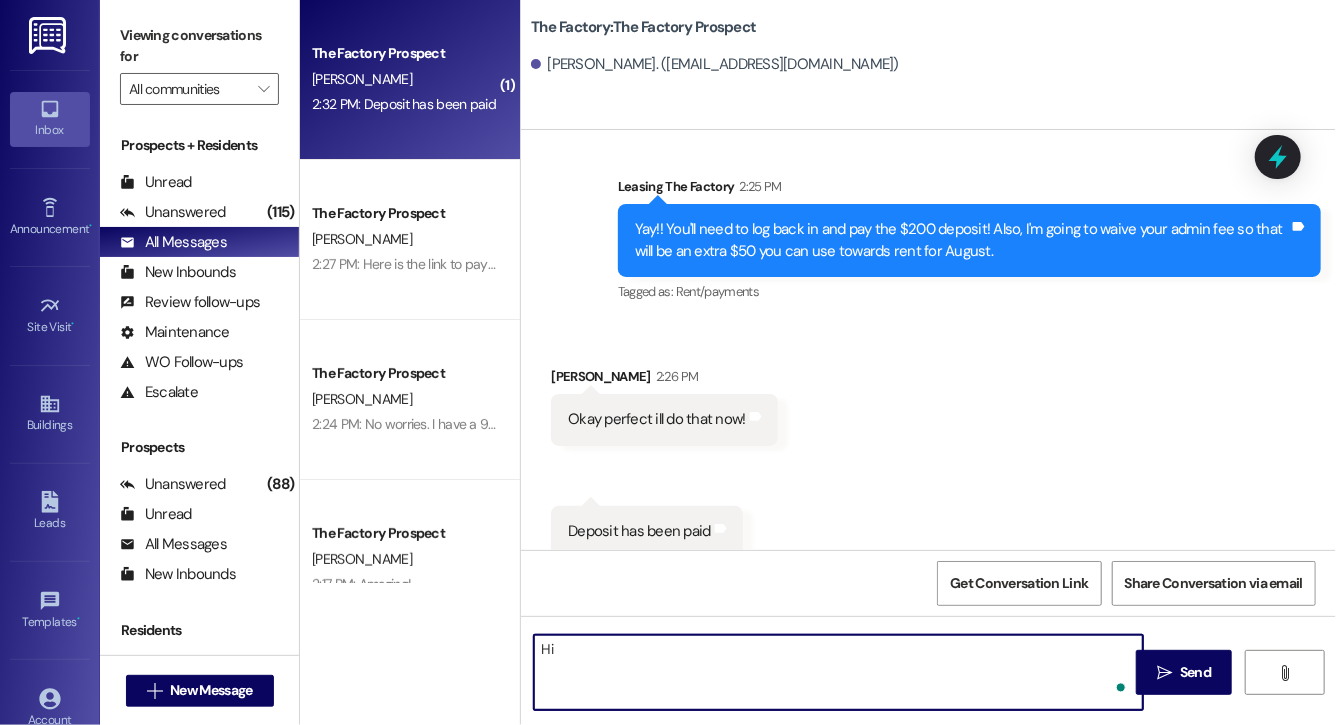 type on "H" 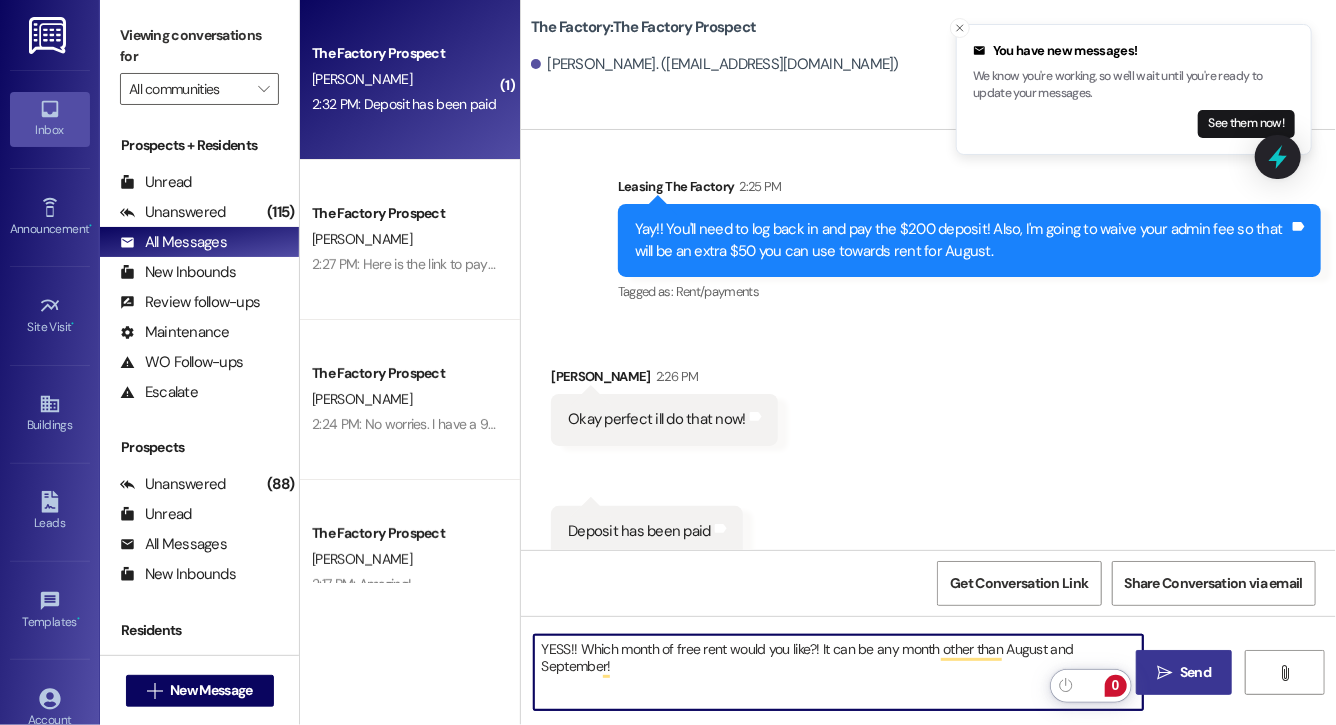 type on "YESS!! Which month of free rent would you like?! It can be any month other than August and September!" 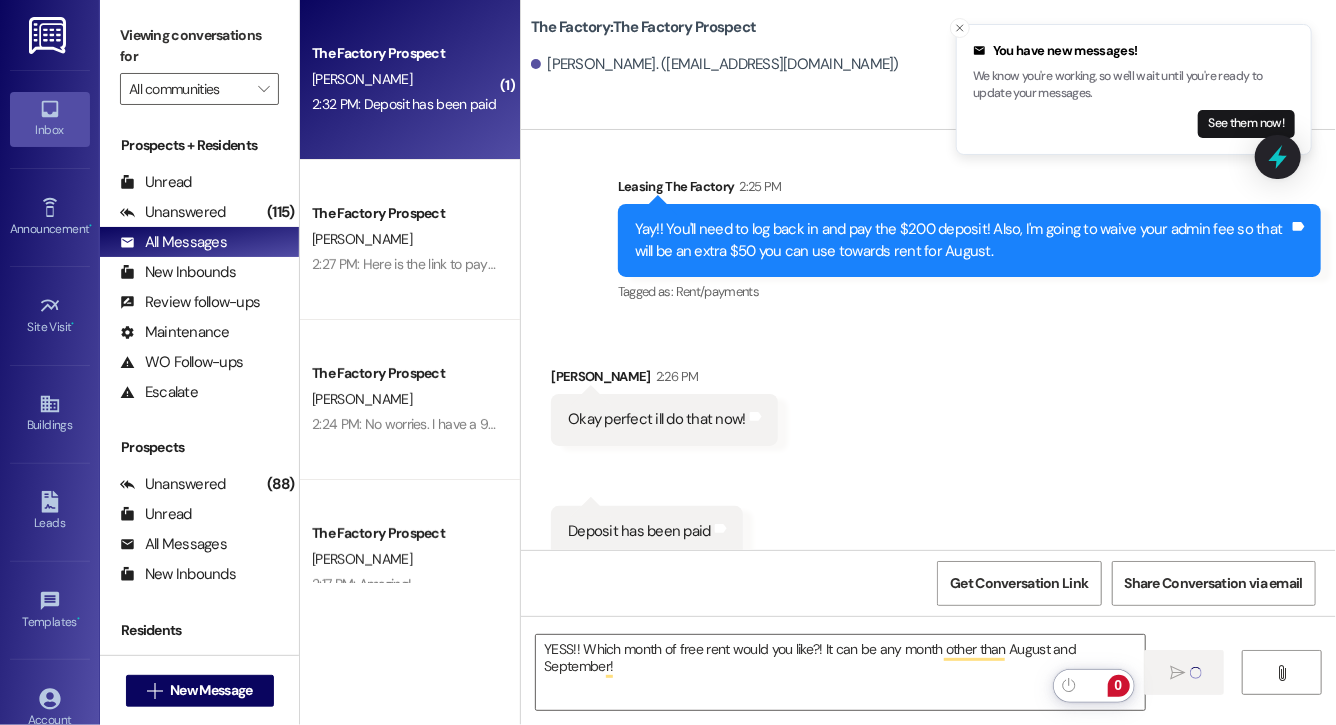 type 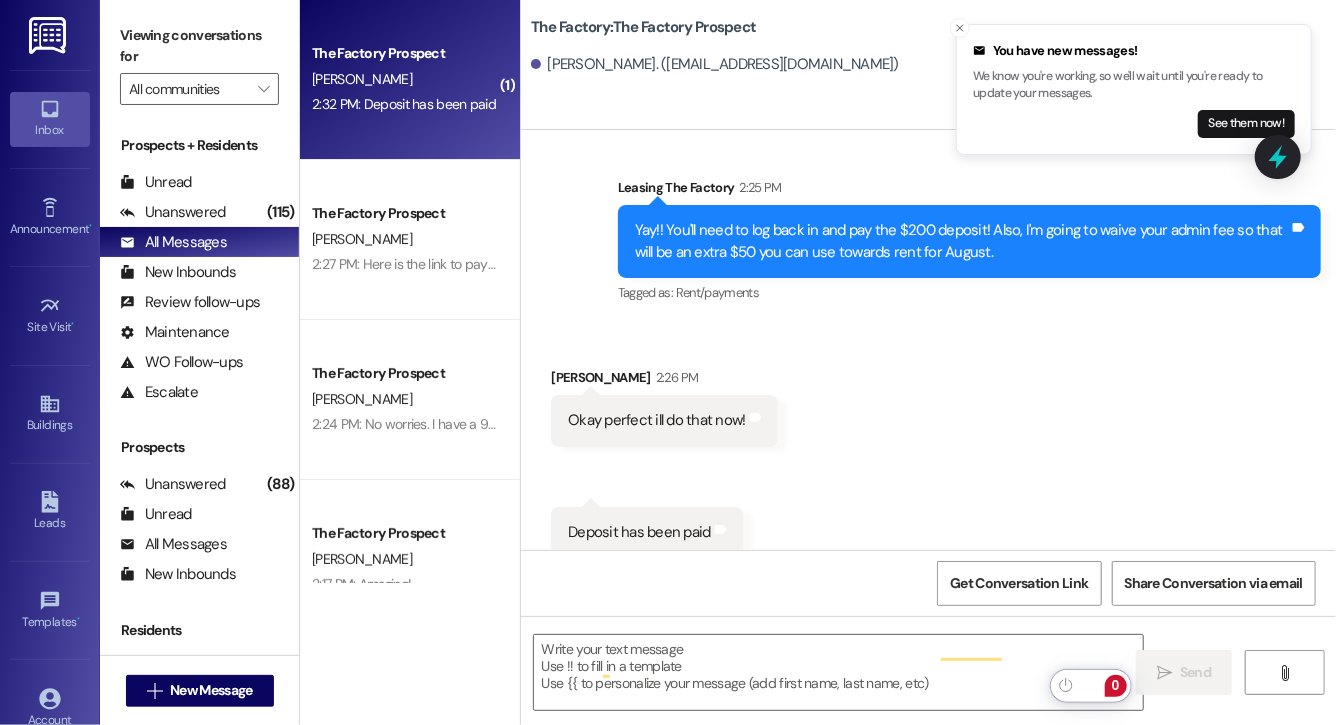 scroll, scrollTop: 3900, scrollLeft: 0, axis: vertical 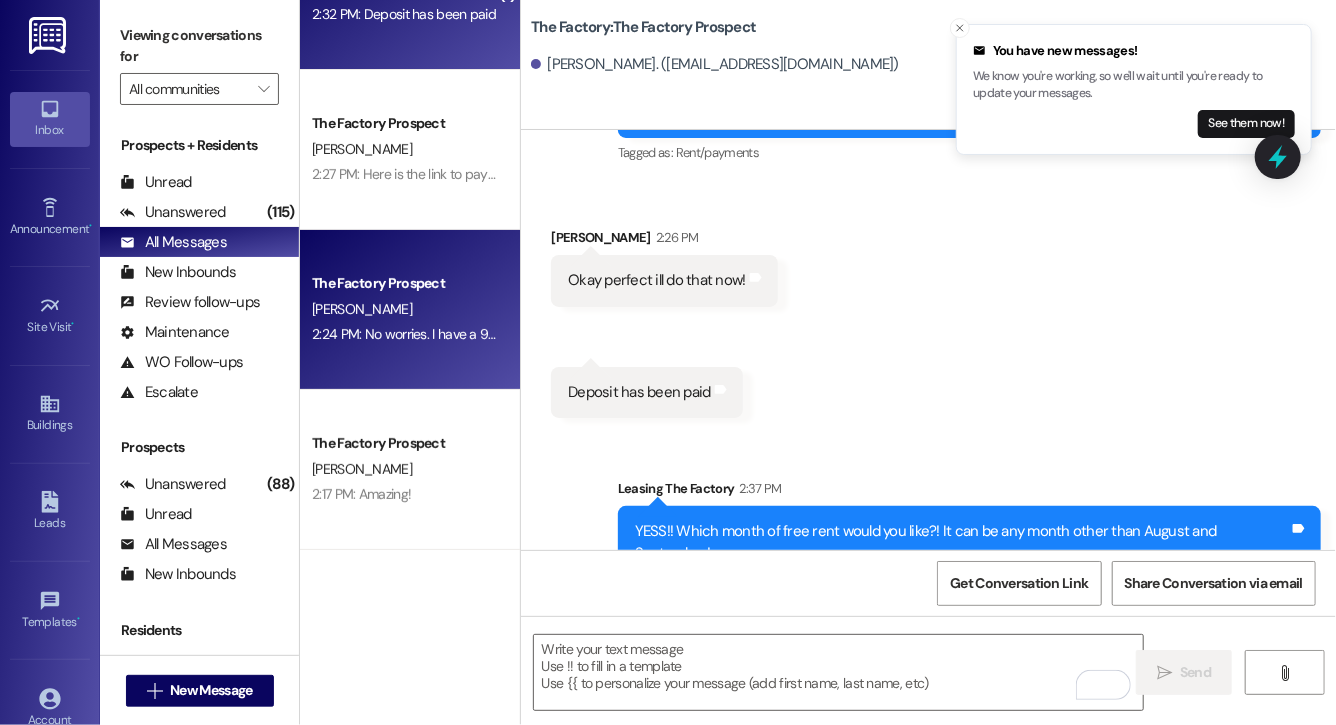 click on "The Factory Prospect [PERSON_NAME] 2:24 PM: No worries. I have a 9-month Yukon floor plan (private room) for $799 base rent. The 12-month is cheaper overall at $630 (just so you have that info). Also, we are not offering the free month of rent on 9-month leases, I apologize for that. For a shared option, we have the Manhattan for $699. The 12 month of the shared is $527. 2:24 PM: No worries. I have a 9-month Yukon floor plan (private room) for $799 base rent. The 12-month is cheaper overall at $630 (just so you have that info). Also, we are not offering the free month of rent on 9-month leases, I apologize for that. For a shared option, we have the Manhattan for $699. The 12 month of the shared is $527." at bounding box center (410, 310) 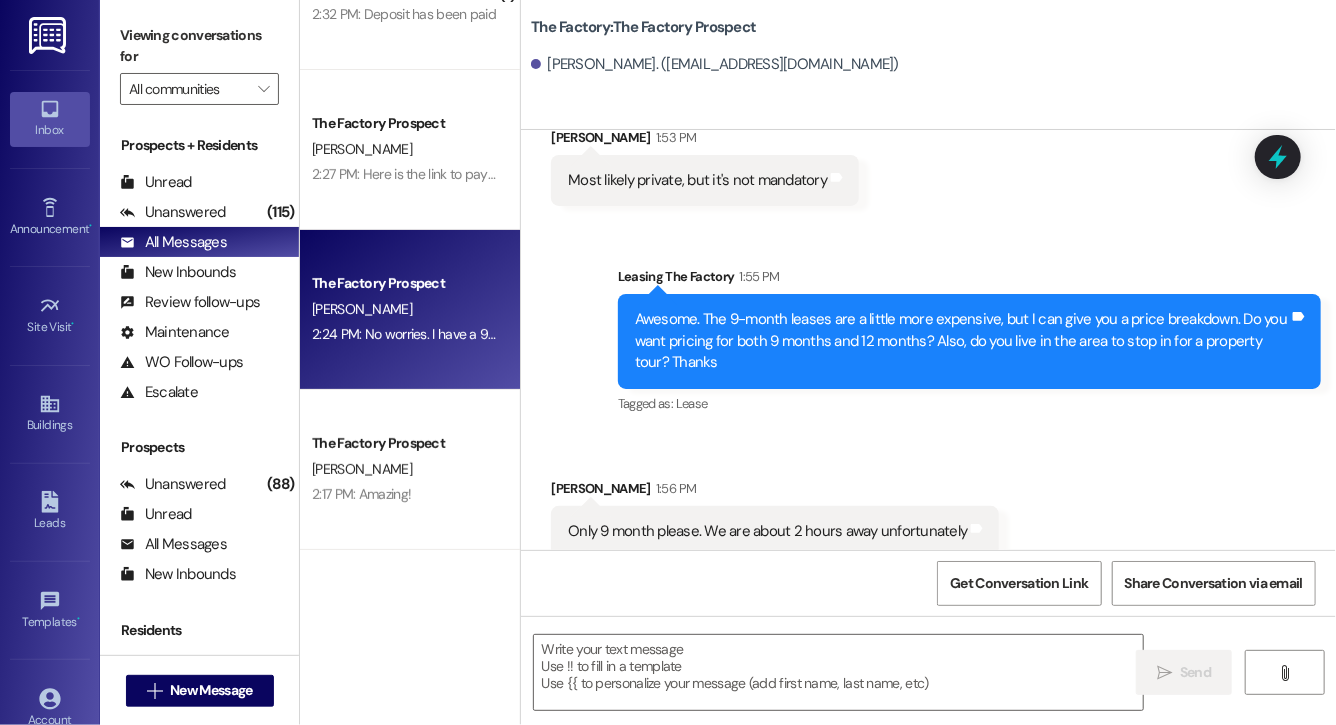 scroll, scrollTop: 1182, scrollLeft: 0, axis: vertical 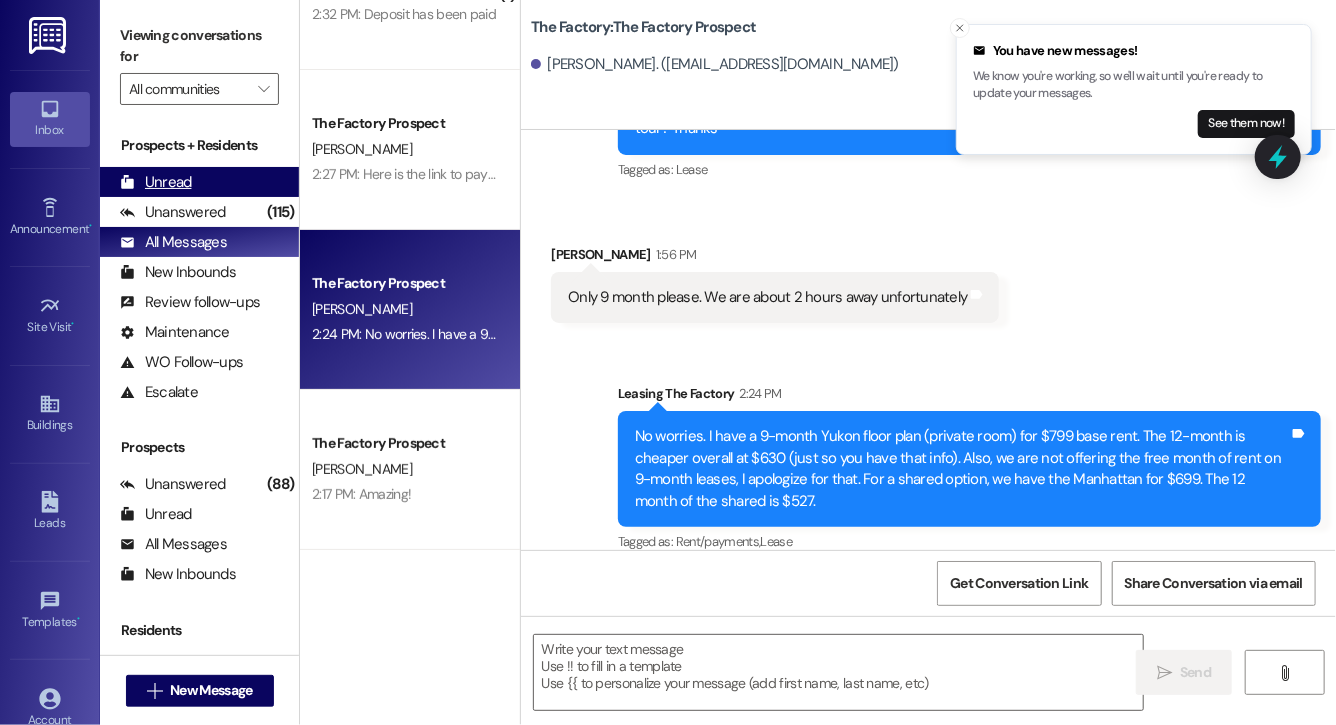 click on "Unread (0)" at bounding box center [199, 182] 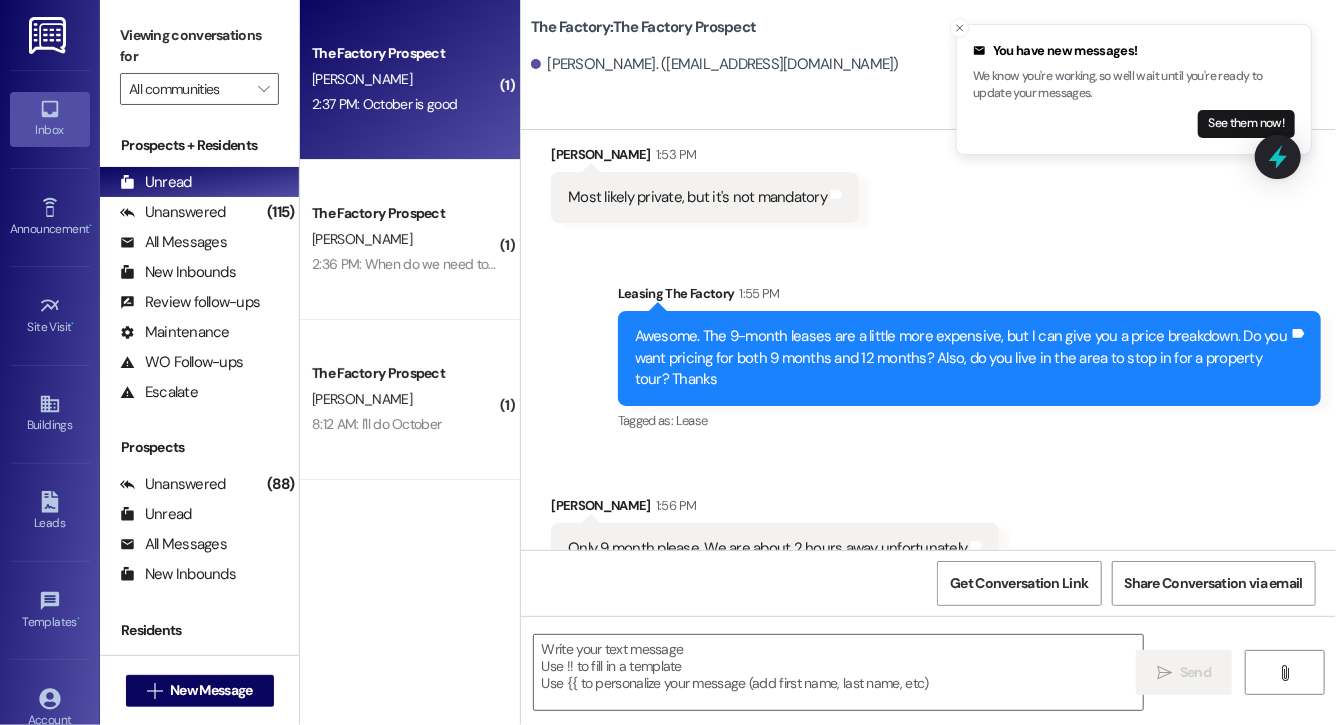 scroll, scrollTop: 948, scrollLeft: 0, axis: vertical 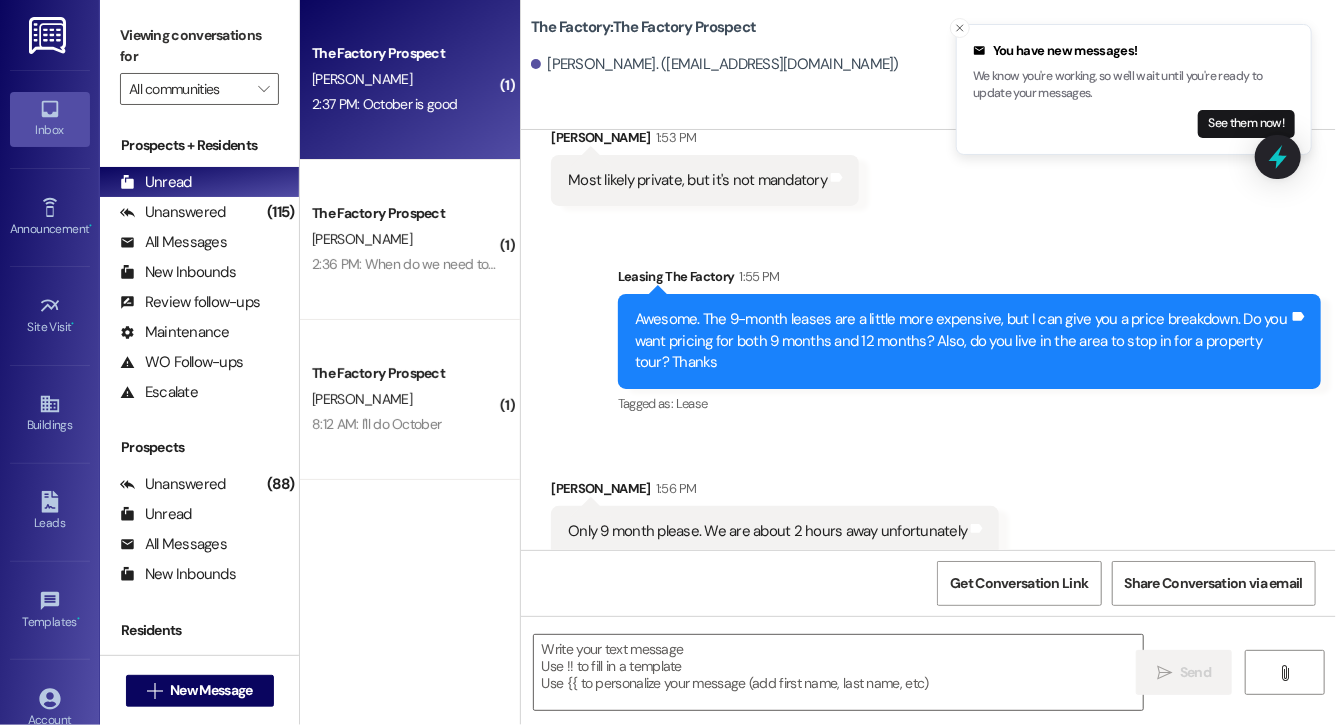 click on "The Factory Prospect [PERSON_NAME] 2:37 PM: October is good 2:37 PM: October is good" at bounding box center (410, 80) 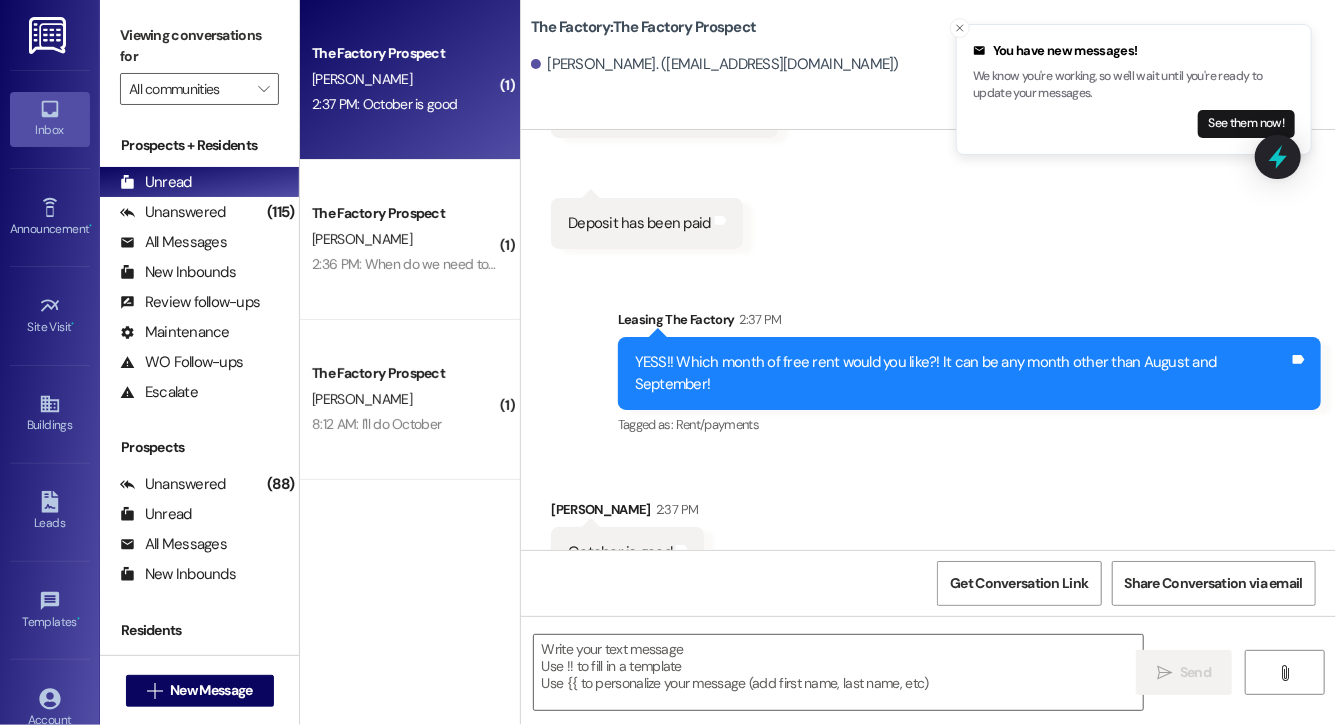 scroll, scrollTop: 4070, scrollLeft: 0, axis: vertical 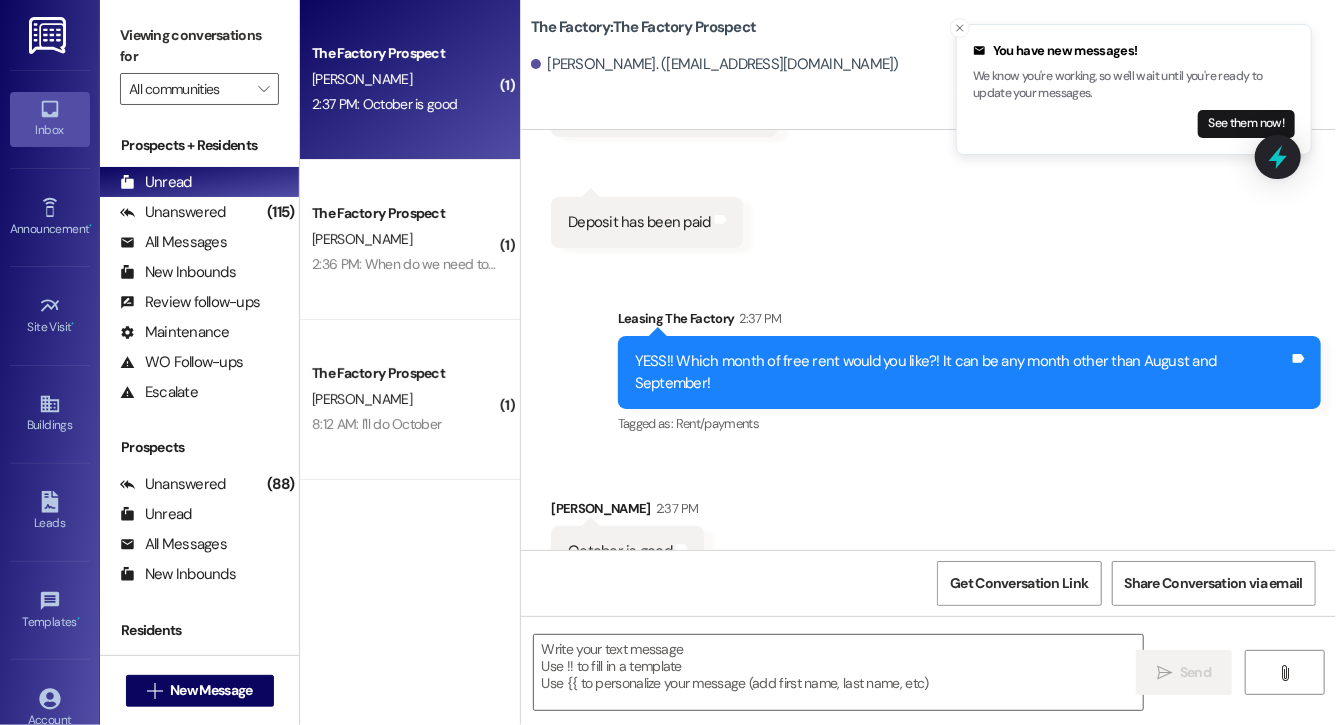 click on "Received via SMS [PERSON_NAME] 2:37 PM October is good Tags and notes" at bounding box center [928, 522] 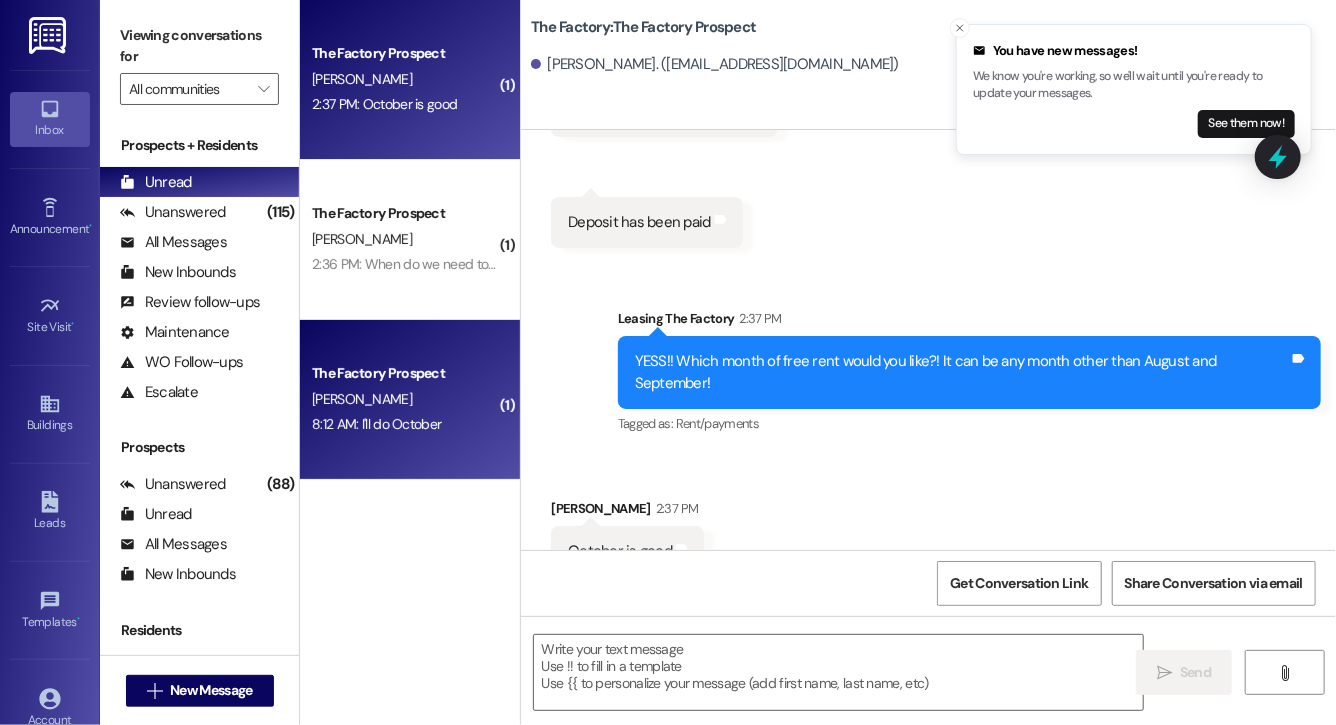 click on "8:12 AM: I'll do October 8:12 AM: I'll do October" at bounding box center [404, 424] 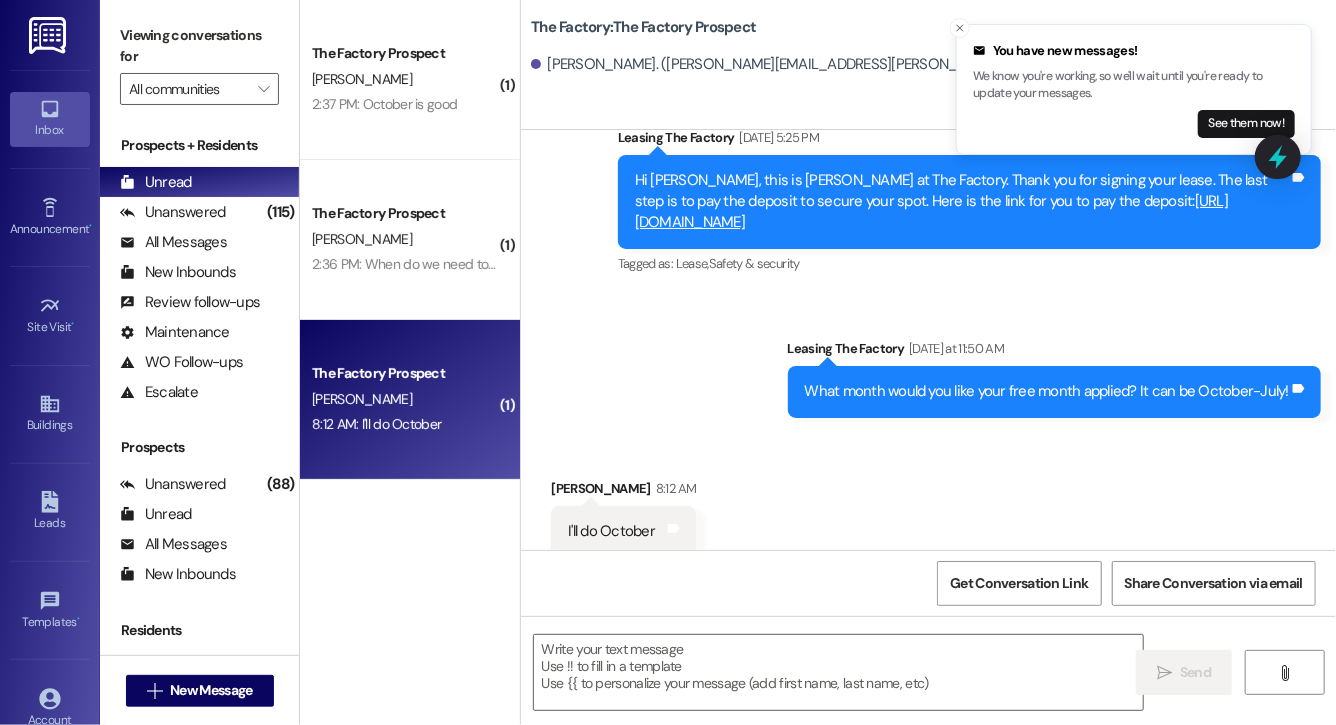 scroll, scrollTop: 1066, scrollLeft: 0, axis: vertical 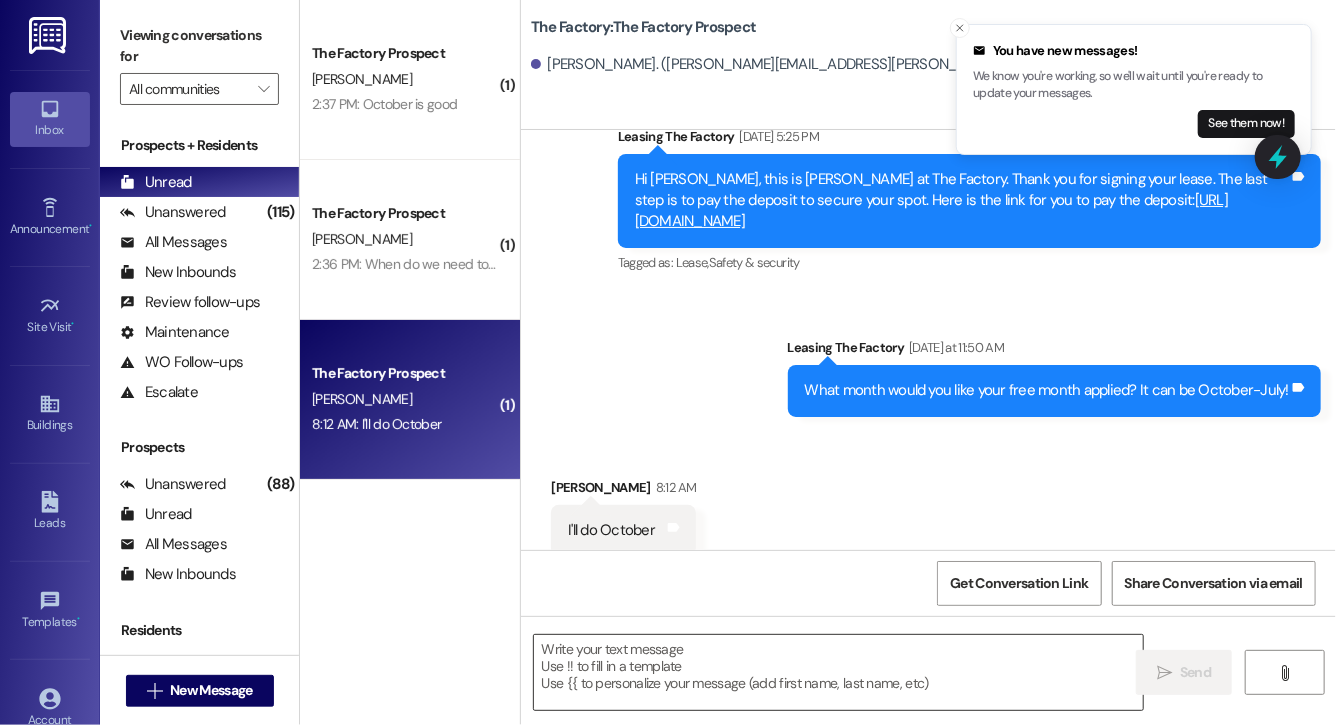 click at bounding box center [838, 672] 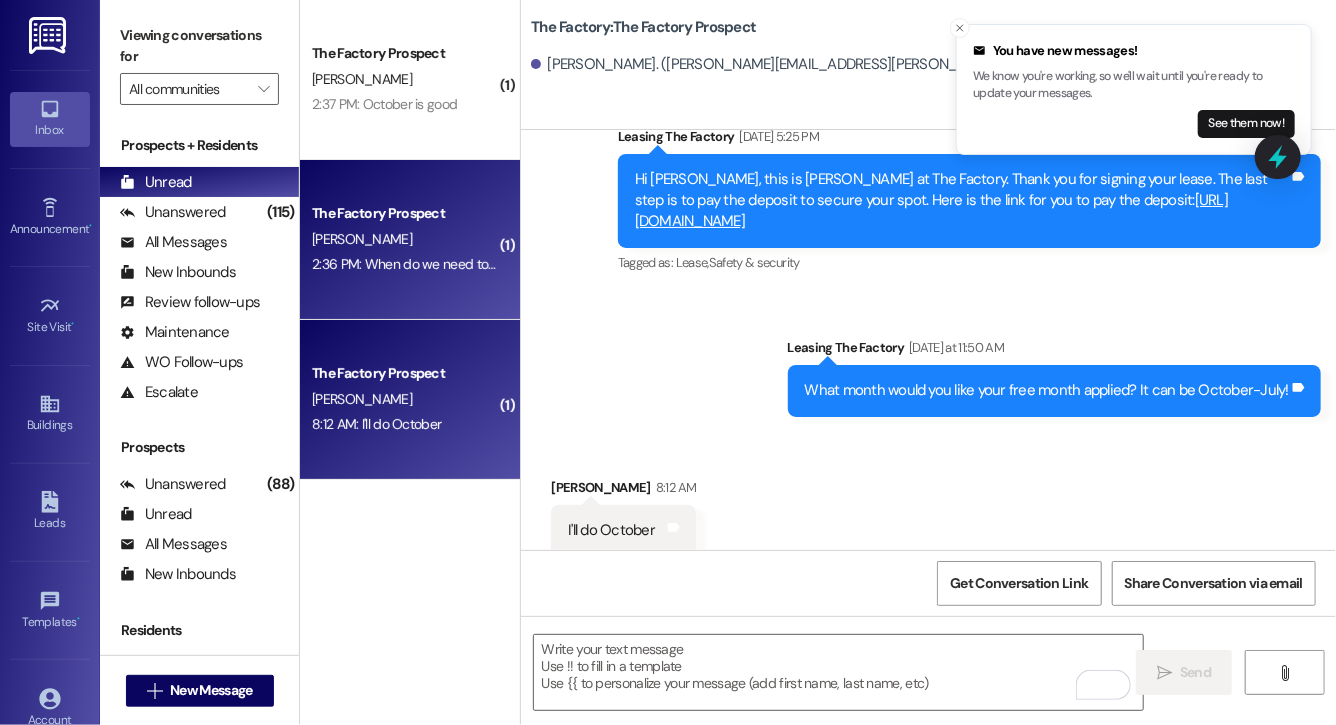 click on "The Factory Prospect [PERSON_NAME] 2:36 PM: When do we need to apply by to revive all these benefits just wondering?? 2:36 PM: When do we need to apply by to revive all these benefits just wondering??" at bounding box center (410, 240) 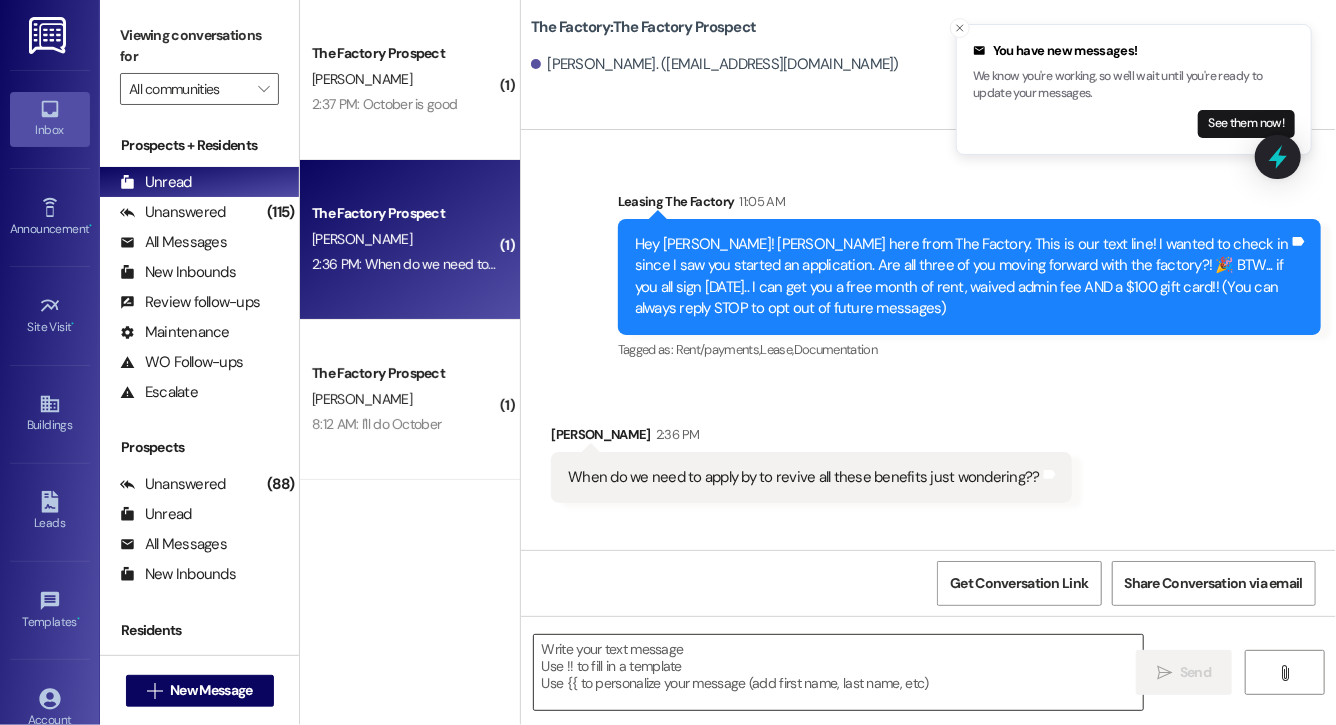 click at bounding box center (838, 672) 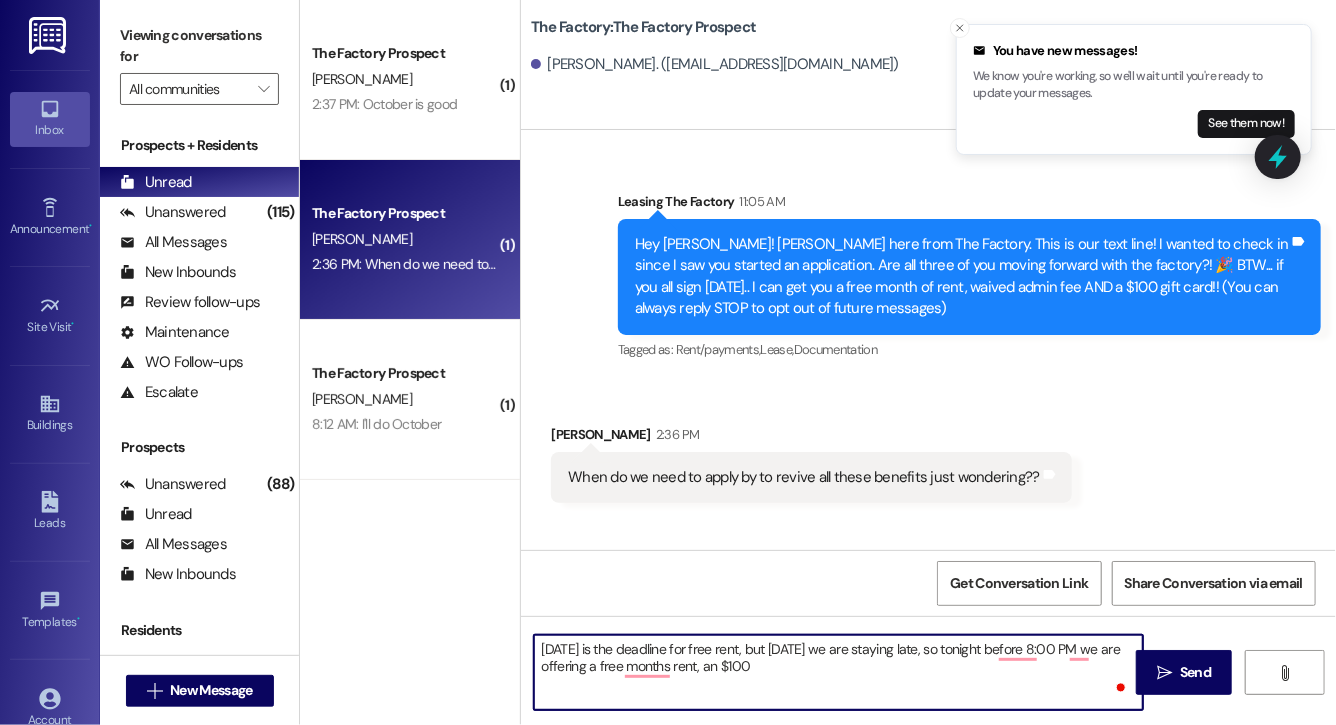 click on "[DATE] is the deadline for free rent, but [DATE] we are staying late, so tonight before 8:00 PM we are offering a free months rent, an $100" at bounding box center [838, 672] 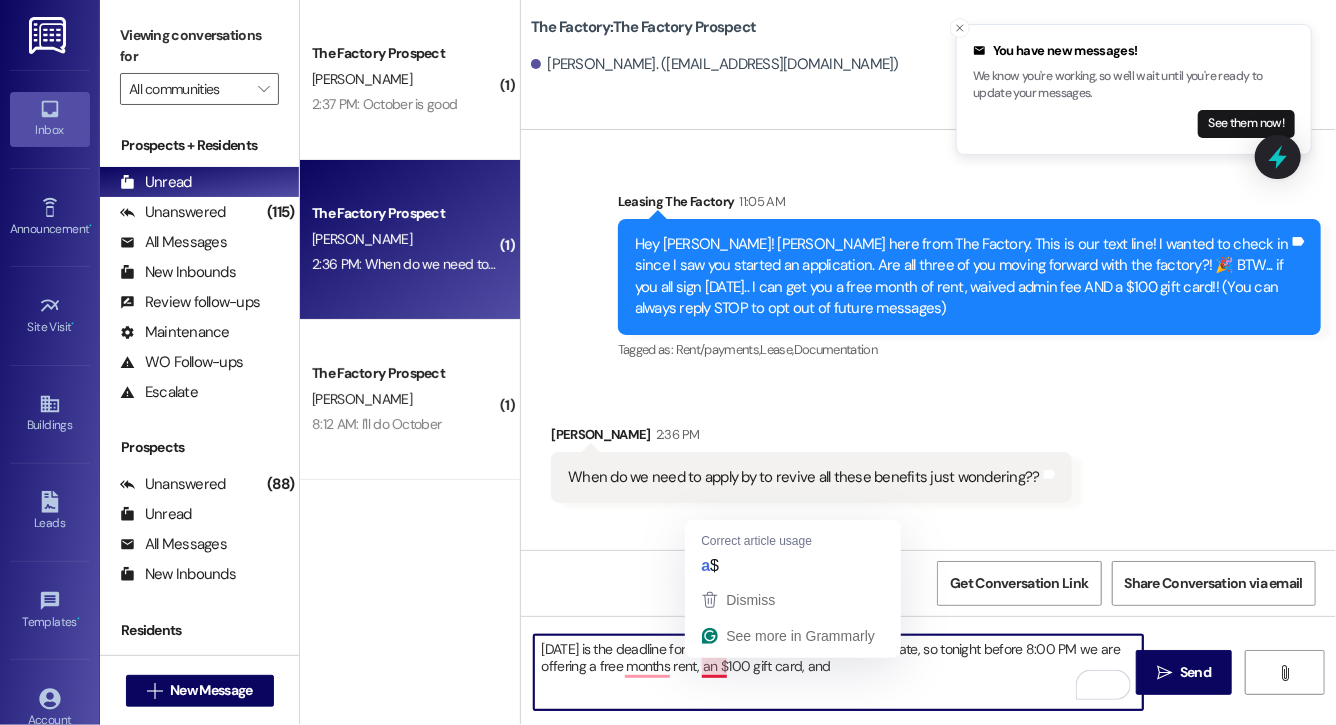 click on "[DATE] is the deadline for free rent, but [DATE] we are staying late, so tonight before 8:00 PM we are offering a free months rent, an $100 gift card, and" at bounding box center [838, 672] 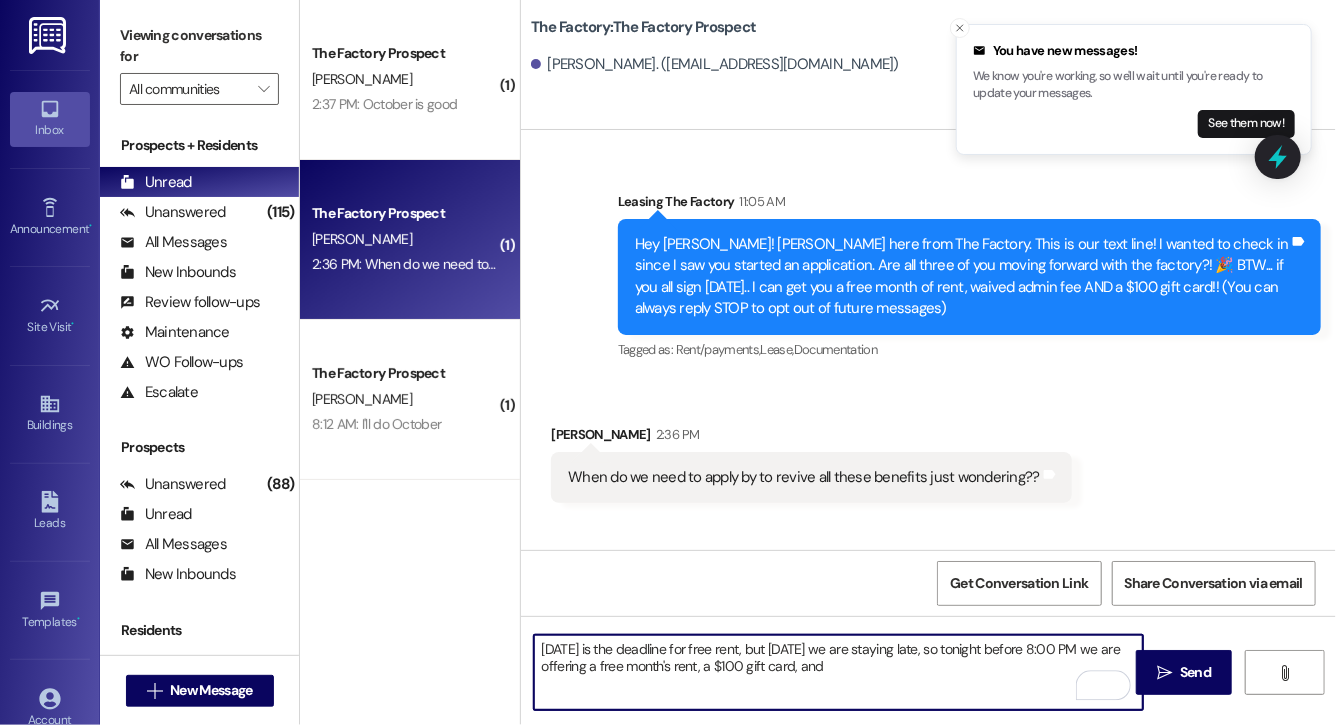 click on "[DATE] is the deadline for free rent, but [DATE] we are staying late, so tonight before 8:00 PM we are offering a free month's rent, a $100 gift card, and" at bounding box center (838, 672) 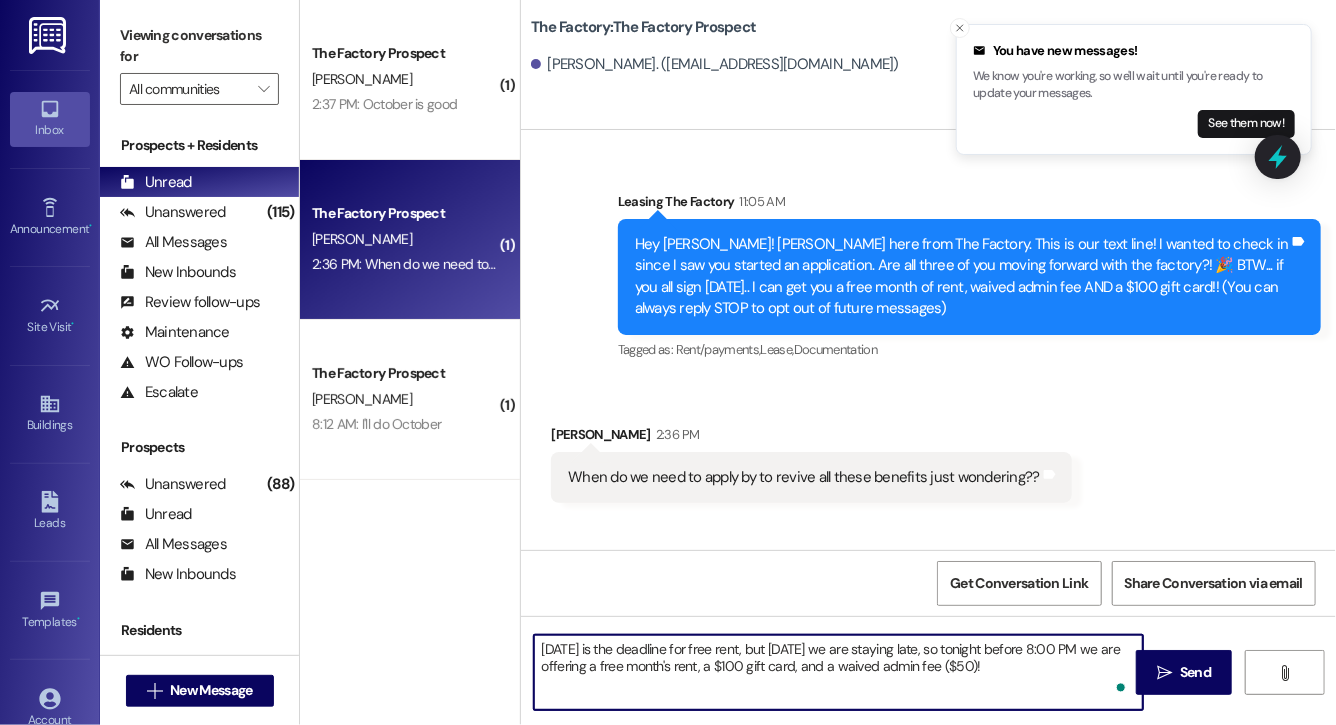 type on "[DATE] is the deadline for free rent, but [DATE] we are staying late, so tonight before 8:00 PM we are offering a free month's rent, a $100 gift card, and a waived admin fee ($50)!!" 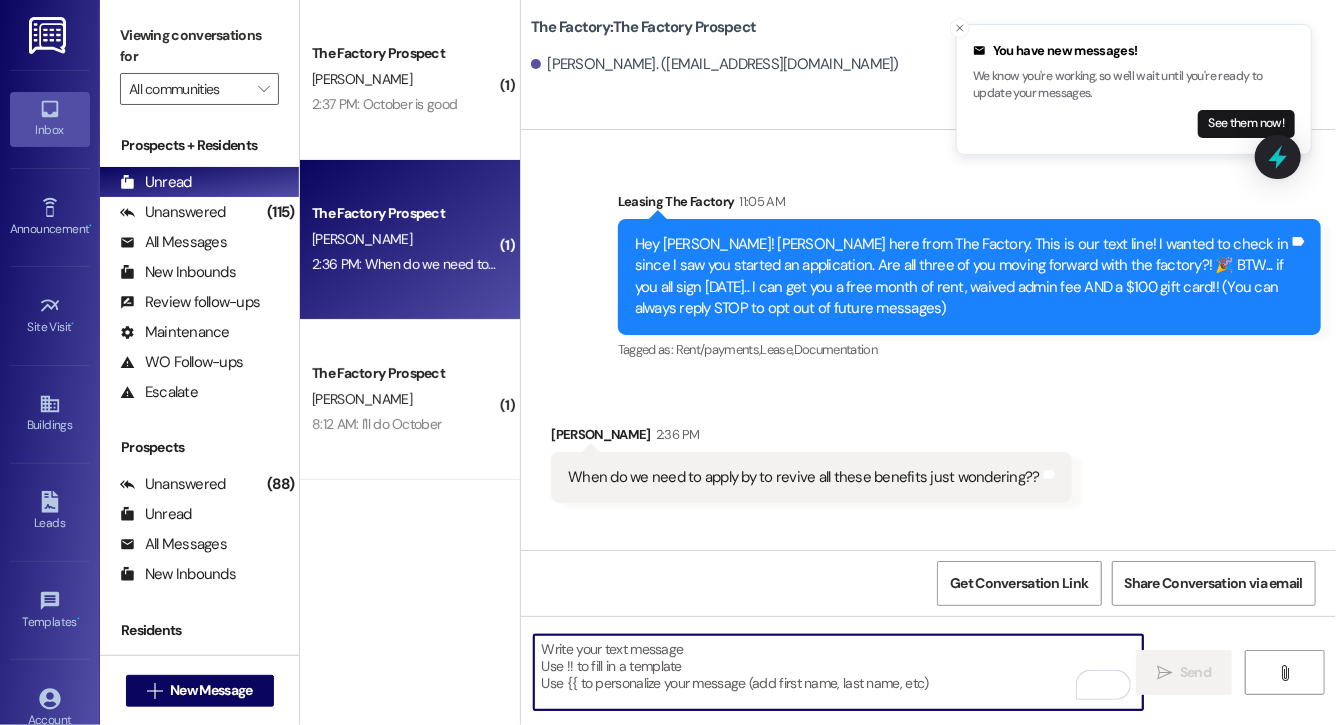type 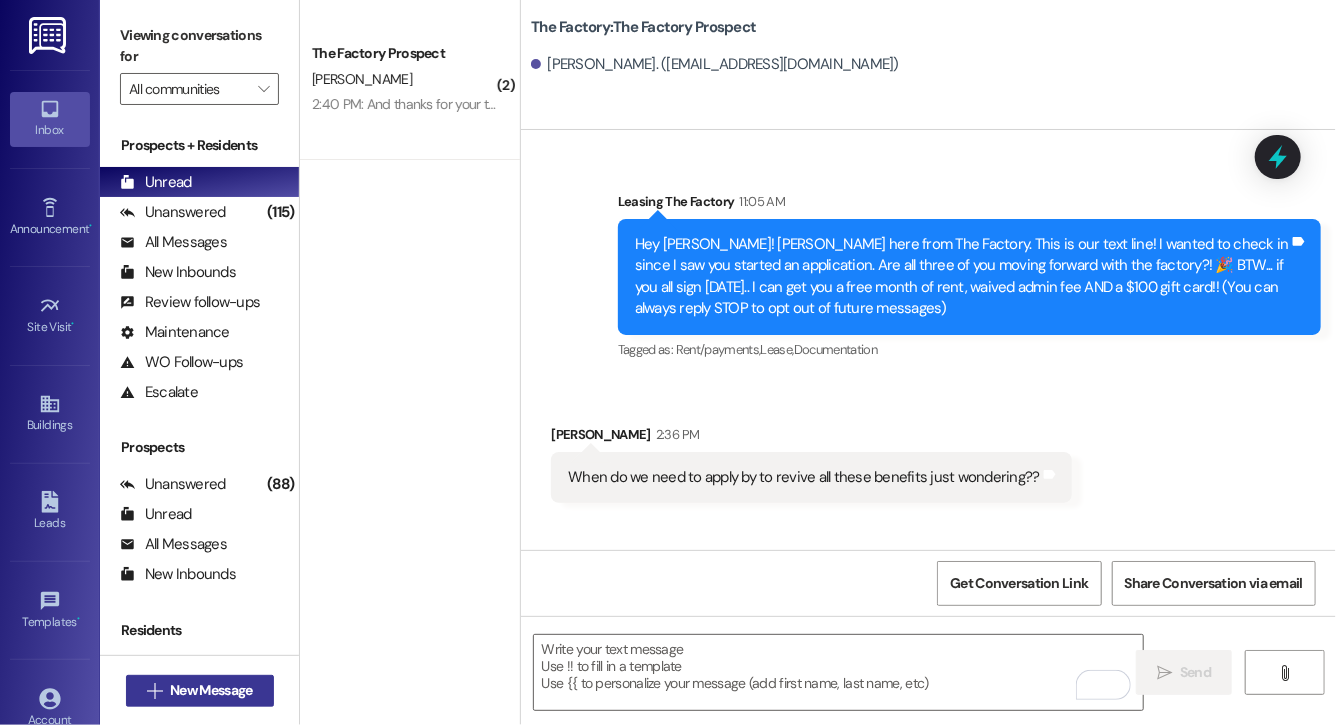 click on "New Message" at bounding box center [211, 690] 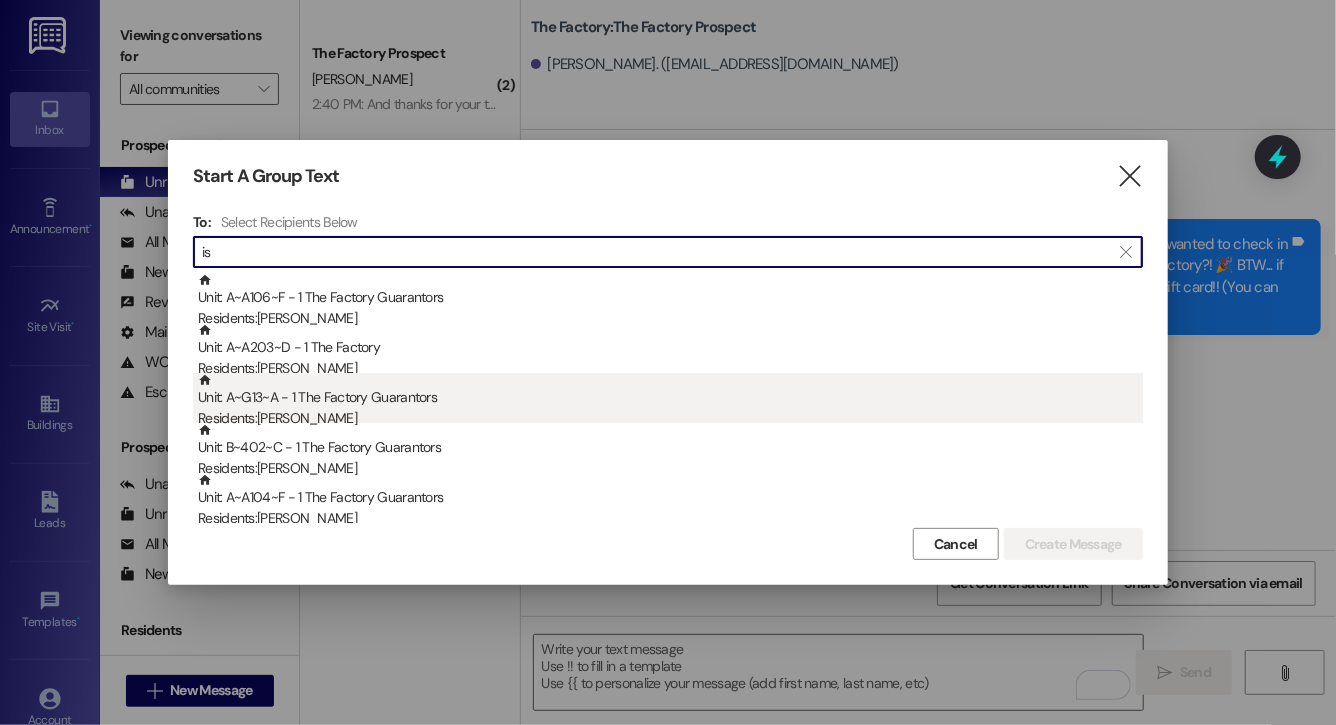 type on "i" 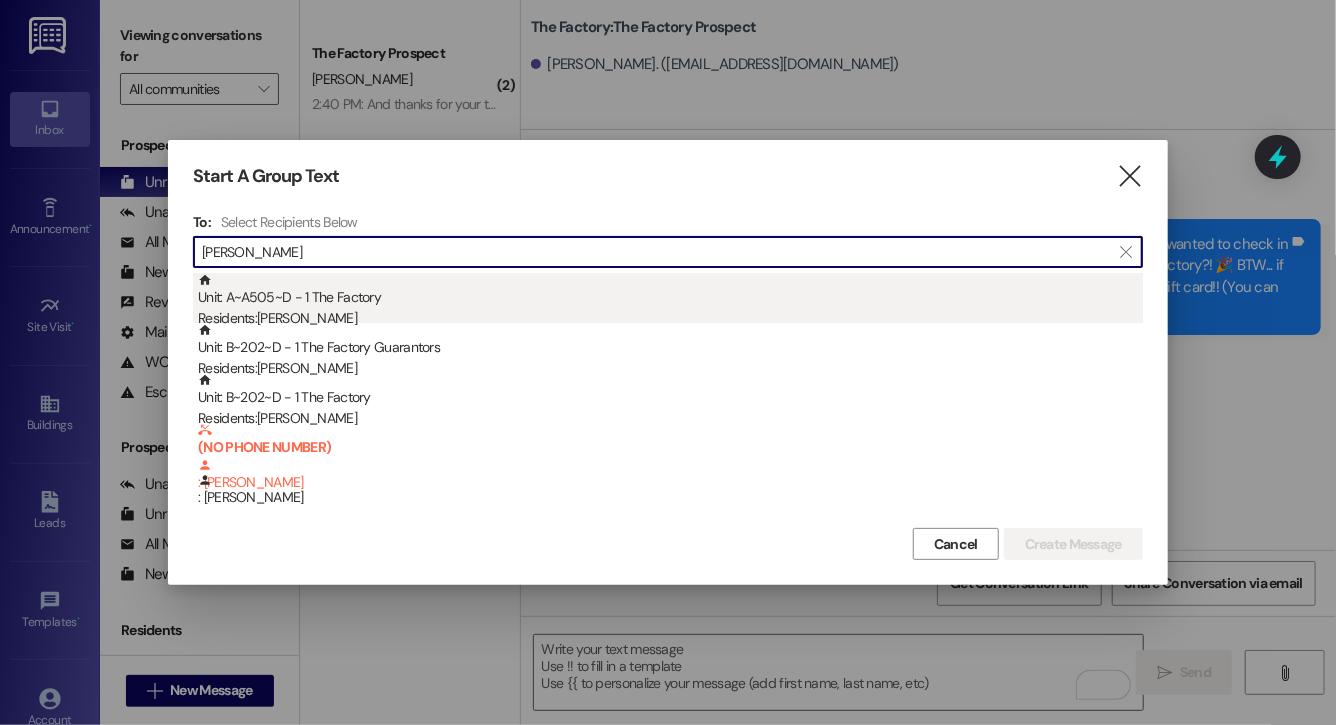 type on "santos" 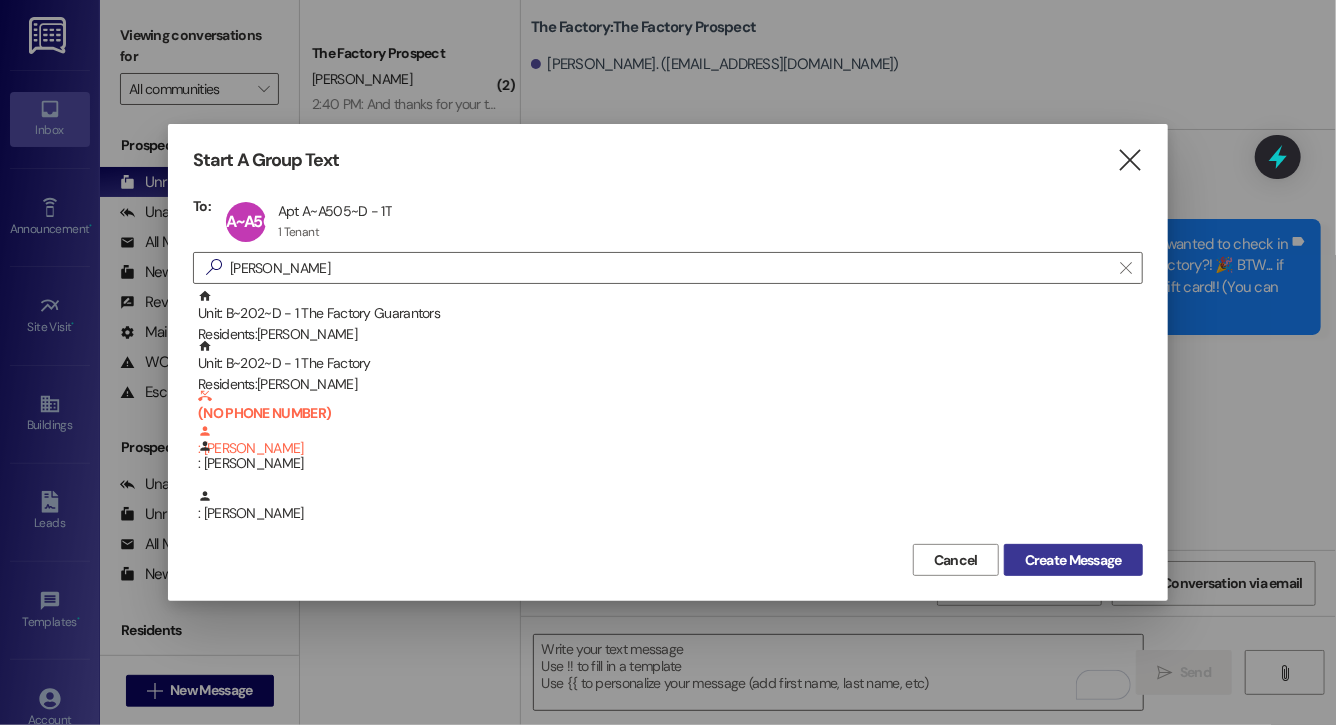 click on "Create Message" at bounding box center (1073, 560) 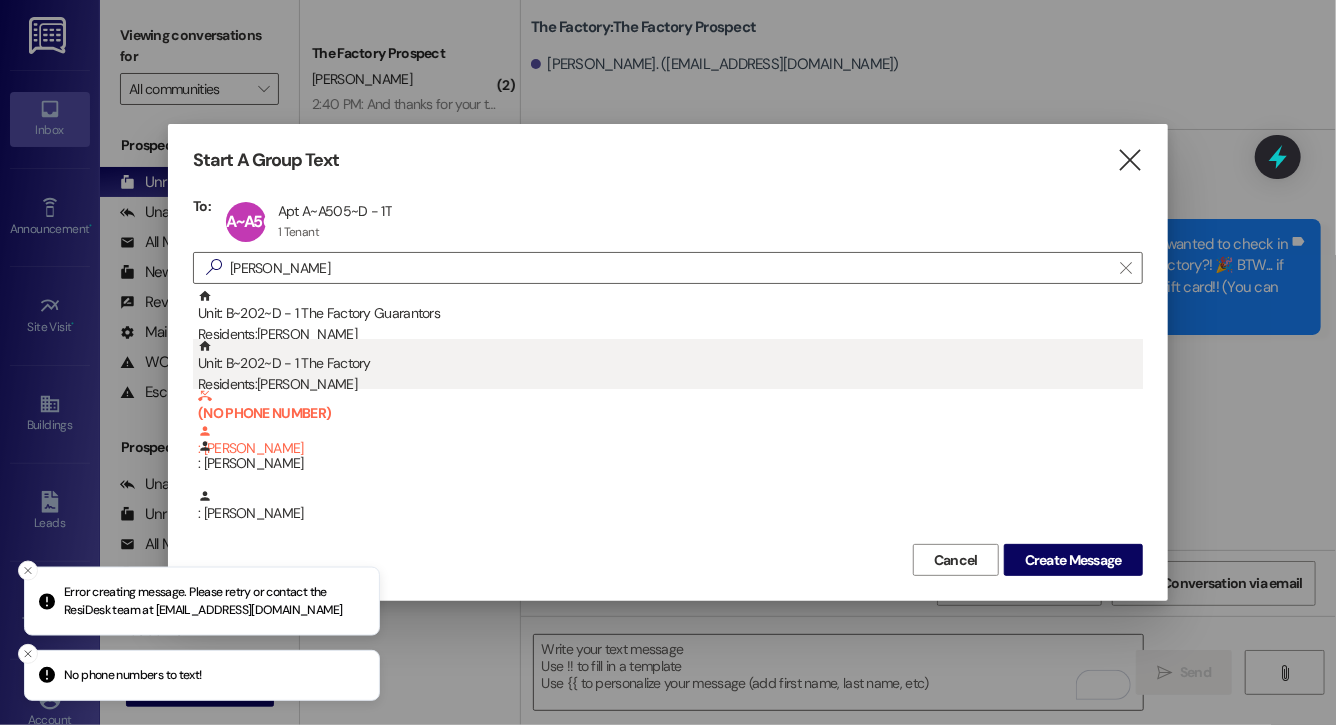 click on "Unit: B~202~D - 1 The Factory Residents:  Ismael Santos" at bounding box center [670, 367] 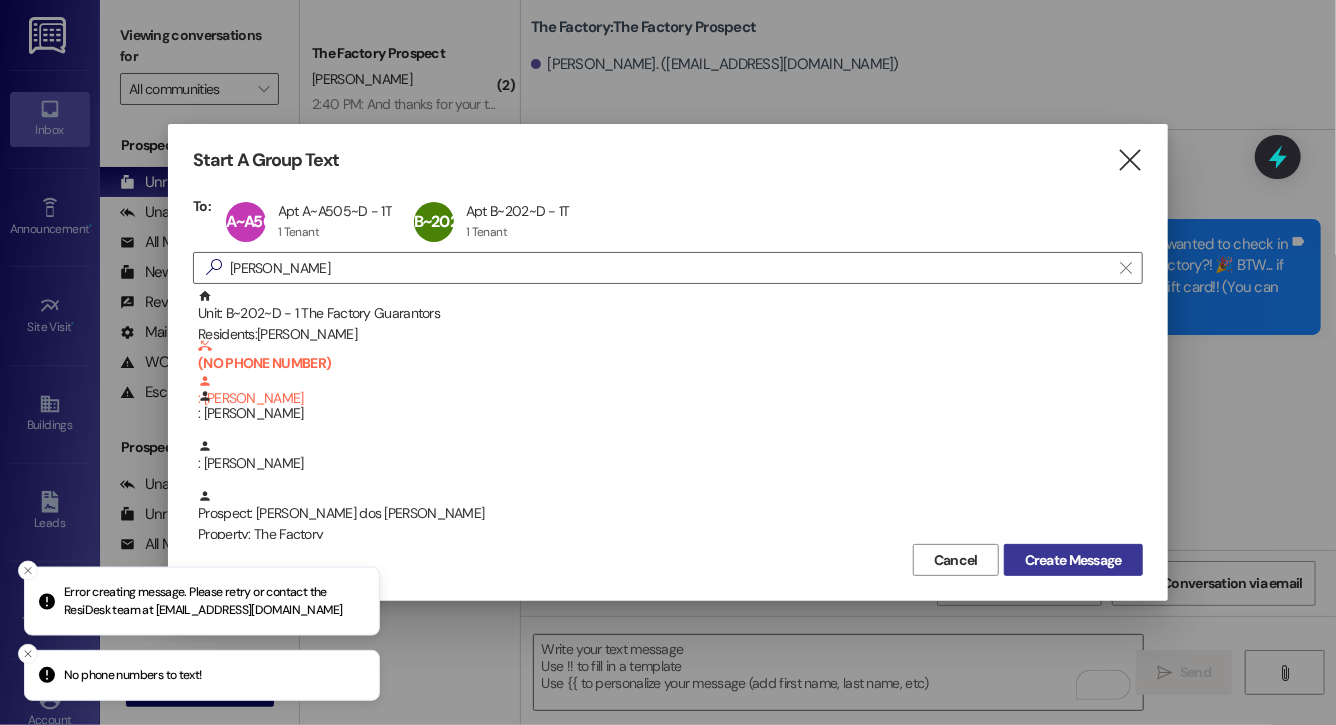 click on "Create Message" at bounding box center (1073, 560) 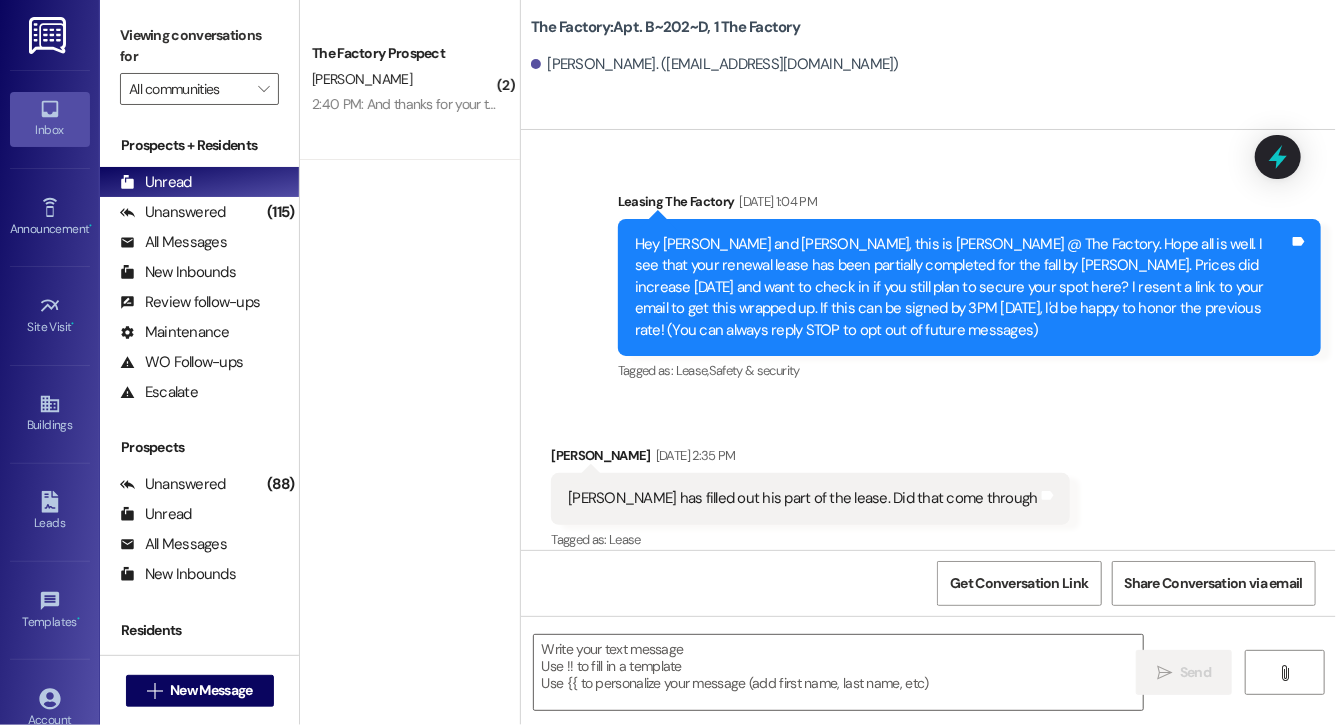 scroll, scrollTop: 17001, scrollLeft: 0, axis: vertical 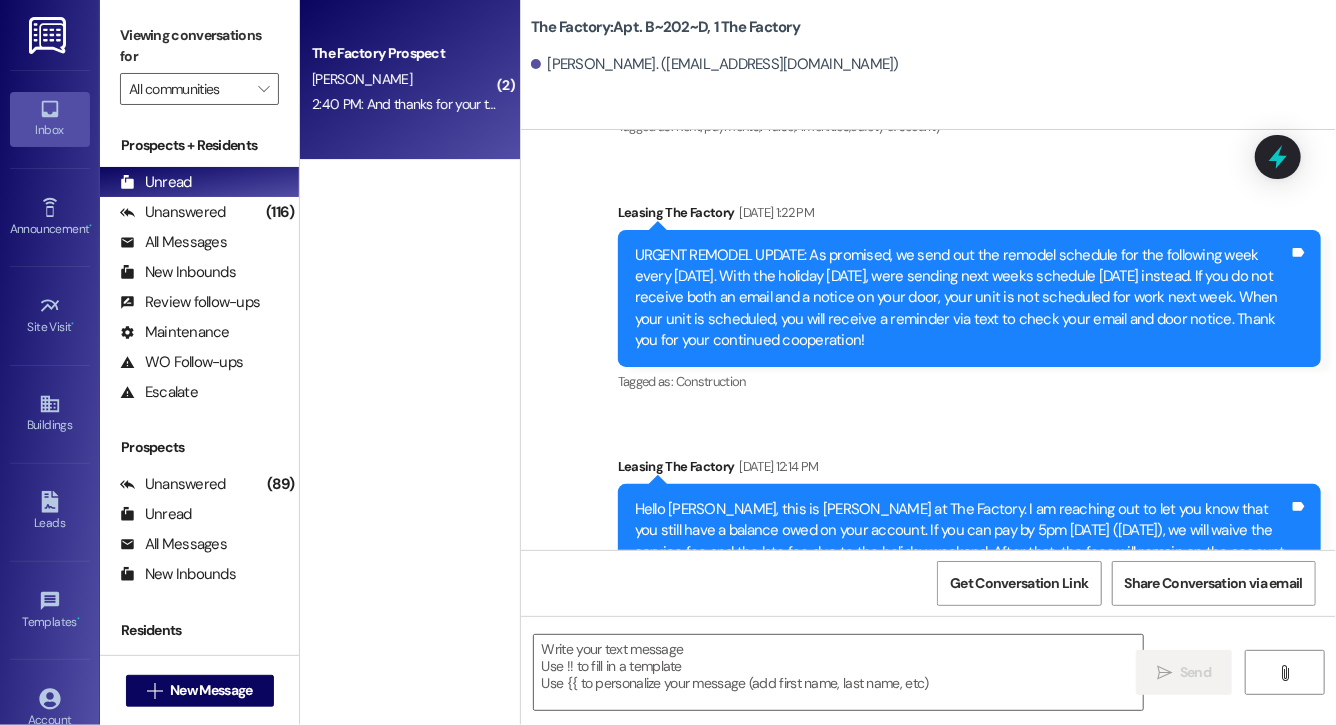 click on "The Factory Prospect" at bounding box center [404, 53] 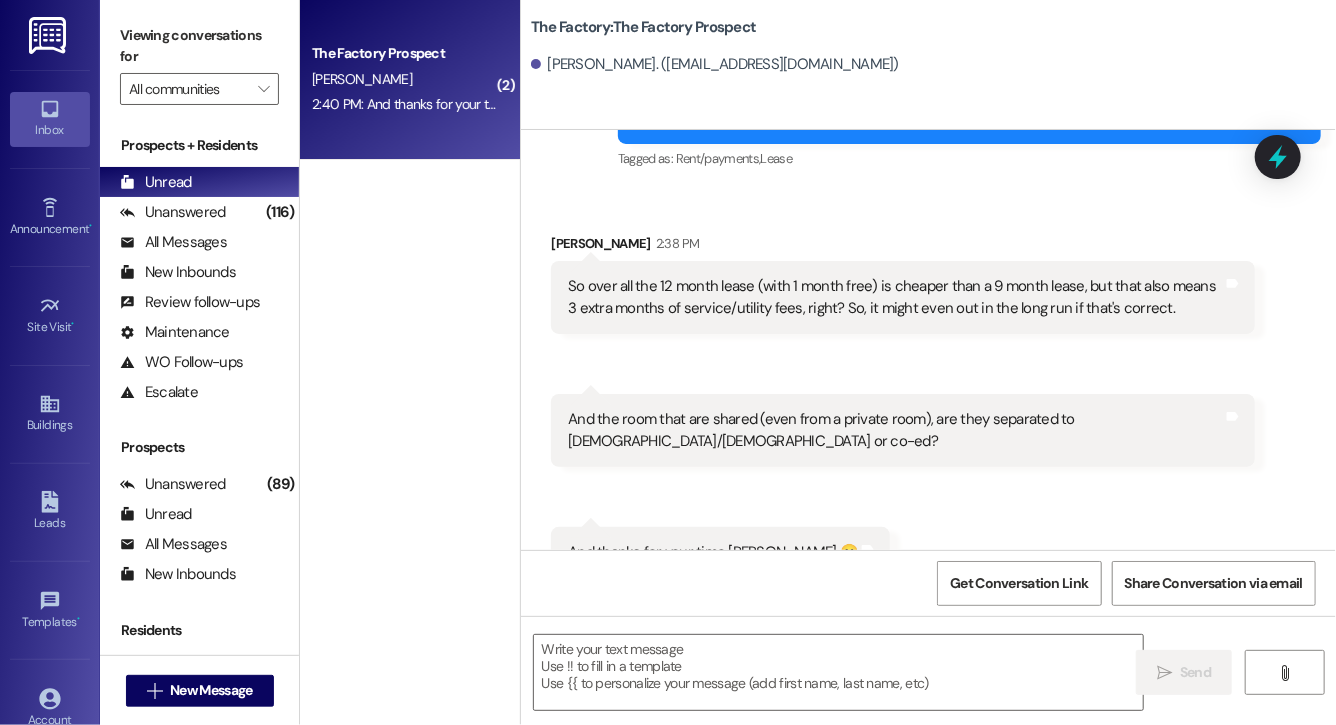 scroll, scrollTop: 1566, scrollLeft: 0, axis: vertical 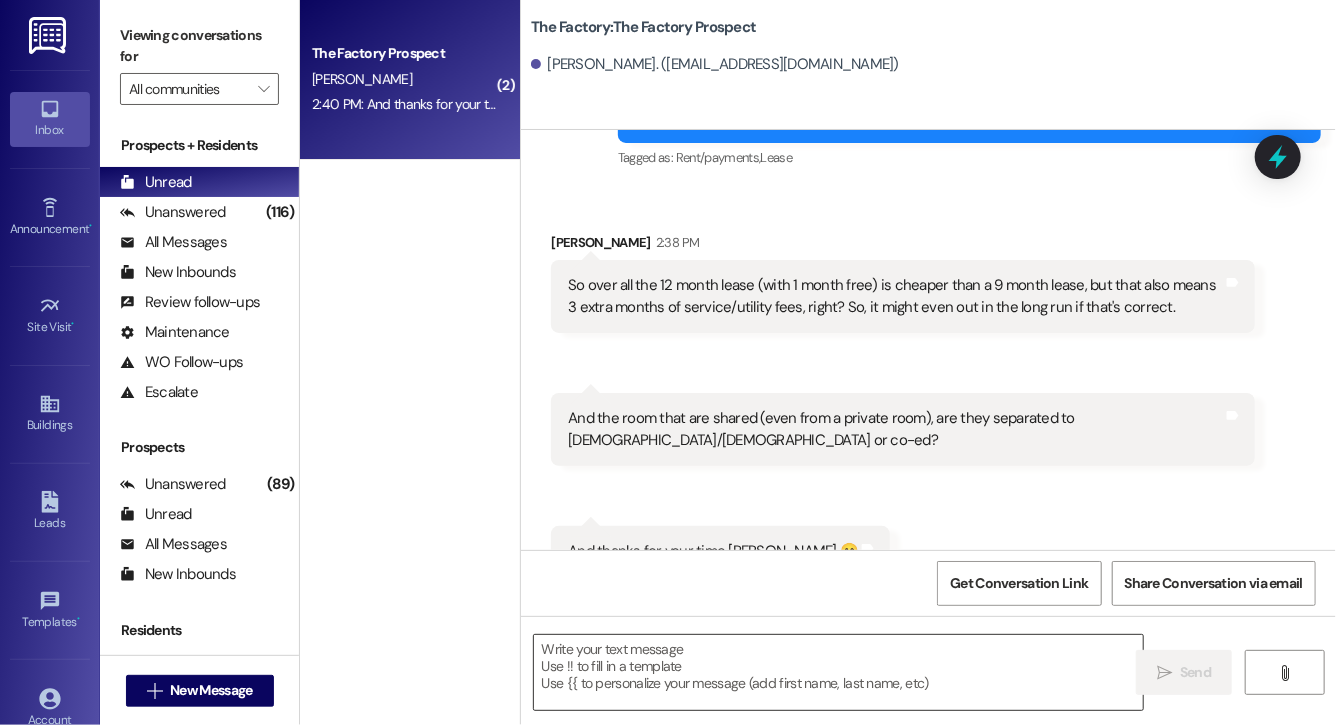 click at bounding box center (838, 672) 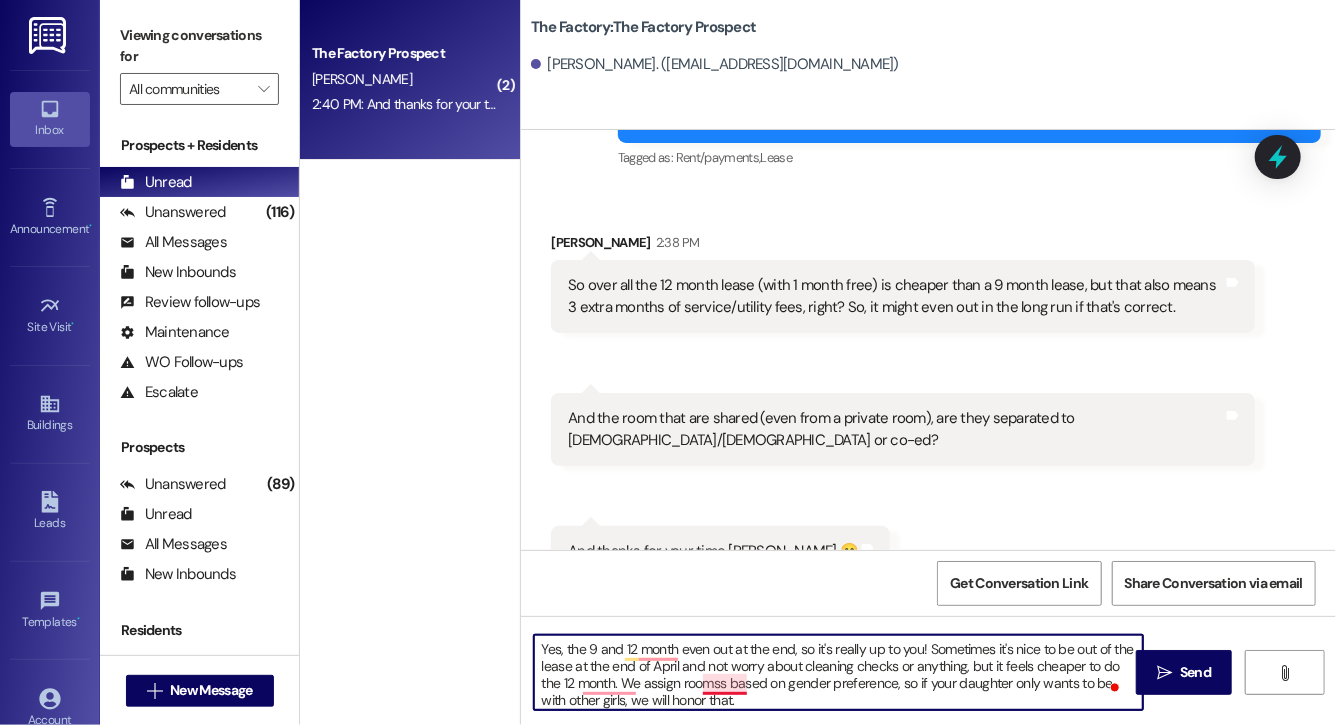 click on "Yes, the 9 and 12 month even out at the end, so it's really up to you! Sometimes it's nice to be out of the lease at the end of April and not worry about cleaning checks or anything, but it feels cheaper to do the 12 month. We assign roomss based on gender preference, so if your daughter only wants to be with other girls, we will honor that." at bounding box center (838, 672) 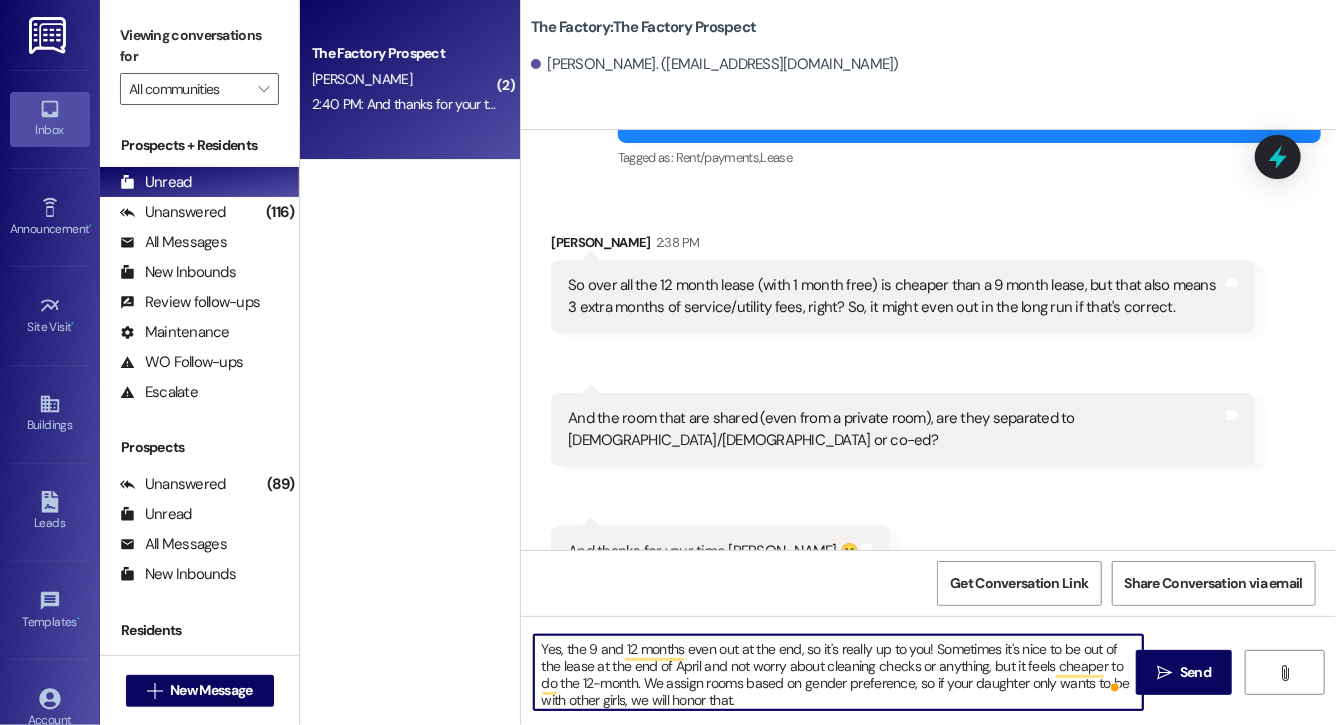 click on "Yes, the 9 and 12 months even out at the end, so it's really up to you! Sometimes it's nice to be out of the lease at the end of April and not worry about cleaning checks or anything, but it feels cheaper to do the 12-month. We assign rooms based on gender preference, so if your daughter only wants to be with other girls, we will honor that." at bounding box center [838, 672] 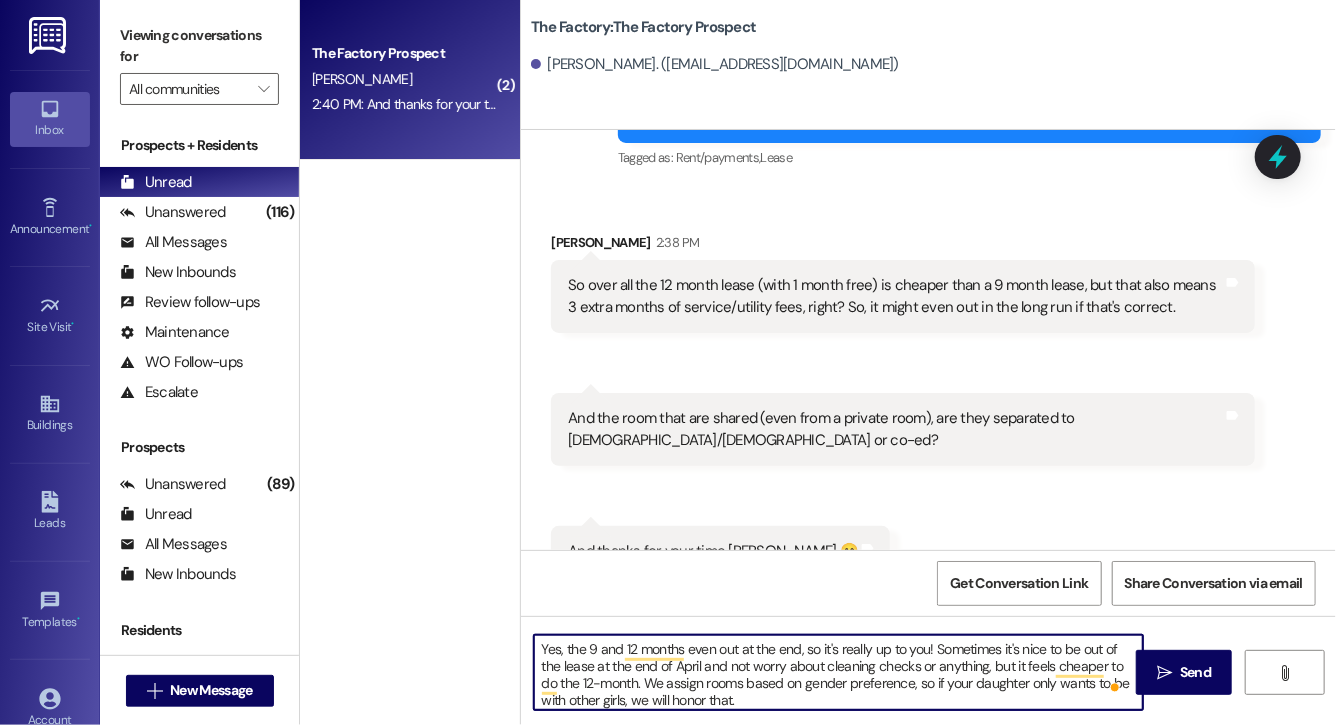 click on "Yes, the 9 and 12 months even out at the end, so it's really up to you! Sometimes it's nice to be out of the lease at the end of April and not worry about cleaning checks or anything, but it feels cheaper to do the 12-month. We assign rooms based on gender preference, so if your daughter only wants to be with other girls, we will honor that." at bounding box center [838, 672] 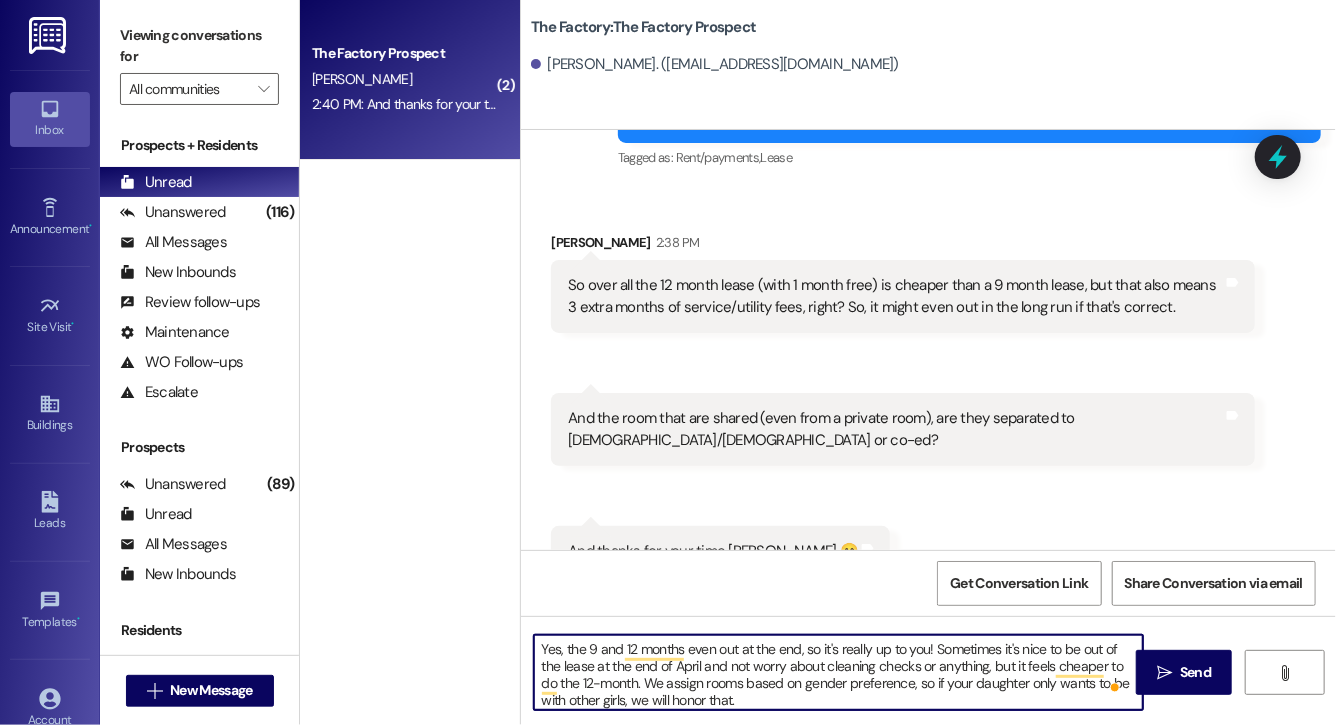 click on "Yes, the 9 and 12 months even out at the end, so it's really up to you! Sometimes it's nice to be out of the lease at the end of April and not worry about cleaning checks or anything, but it feels cheaper to do the 12-month. We assign rooms based on gender preference, so if your daughter only wants to be with other girls, we will honor that." at bounding box center (838, 672) 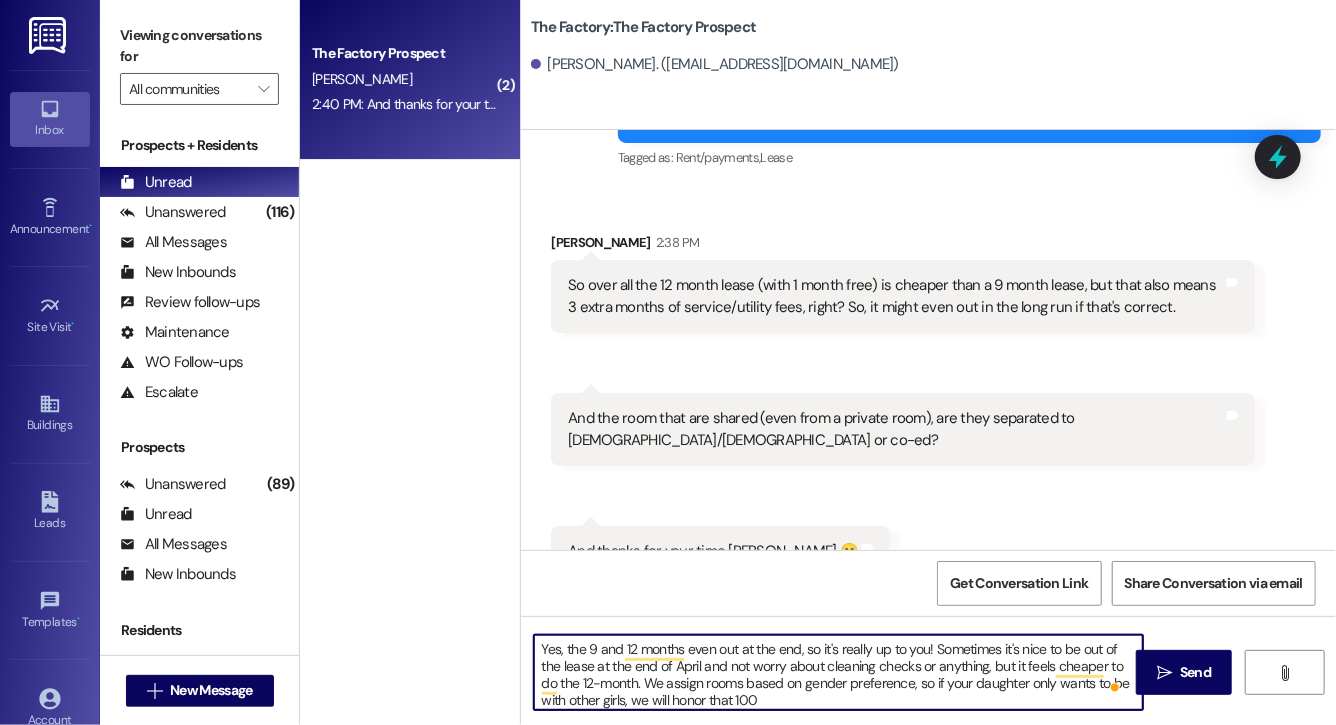 type on "Yes, the 9 and 12 months even out at the end, so it's really up to you! Sometimes it's nice to be out of the lease at the end of April and not worry about cleaning checks or anything, but it feels cheaper to do the 12-month. We assign rooms based on gender preference, so if your daughter only wants to be with other girls, we will honor that 100%" 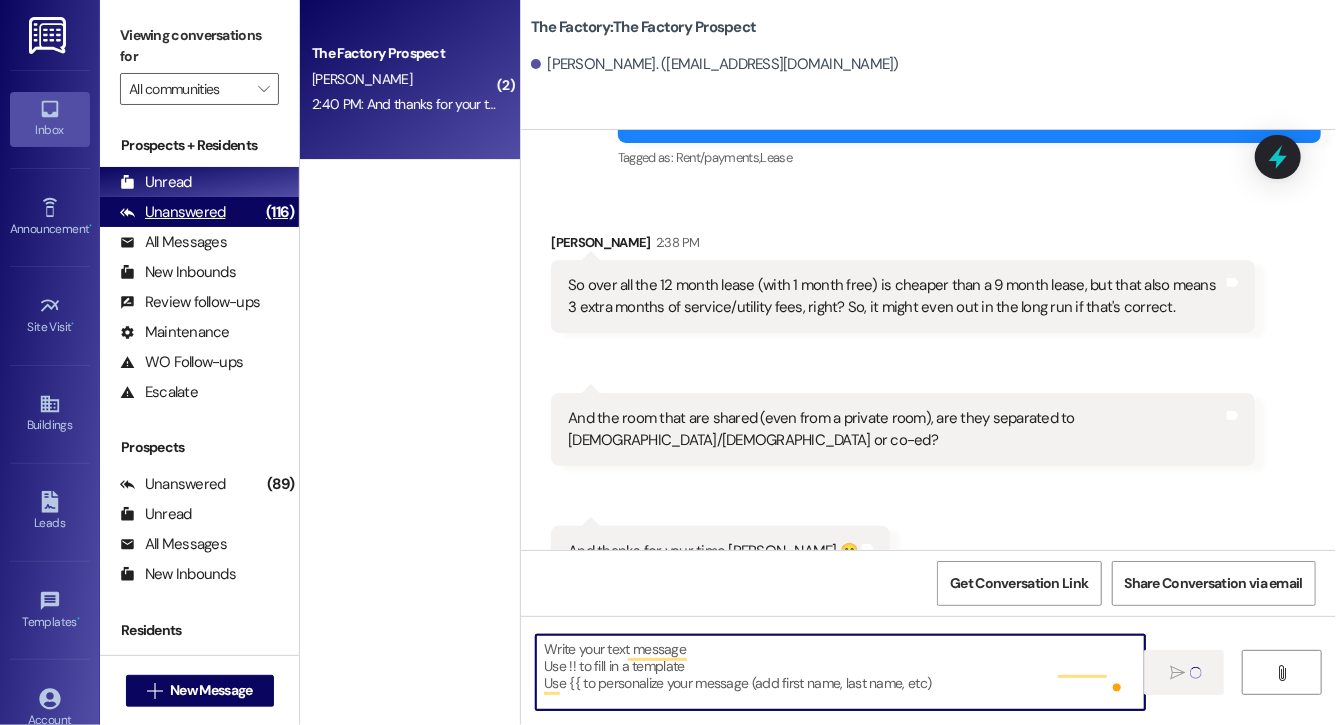 scroll, scrollTop: 1565, scrollLeft: 0, axis: vertical 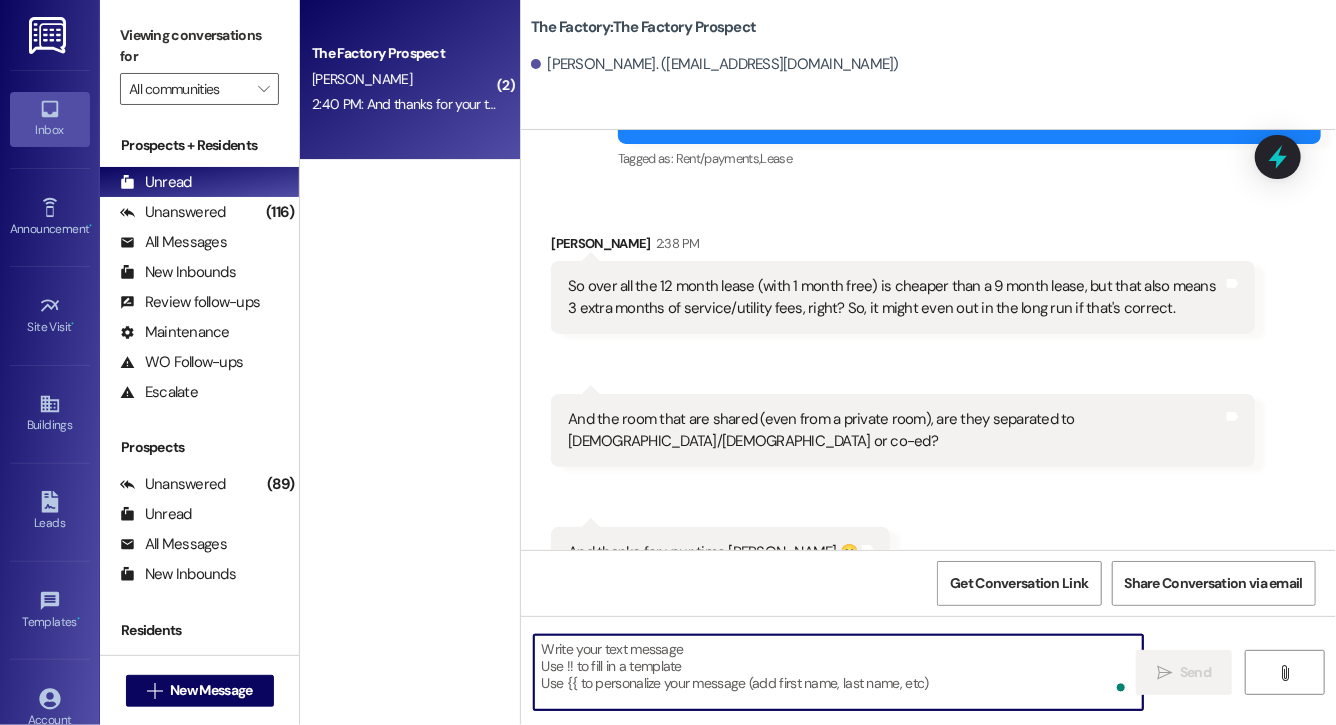type 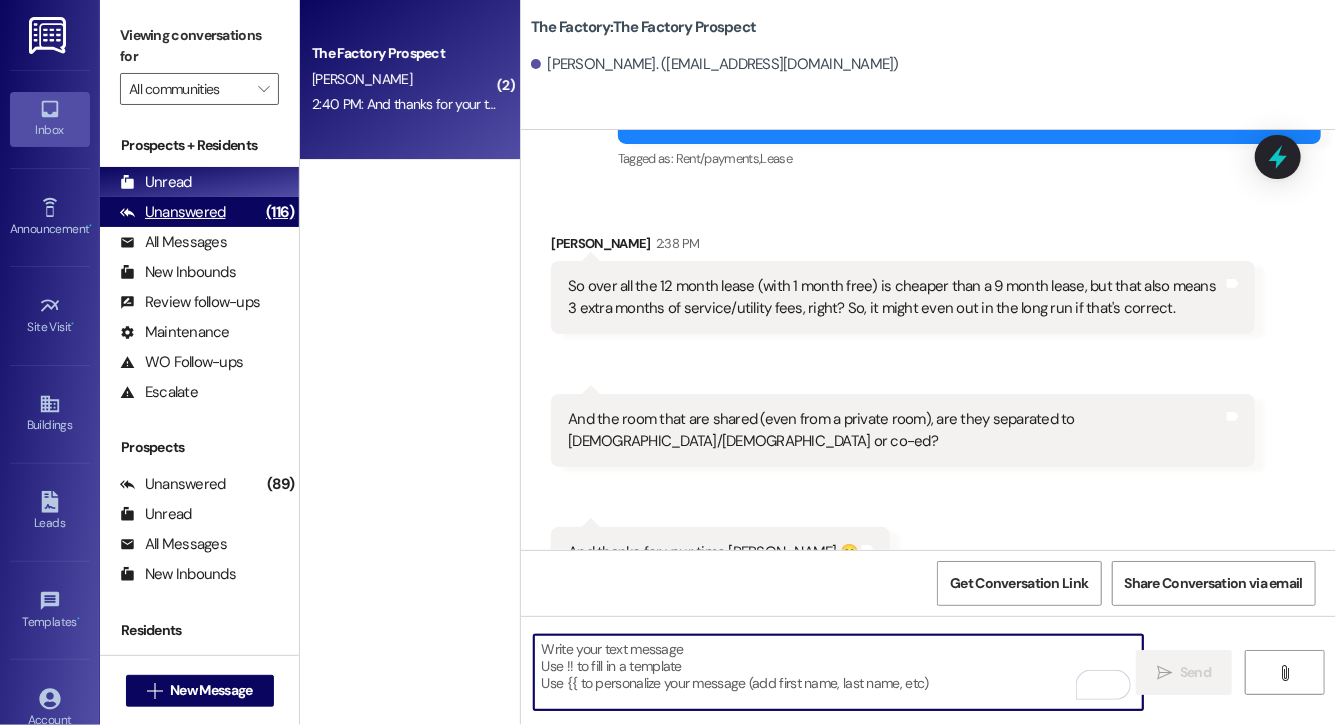 click on "Unanswered" at bounding box center (173, 212) 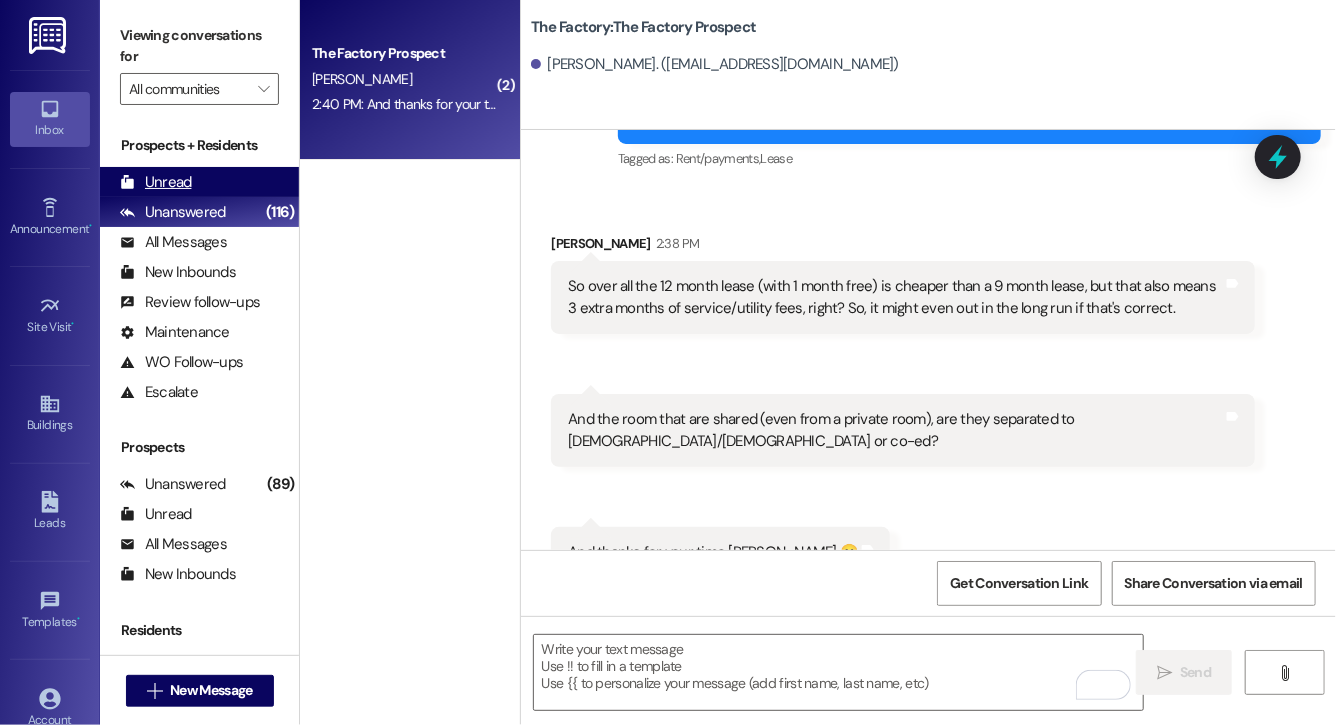 click on "Unread (0)" at bounding box center [199, 182] 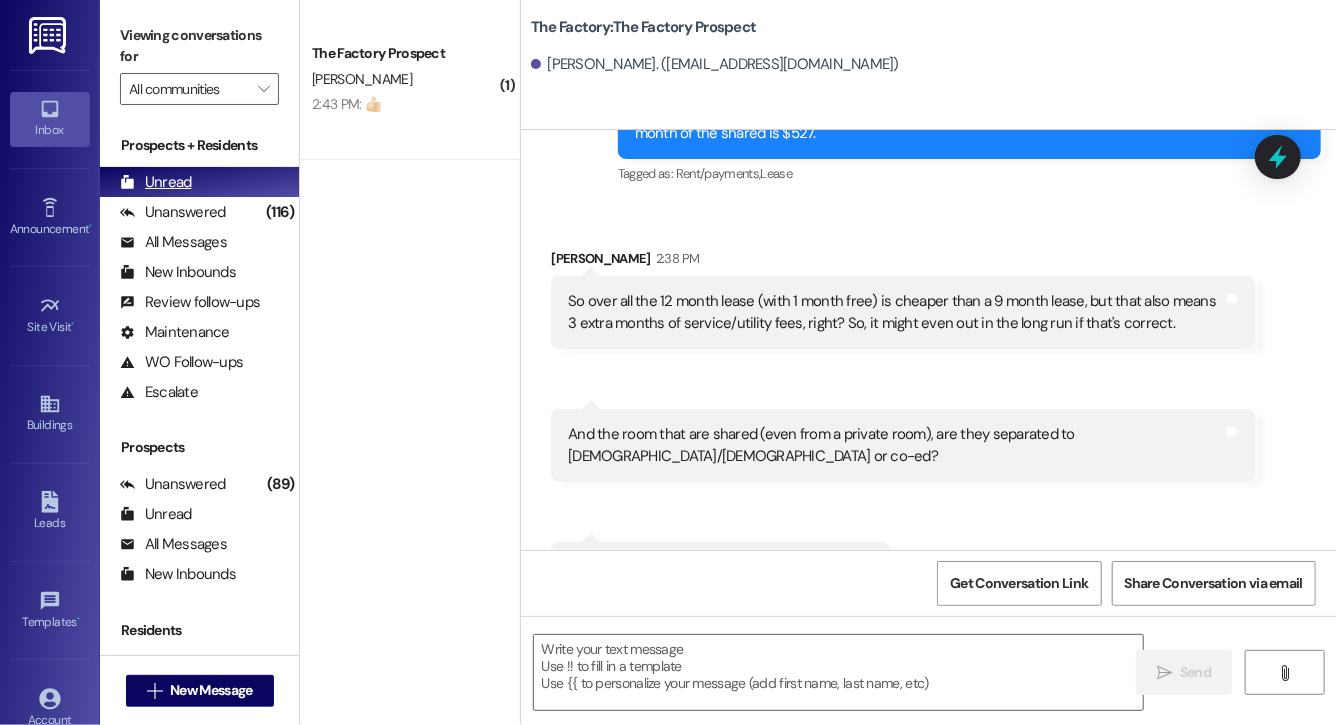 scroll, scrollTop: 1565, scrollLeft: 0, axis: vertical 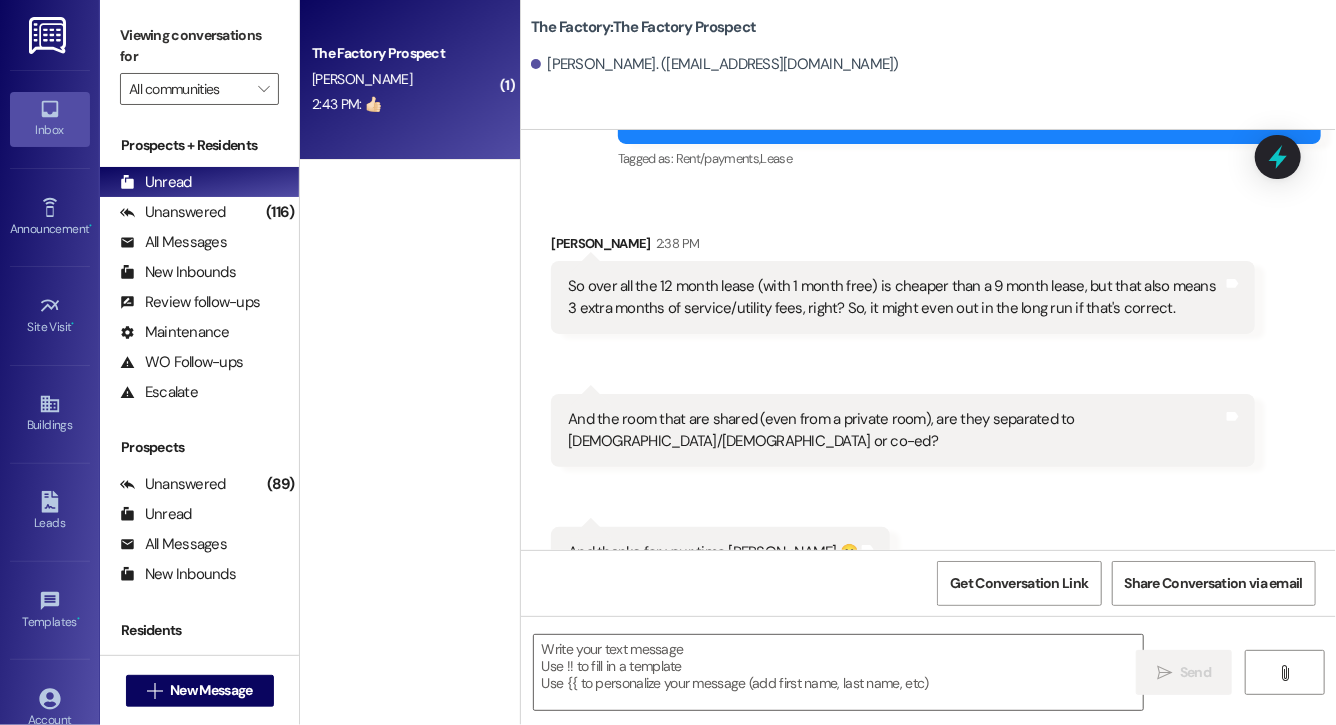 click on "2:43 PM: 👍🏻 2:43 PM: 👍🏻" at bounding box center [404, 104] 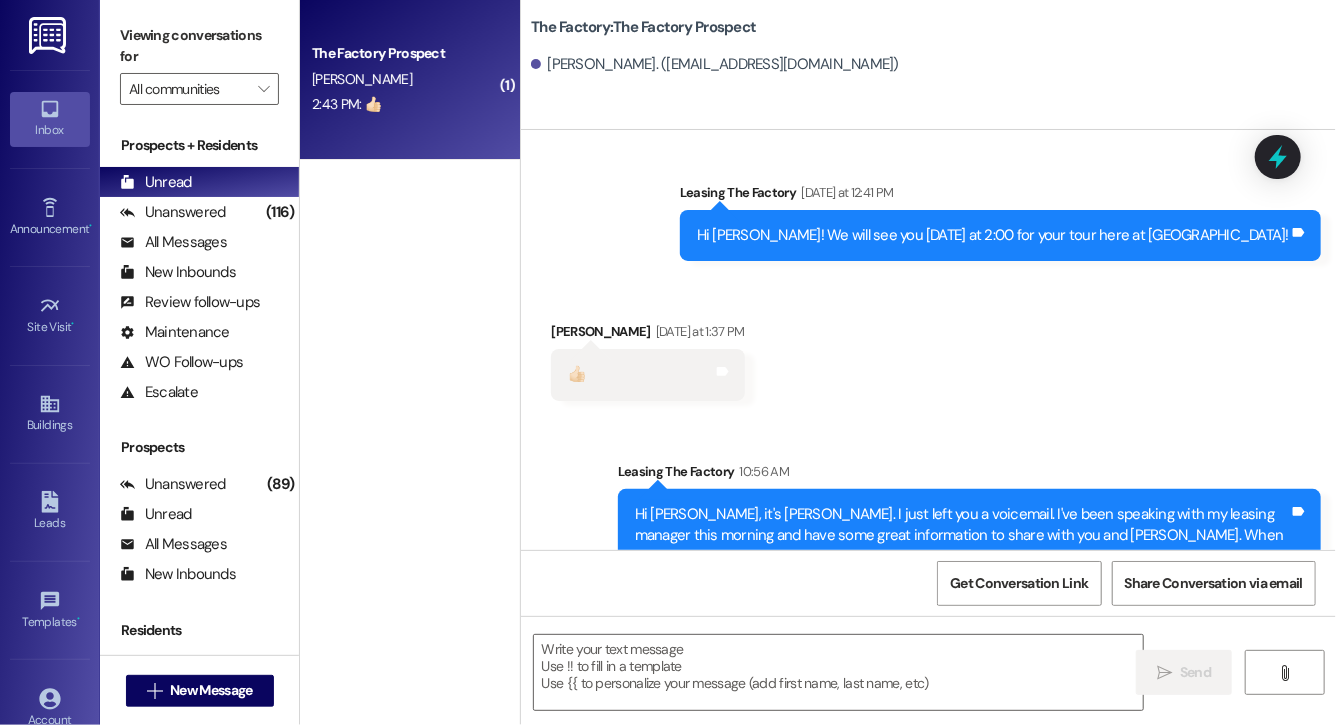 scroll, scrollTop: 4060, scrollLeft: 0, axis: vertical 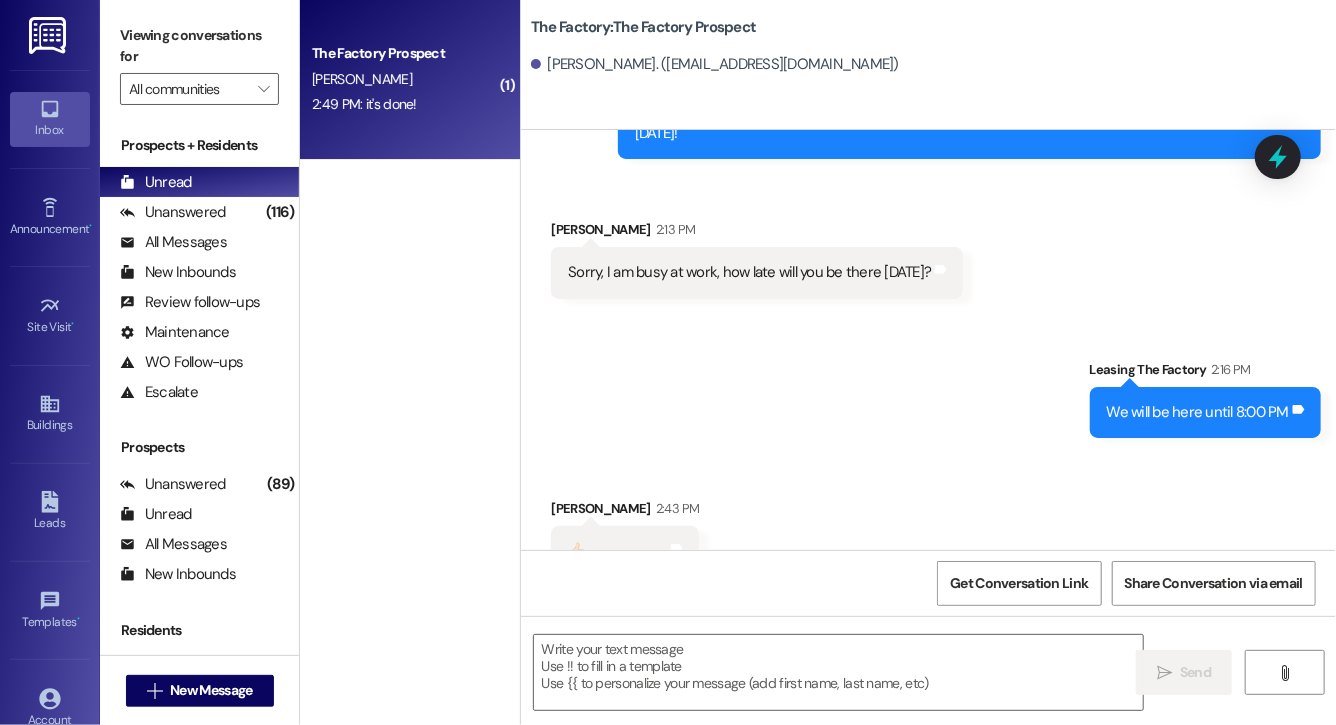 click on "The Factory Prospect G. Saxton 2:49 PM: it's done!  2:49 PM: it's done!" at bounding box center (410, 80) 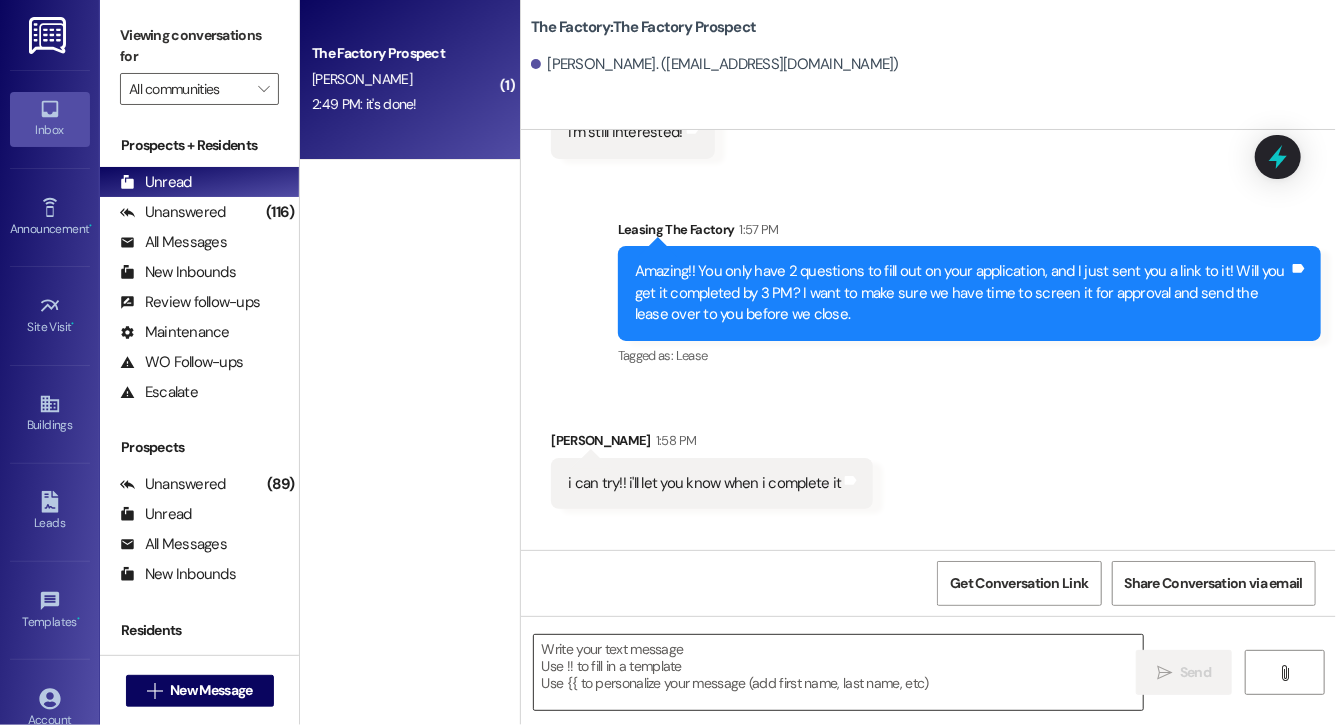 scroll, scrollTop: 1479, scrollLeft: 0, axis: vertical 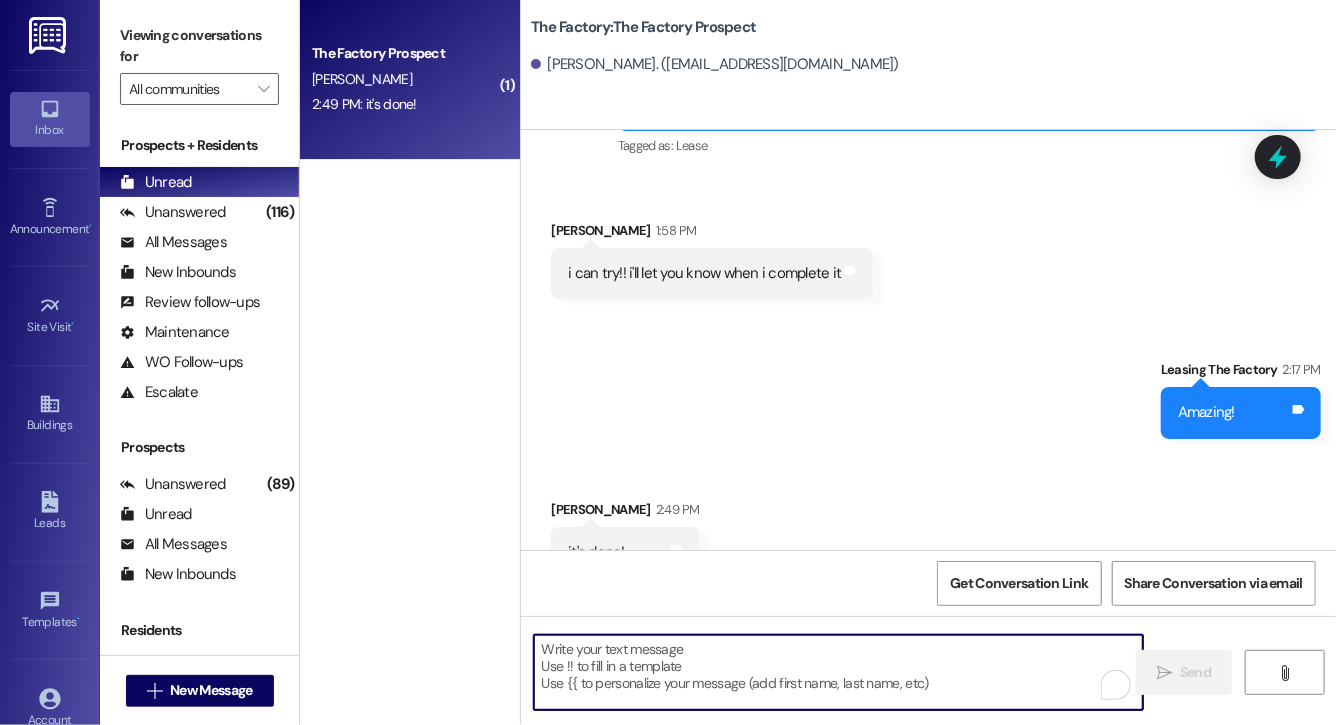 click at bounding box center (838, 672) 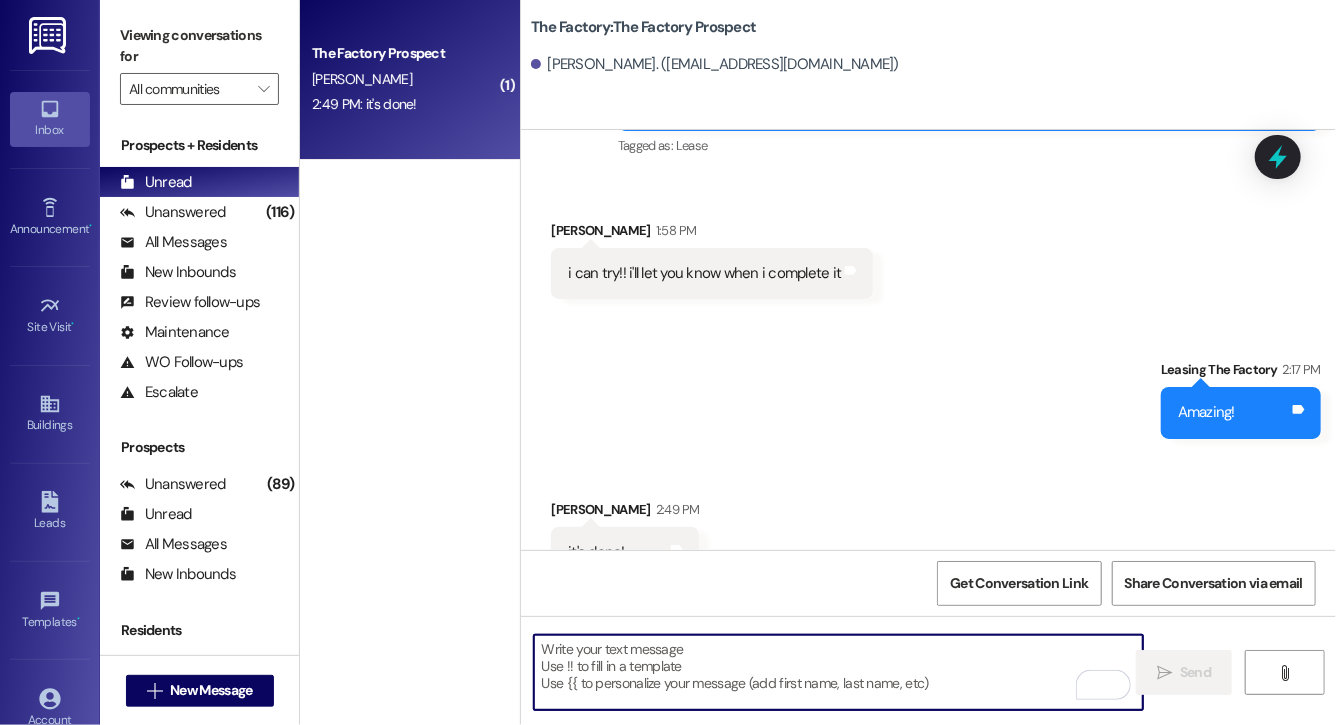 scroll, scrollTop: 1480, scrollLeft: 0, axis: vertical 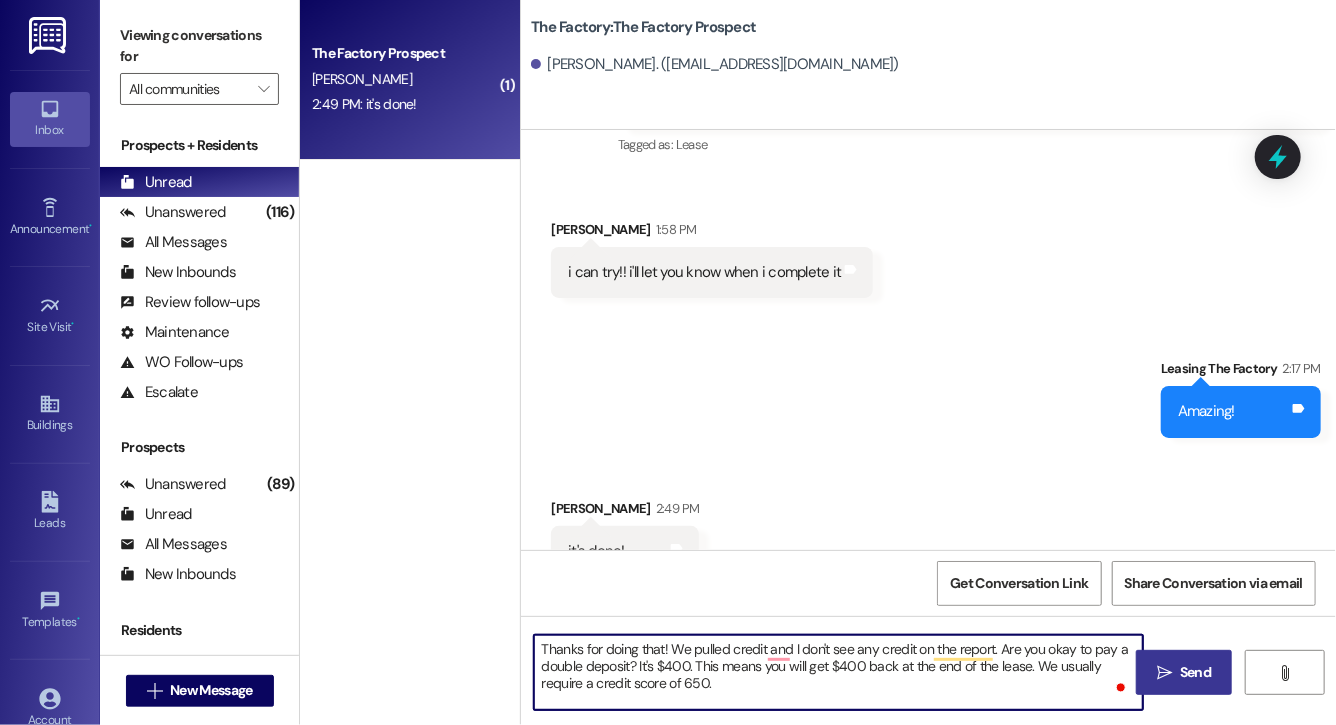 type on "Thanks for doing that! We pulled credit and I don't see any credit on the report. Are you okay to pay a double deposit? It's $400. This means you will get $400 back at the end of the lease. We usually require a credit score of 650." 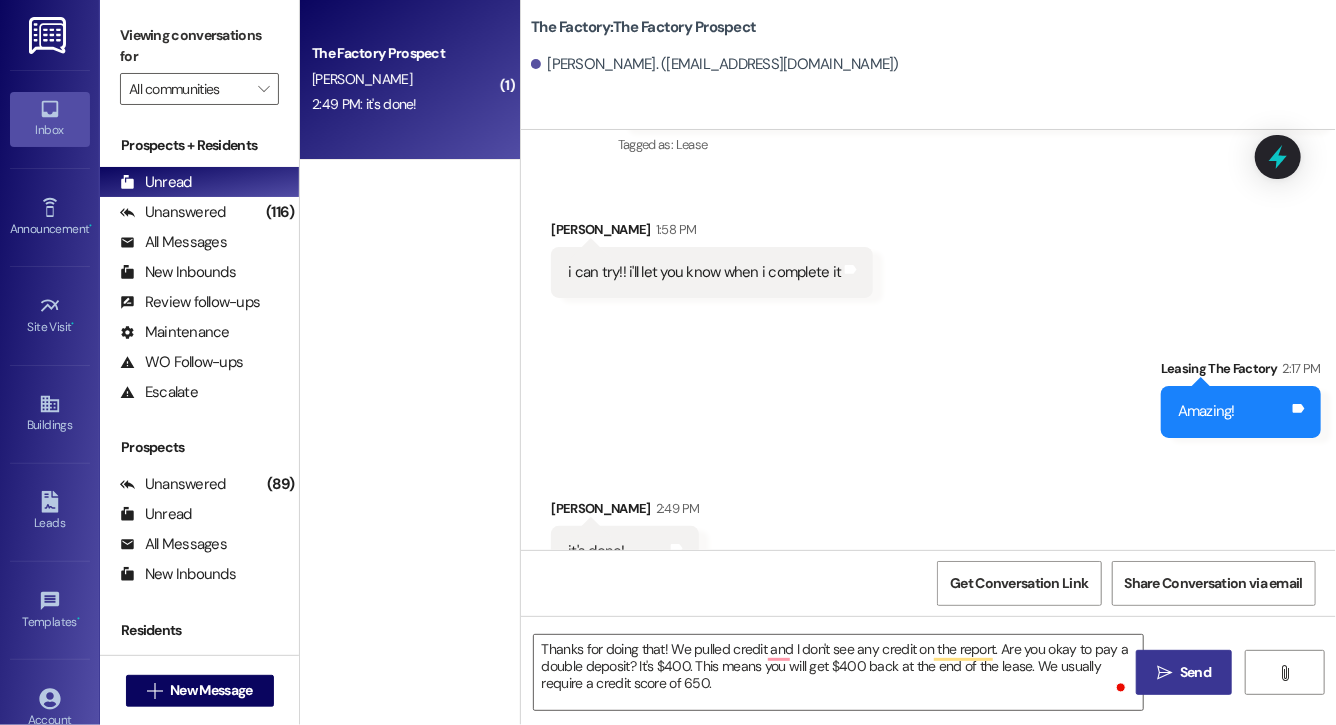 click on "Send" at bounding box center [1195, 672] 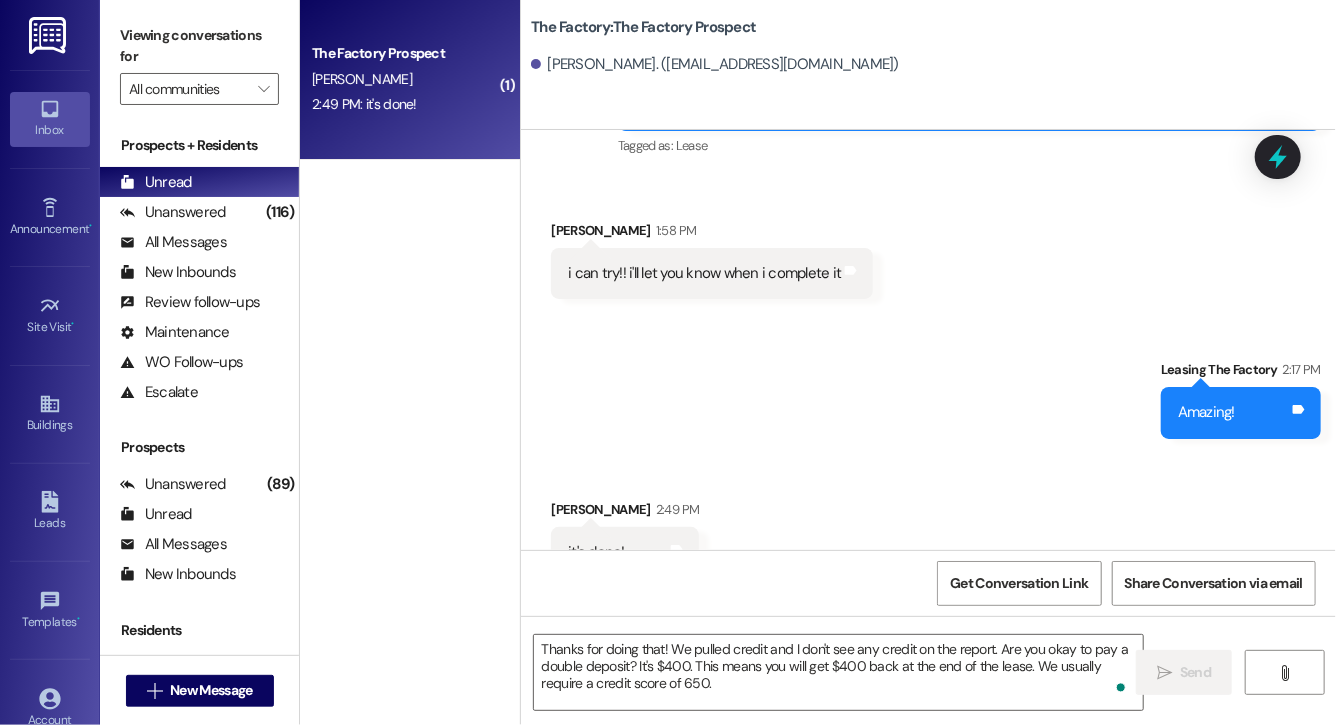 scroll, scrollTop: 1662, scrollLeft: 0, axis: vertical 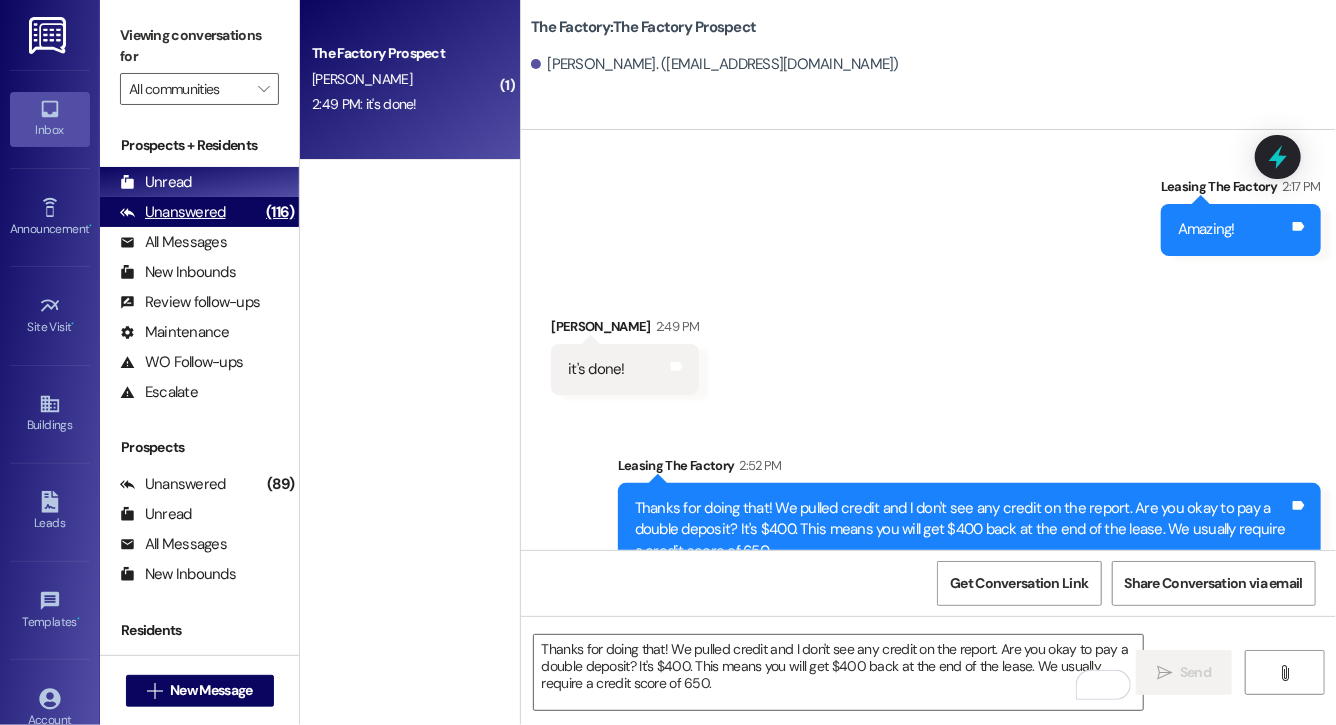 click on "Unanswered" at bounding box center (173, 212) 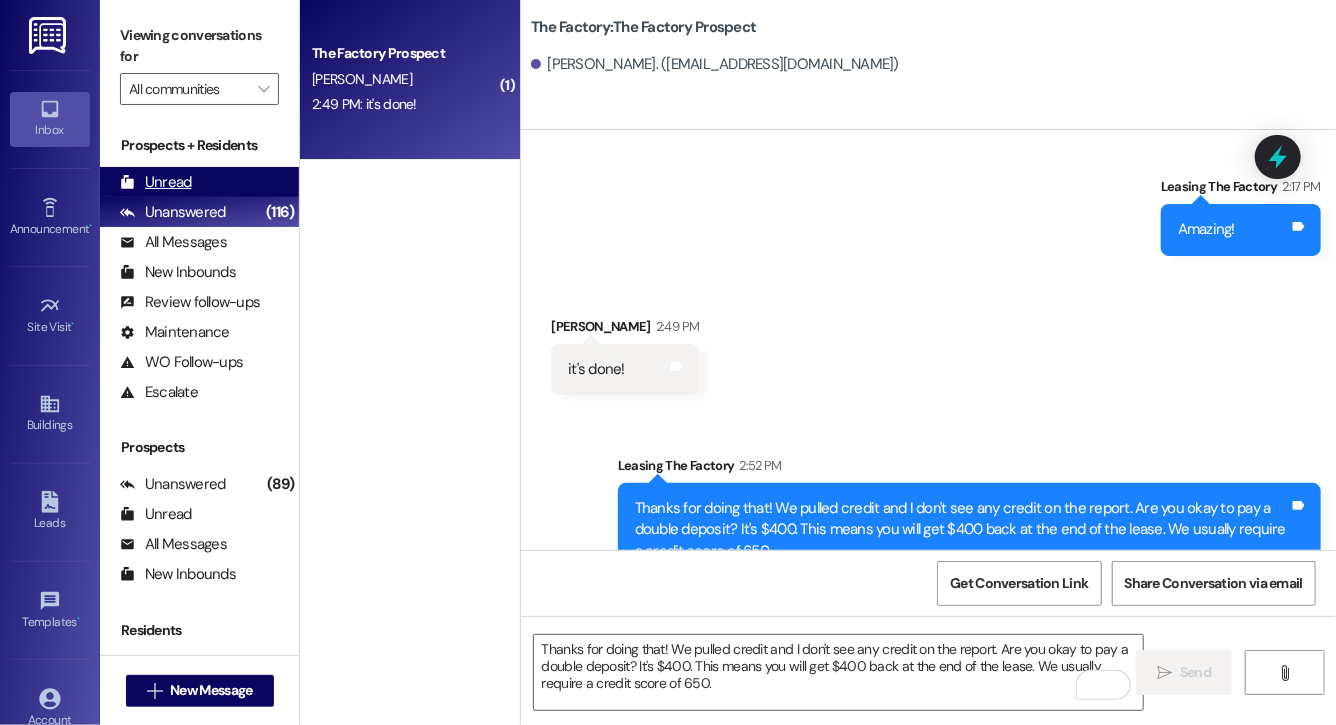 click on "Unread (0)" at bounding box center (199, 182) 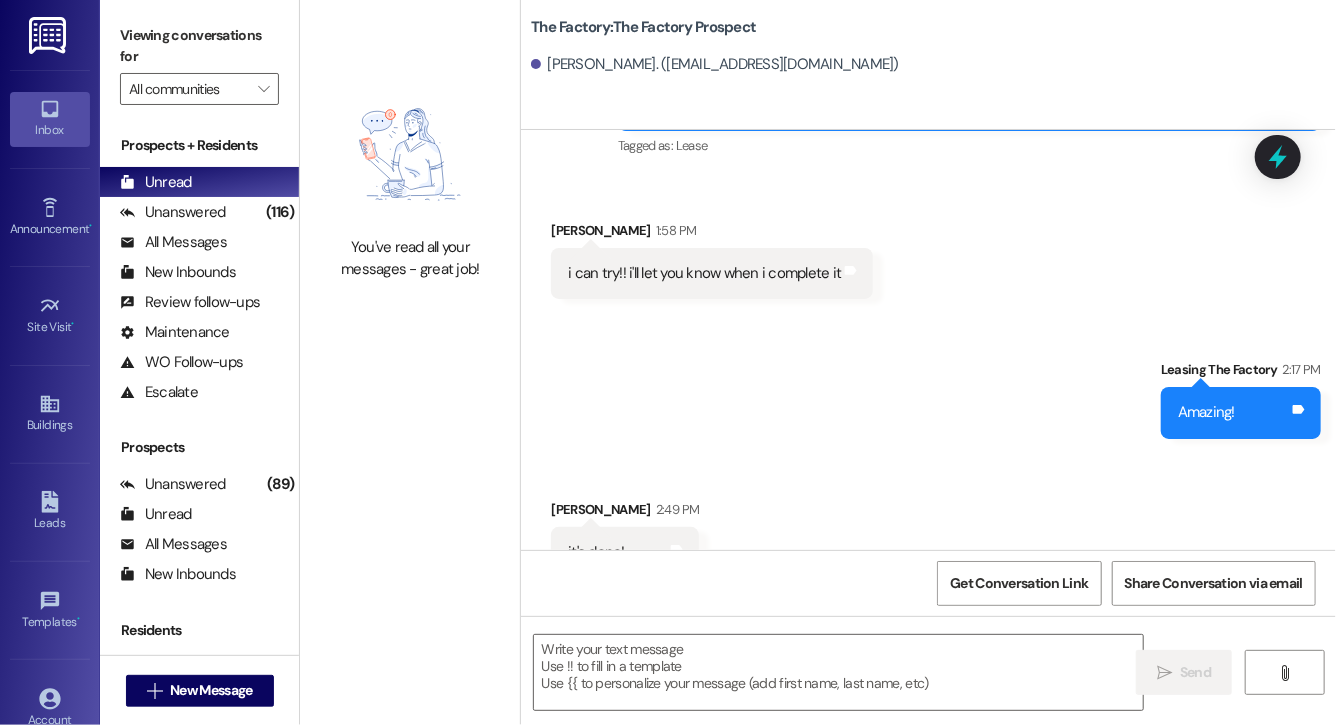 scroll, scrollTop: 1691, scrollLeft: 0, axis: vertical 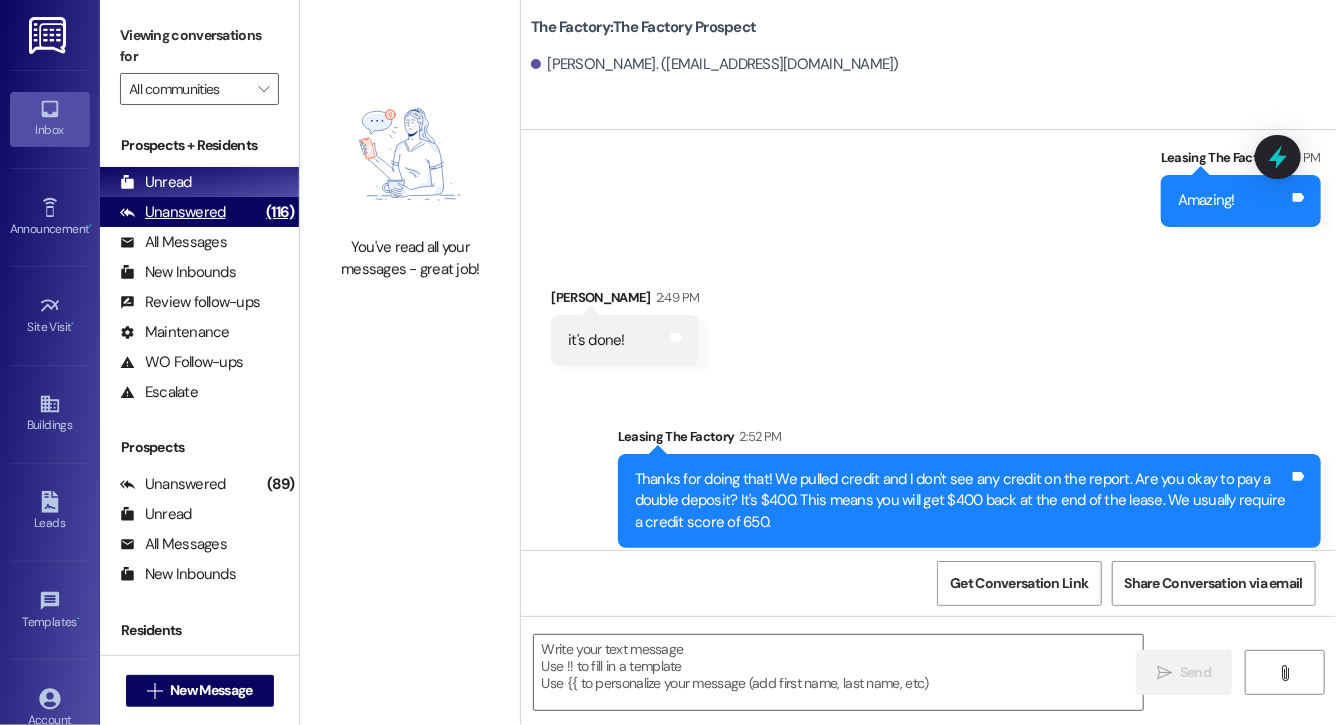 click on "(116)" at bounding box center [280, 212] 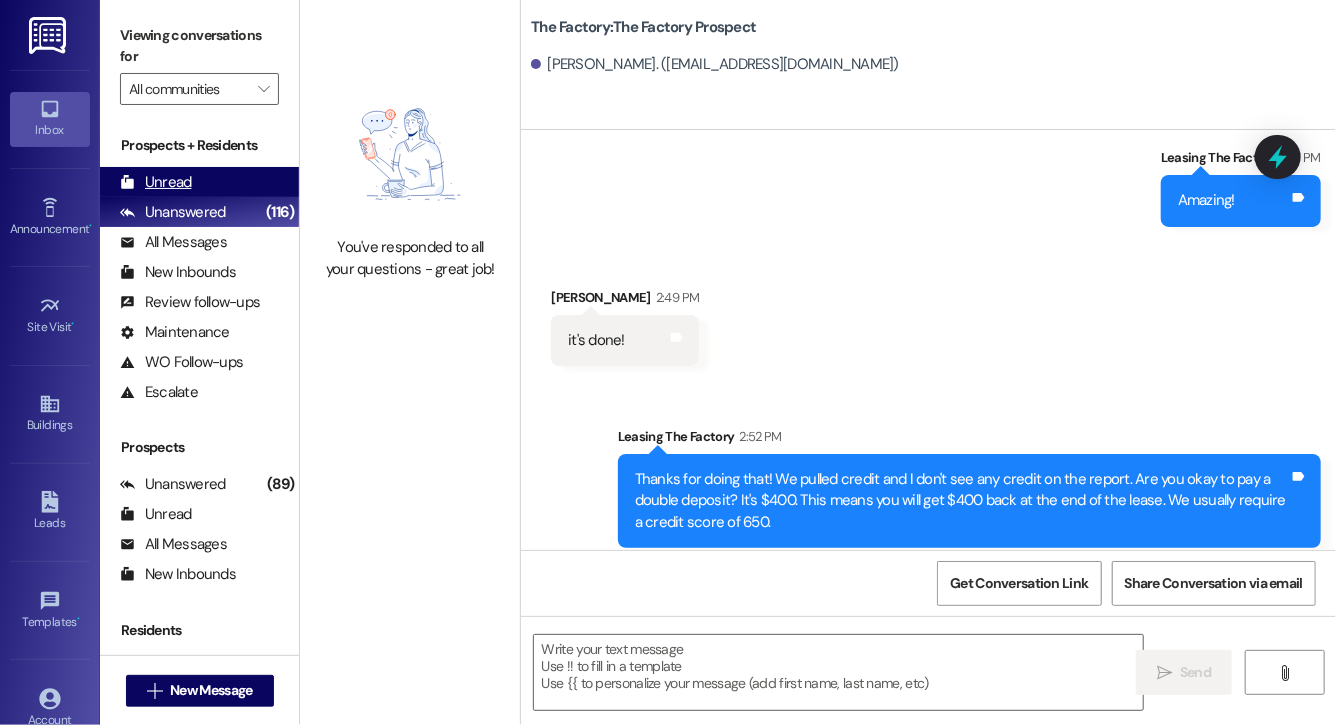 click on "Unread (0)" at bounding box center [199, 182] 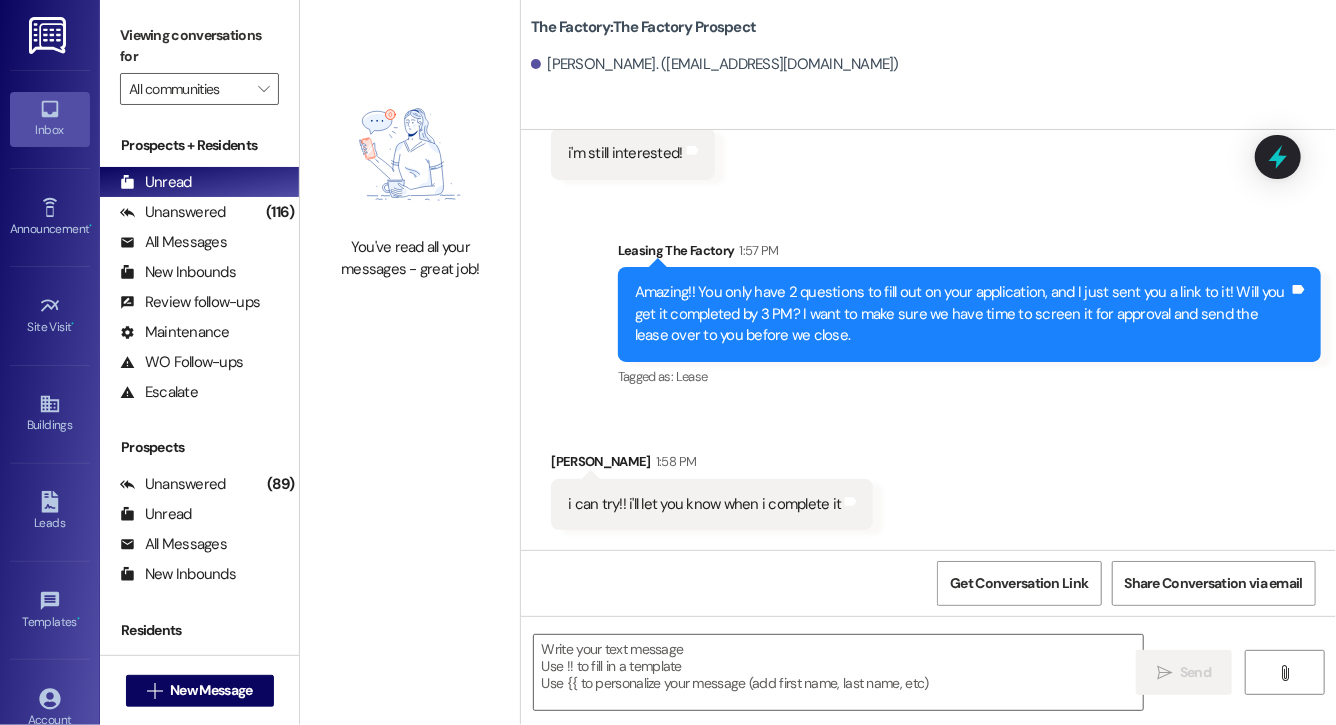 scroll, scrollTop: 1691, scrollLeft: 0, axis: vertical 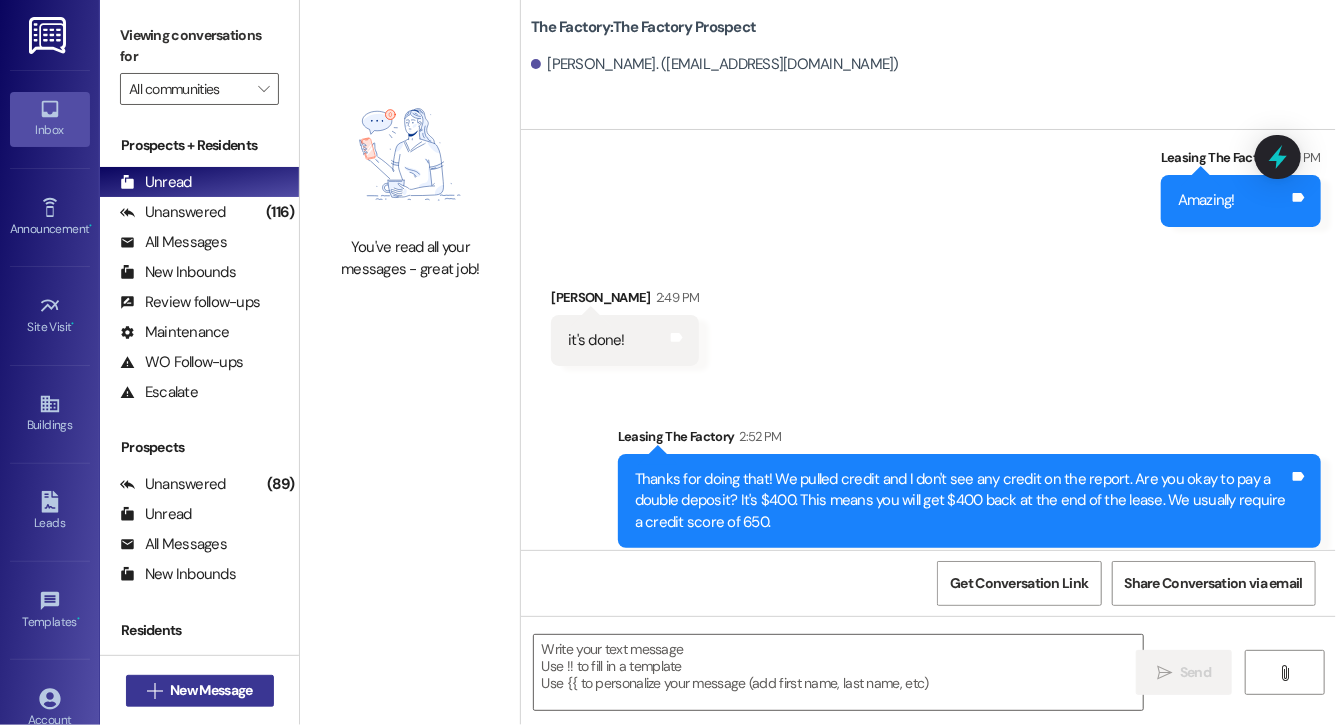 click on " New Message" at bounding box center (200, 691) 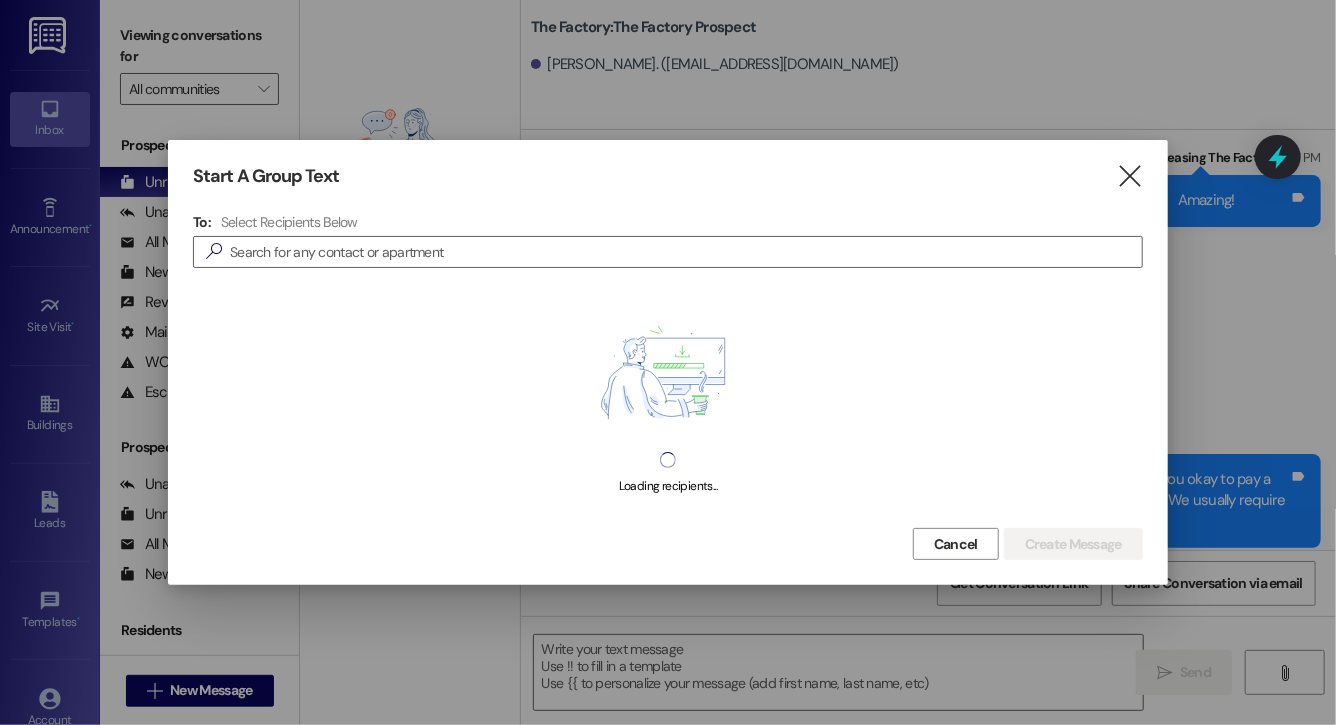 click at bounding box center [668, 362] 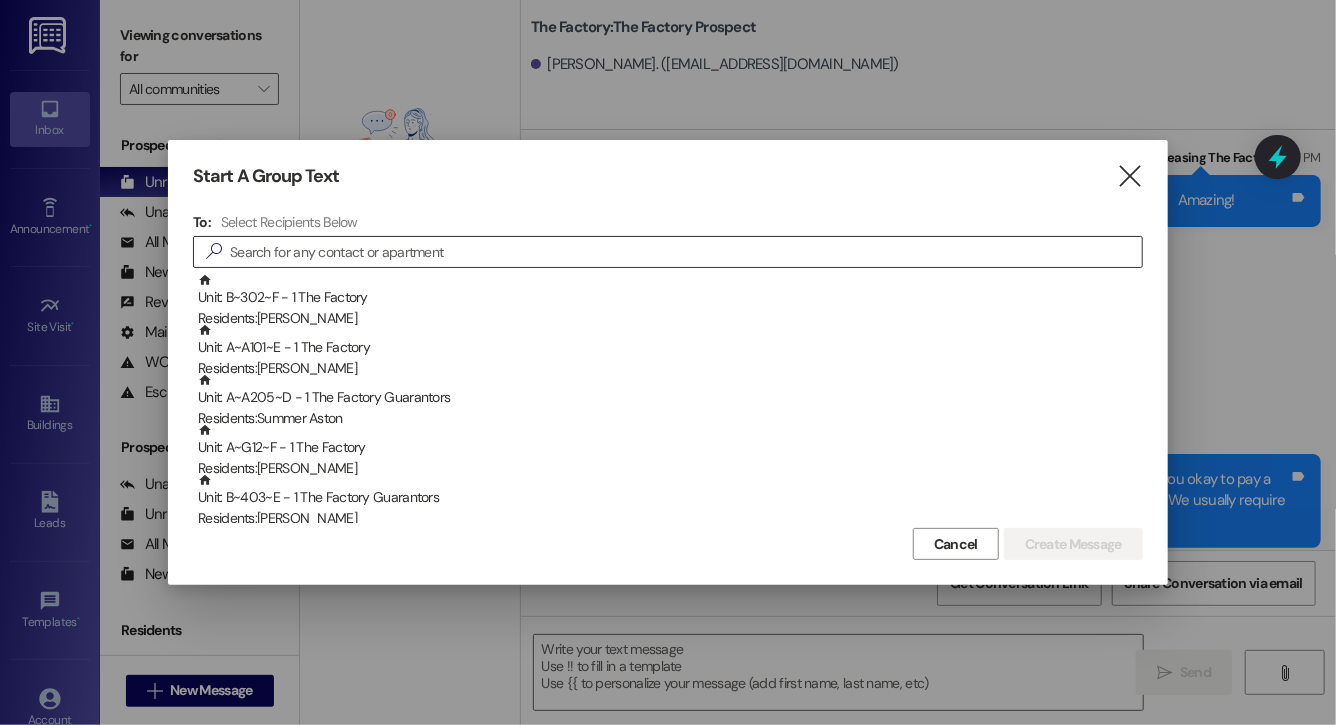 click at bounding box center (686, 252) 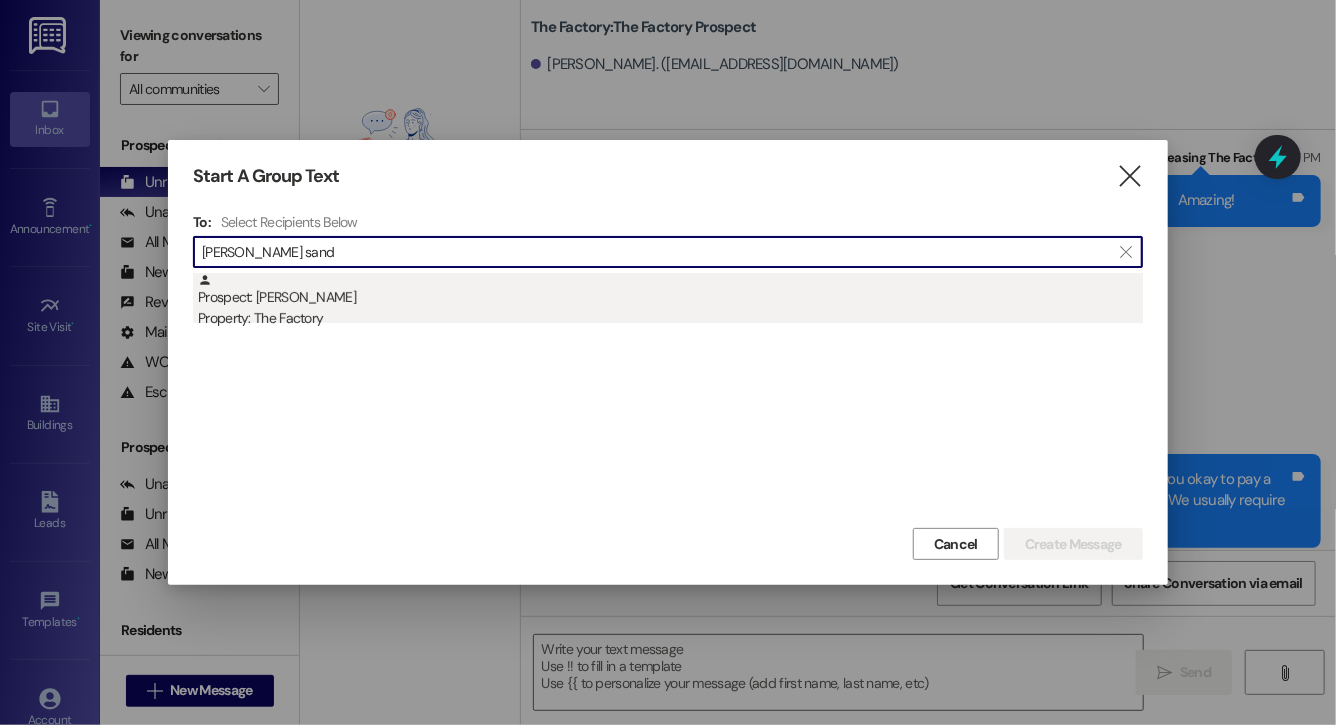 type on "[PERSON_NAME] sand" 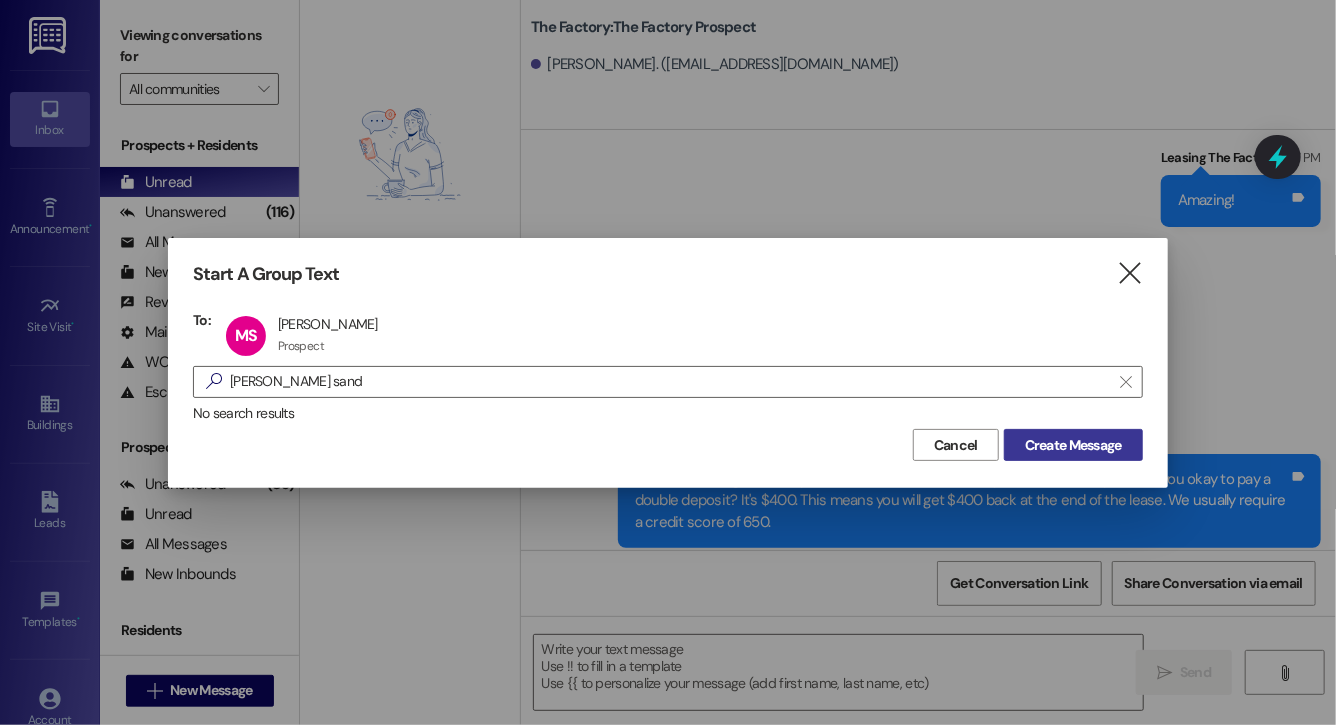 click on "Create Message" at bounding box center [1073, 445] 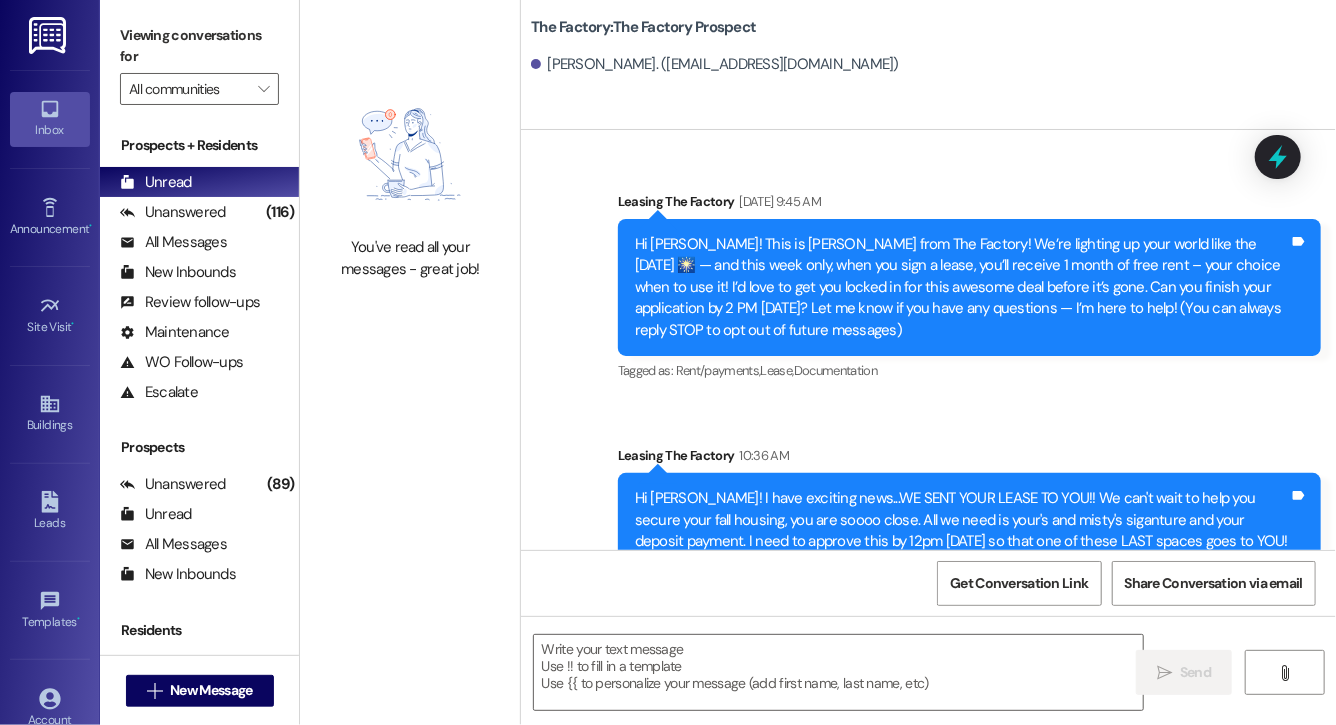 scroll, scrollTop: 295, scrollLeft: 0, axis: vertical 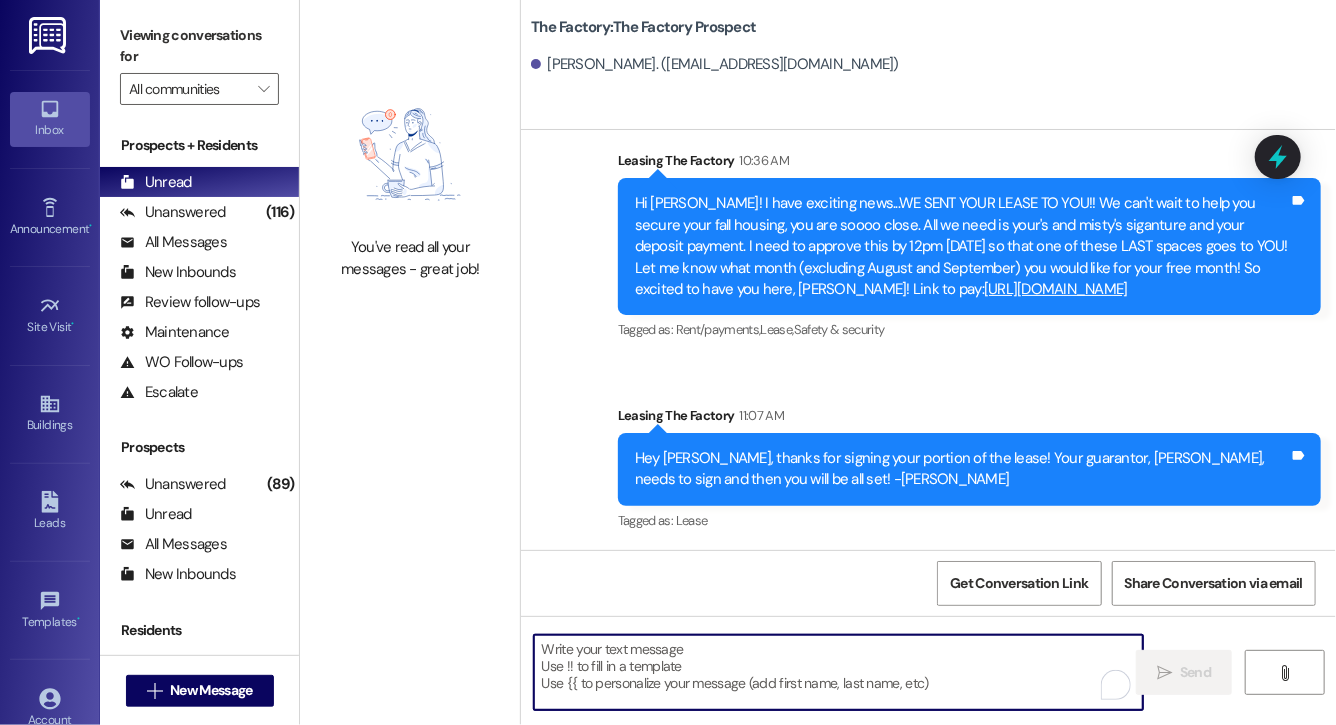 click at bounding box center (838, 672) 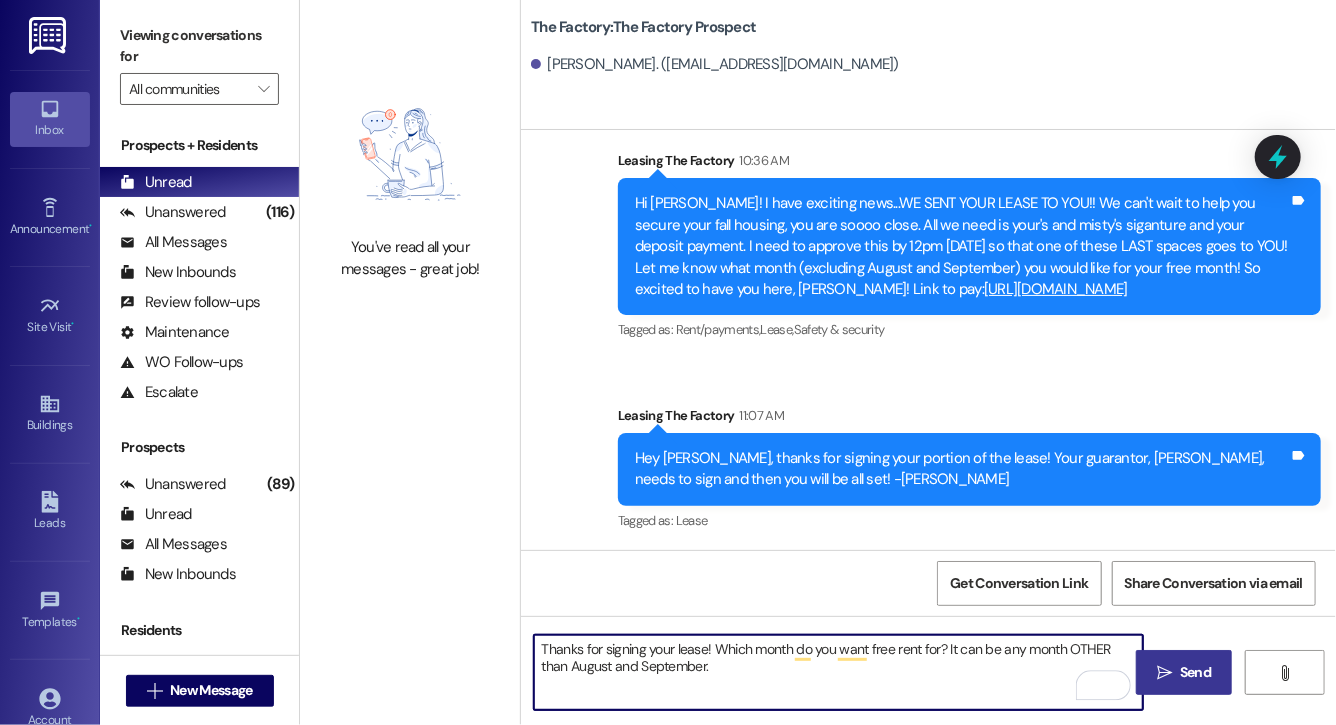 type on "Thanks for signing your lease! Which month do you want free rent for? It can be any month OTHER than August and September." 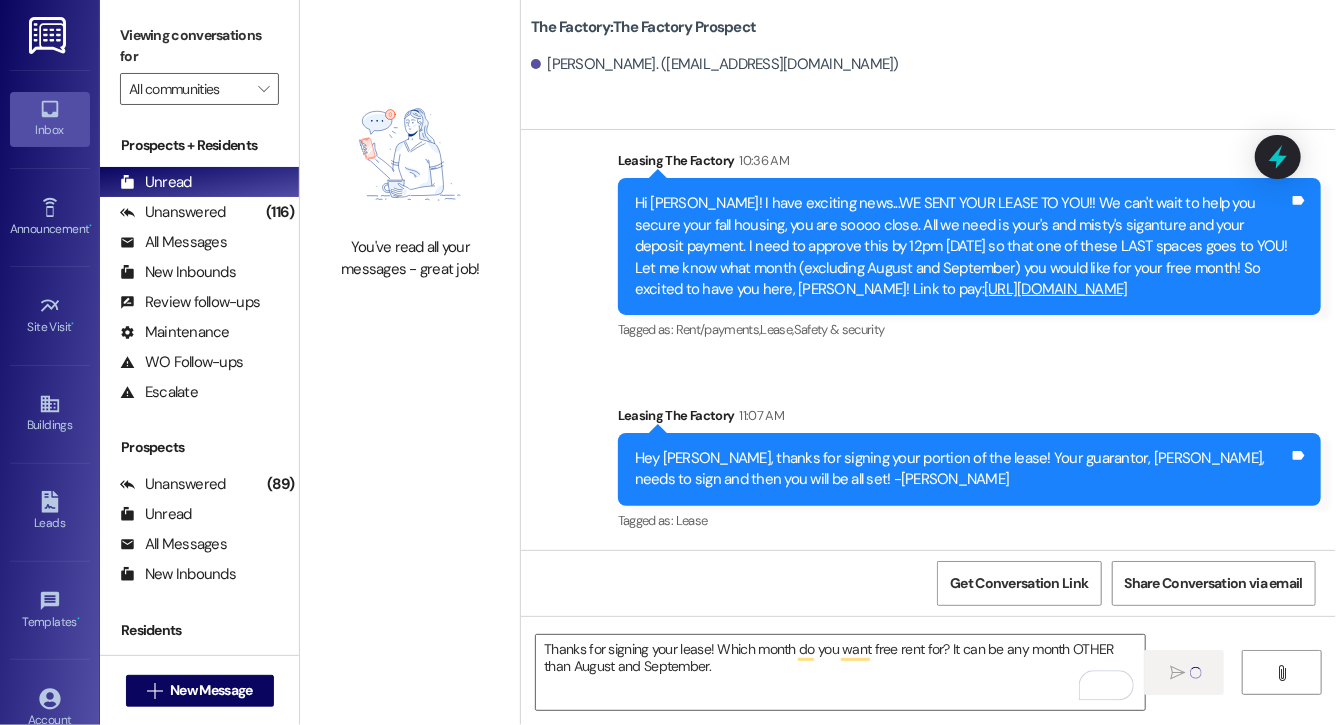 type 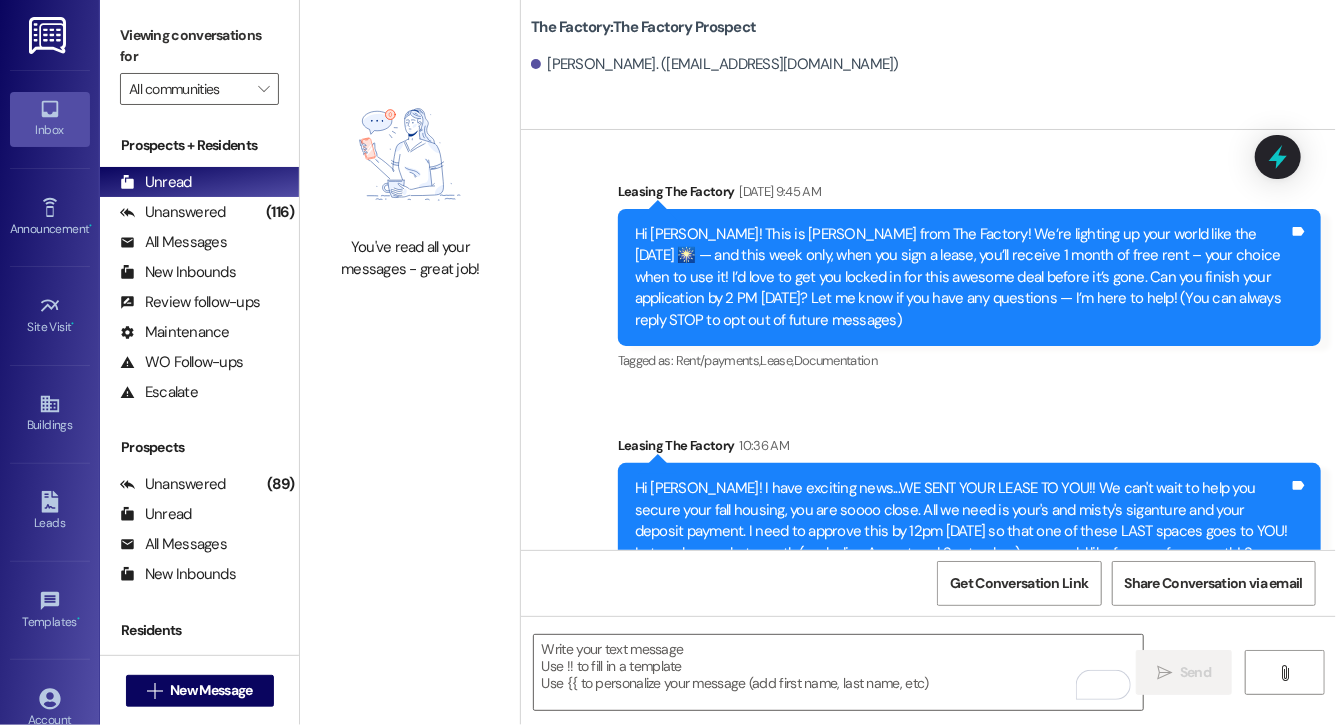 scroll, scrollTop: 456, scrollLeft: 0, axis: vertical 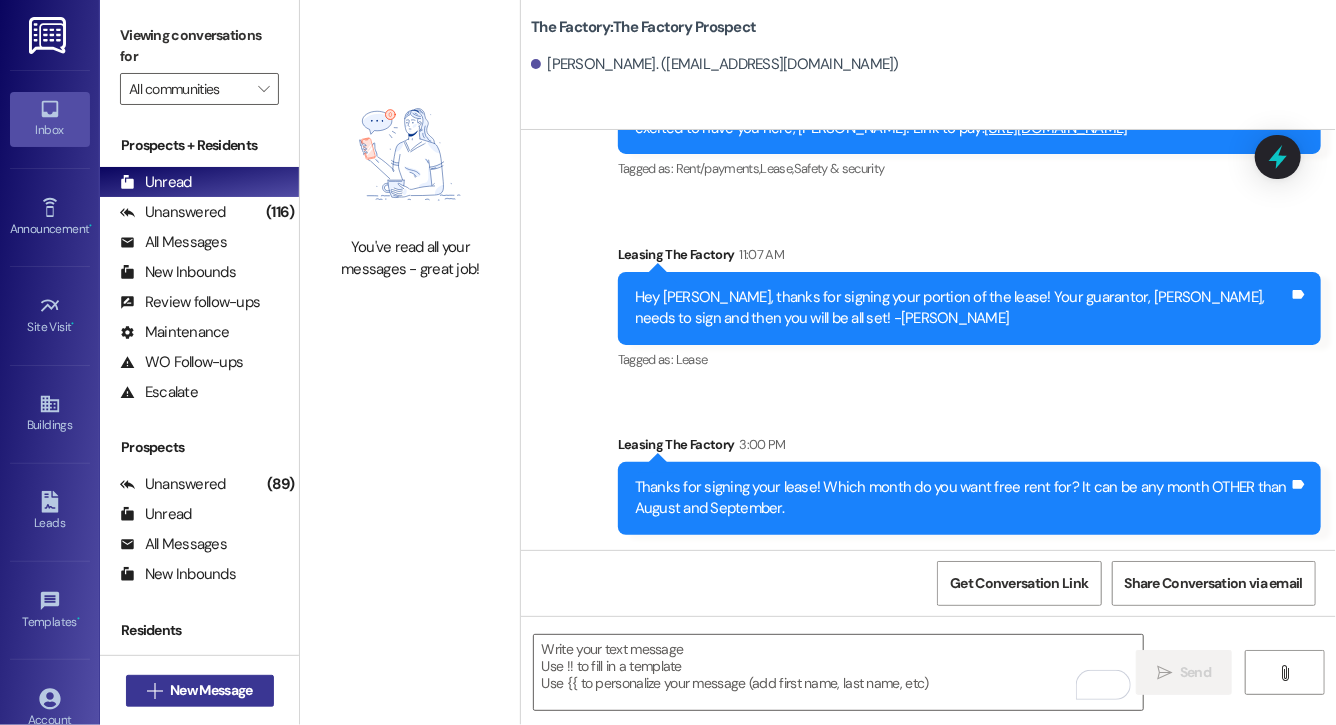 click on " New Message" at bounding box center [200, 691] 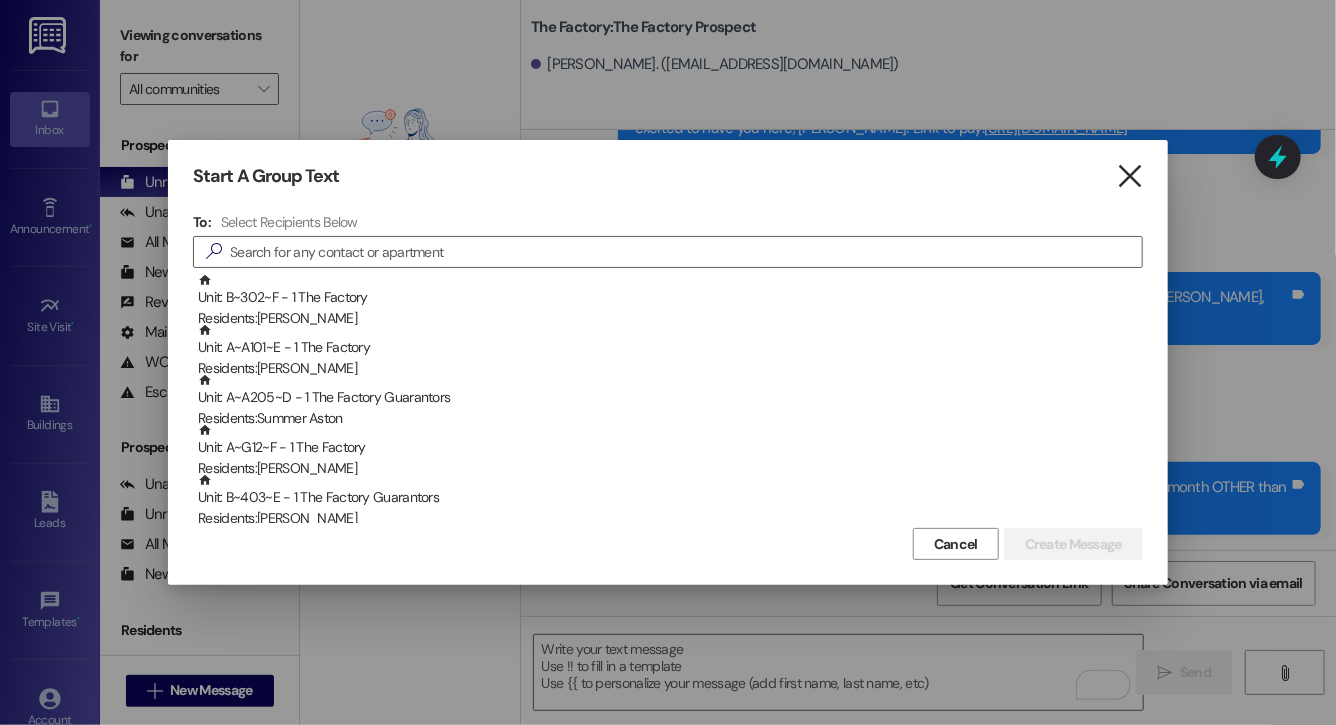 click on "" at bounding box center (1129, 176) 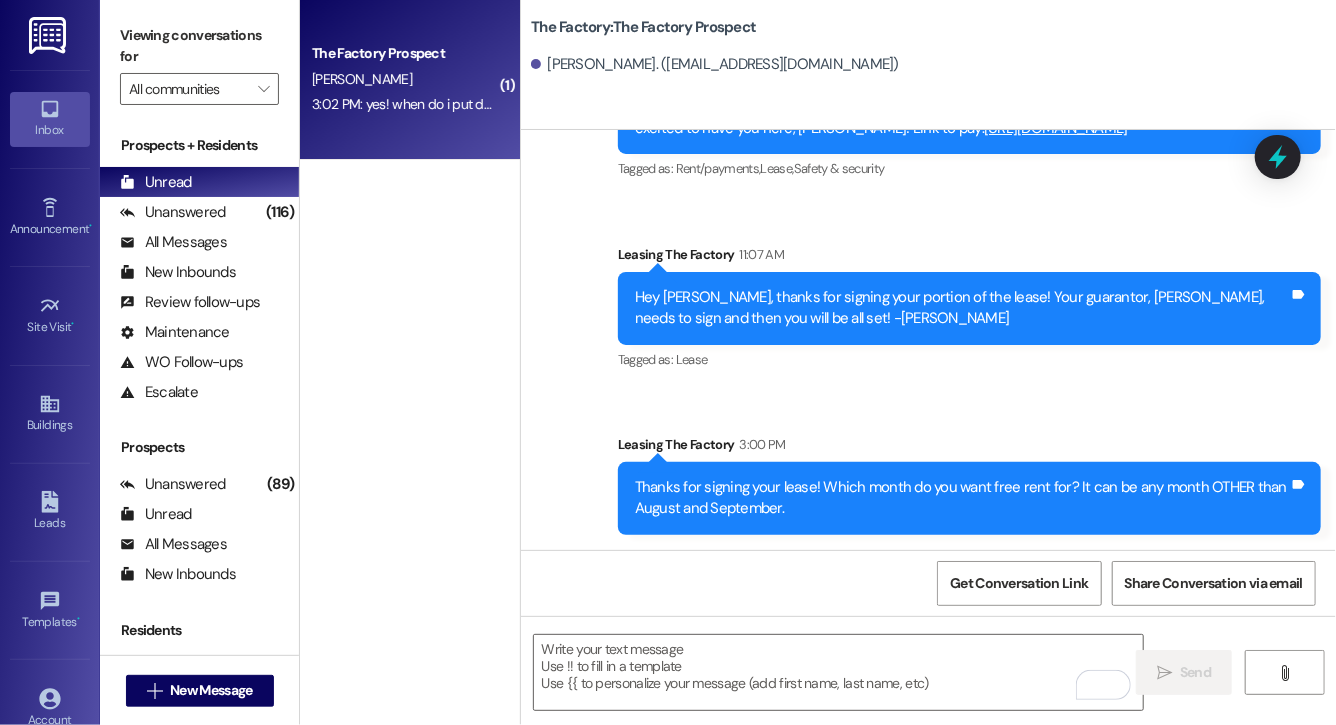 click on "3:02 PM: yes! when do i put down the deposit? 3:02 PM: yes! when do i put down the deposit?" at bounding box center [448, 104] 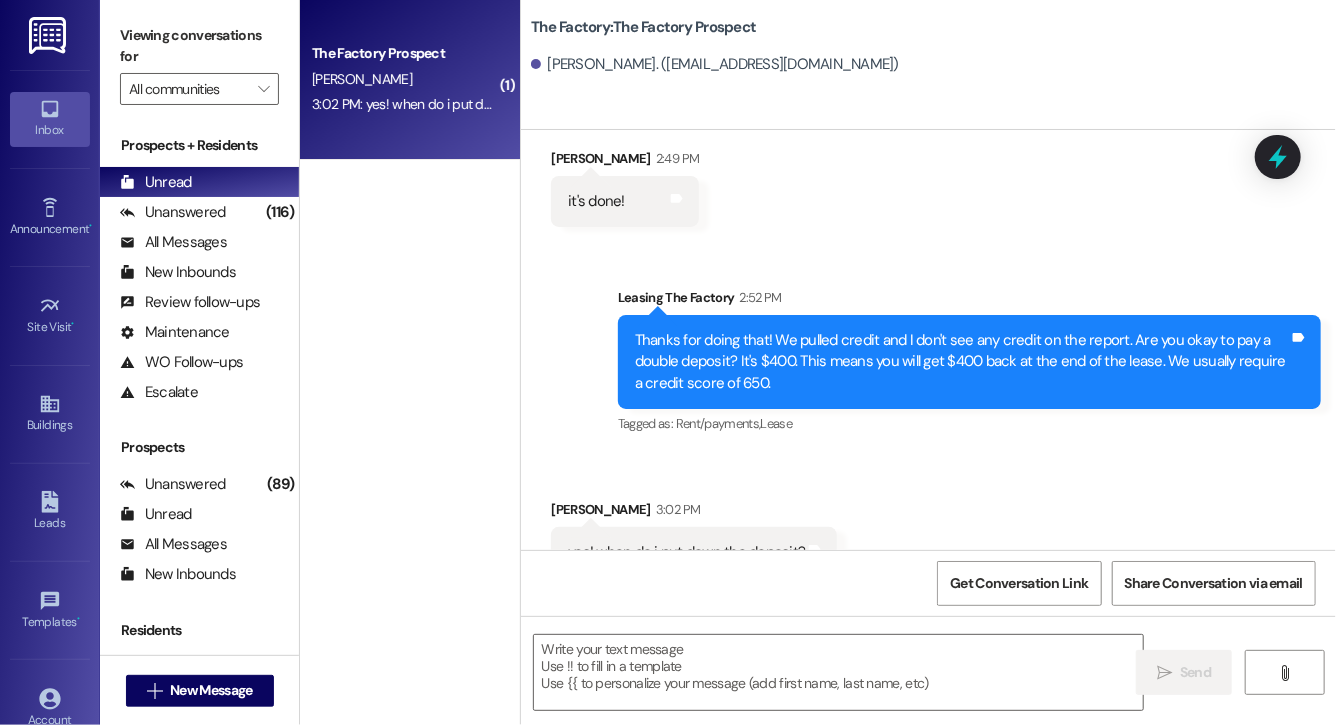 scroll, scrollTop: 1830, scrollLeft: 0, axis: vertical 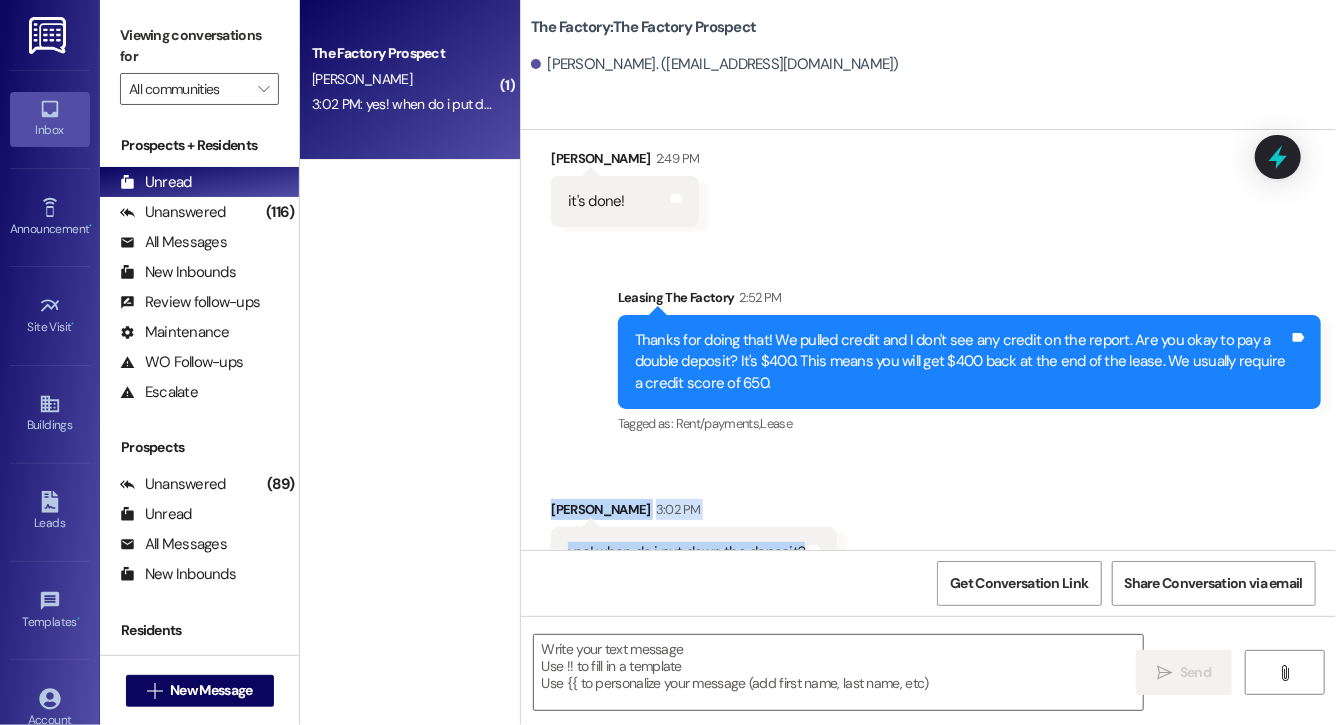 drag, startPoint x: 930, startPoint y: 516, endPoint x: 556, endPoint y: 408, distance: 389.2814 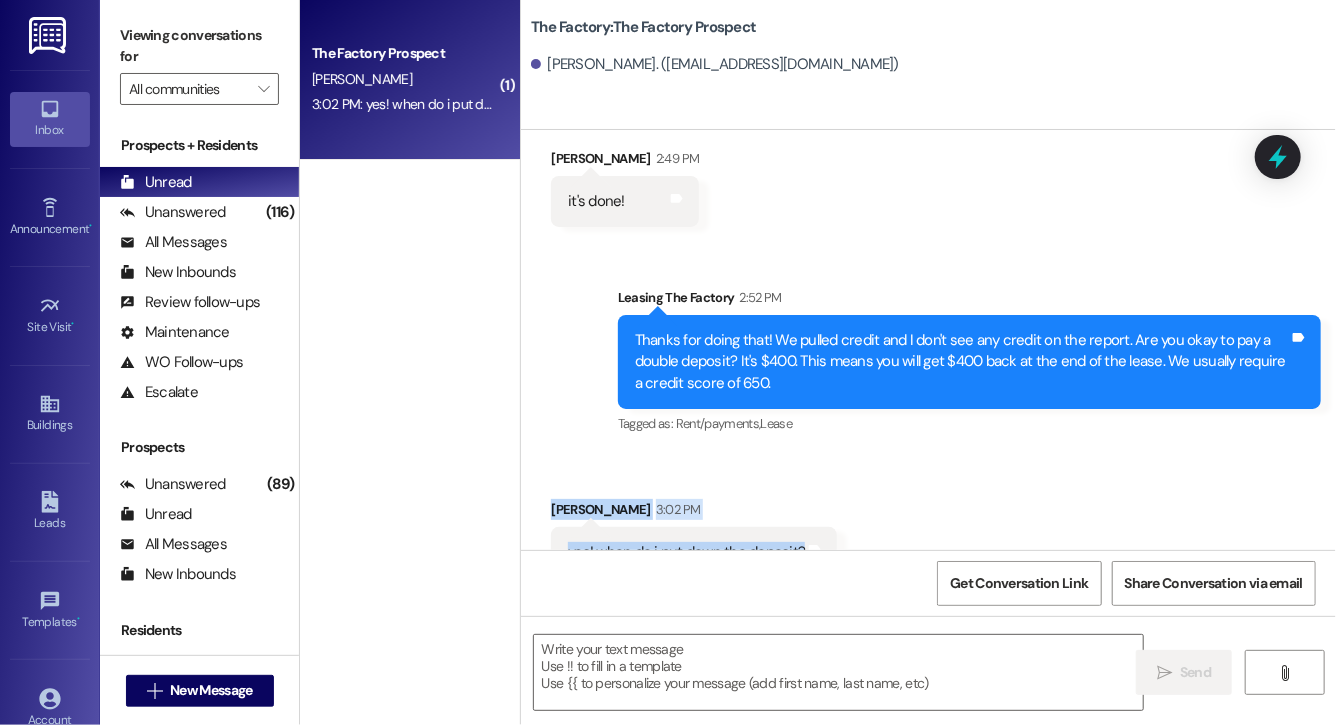 click on "Sent via SMS Leasing The Factory 2:52 PM Thanks for doing that! We pulled credit and I don't see any credit on the report. Are you okay to pay a double deposit? It's $400. This means you will get $400 back at the end of the lease. We usually require a credit score of 650. Tags and notes Tagged as:   Rent/payments ,  Click to highlight conversations about Rent/payments Lease Click to highlight conversations about Lease" at bounding box center [928, 348] 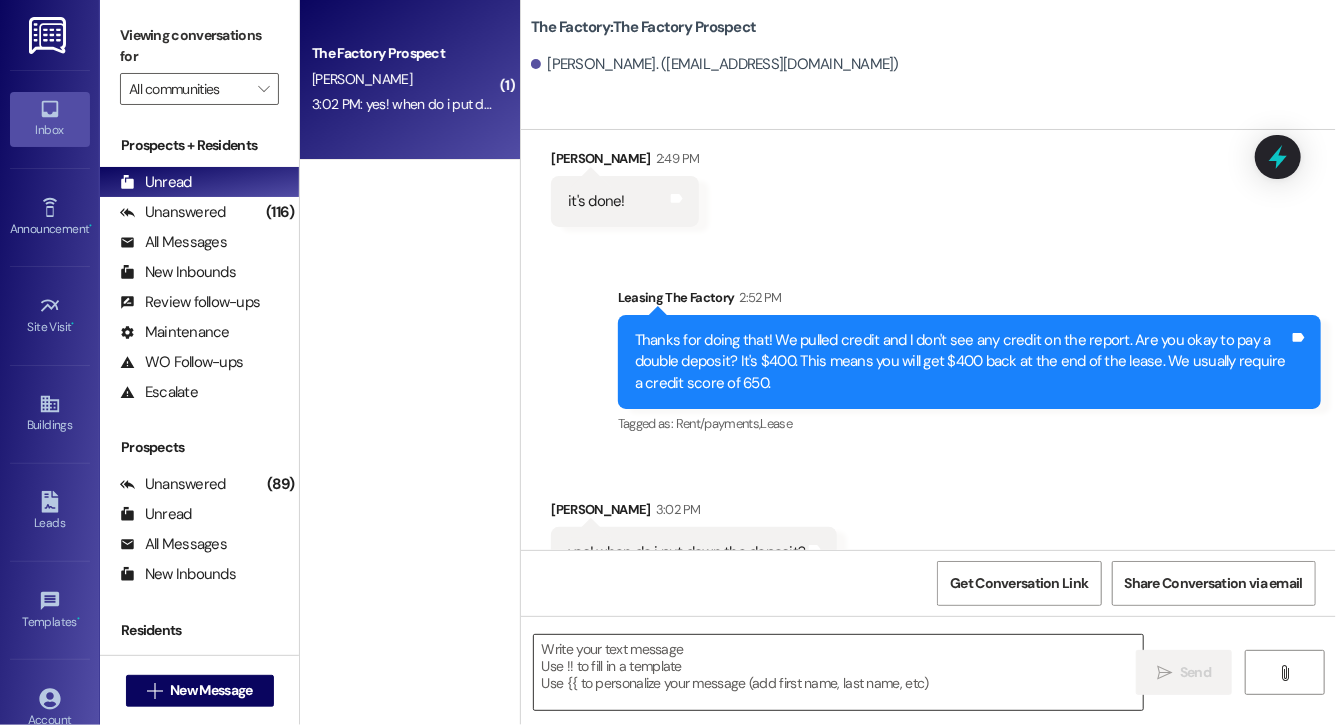 click at bounding box center [838, 672] 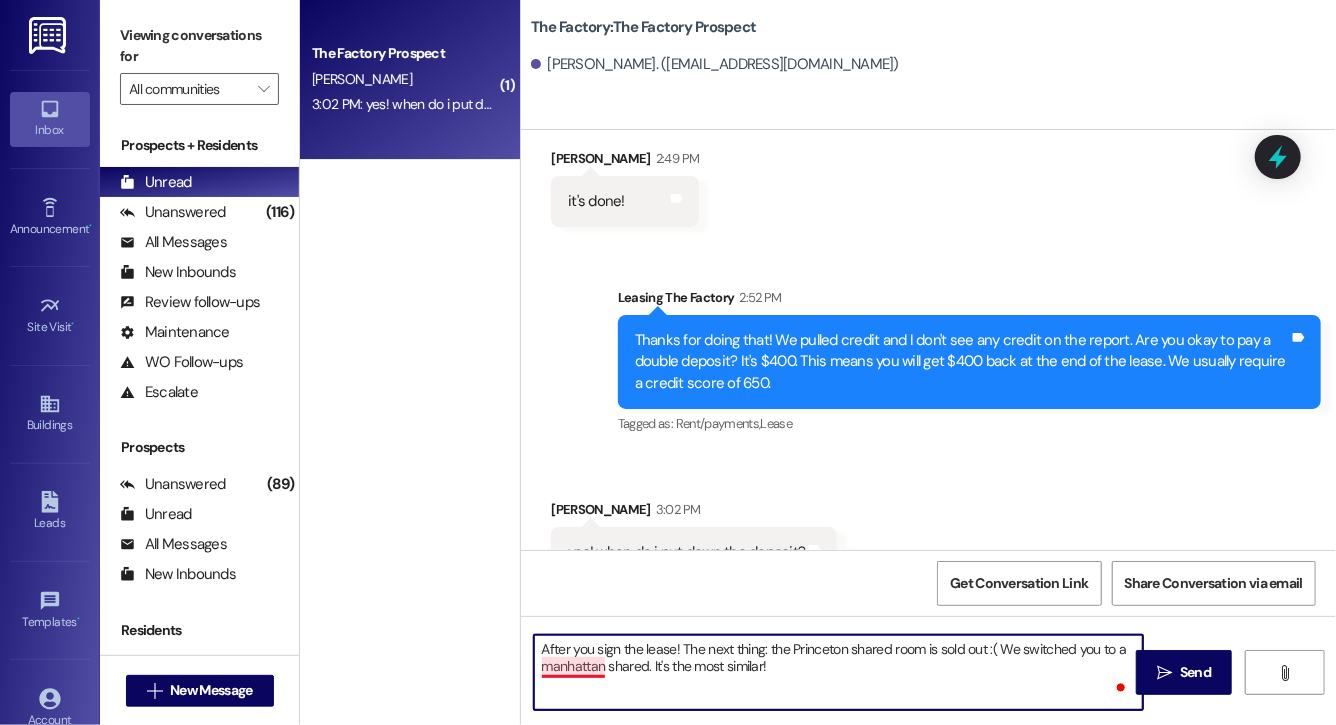click on "After you sign the lease! The next thing: the Princeton shared room is sold out :( We switched you to a manhattan shared. It's the most similar!" at bounding box center (838, 672) 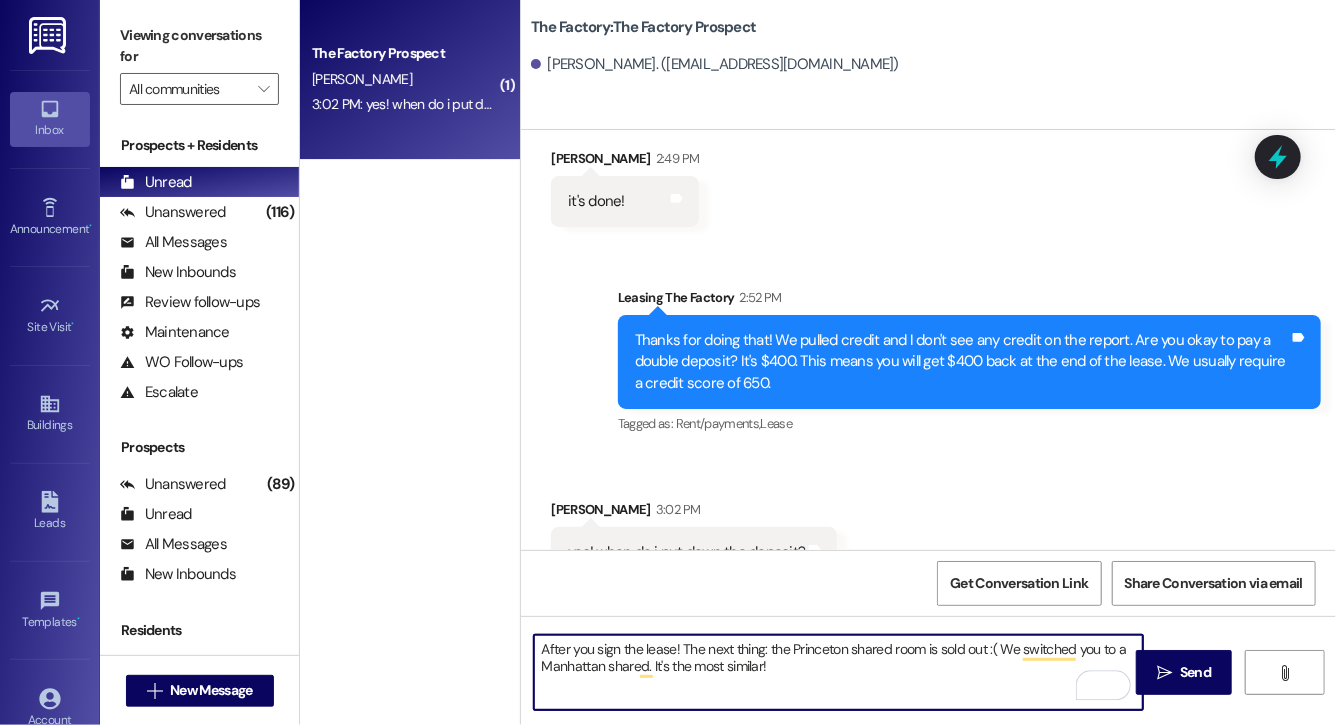 click on "After you sign the lease! The next thing: the Princeton shared room is sold out :( We switched you to a Manhattan shared. It's the most similar!" at bounding box center [838, 672] 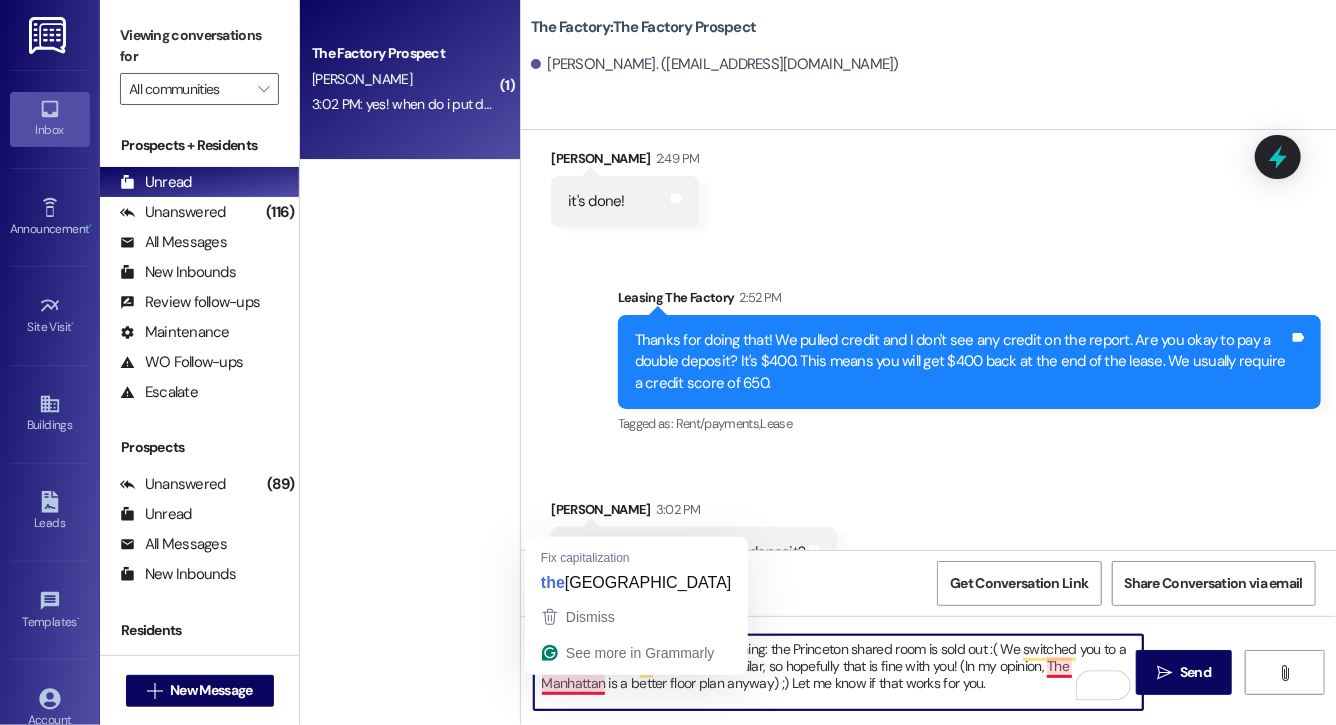 click on "After you sign the lease! The next thing: the Princeton shared room is sold out :( We switched you to a Manhattan shared. It's the most similar, so hopefully that is fine with you! (In my opinion, The Manhattan is a better floor plan anyway) ;) Let me know if that works for you." at bounding box center [838, 672] 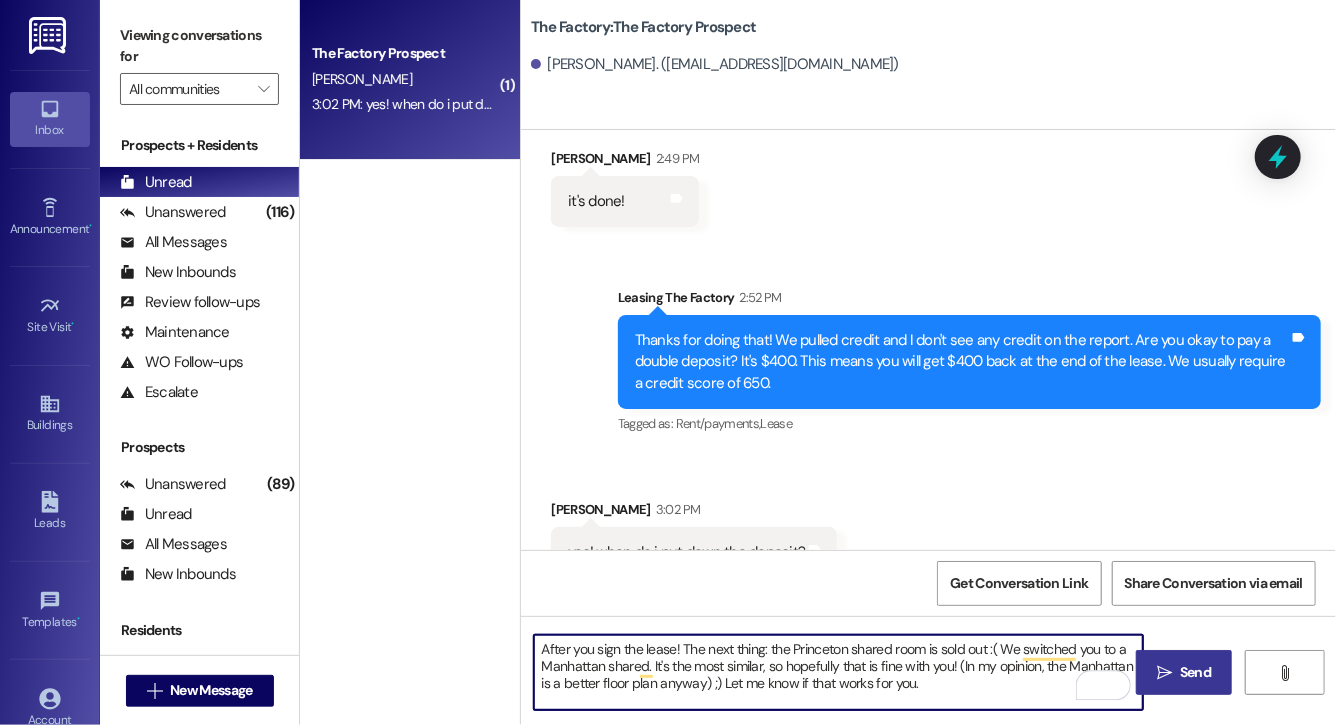 type on "After you sign the lease! The next thing: the Princeton shared room is sold out :( We switched you to a Manhattan shared. It's the most similar, so hopefully that is fine with you! (In my opinion, the Manhattan is a better floor plan anyway) ;) Let me know if that works for you." 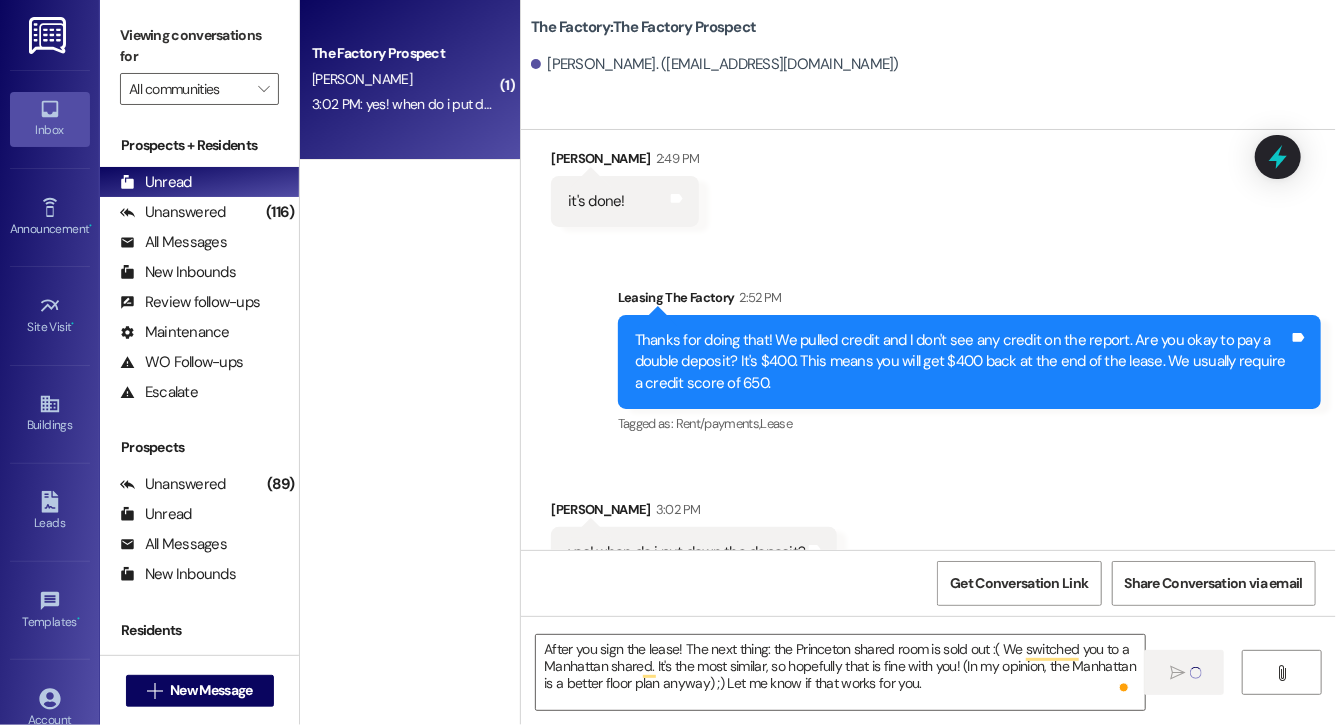 type 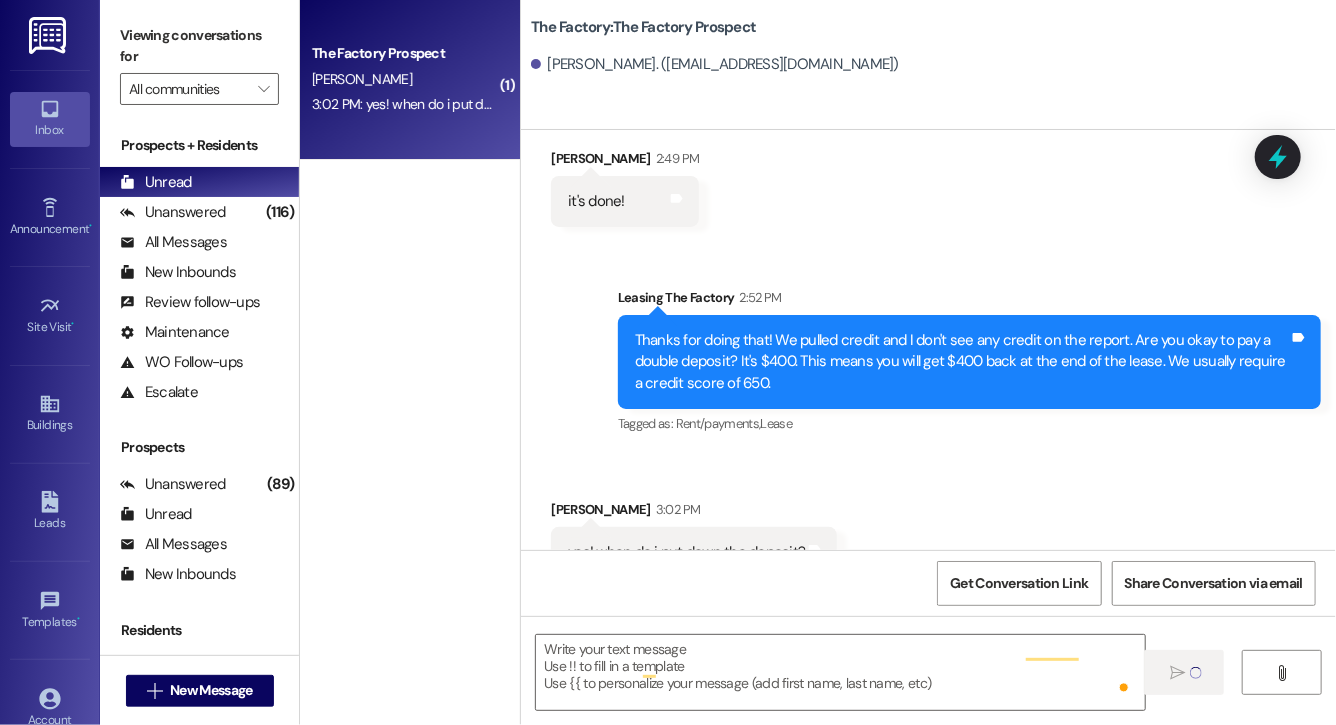 scroll, scrollTop: 1830, scrollLeft: 0, axis: vertical 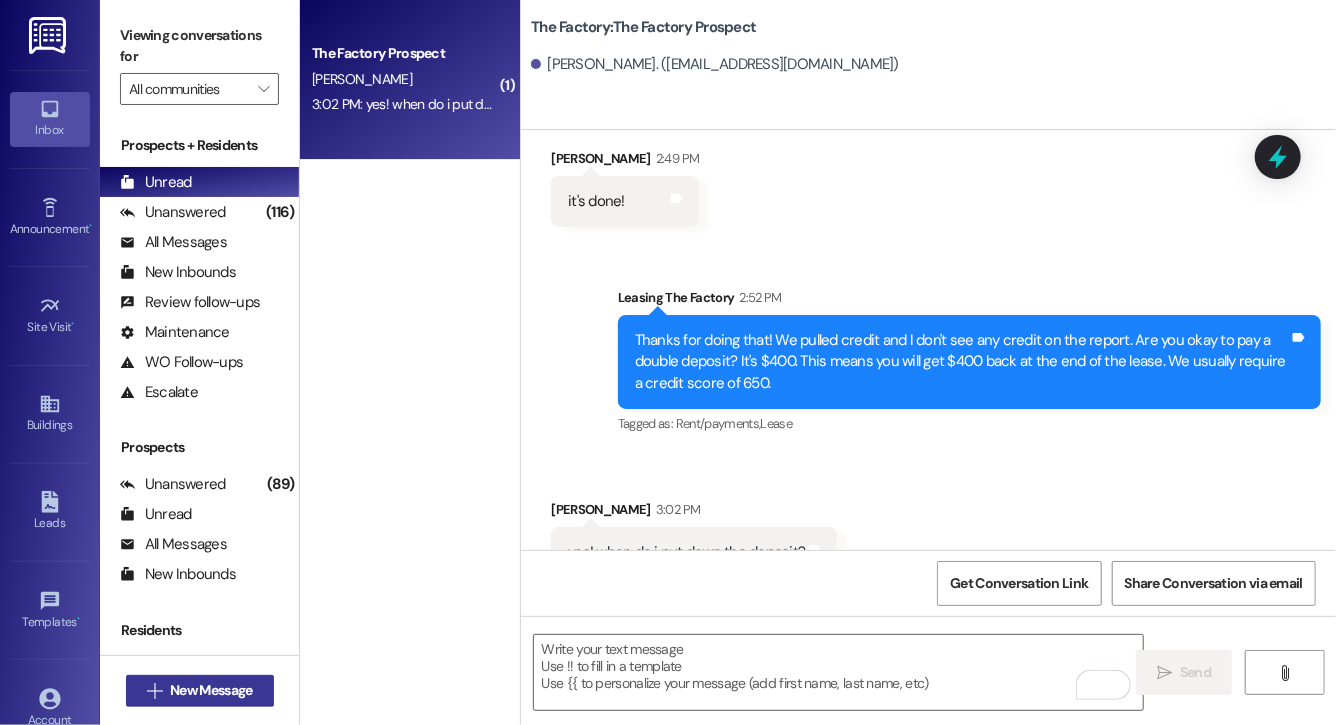 click on "New Message" at bounding box center [211, 690] 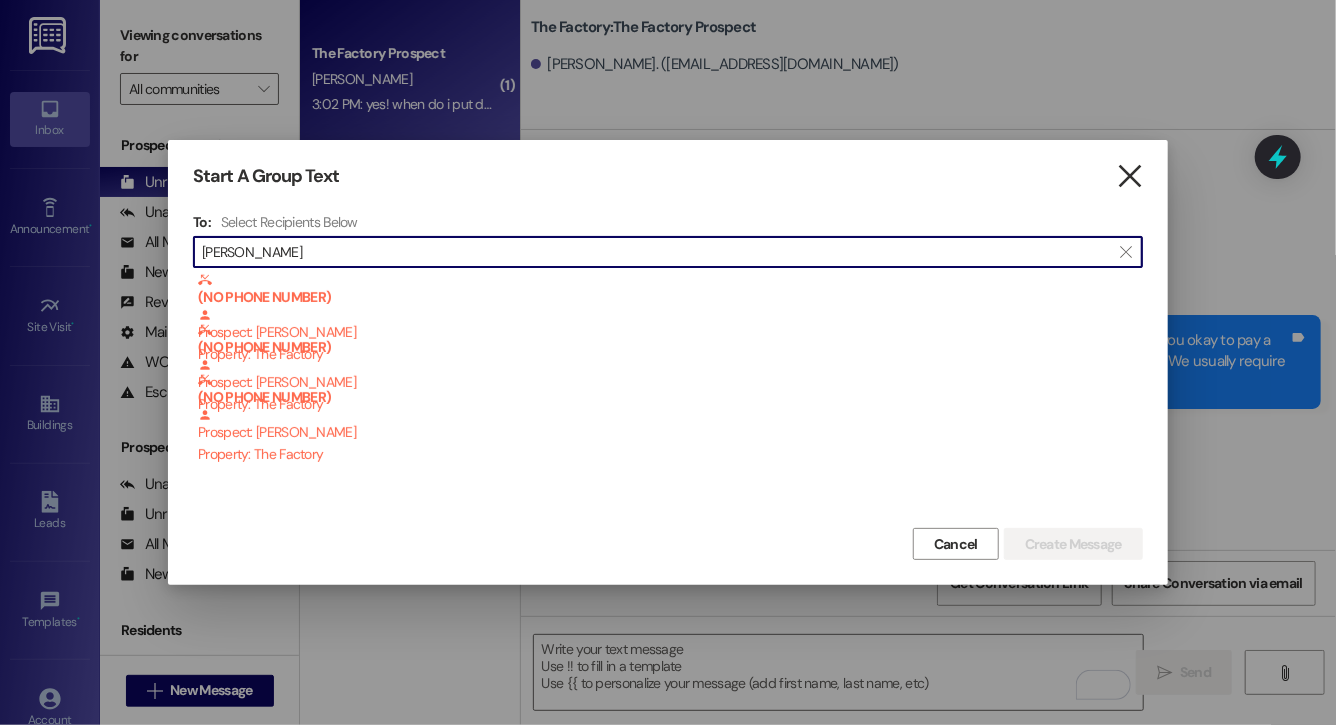 type on "benjamin kearl" 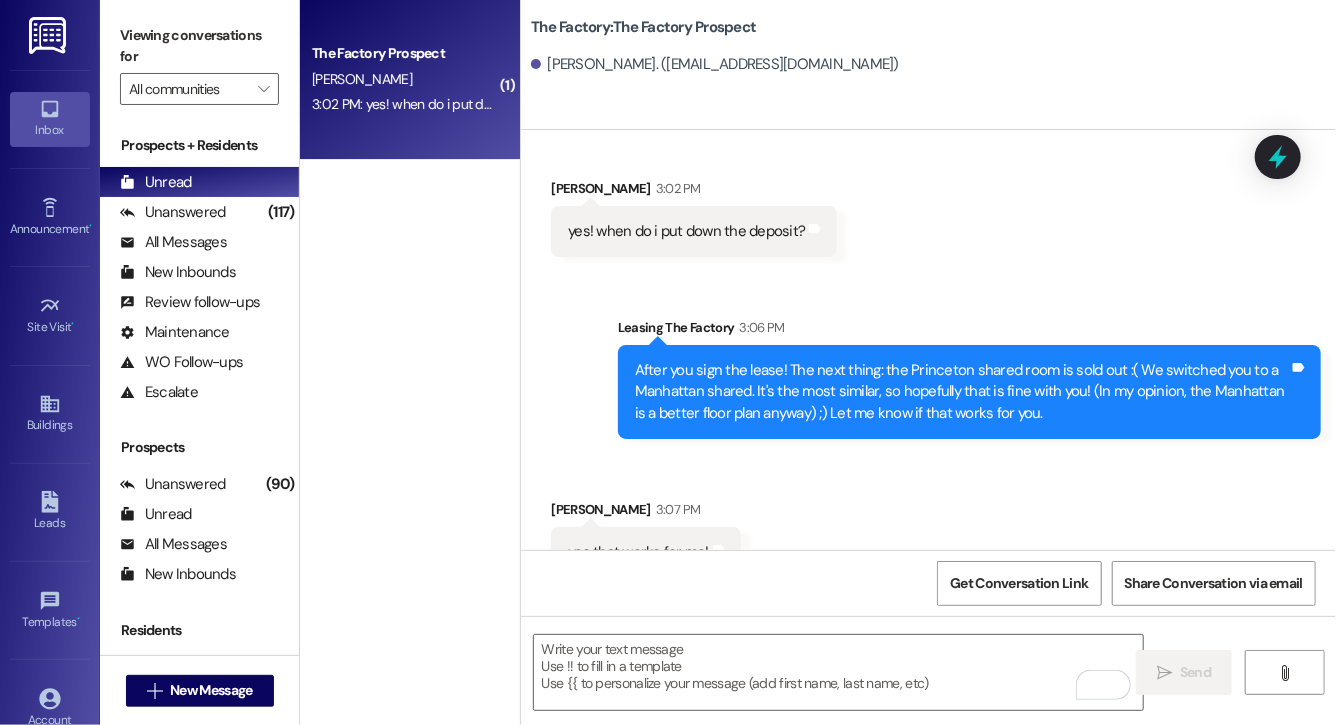 scroll, scrollTop: 2152, scrollLeft: 0, axis: vertical 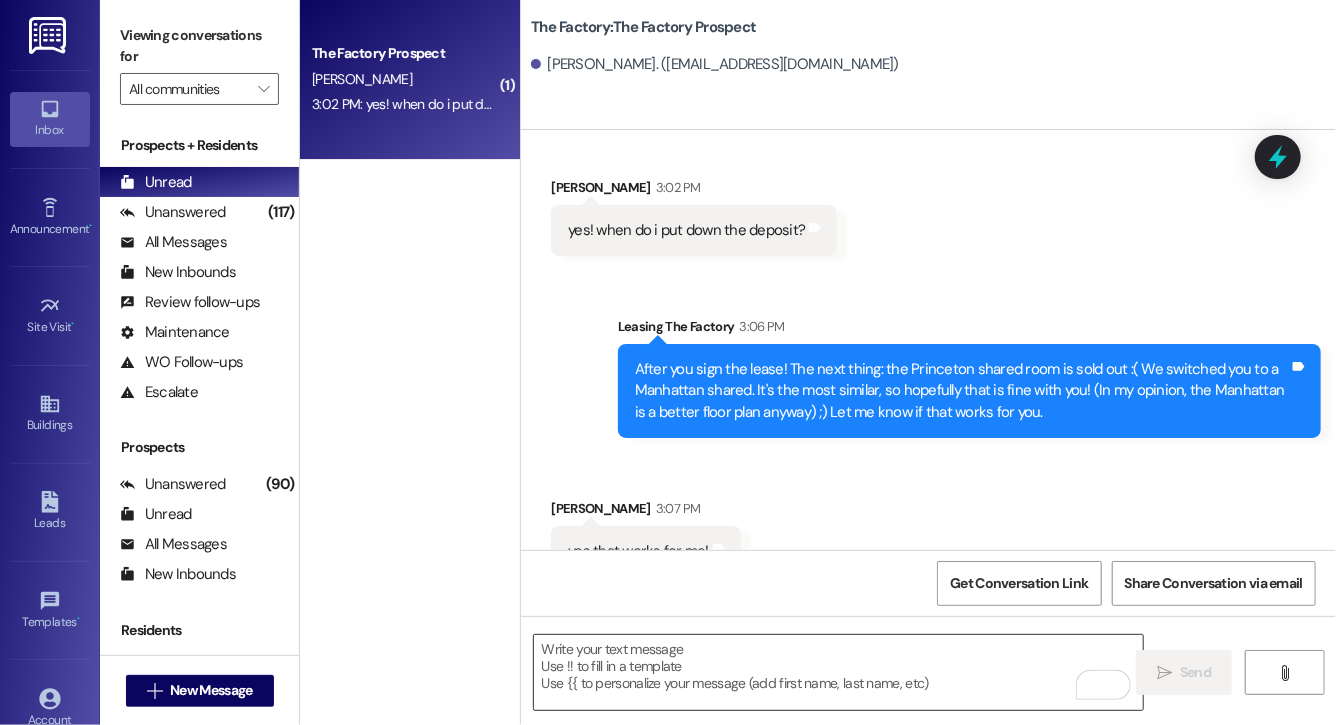 click at bounding box center (838, 672) 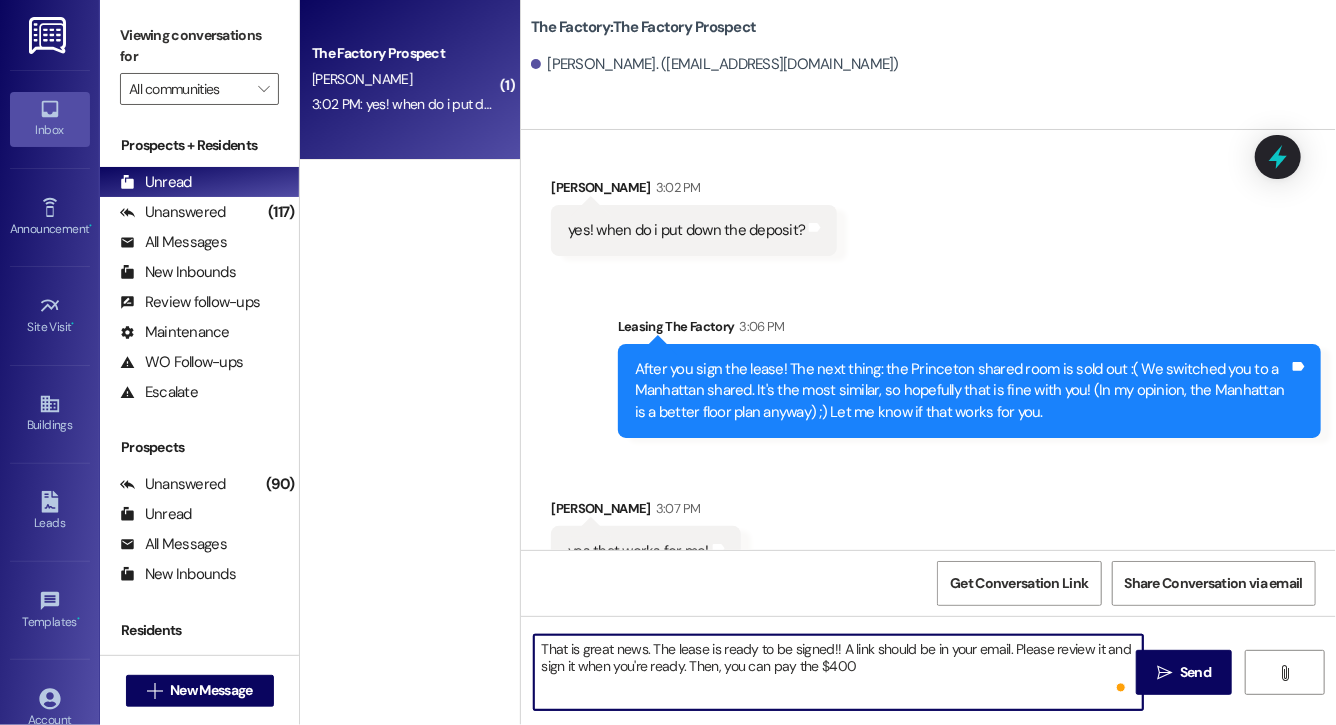 type on "That is great news. The lease is ready to be signed!! A link should be in your email. Please review it and sign it when you're ready. Then, you can pay the $400!" 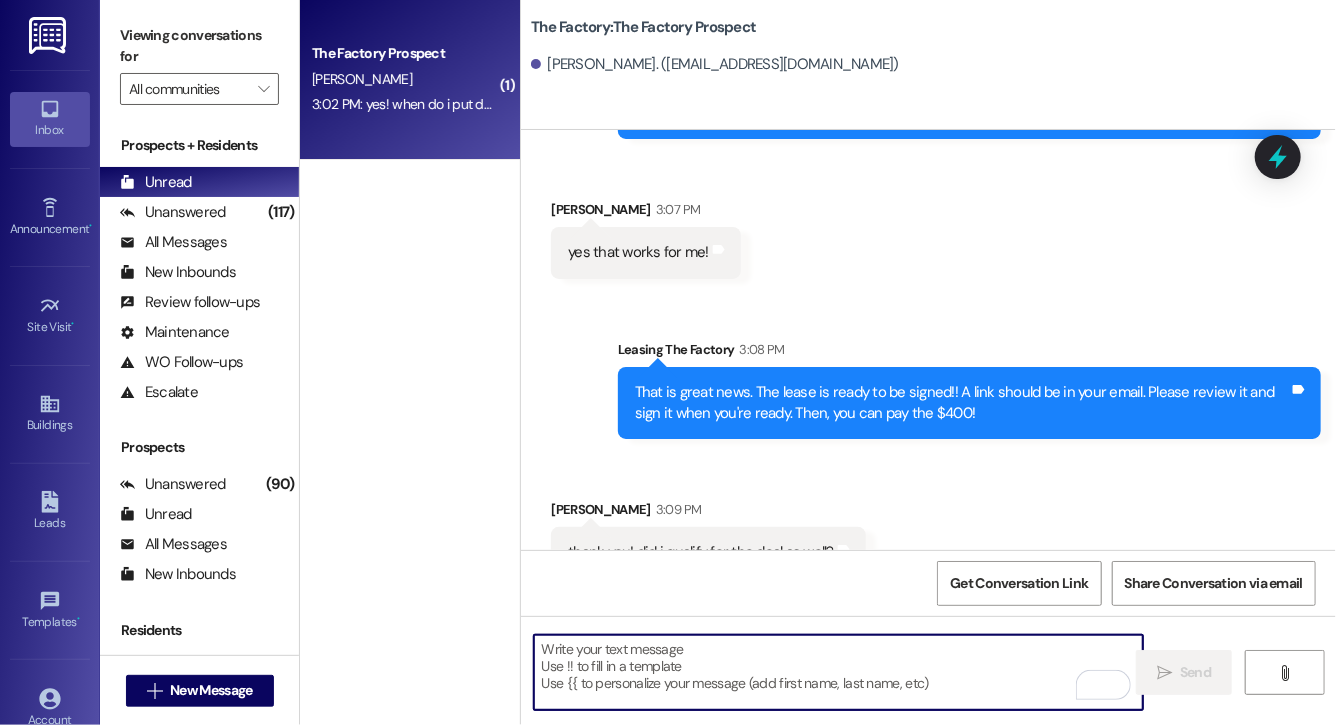 scroll, scrollTop: 2452, scrollLeft: 0, axis: vertical 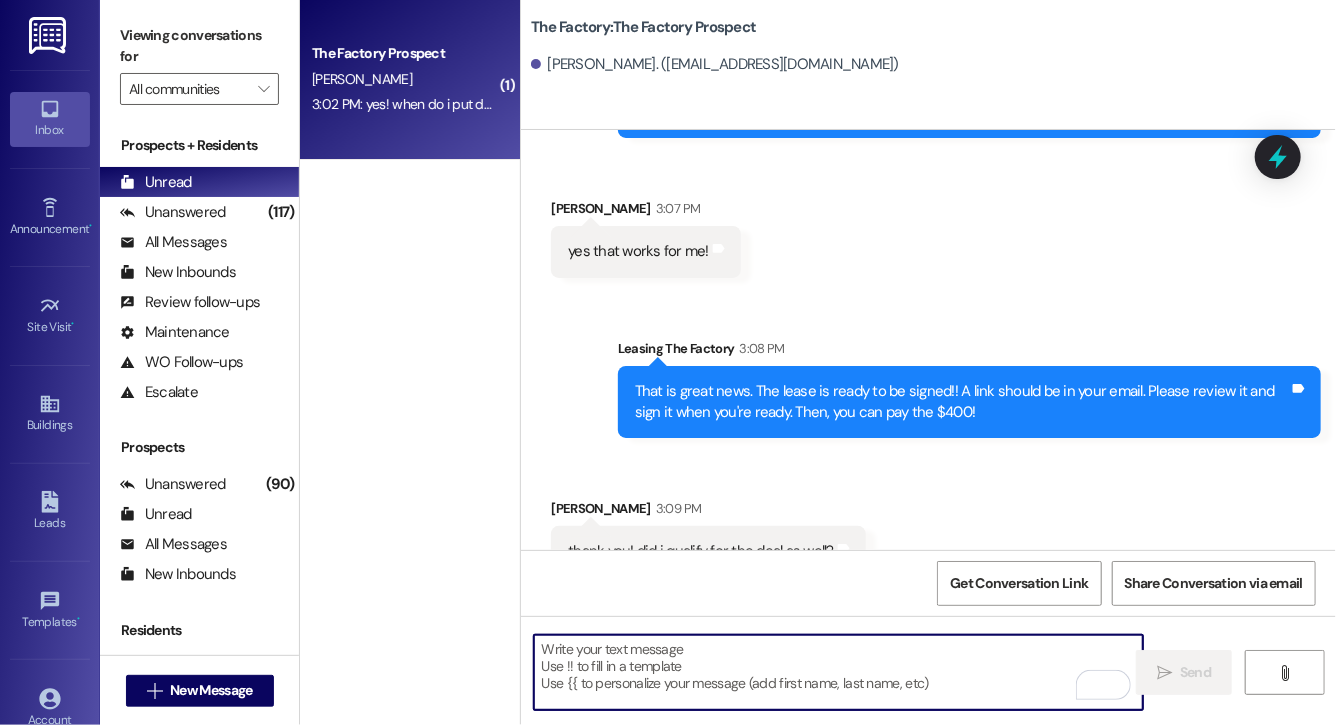 click at bounding box center (838, 672) 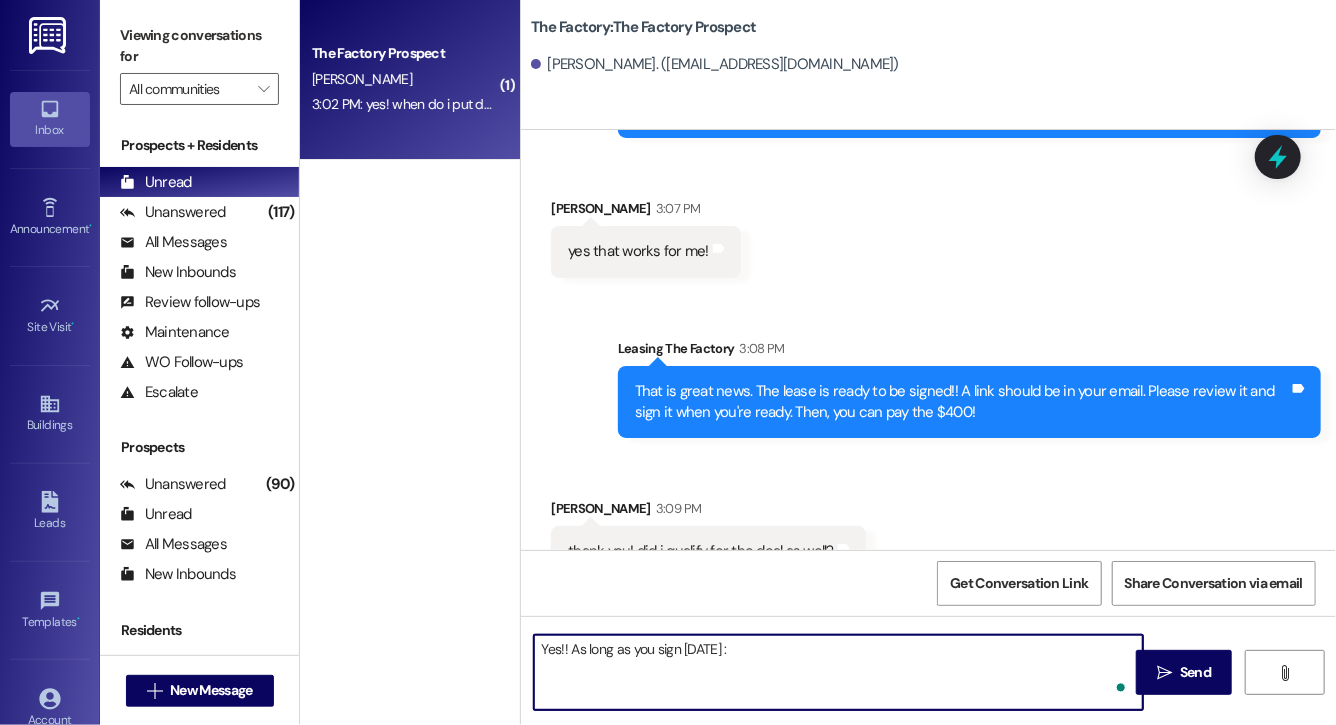 type on "Yes!! As long as you sign [DATE] :)" 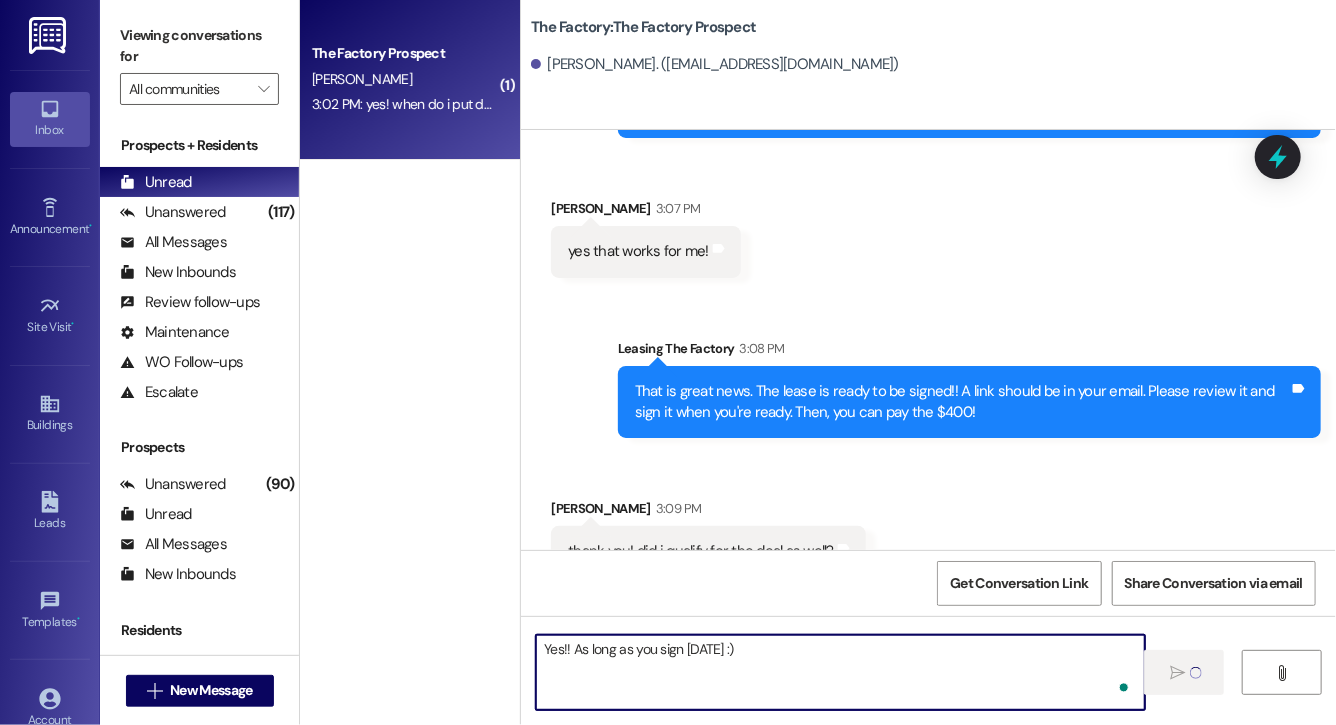 type 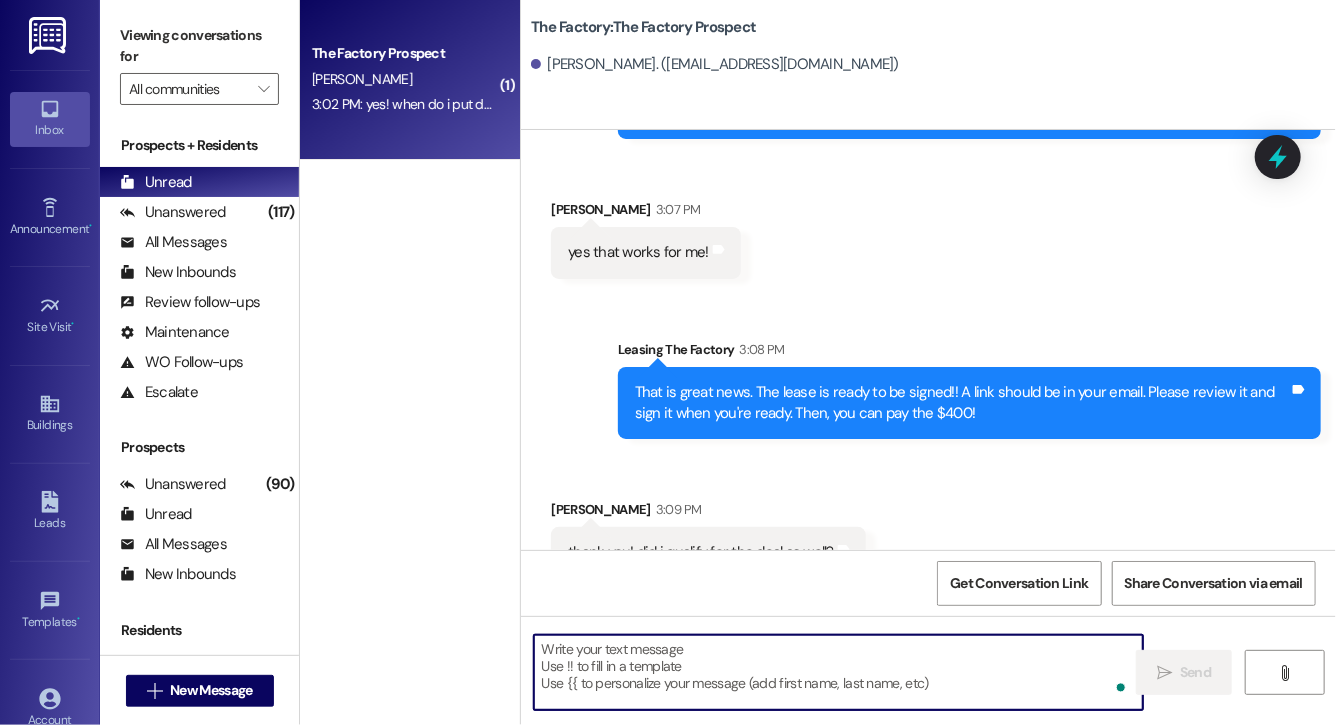 scroll, scrollTop: 2592, scrollLeft: 0, axis: vertical 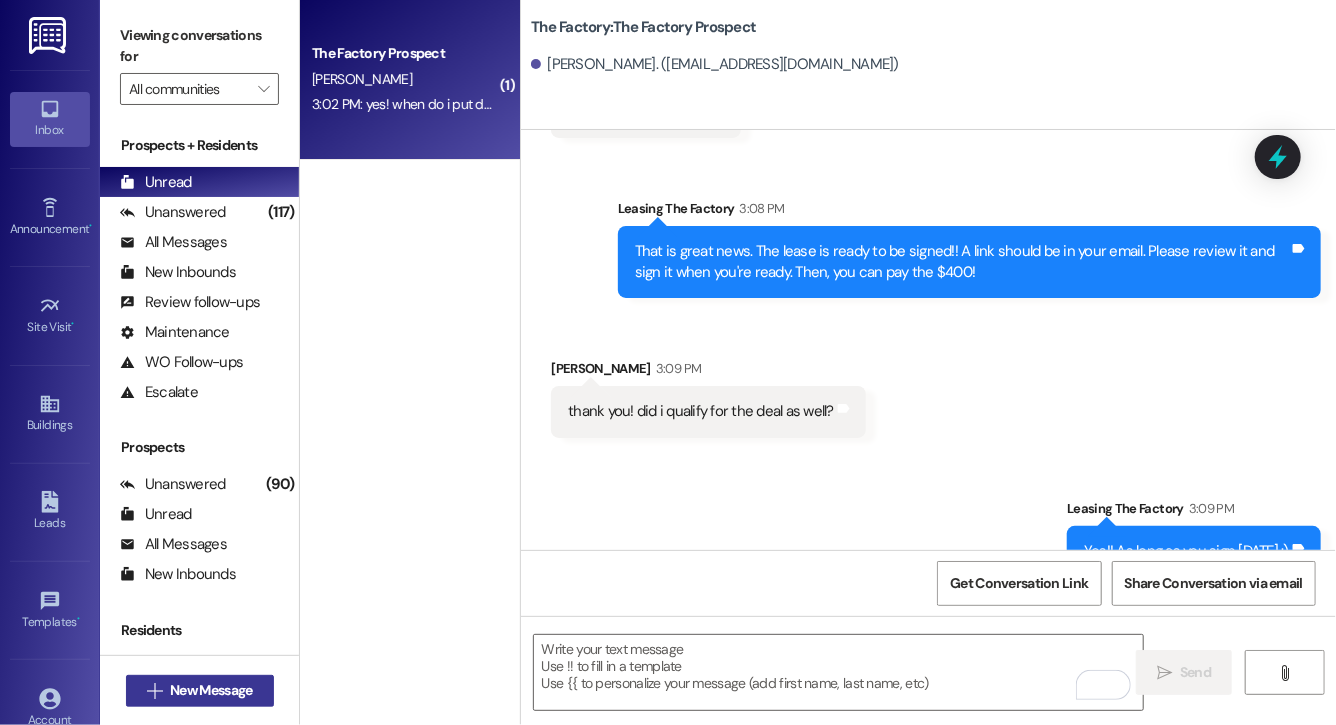 click on "New Message" at bounding box center (211, 690) 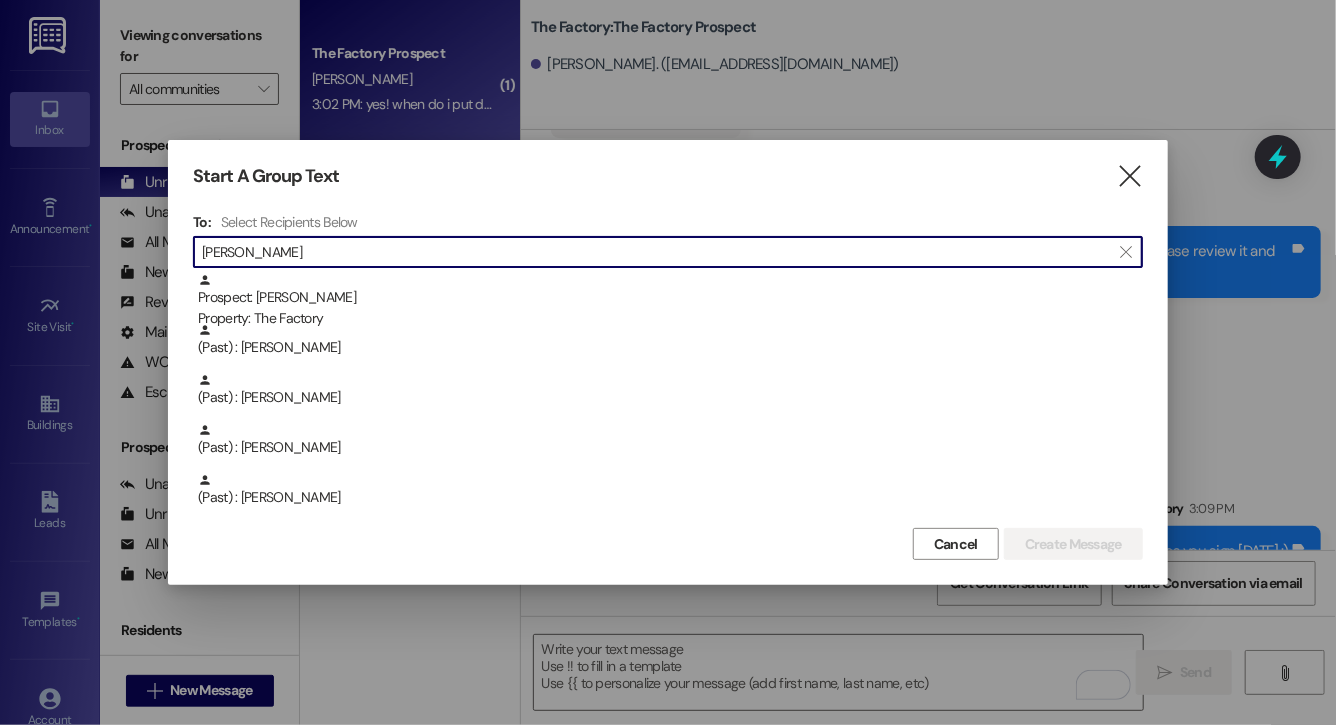 type on "phillip" 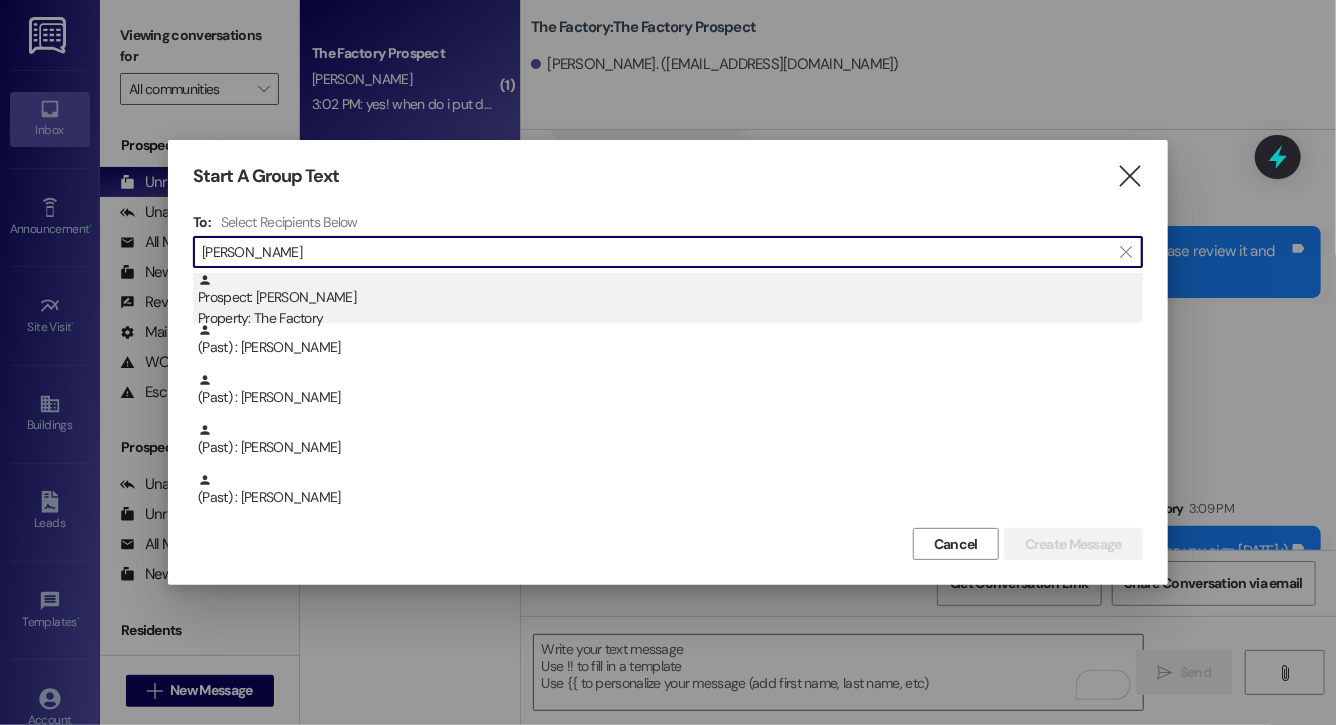 click on "Prospect: Phillip Hurst Property: The Factory" at bounding box center (670, 301) 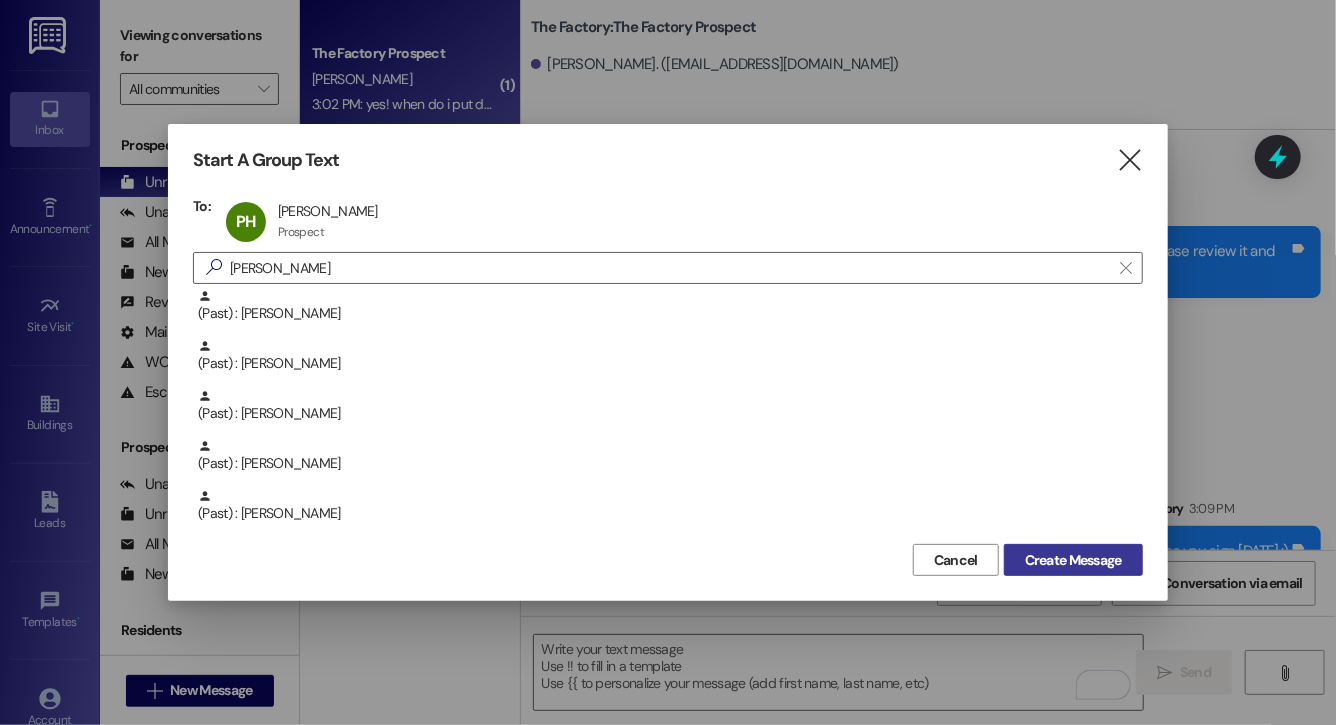 click on "Create Message" at bounding box center (1073, 560) 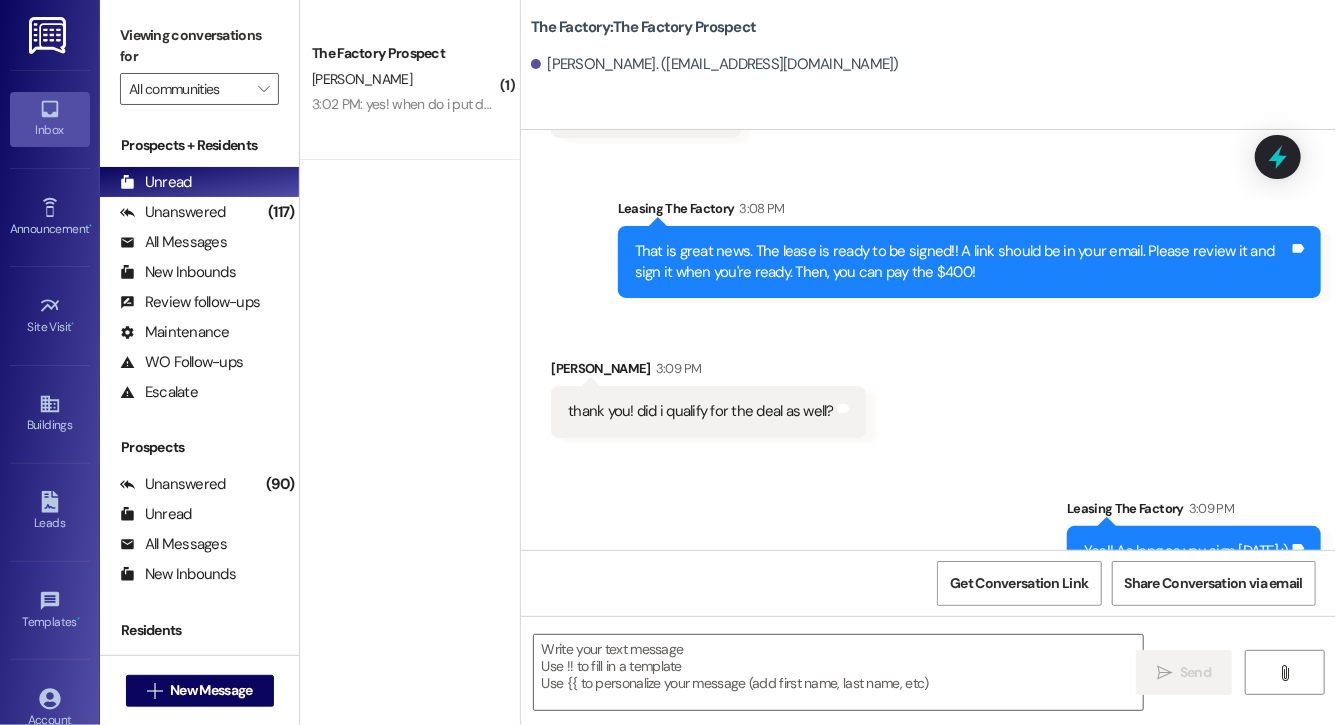 scroll, scrollTop: 290, scrollLeft: 0, axis: vertical 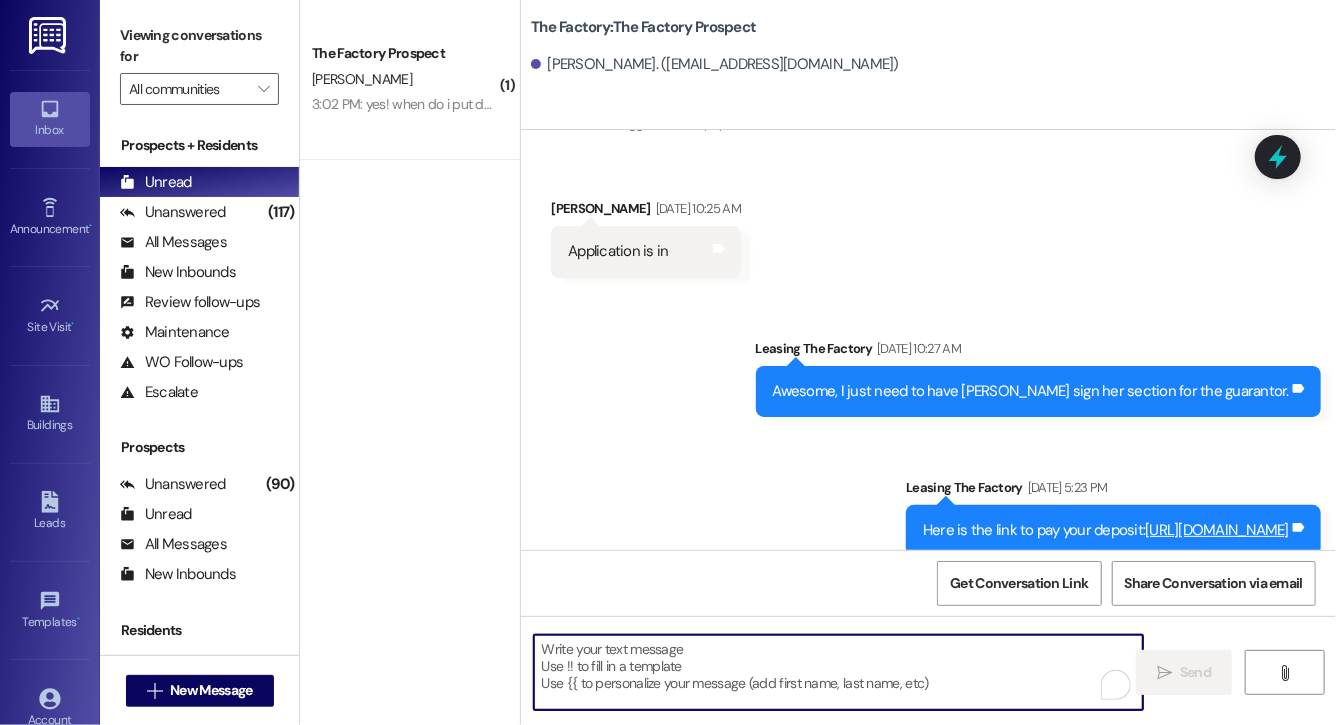 click at bounding box center [838, 672] 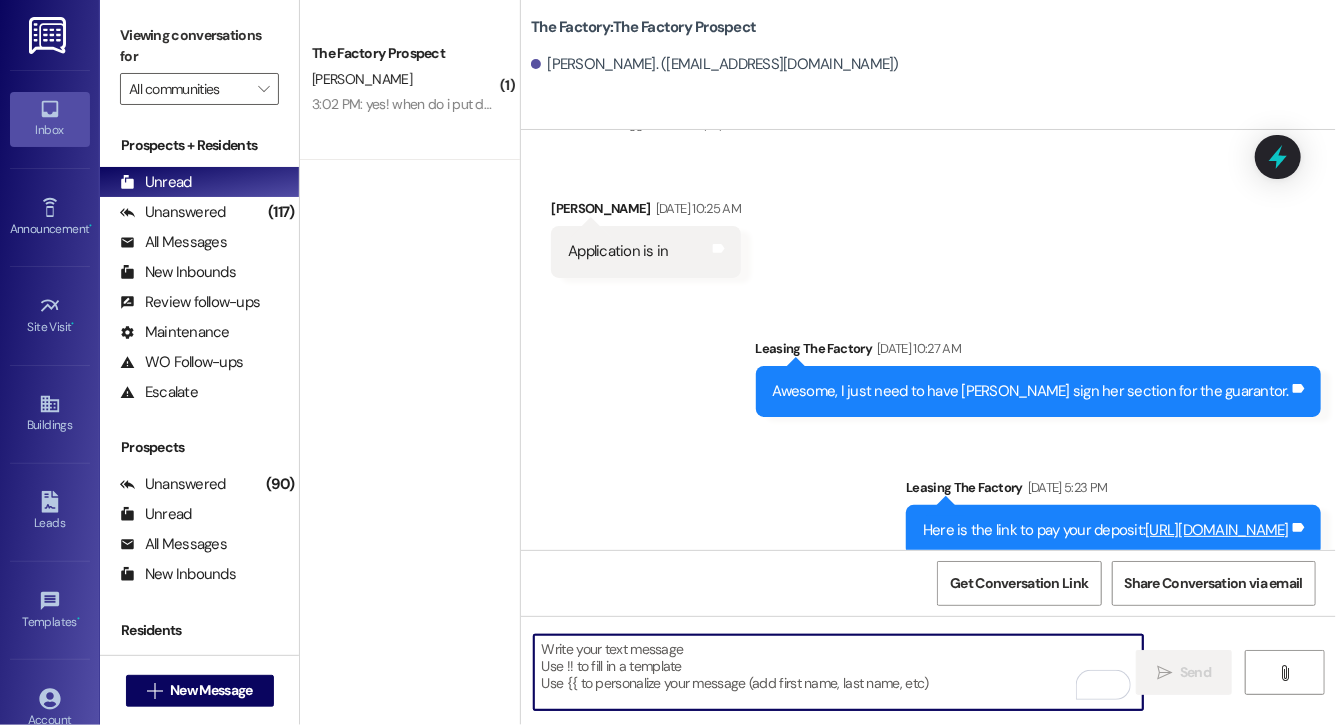 click at bounding box center [838, 672] 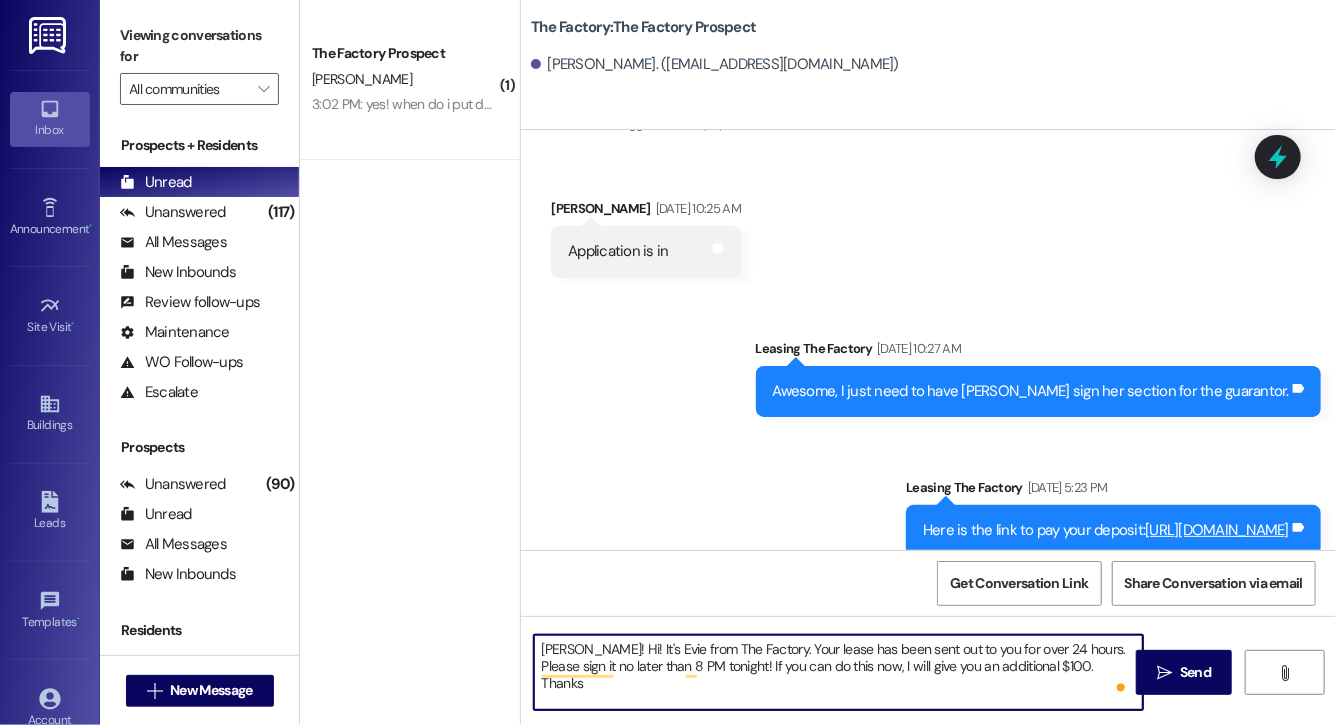 type on "Phillip! Hi! It's Evie from The Factory. Your lease has been sent out to you for over 24 hours. Please sign it no later than 8 PM tonight! If you can do this now, I will give you an additional $100. Thanks!" 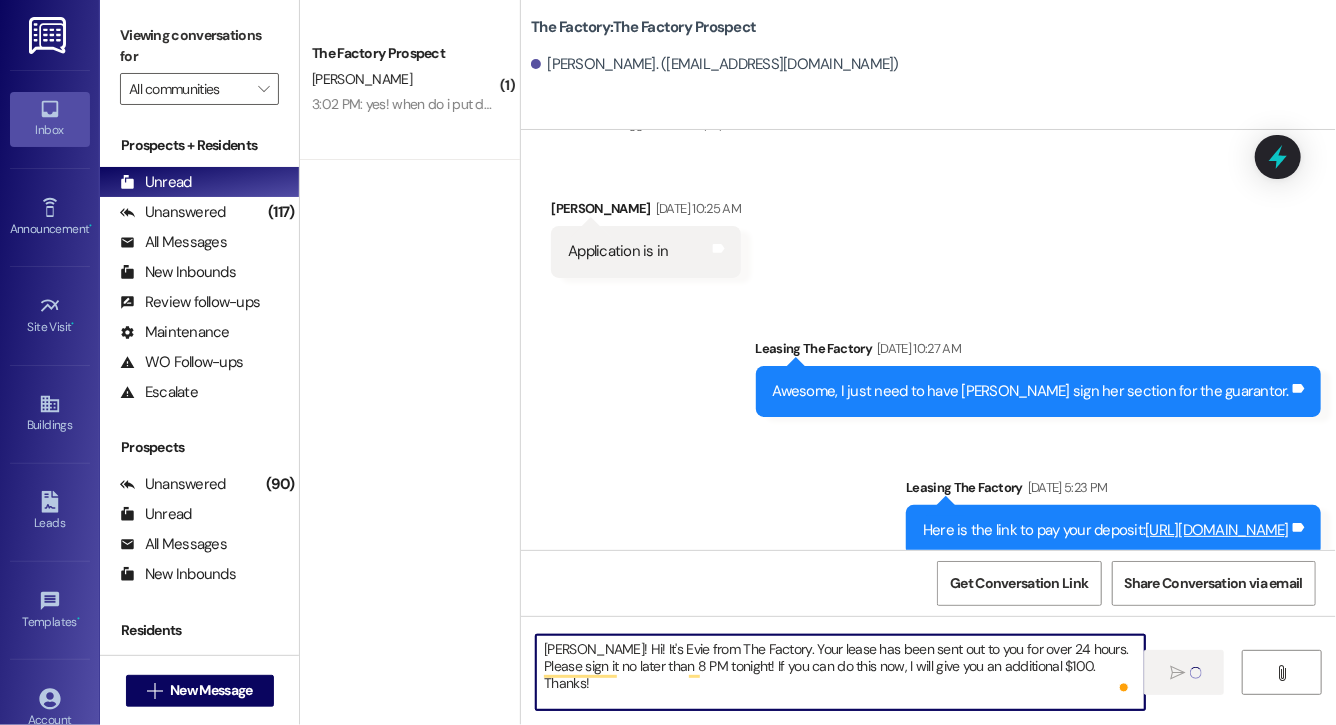 type 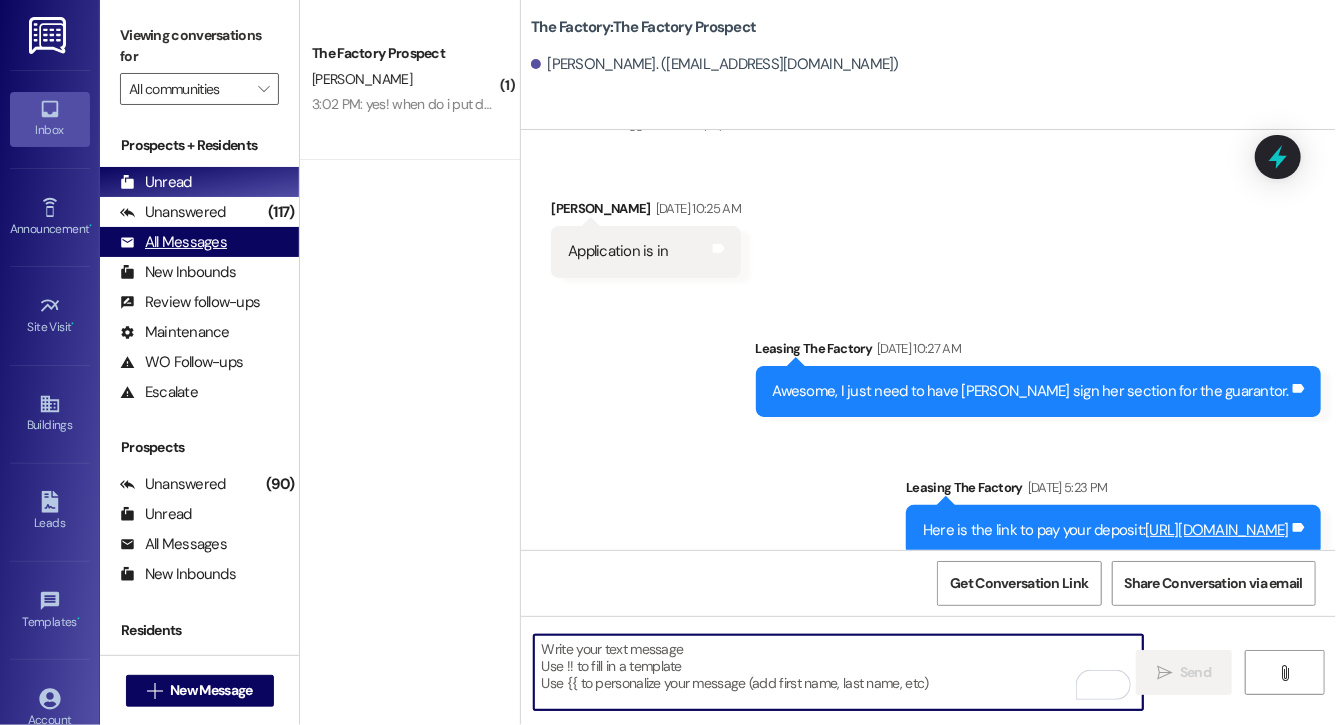 click on "All Messages (undefined)" at bounding box center (199, 242) 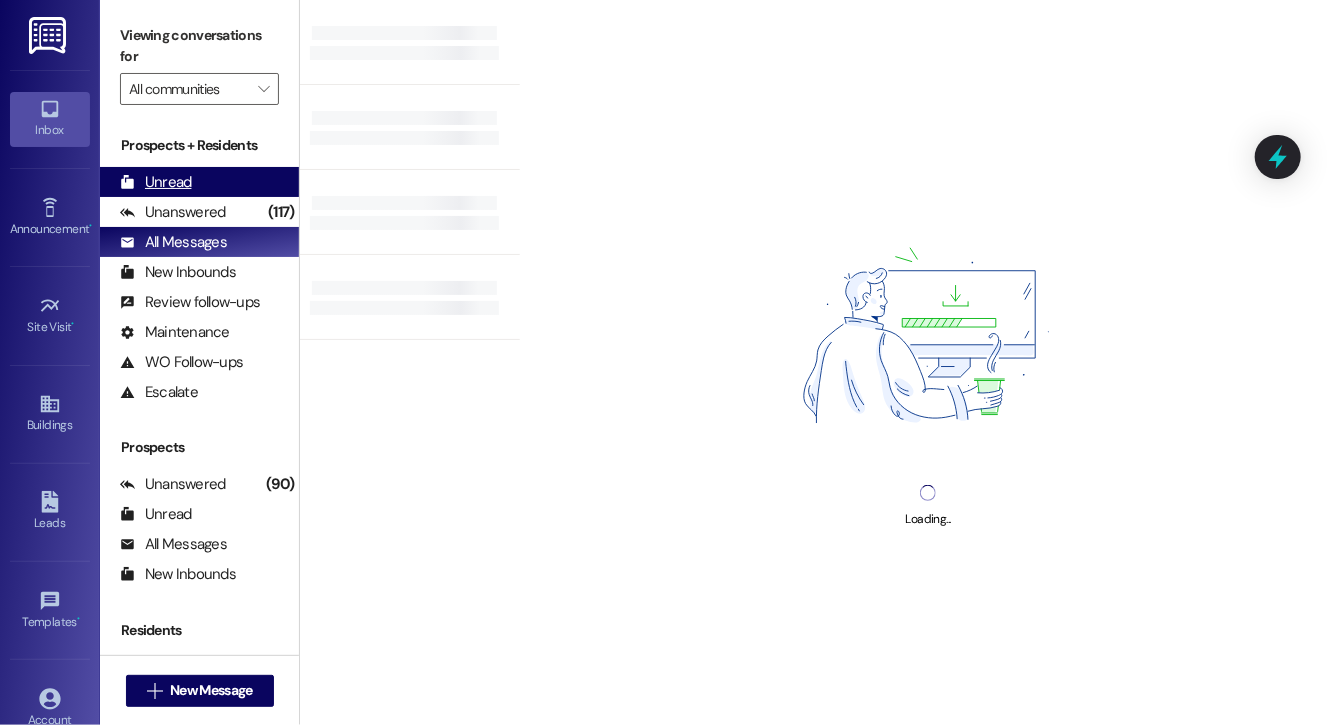 click on "Unread" at bounding box center [156, 182] 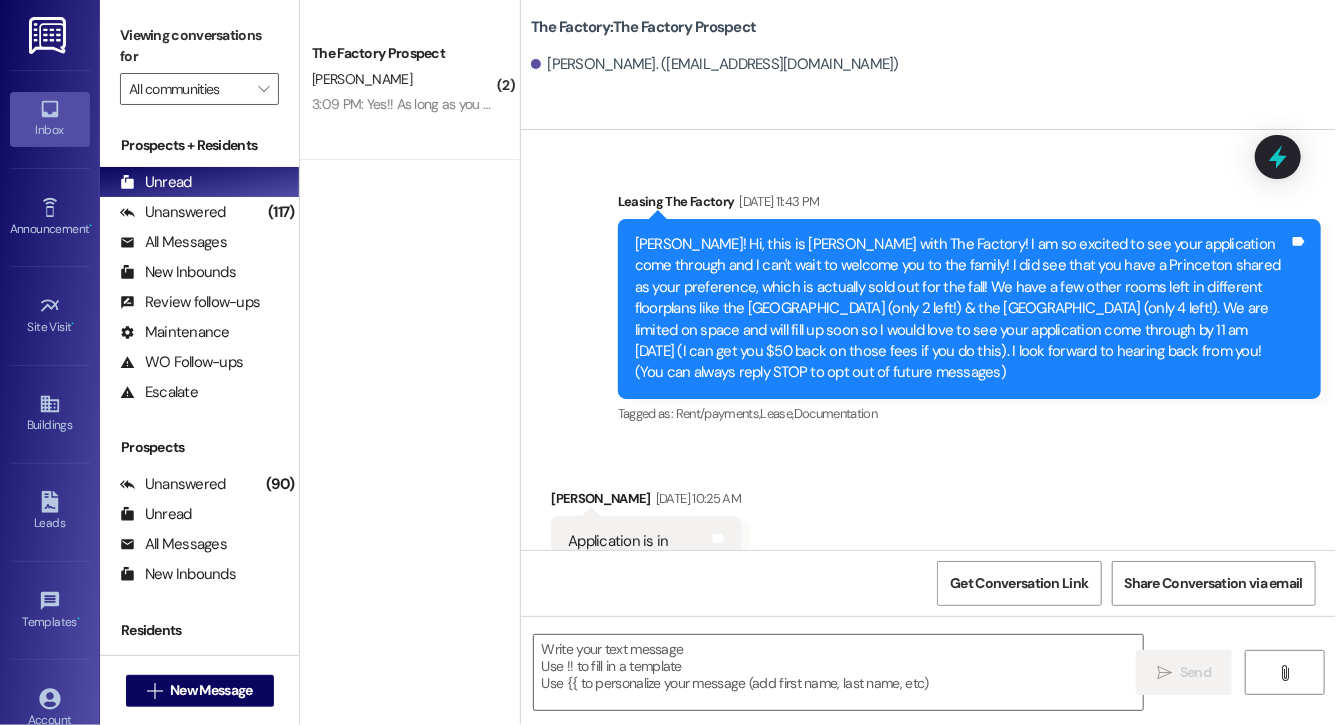 scroll, scrollTop: 10, scrollLeft: 0, axis: vertical 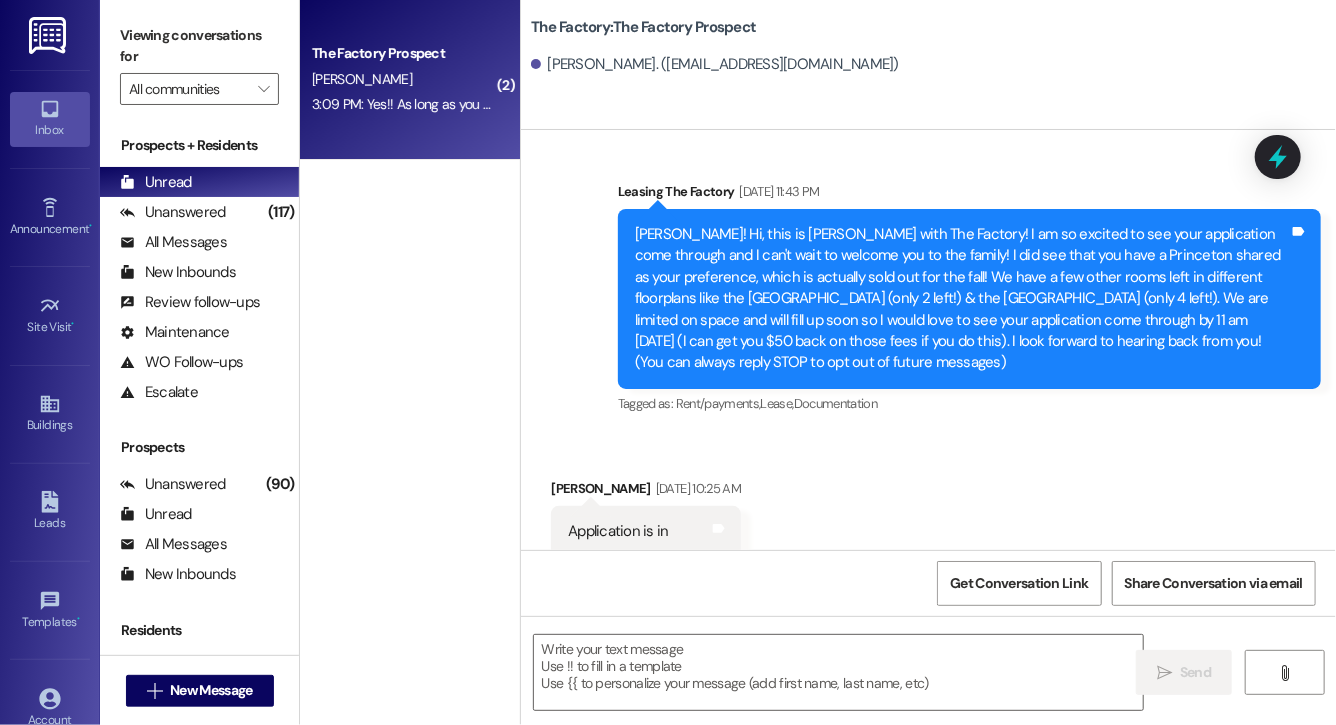 click on "The Factory Prospect G. Saxton 3:09 PM: Yes!! As long as you sign today :) 3:09 PM: Yes!! As long as you sign today :)" at bounding box center [410, 80] 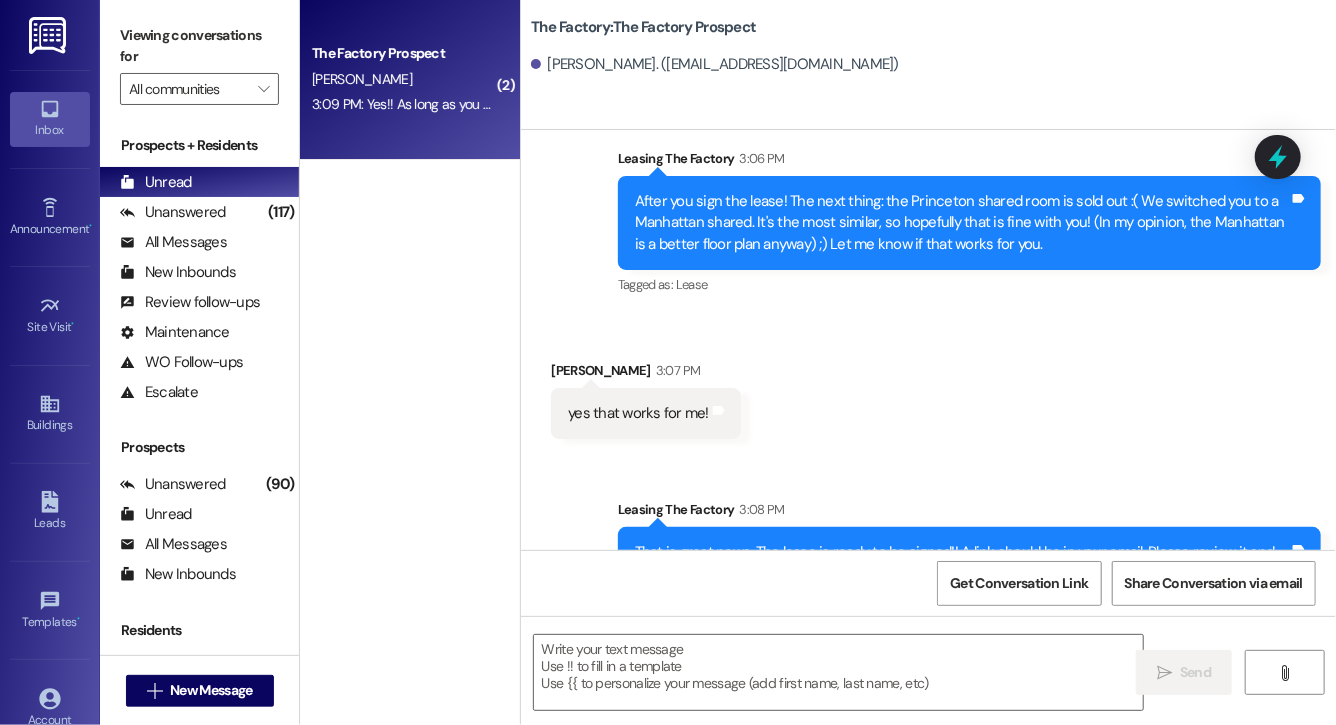 scroll, scrollTop: 2650, scrollLeft: 0, axis: vertical 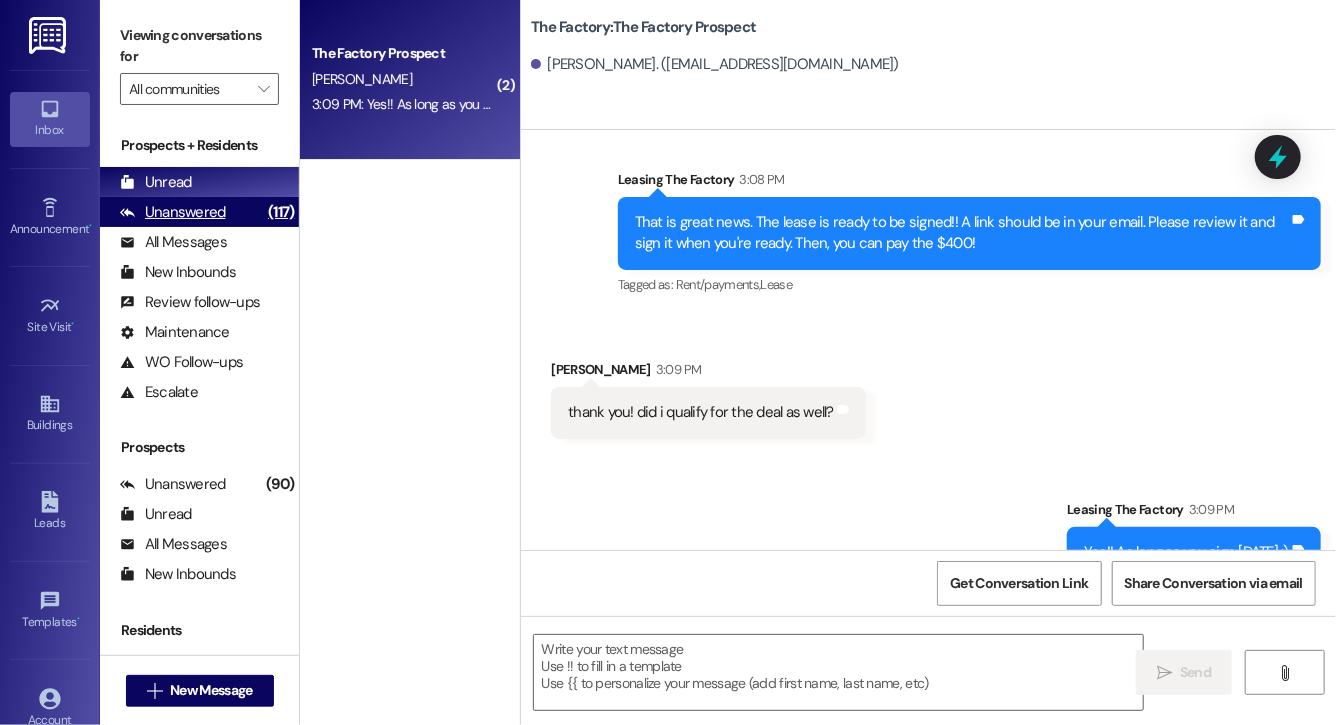 click on "Unanswered" at bounding box center (173, 212) 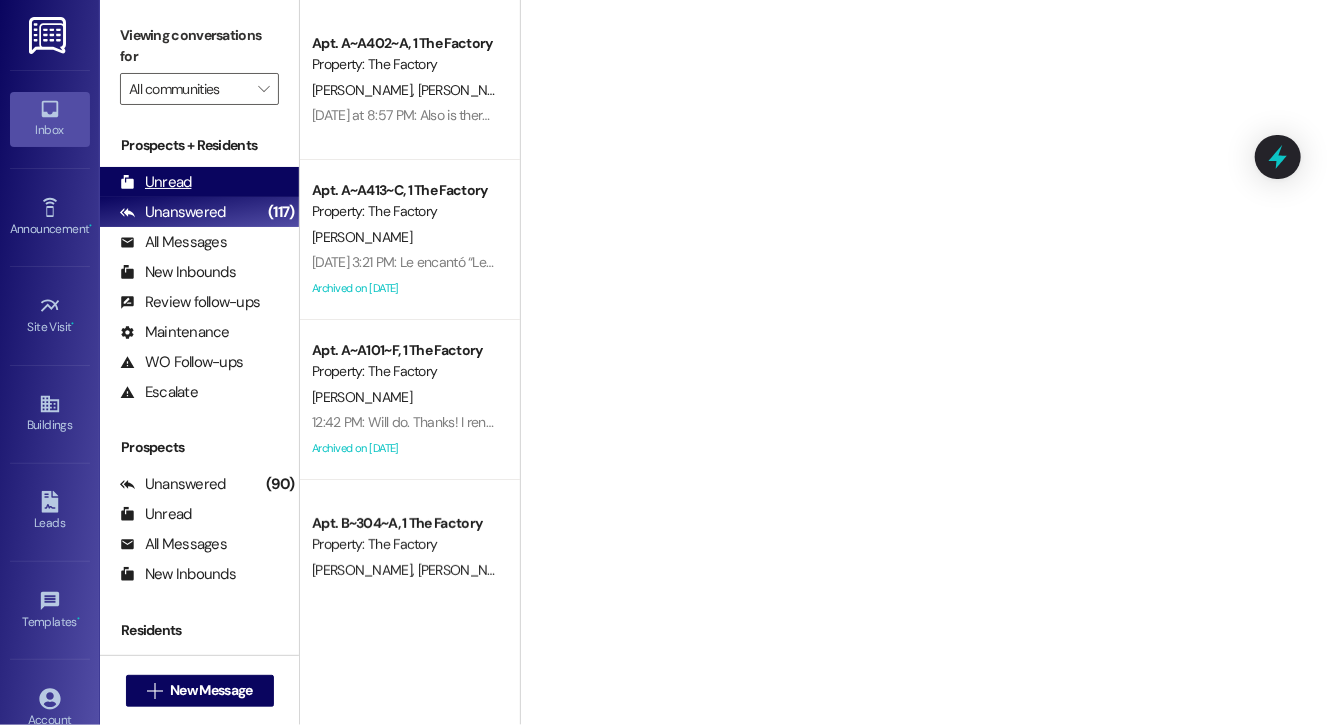 click on "Unread" at bounding box center [156, 182] 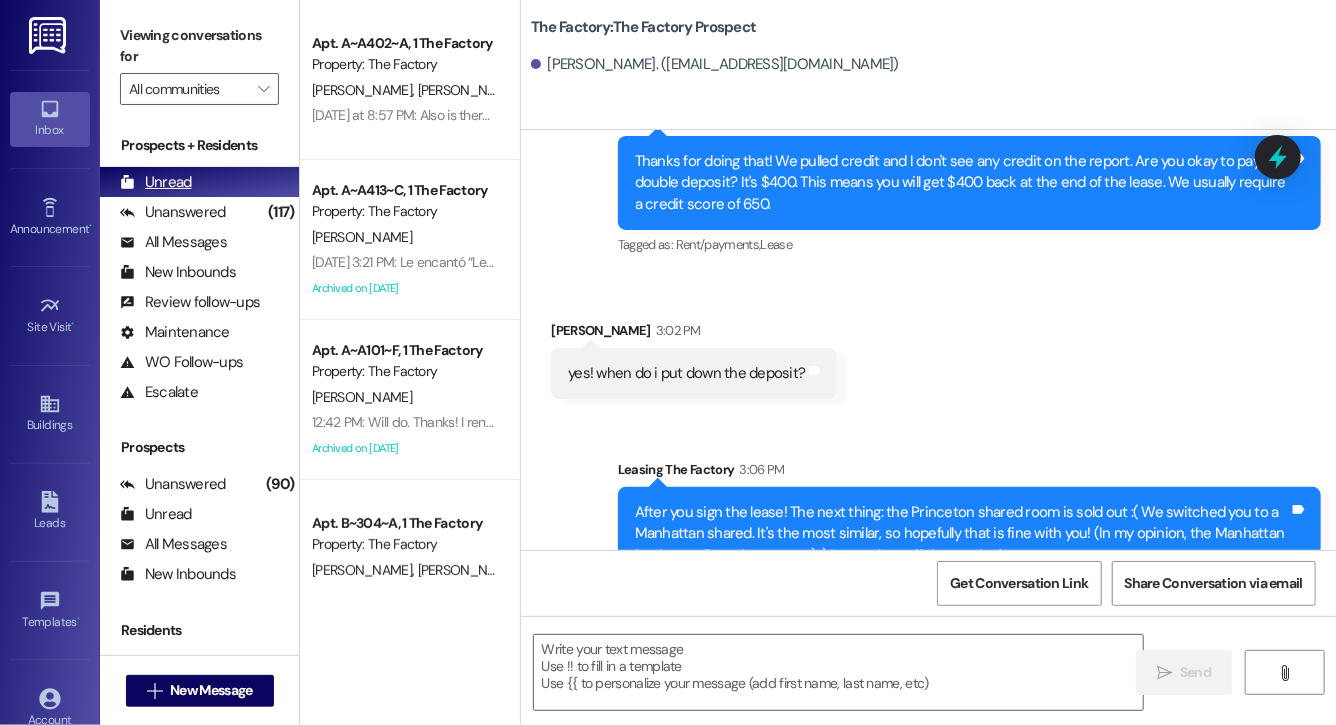 scroll, scrollTop: 0, scrollLeft: 0, axis: both 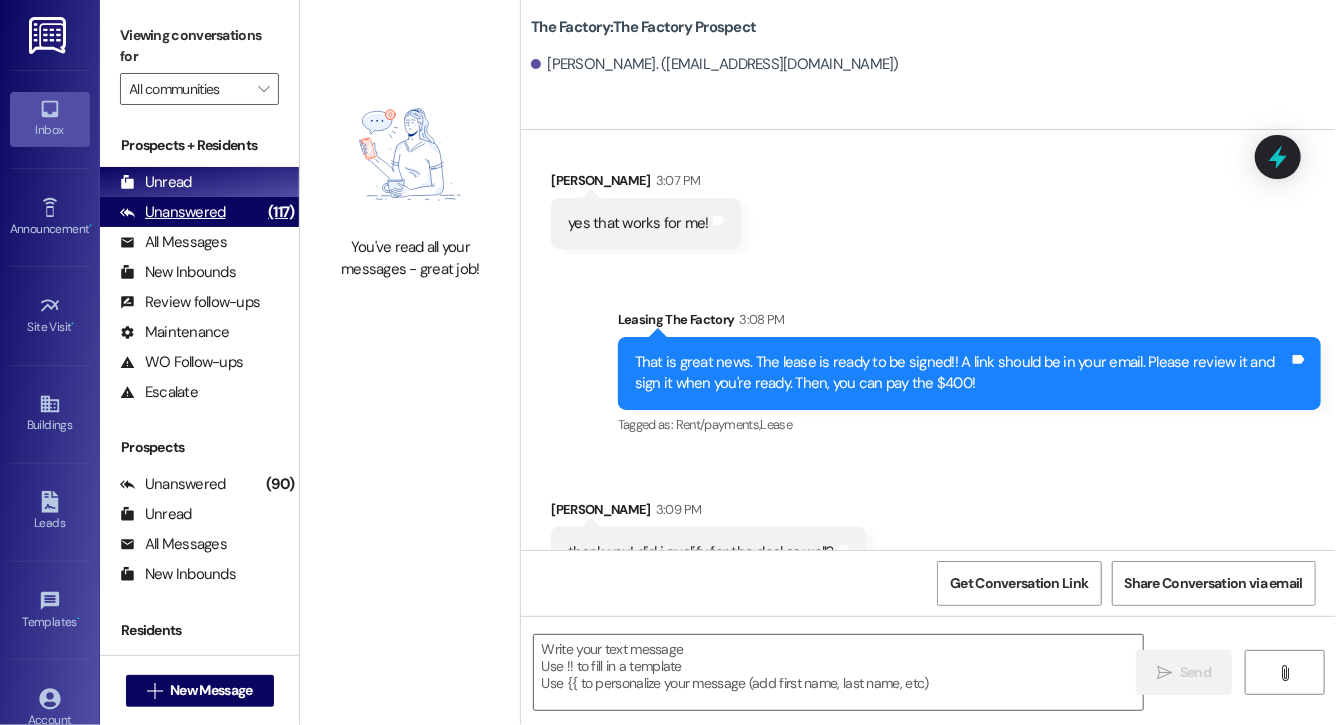click on "Unanswered" at bounding box center (173, 212) 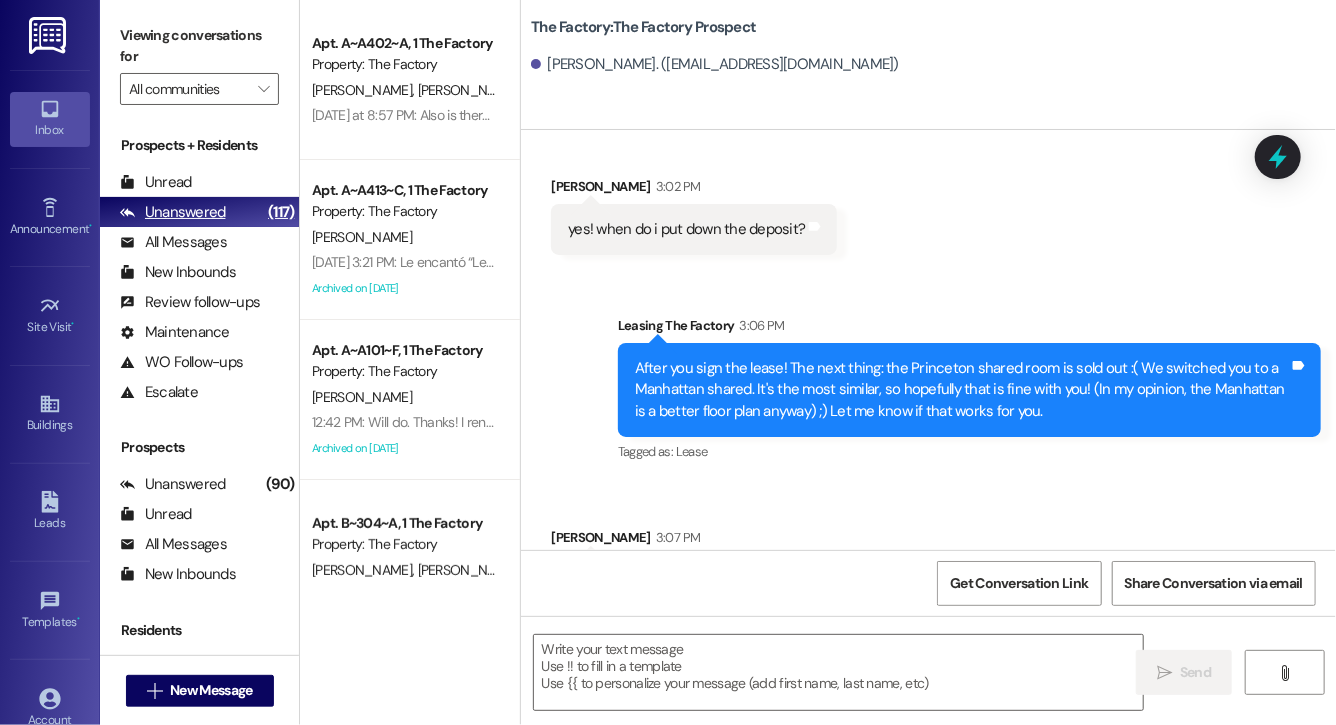 scroll, scrollTop: 2510, scrollLeft: 0, axis: vertical 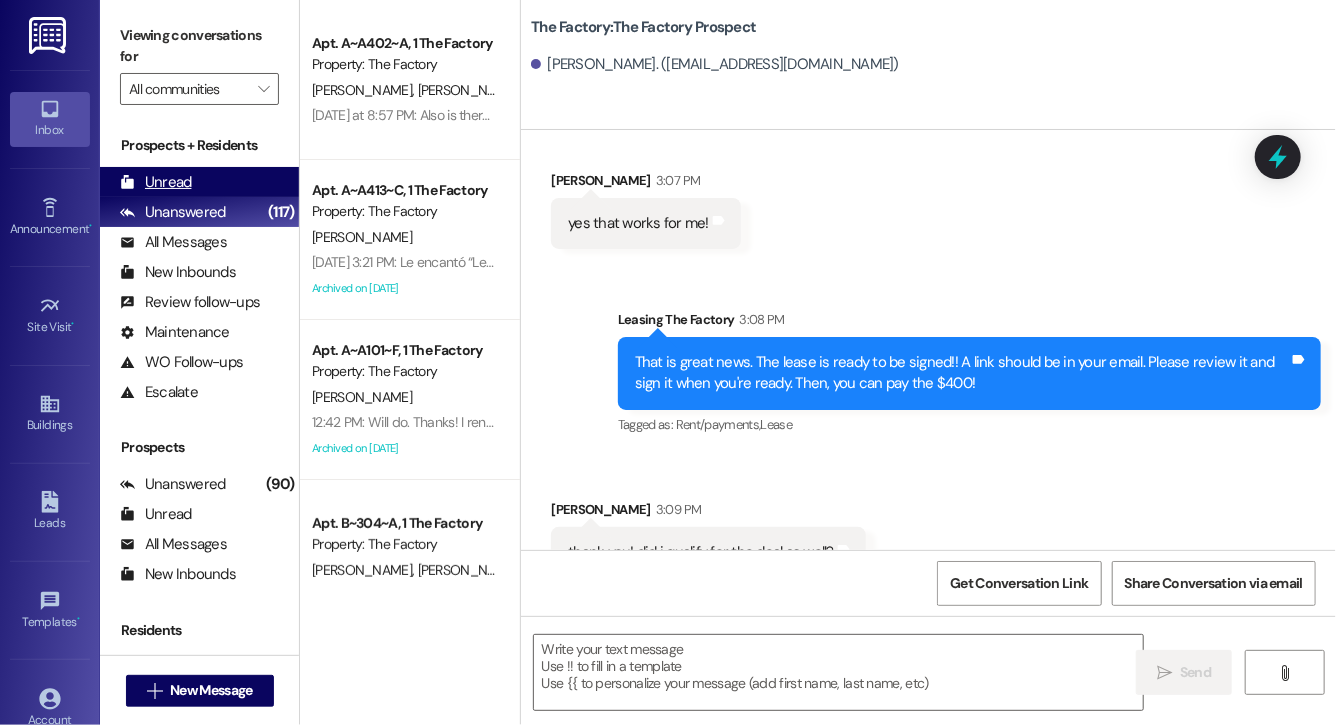 click on "Unread (0)" at bounding box center [199, 182] 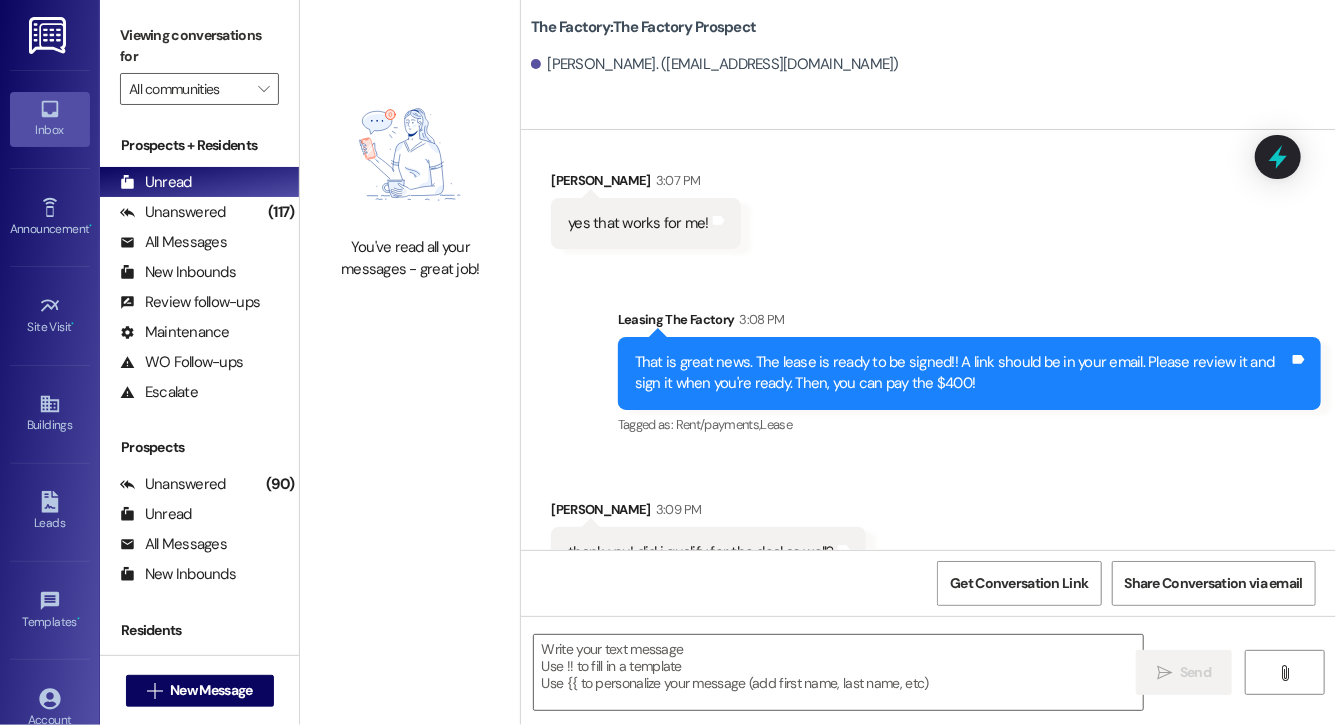 scroll, scrollTop: 2650, scrollLeft: 0, axis: vertical 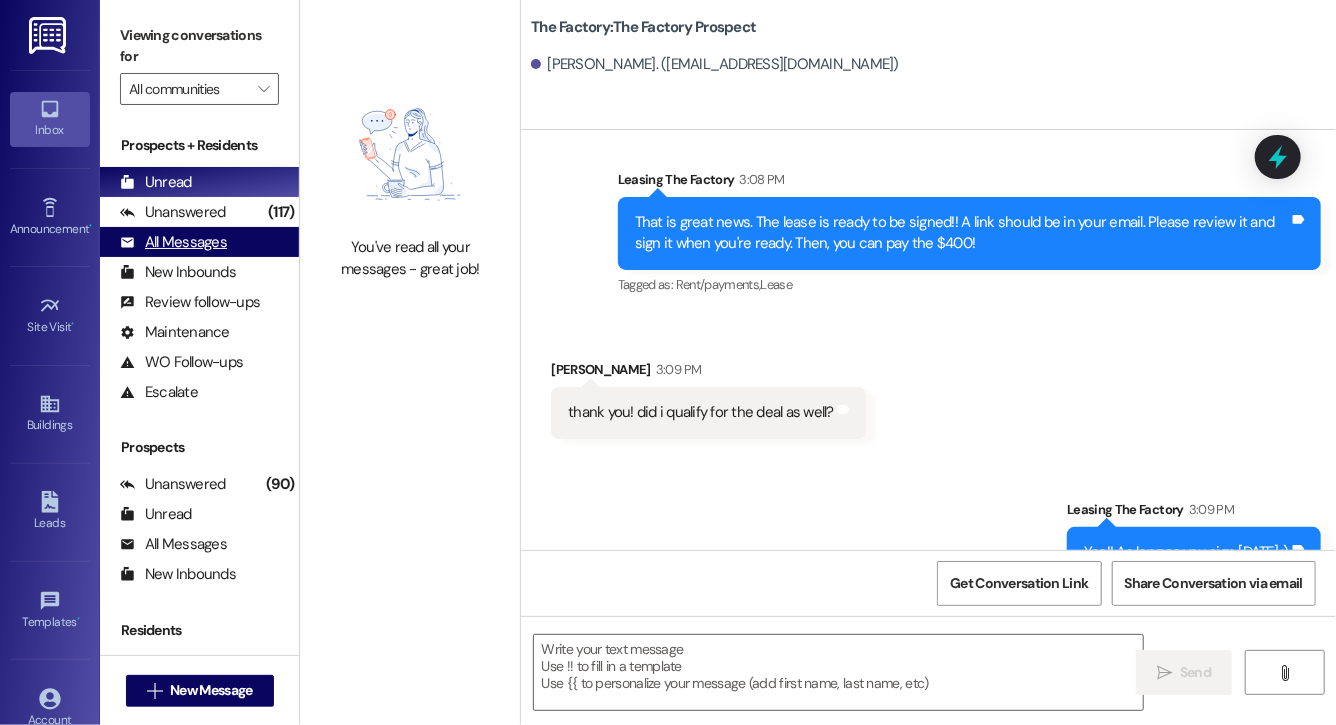 click on "All Messages (undefined)" at bounding box center (199, 242) 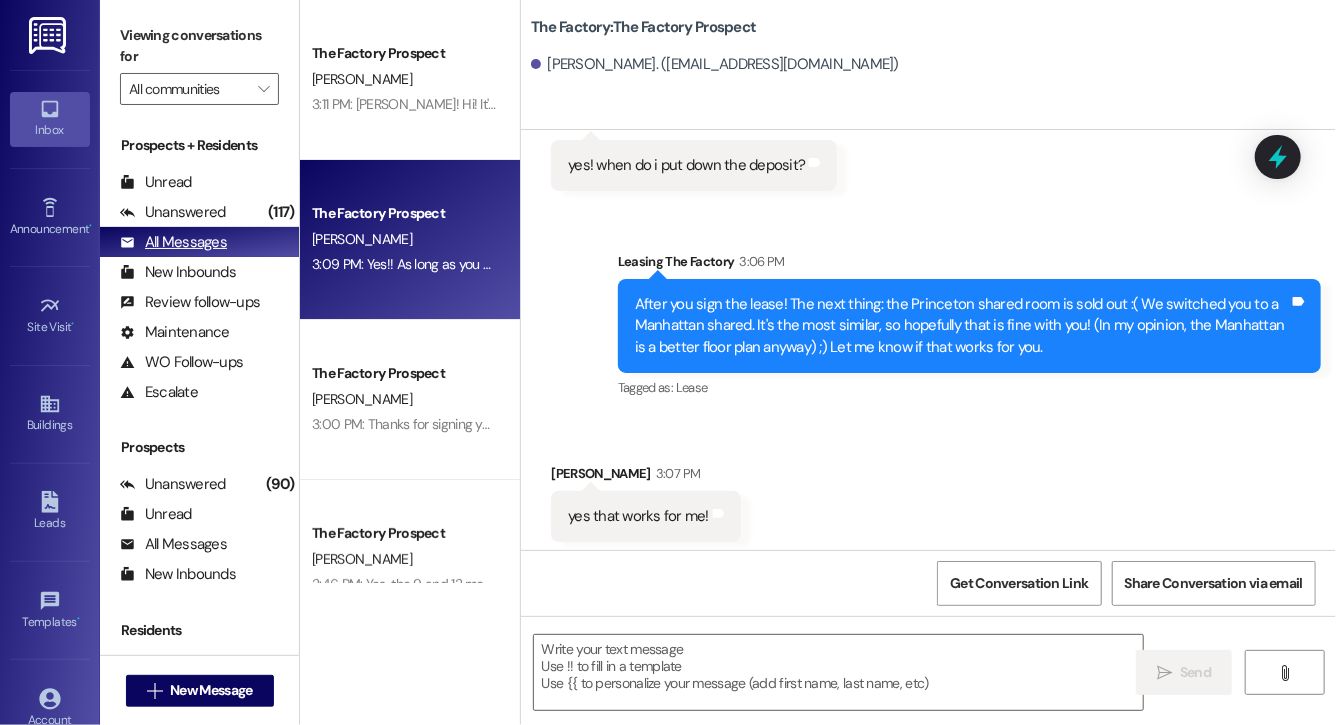 scroll, scrollTop: 2510, scrollLeft: 0, axis: vertical 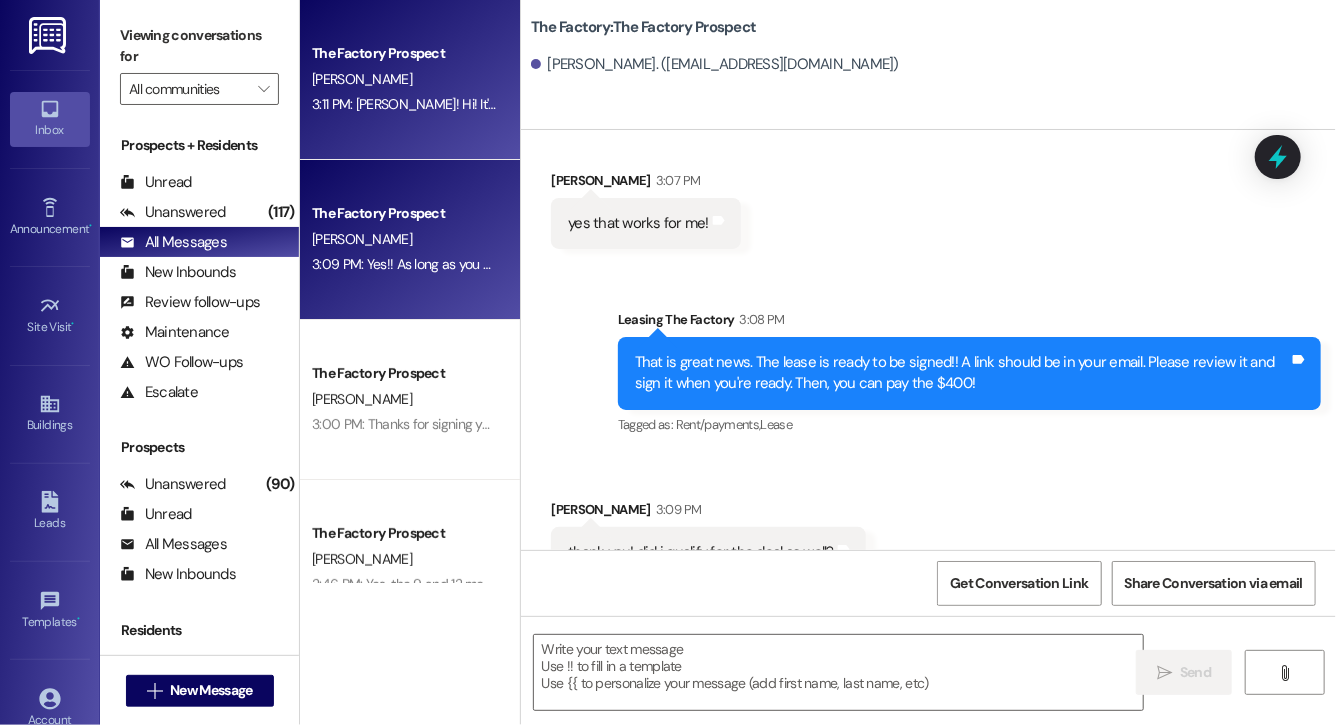 click on "The Factory Prospect P. Hurst 3:11 PM: Phillip! Hi! It's Evie from The Factory. Your lease has been sent out to you for over 24 hours. Please sign it no later than 8 PM tonight! If you can do this now, I will give you an additional $100. Thanks! 3:11 PM: Phillip! Hi! It's Evie from The Factory. Your lease has been sent out to you for over 24 hours. Please sign it no later than 8 PM tonight! If you can do this now, I will give you an additional $100. Thanks!" at bounding box center (410, 80) 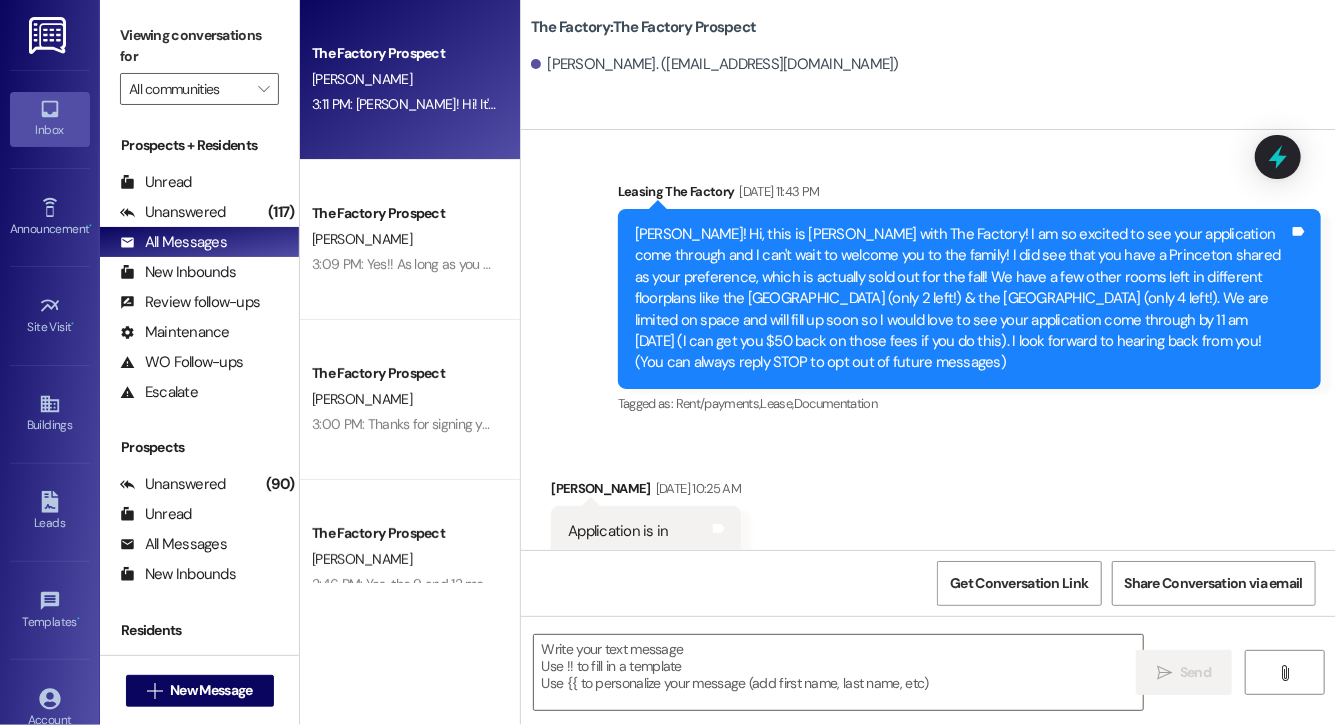 scroll, scrollTop: 480, scrollLeft: 0, axis: vertical 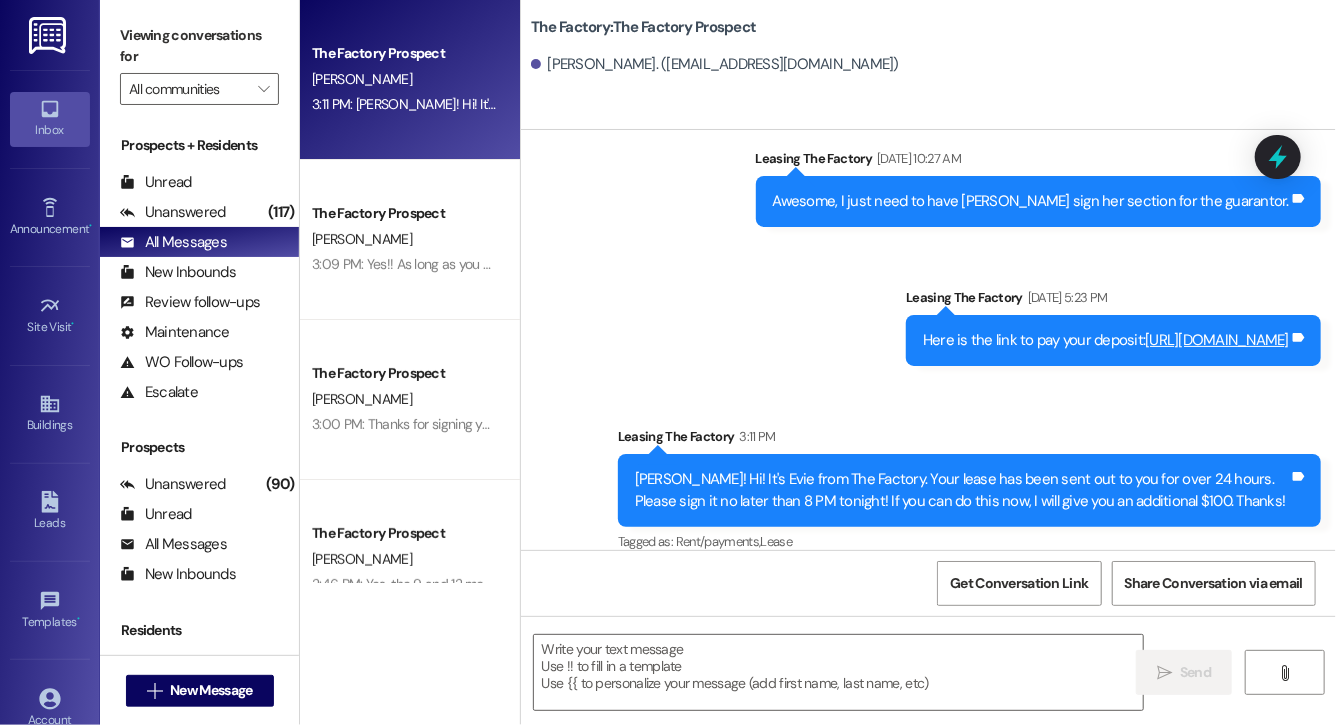 click on "Phillip! Hi! It's Evie from The Factory. Your lease has been sent out to you for over 24 hours. Please sign it no later than 8 PM tonight! If you can do this now, I will give you an additional $100. Thanks! Tags and notes" at bounding box center [969, 490] 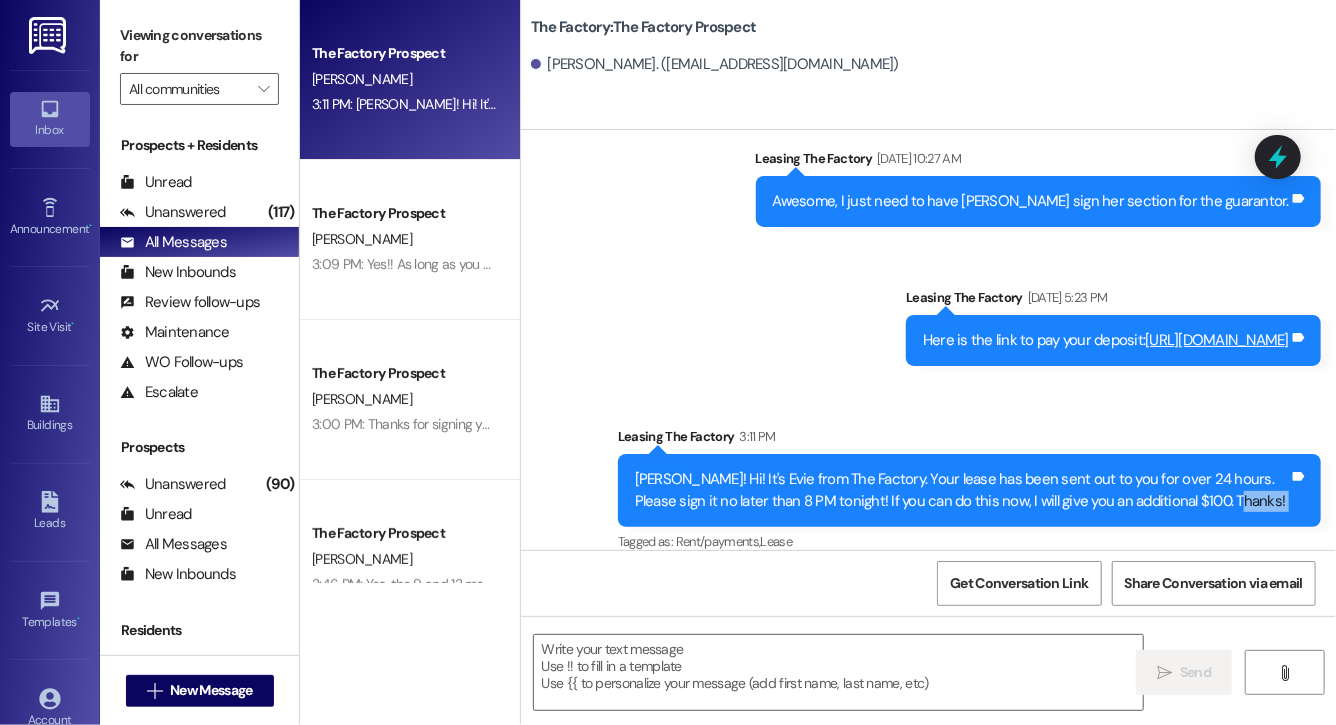 click on "Phillip! Hi! It's Evie from The Factory. Your lease has been sent out to you for over 24 hours. Please sign it no later than 8 PM tonight! If you can do this now, I will give you an additional $100. Thanks! Tags and notes" at bounding box center [969, 490] 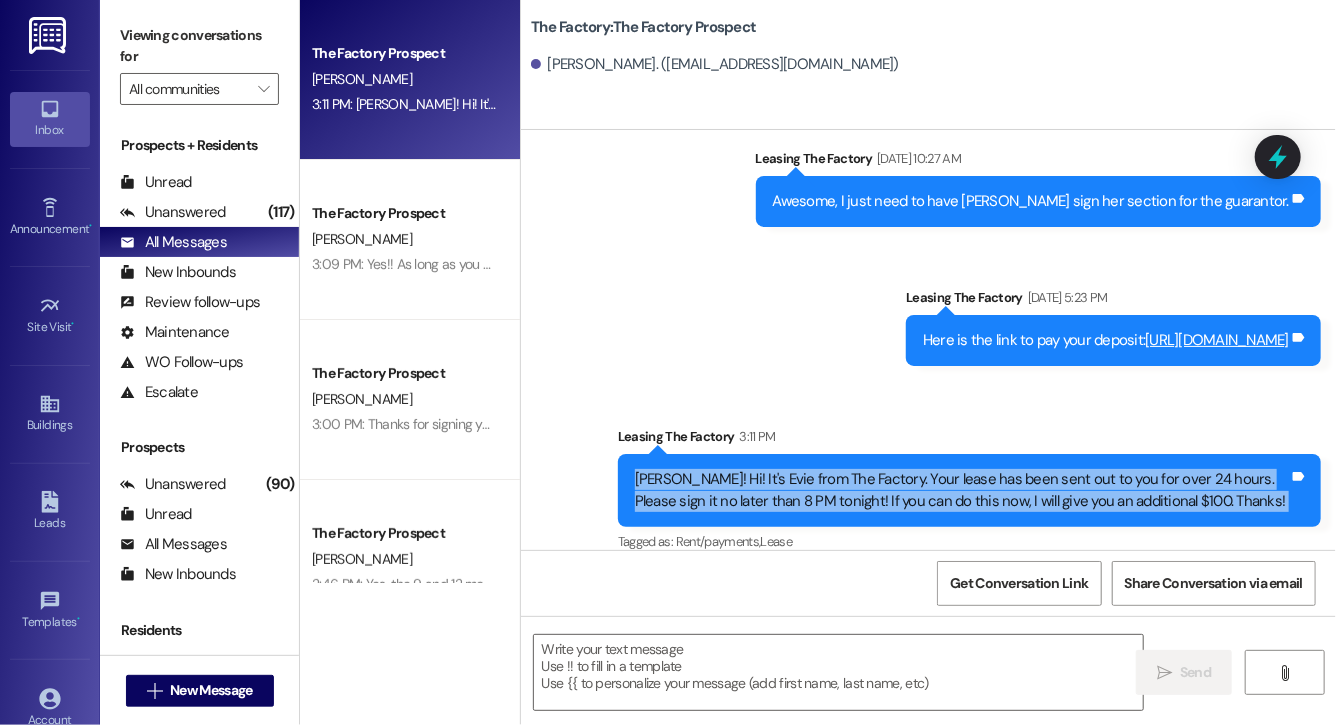 click on "Phillip! Hi! It's Evie from The Factory. Your lease has been sent out to you for over 24 hours. Please sign it no later than 8 PM tonight! If you can do this now, I will give you an additional $100. Thanks! Tags and notes" at bounding box center [969, 490] 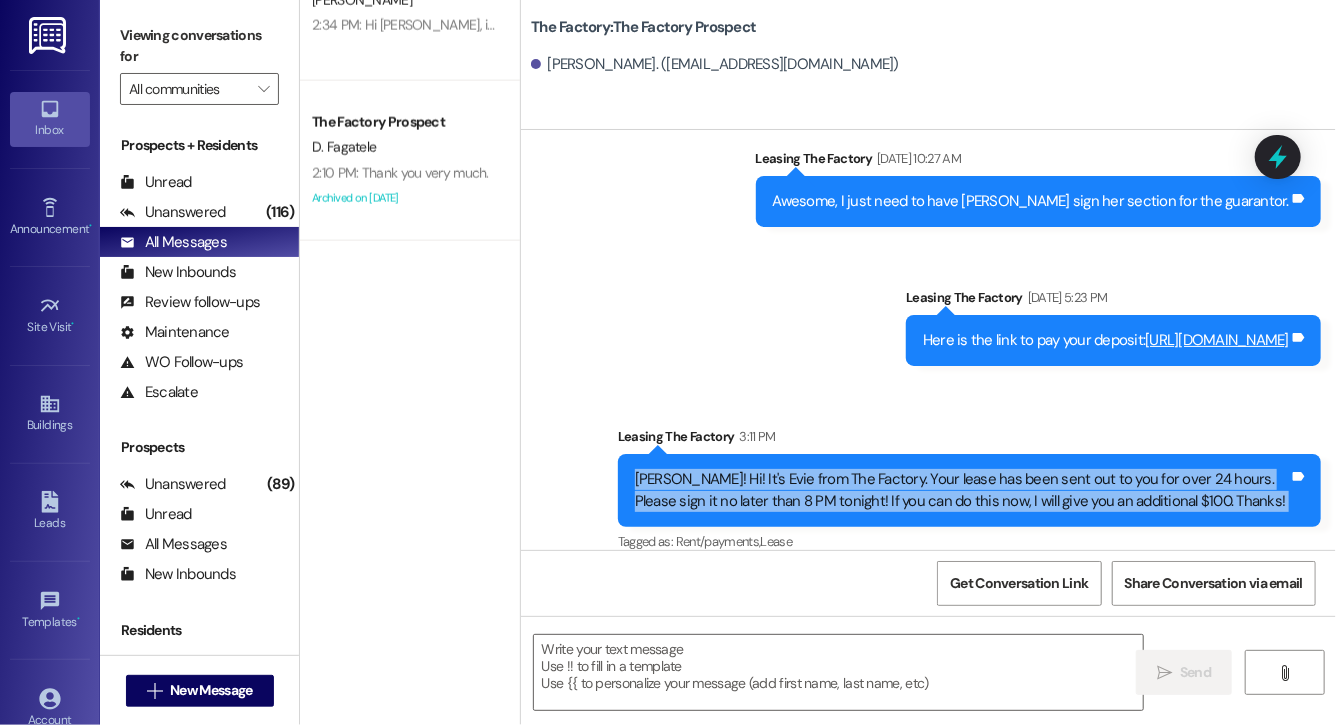 scroll, scrollTop: 1549, scrollLeft: 0, axis: vertical 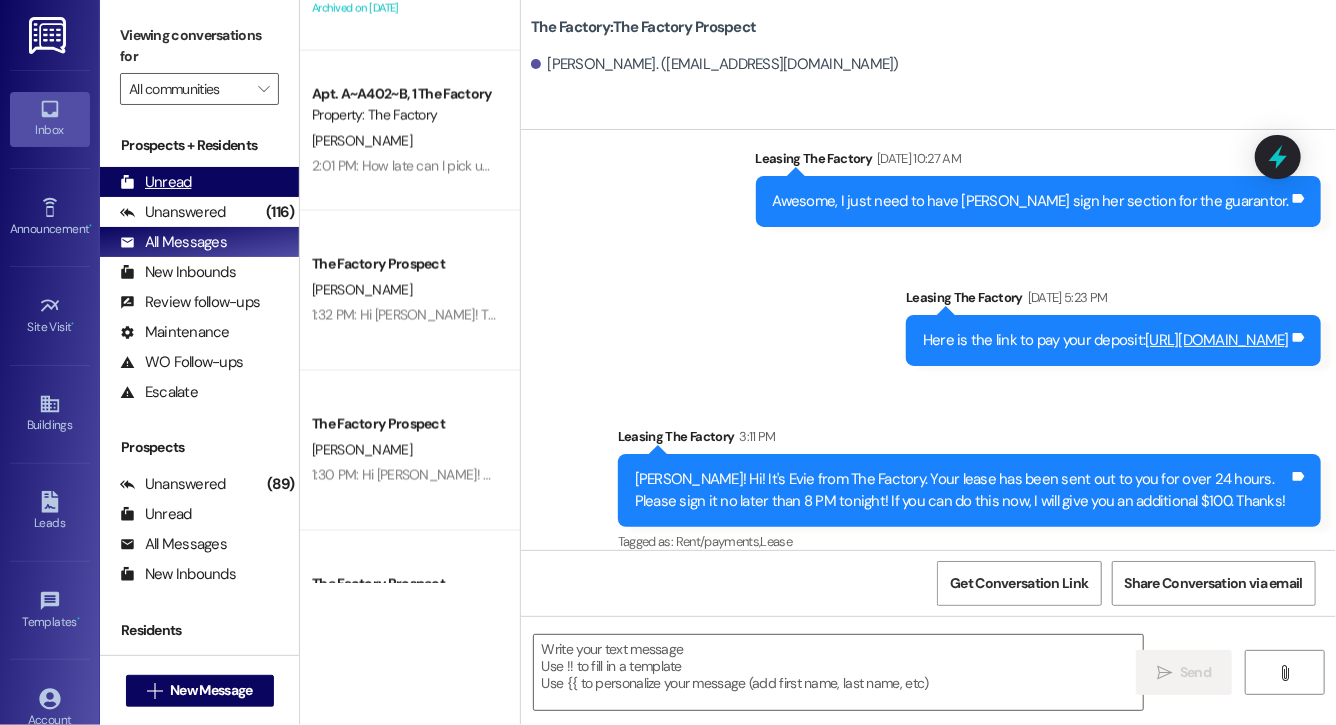 click on "Unread (0)" at bounding box center (199, 182) 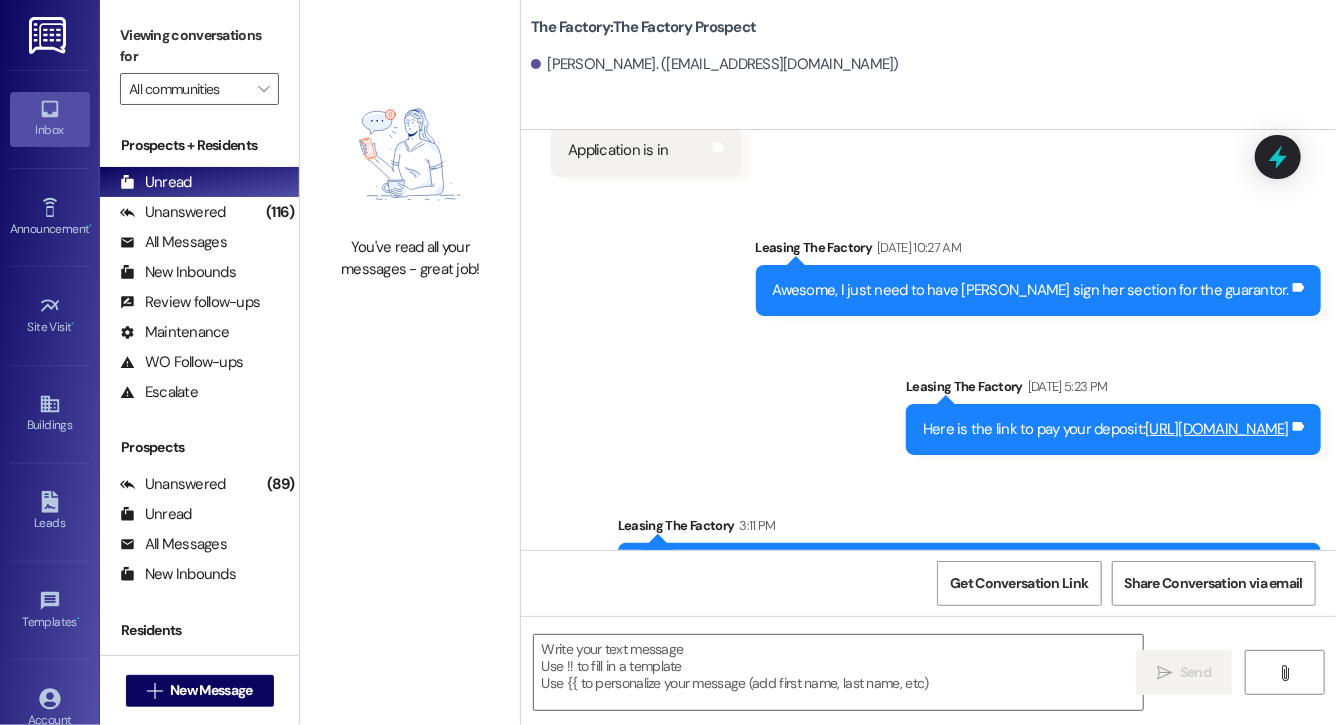 scroll, scrollTop: 480, scrollLeft: 0, axis: vertical 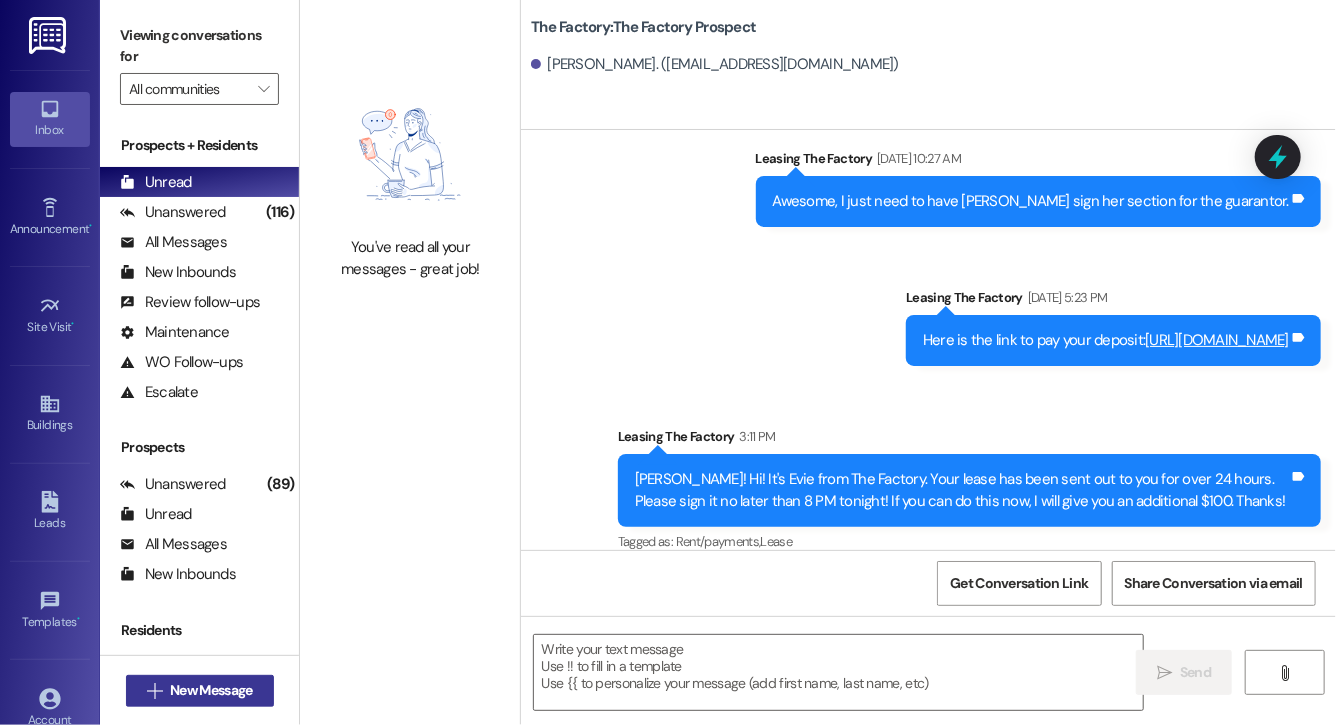 click on "New Message" at bounding box center [211, 690] 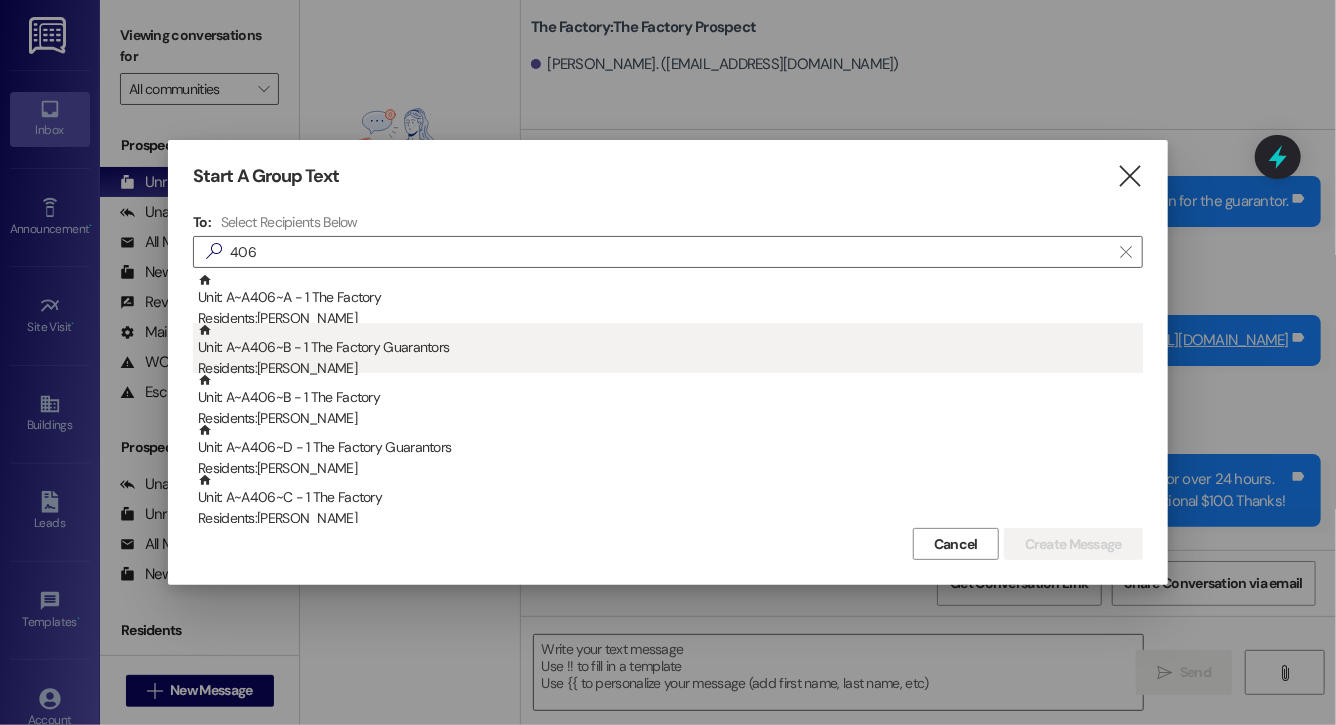 click on "Residents:  Lindsey McCloy" at bounding box center [670, 368] 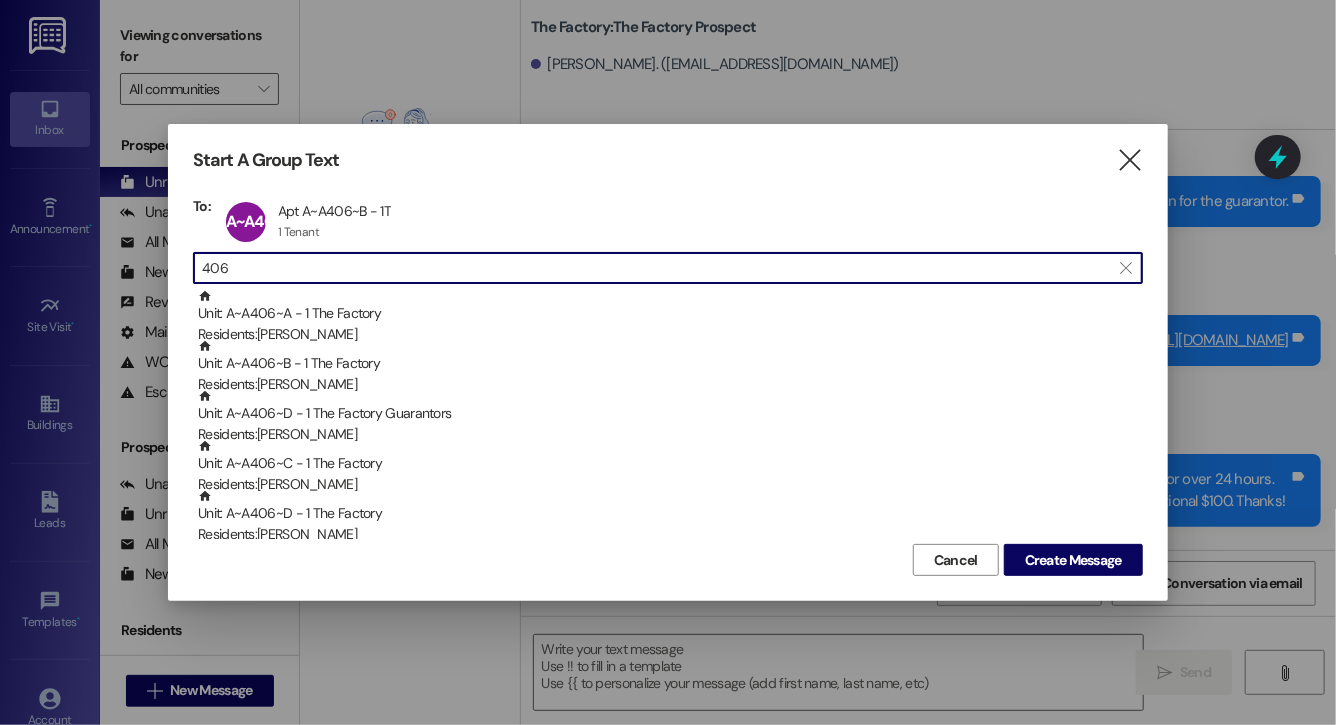 click on "406" at bounding box center (656, 268) 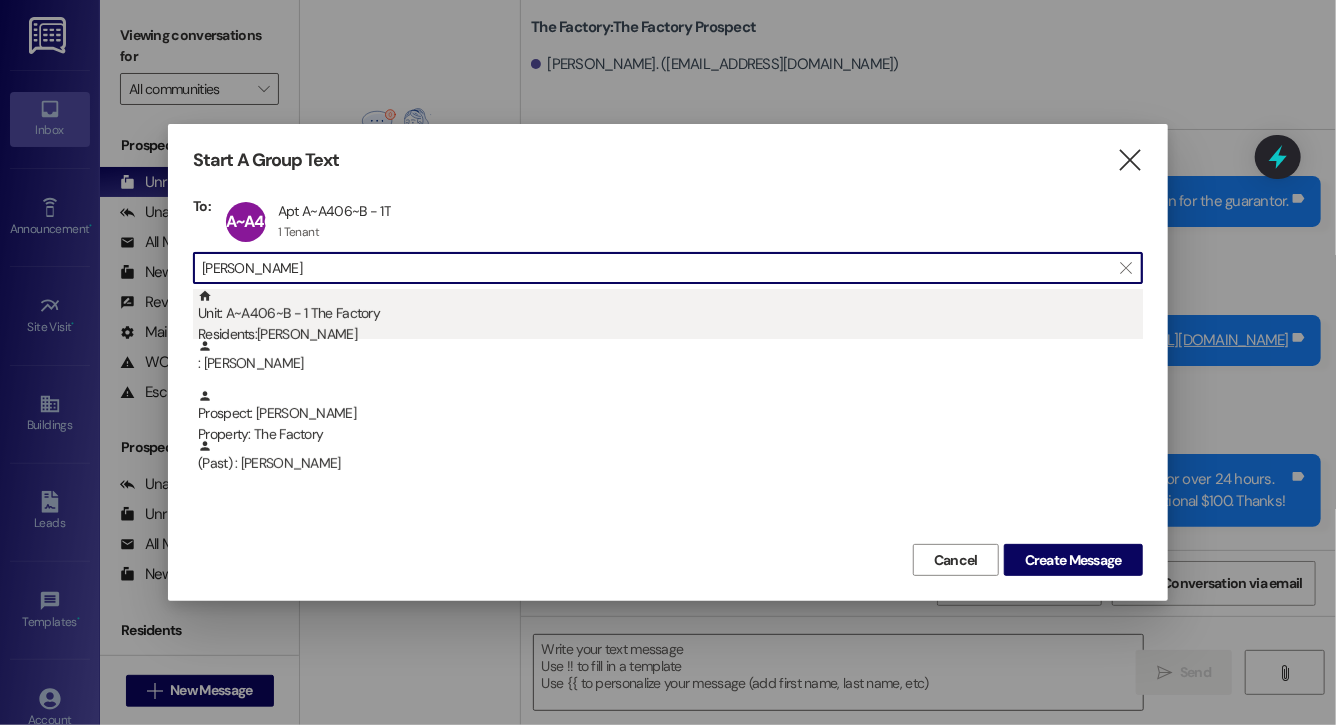 type on "WYATT" 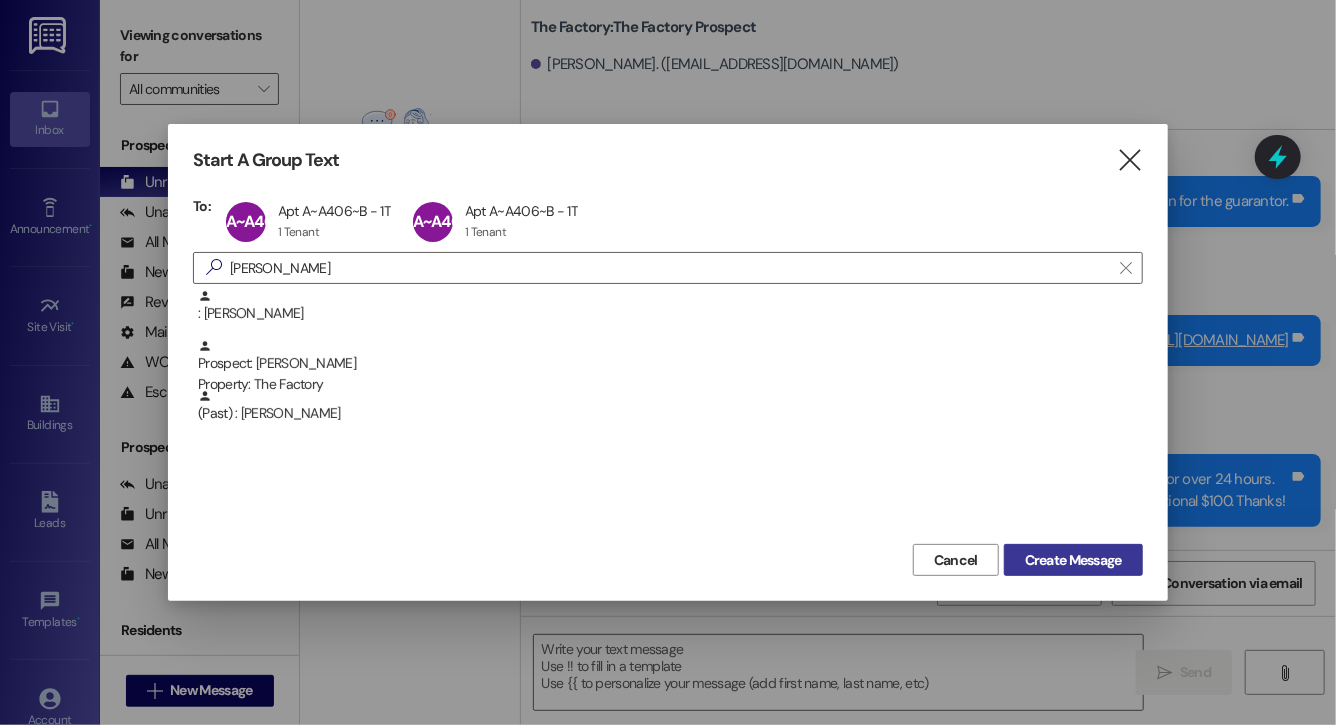click on "Create Message" at bounding box center (1073, 560) 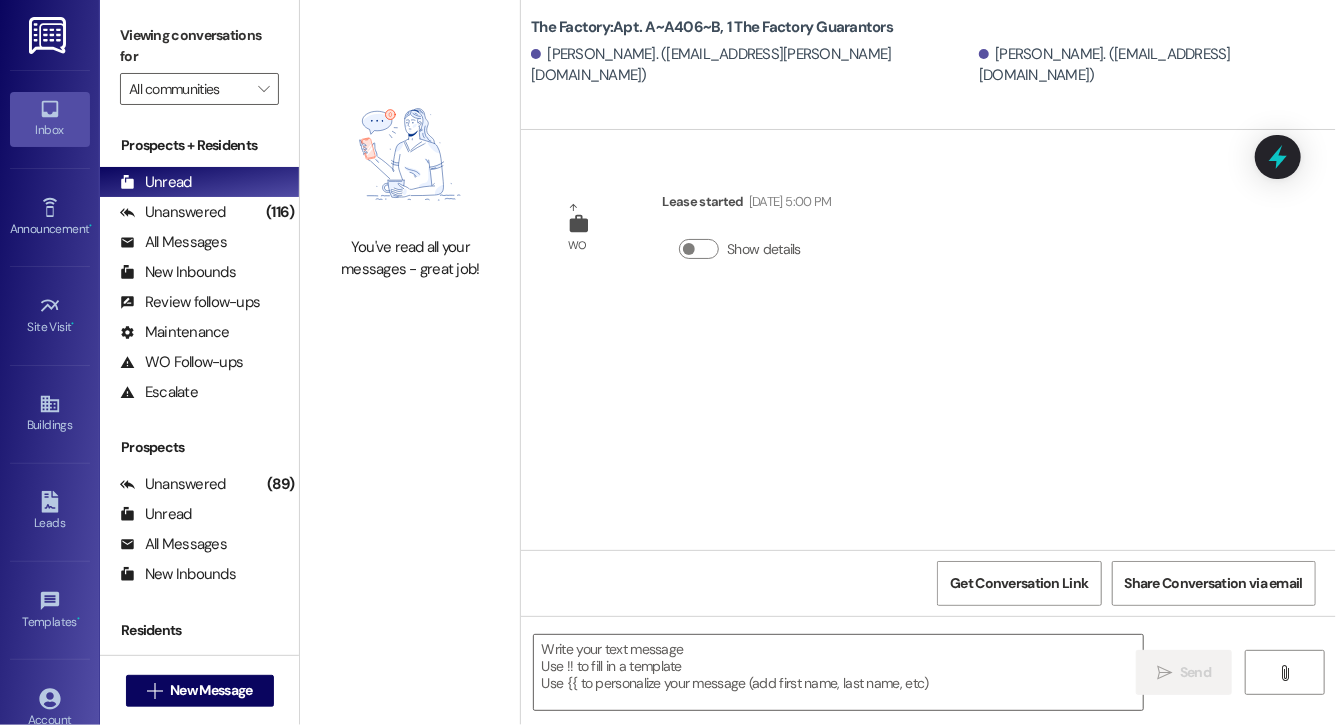 scroll, scrollTop: 0, scrollLeft: 0, axis: both 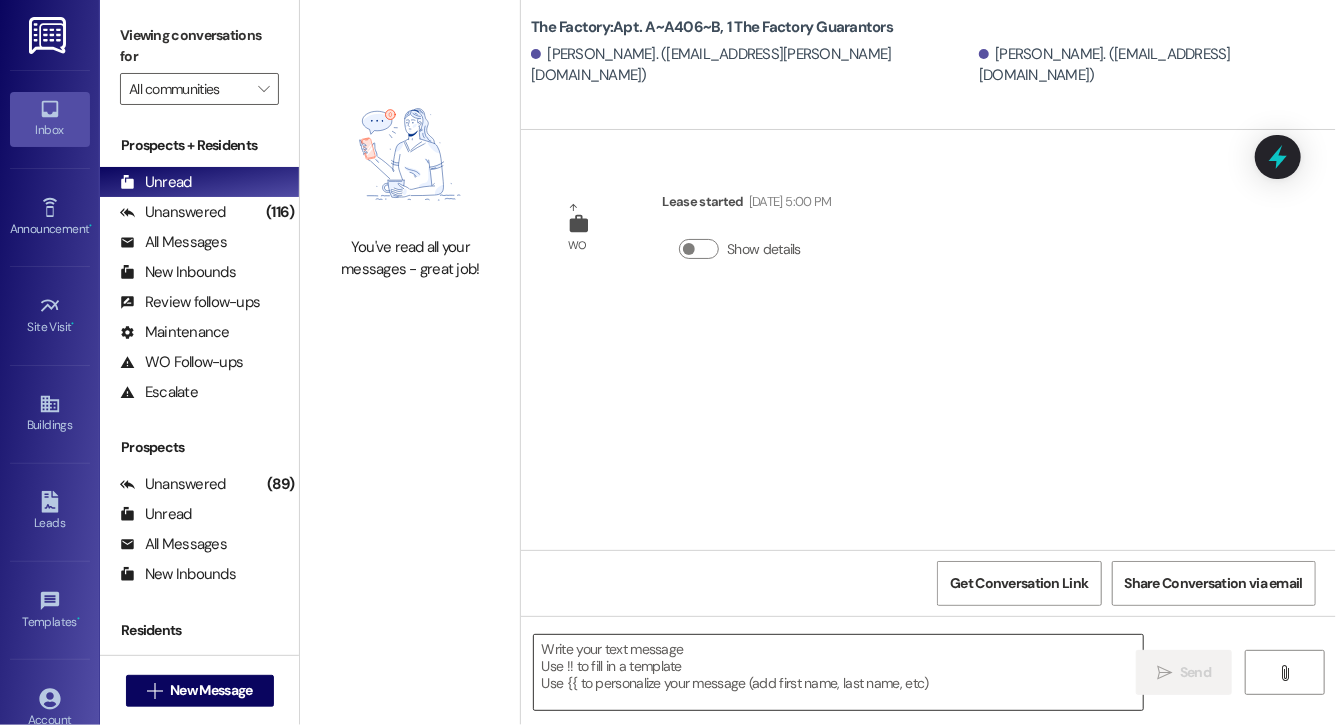 click at bounding box center (838, 672) 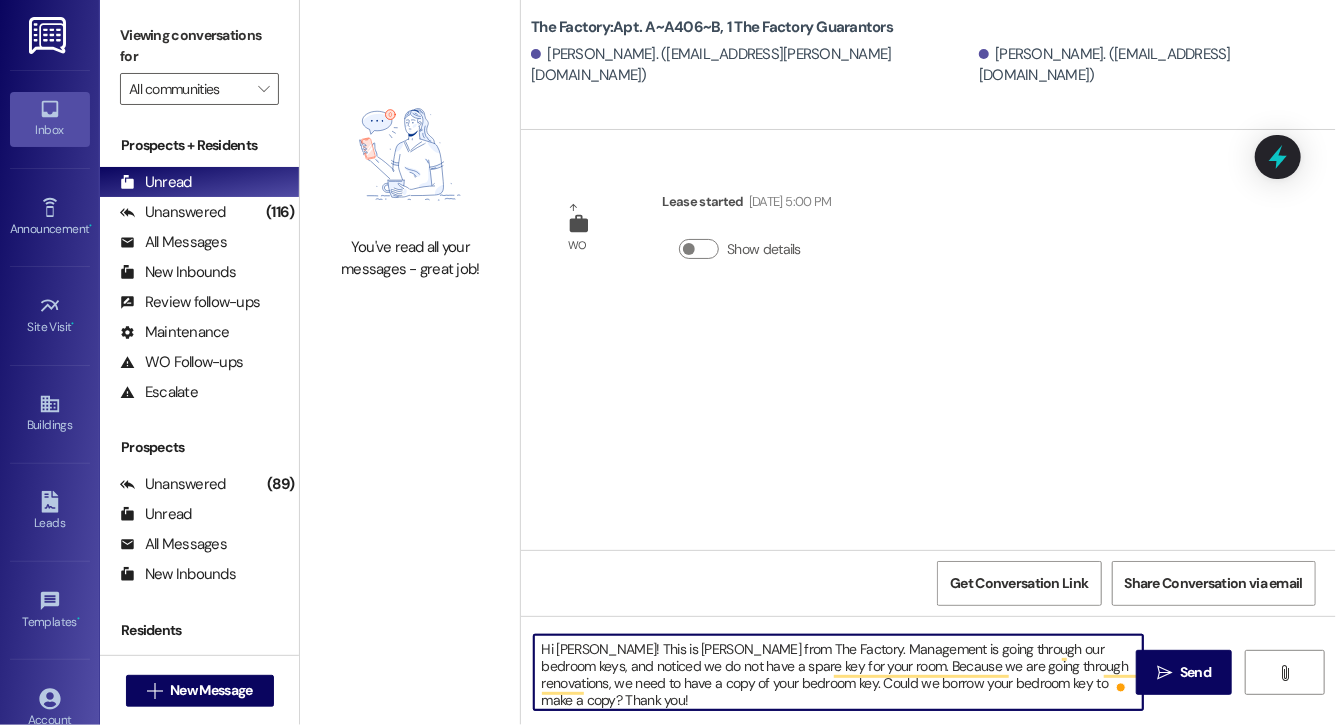 drag, startPoint x: 728, startPoint y: 647, endPoint x: 846, endPoint y: 724, distance: 140.90068 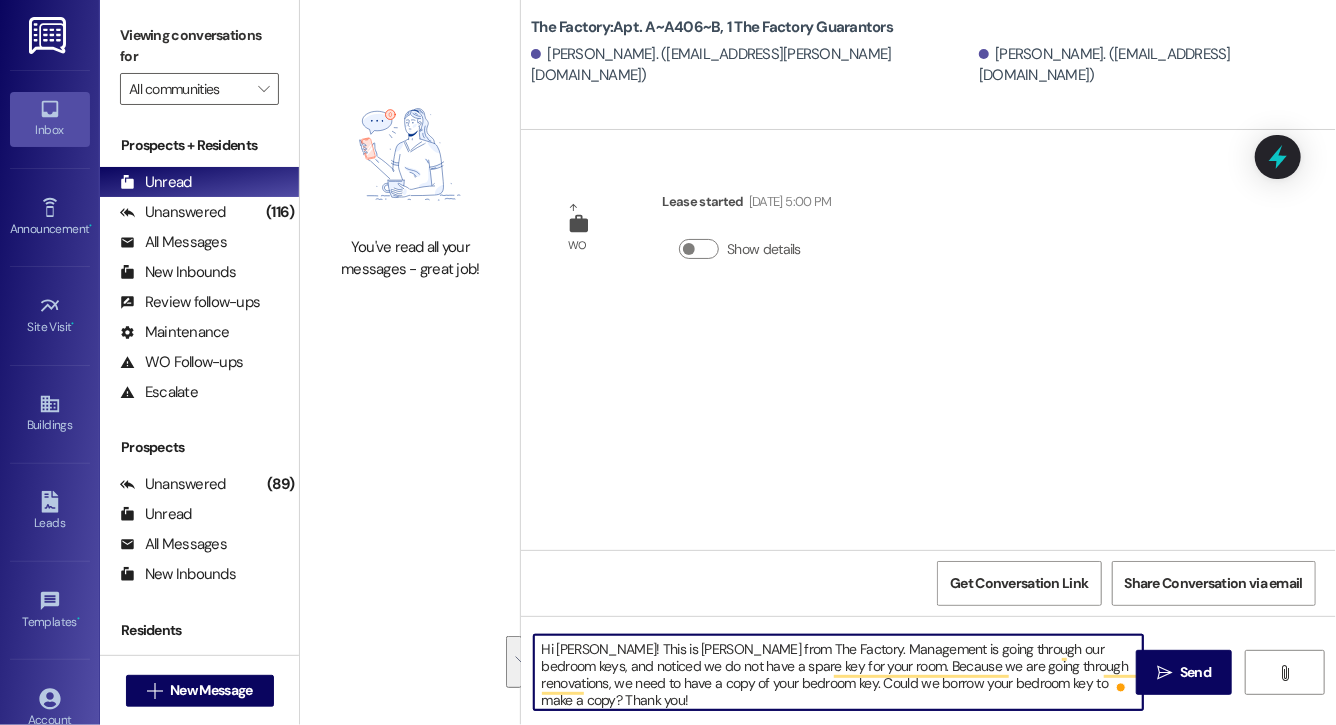 click on "Hi Wyatt! This is Evelyn from The Factory. Management is going through our bedroom keys, and noticed we do not have a spare key for your room. Because we are going through renovations, we need to have a copy of your bedroom key. Could we borrow your bedroom key to make a copy? Thank you!" at bounding box center (838, 672) 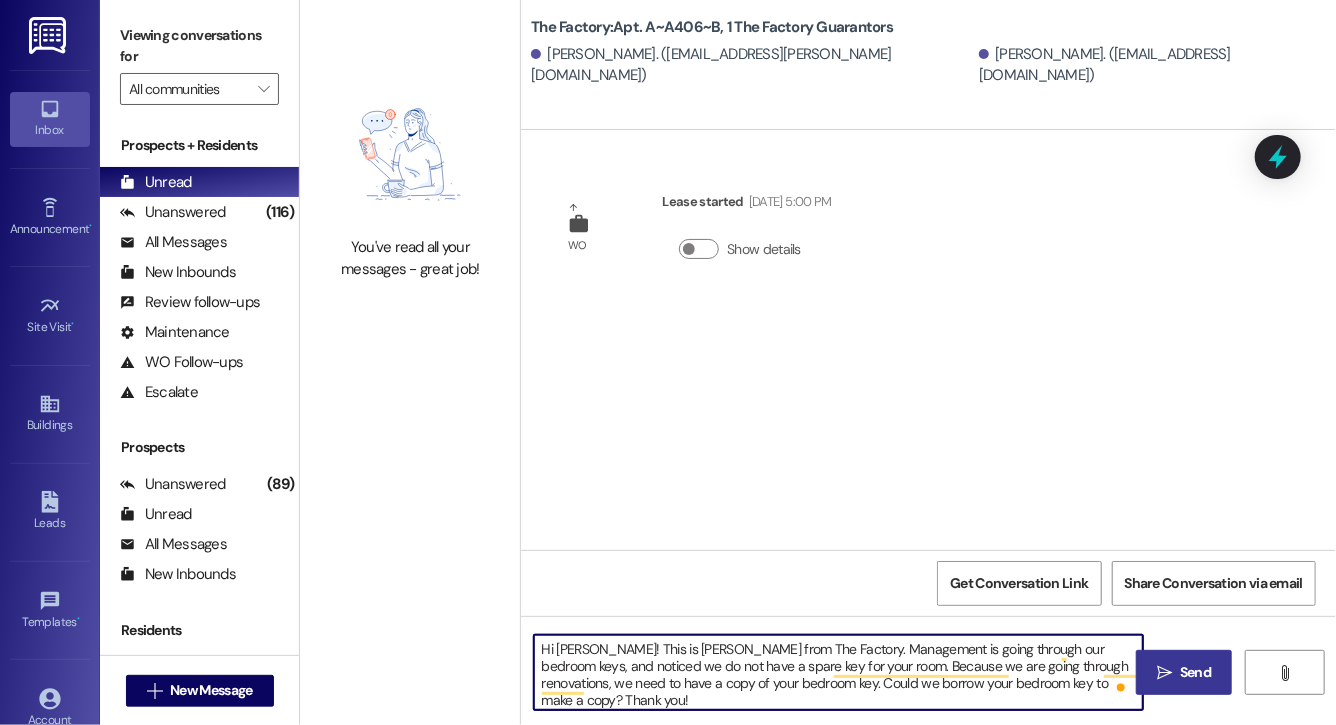 type on "Hi Wyatt! This is Evelyn from The Factory. Management is going through our bedroom keys, and noticed we do not have a spare key for your room. Because we are going through renovations, we need to have a copy of your bedroom key. Could we borrow your bedroom key to make a copy? Thank you!" 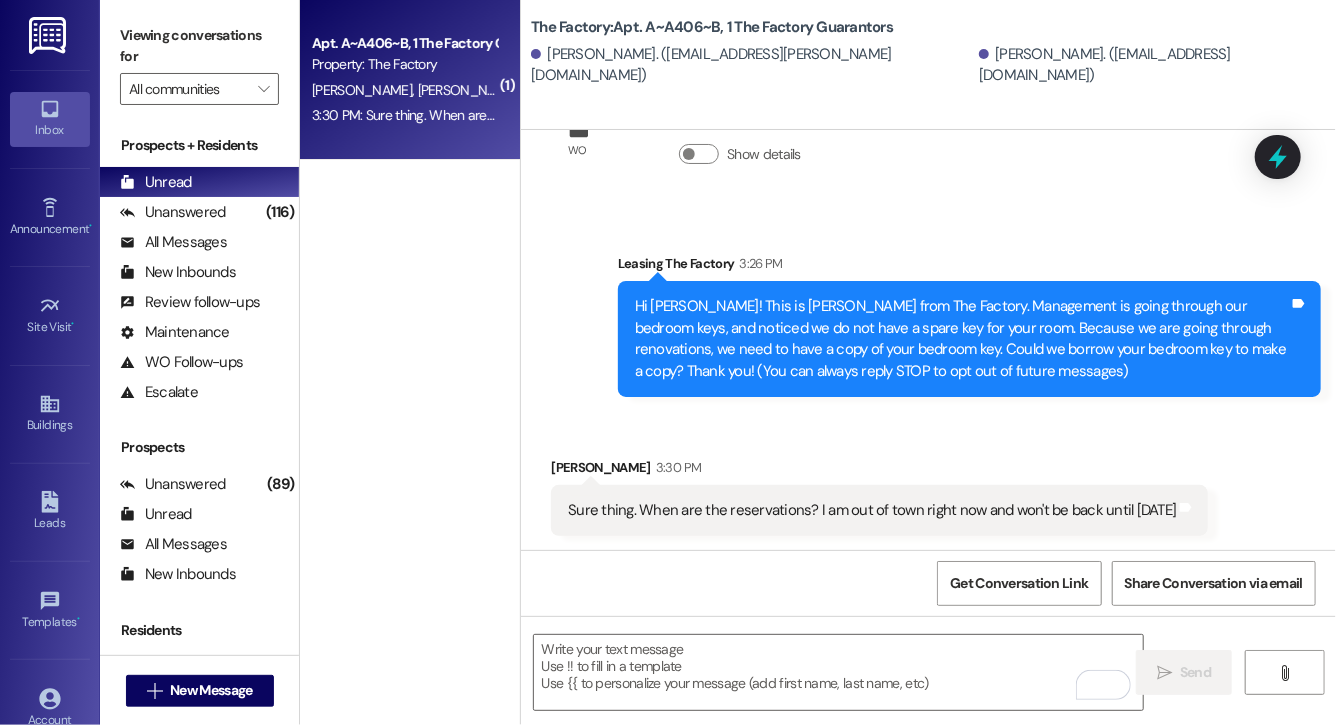 scroll, scrollTop: 96, scrollLeft: 0, axis: vertical 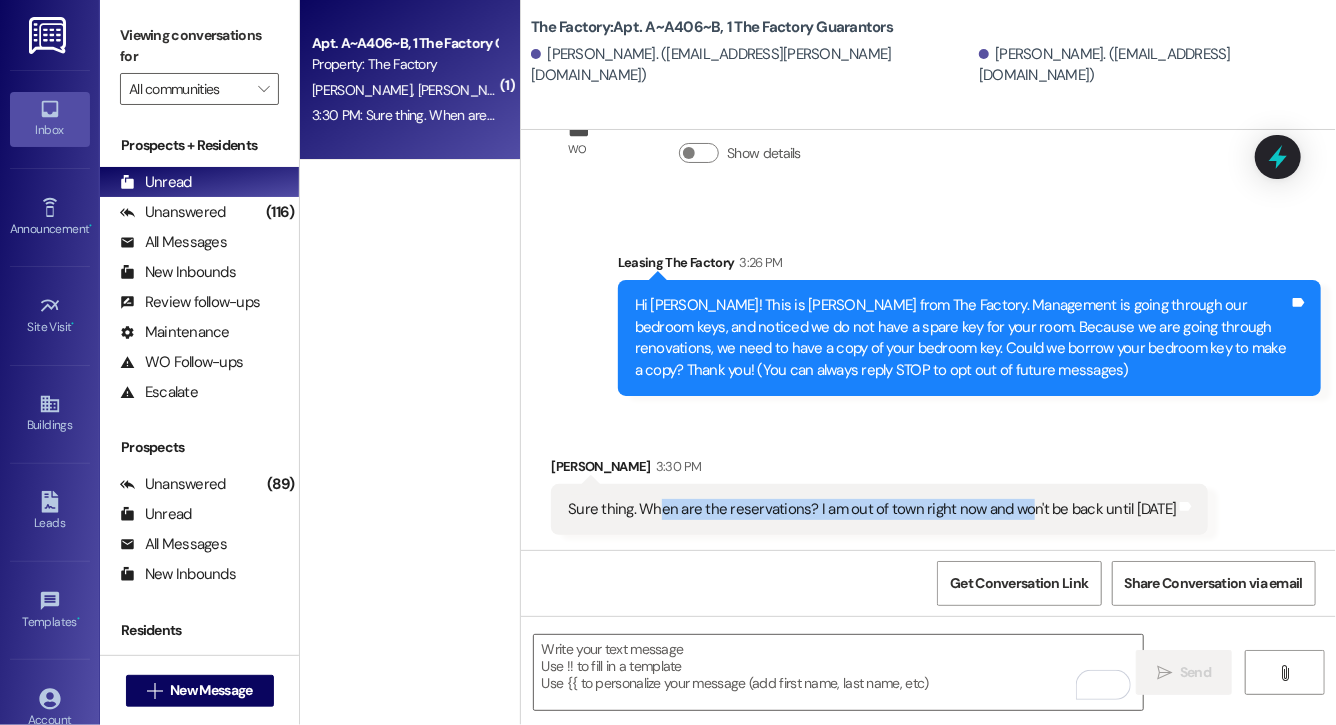 drag, startPoint x: 658, startPoint y: 505, endPoint x: 1023, endPoint y: 511, distance: 365.04932 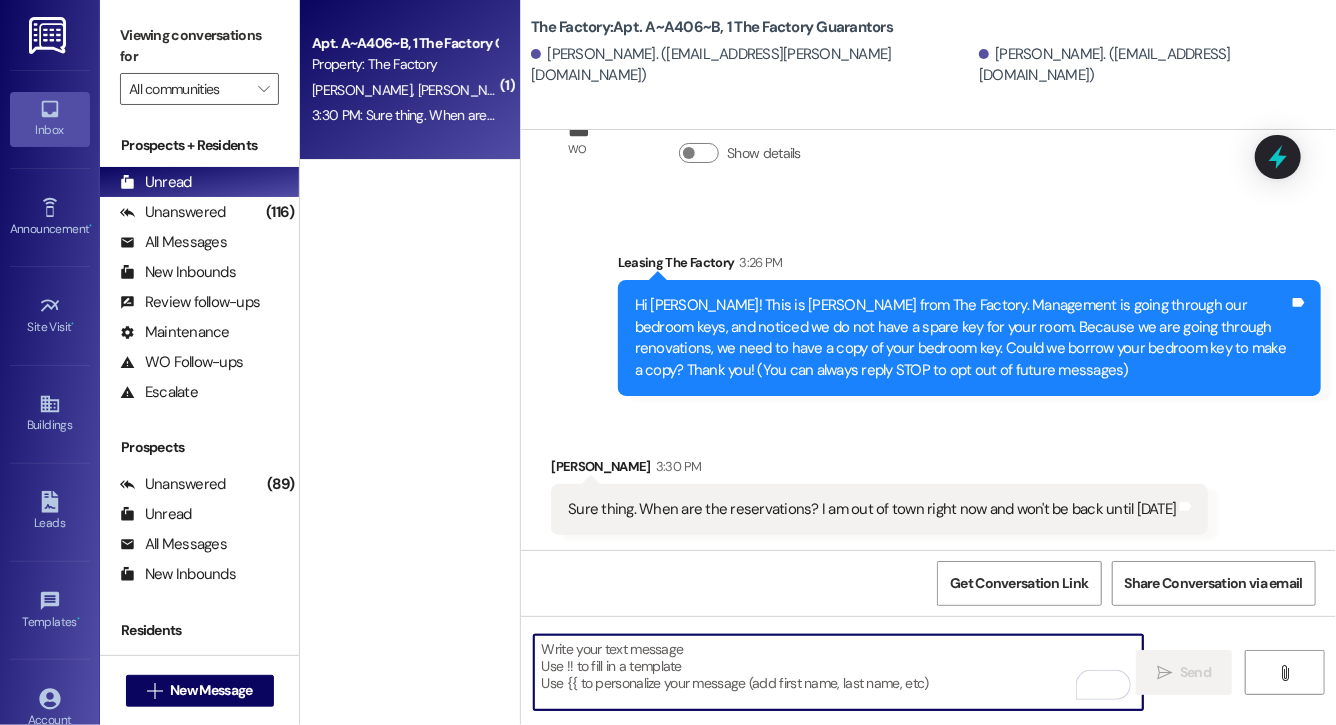 click at bounding box center (838, 672) 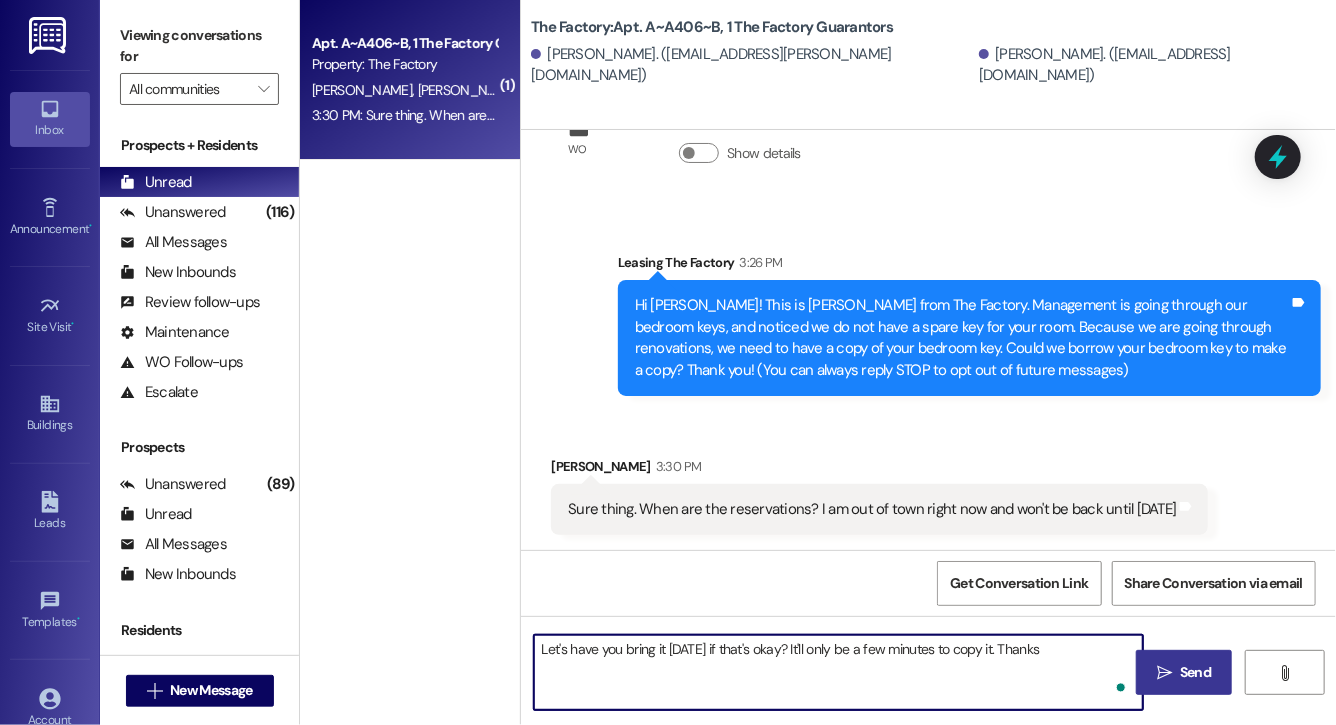type on "Let's have you bring it [DATE] if that's okay? It'll only be a few minutes to copy it. Thanks!" 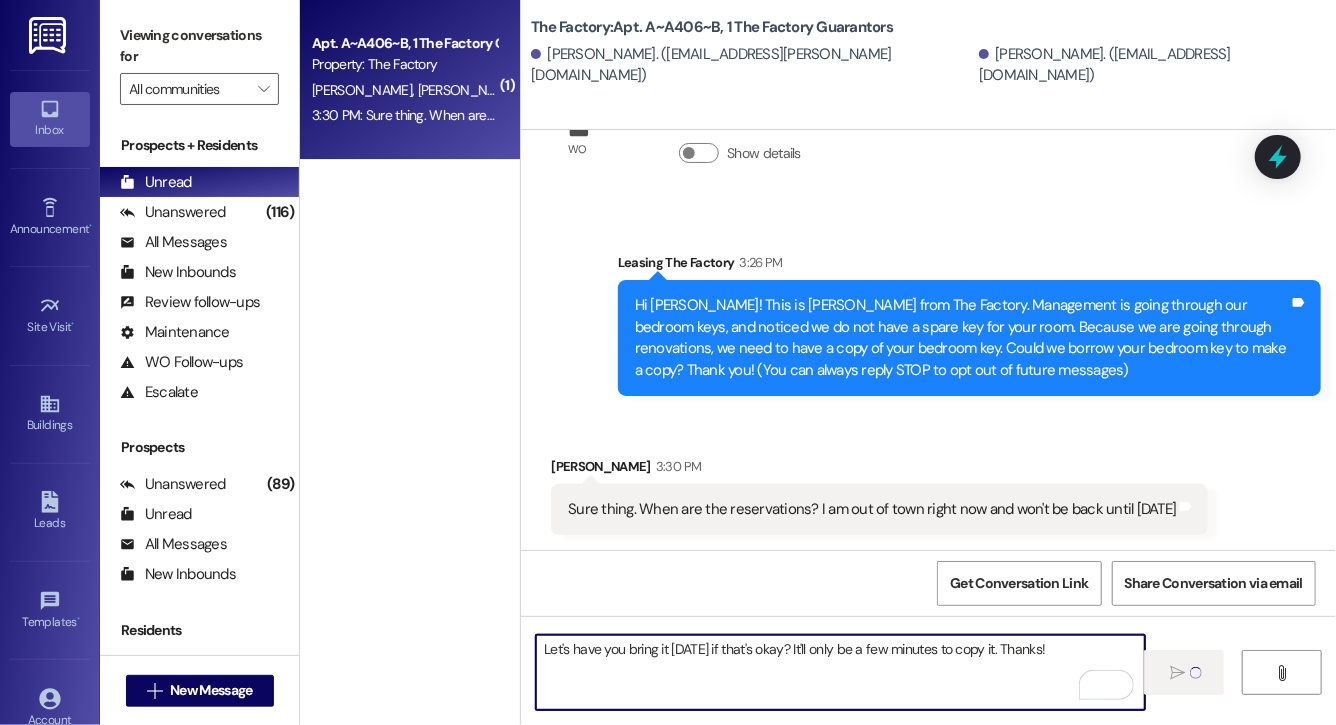type 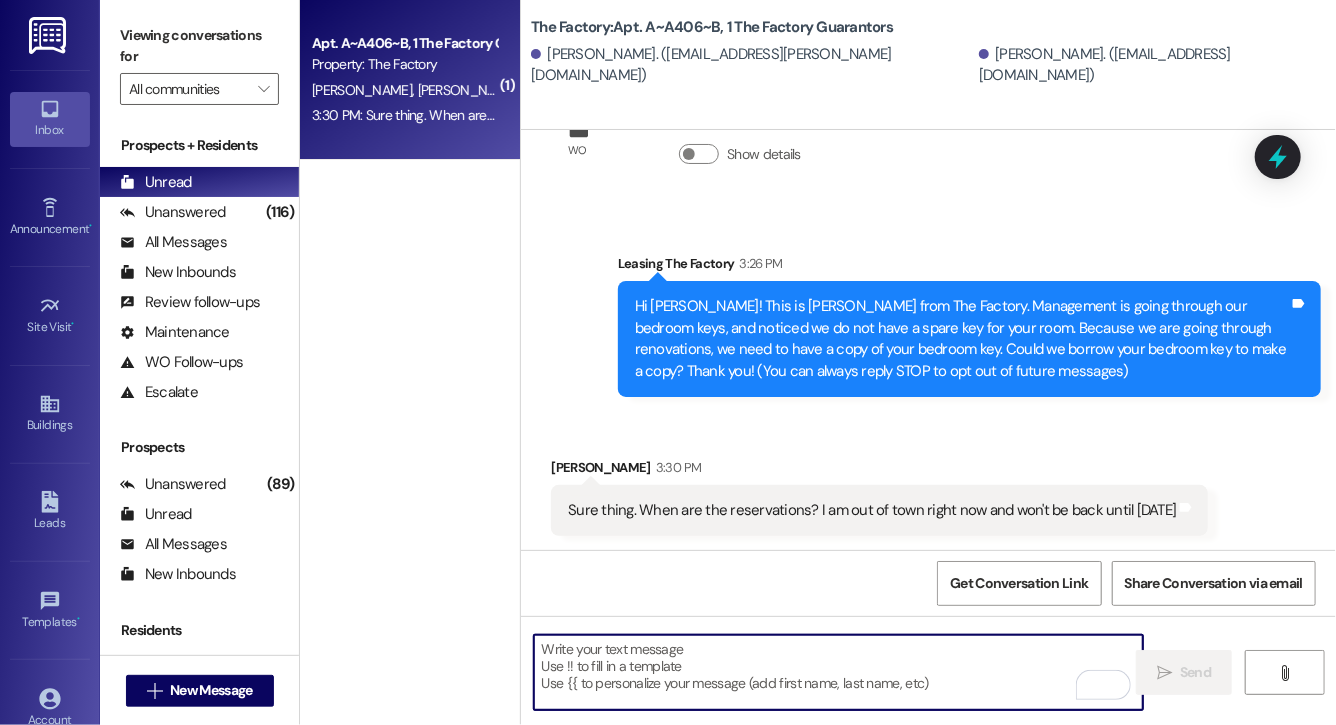 scroll, scrollTop: 236, scrollLeft: 0, axis: vertical 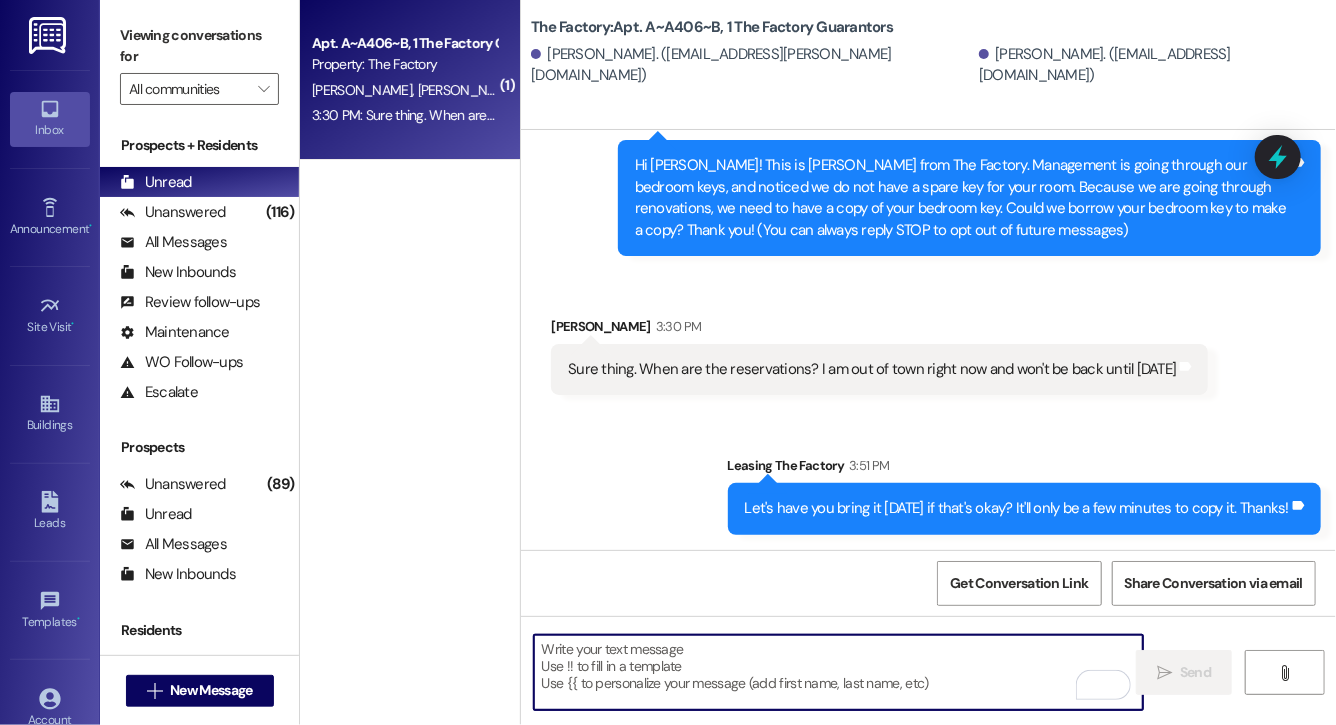 click on " New Message" at bounding box center (200, 691) 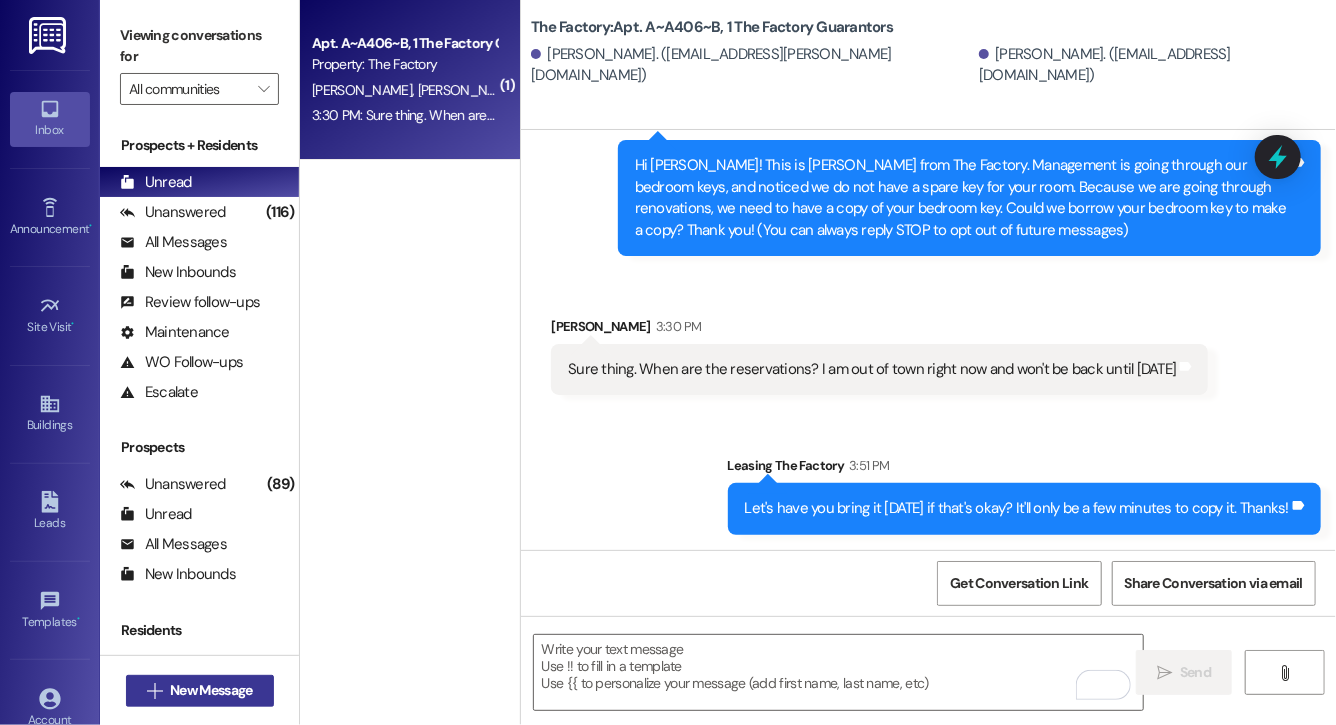 click on "New Message" at bounding box center (211, 690) 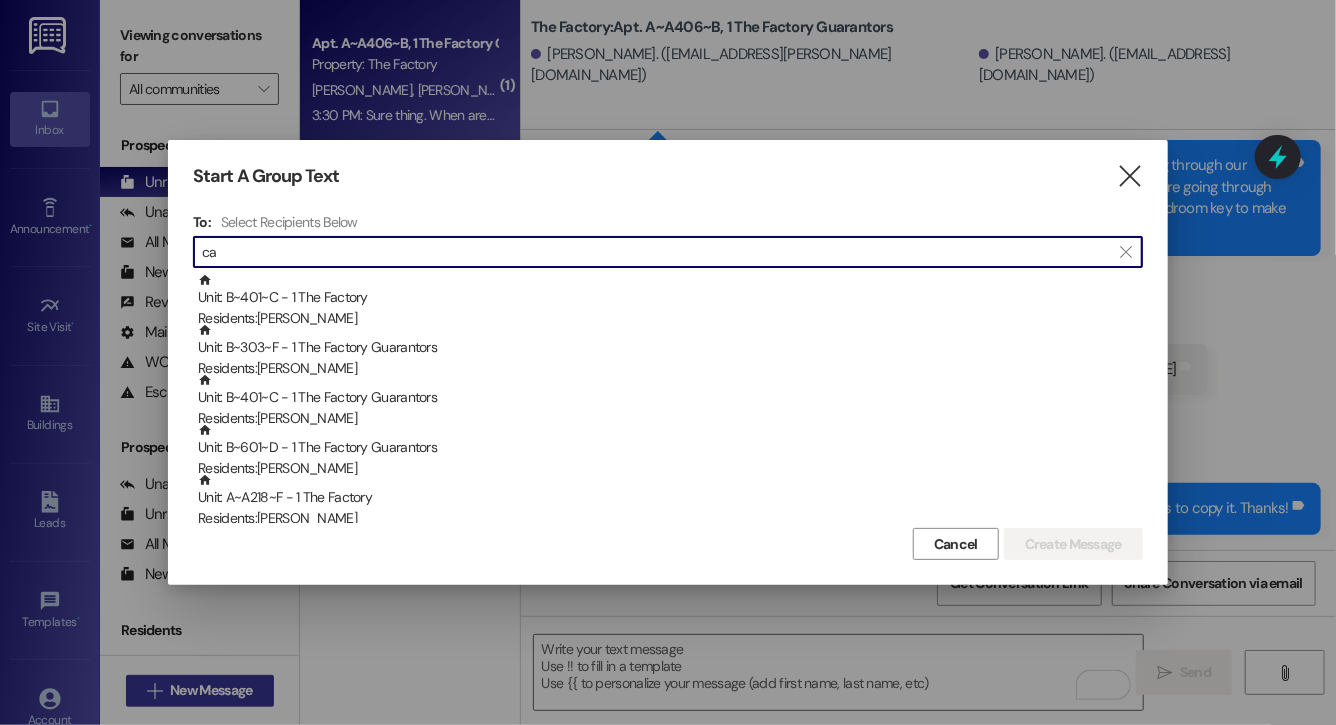 type on "c" 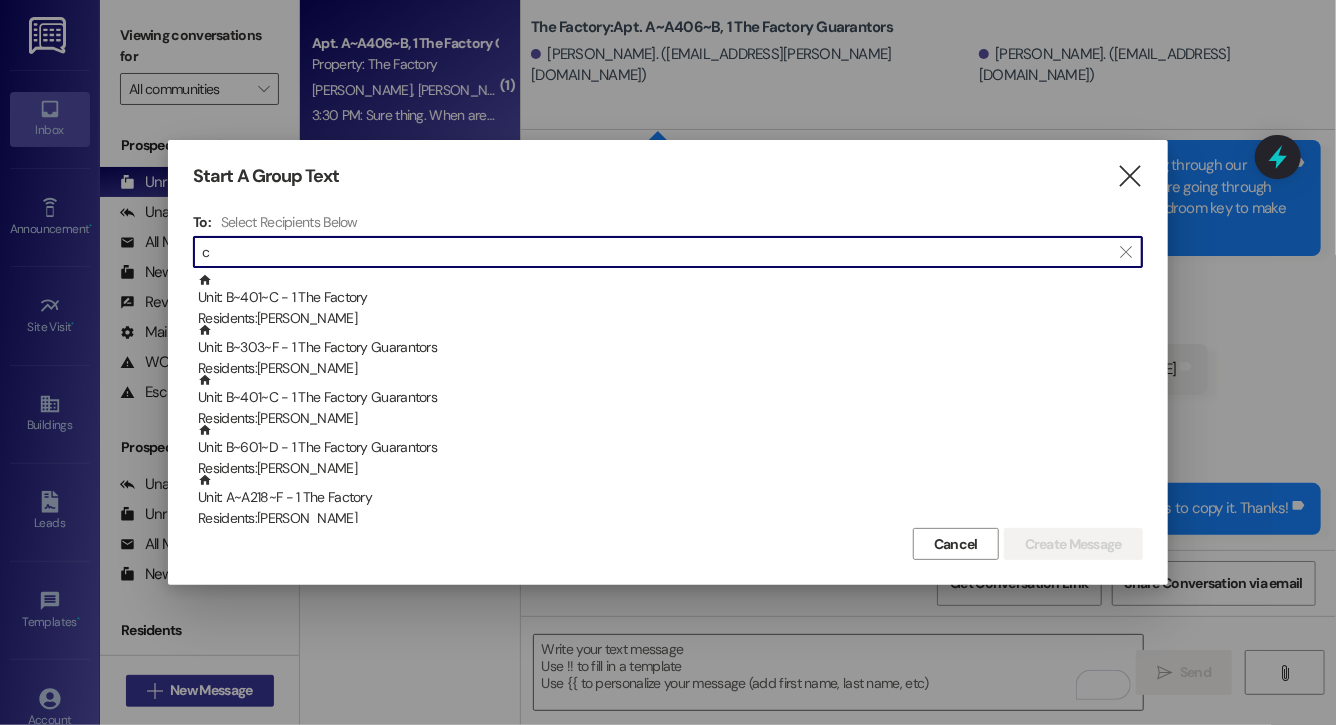 type 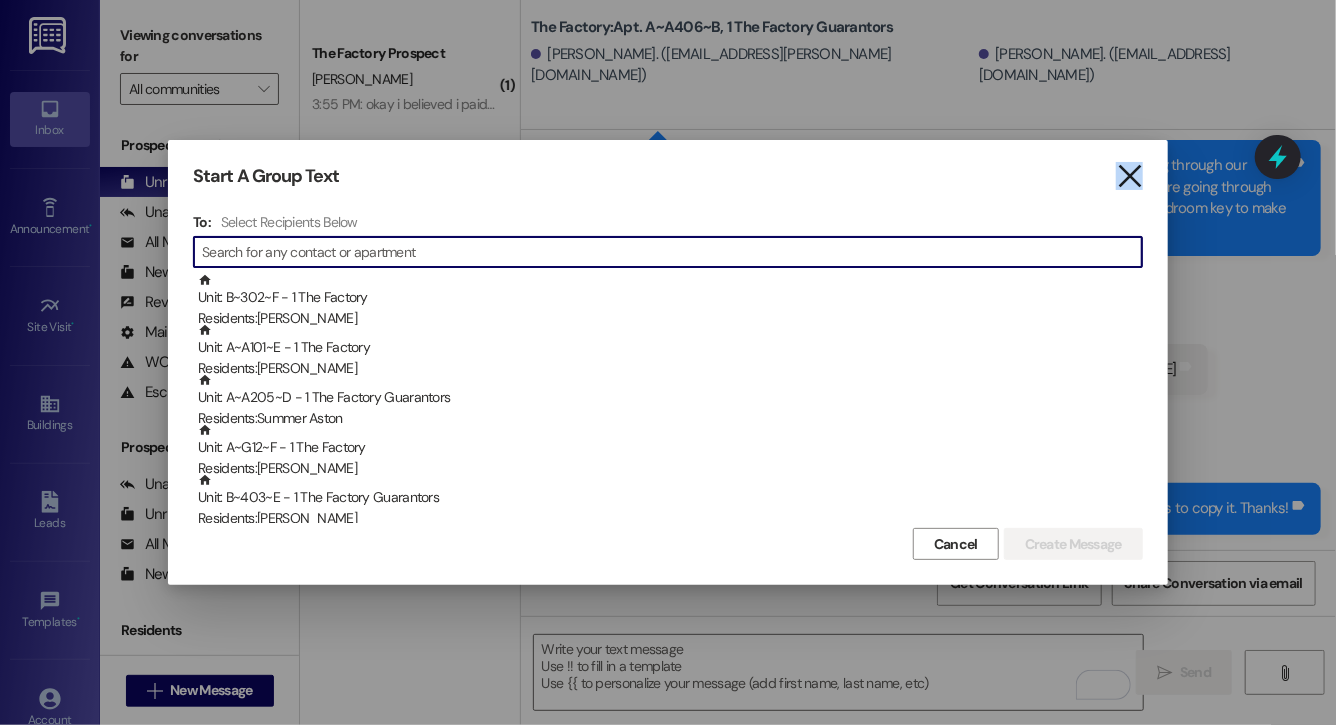 click on "" at bounding box center (1129, 176) 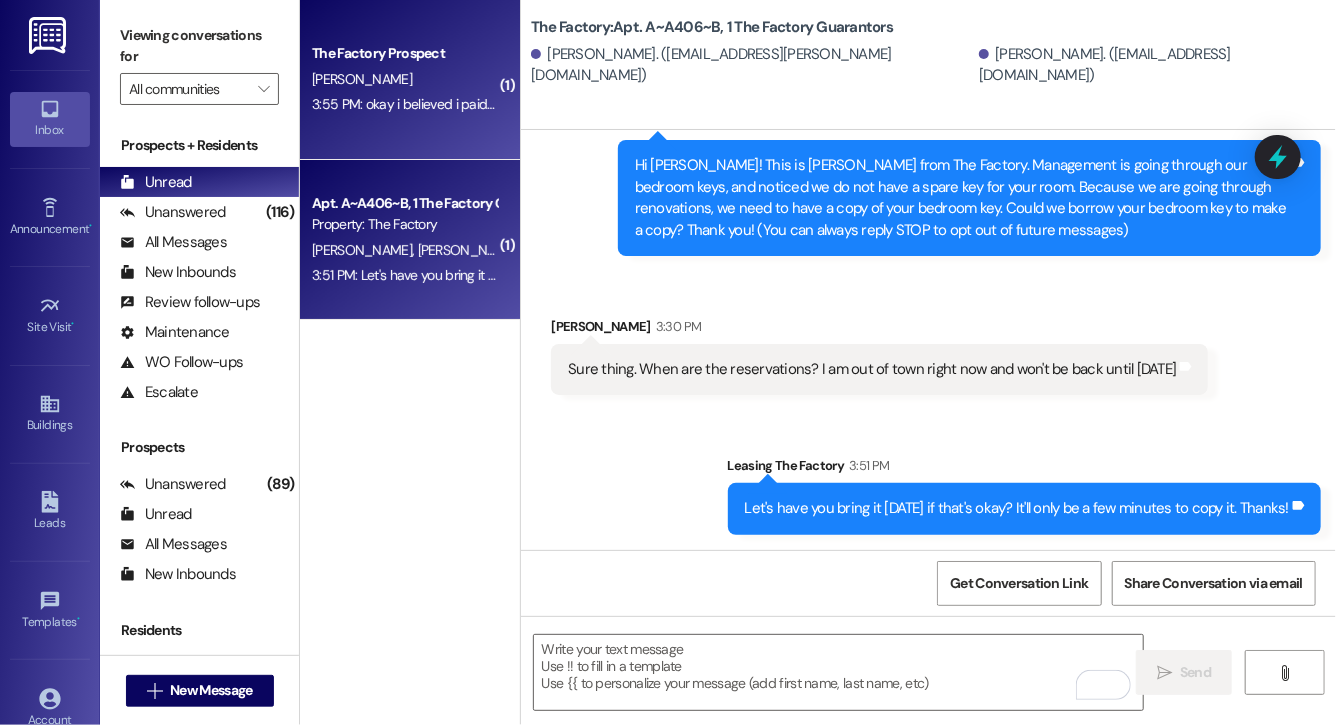 click on "The Factory Prospect [PERSON_NAME] 3:55 PM: okay i believed i paid it!  3:55 PM: okay i believed i paid it!" at bounding box center [410, 80] 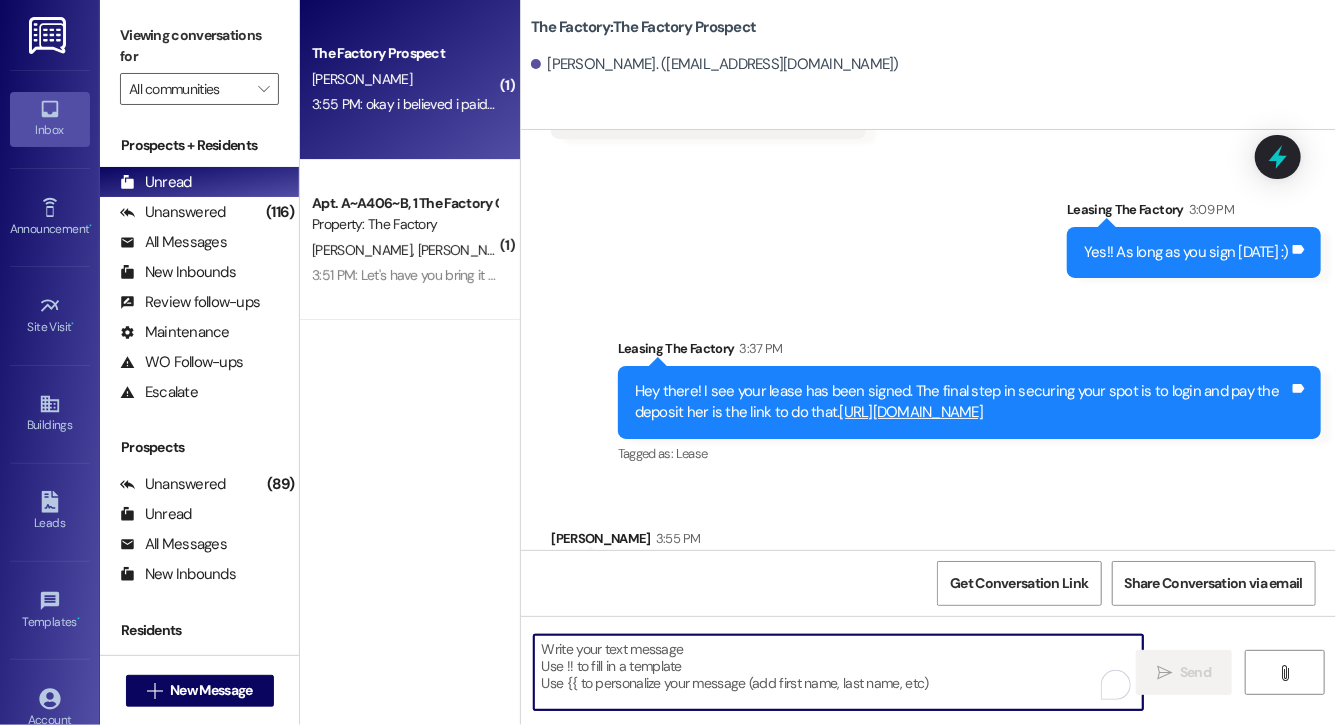 click at bounding box center (838, 672) 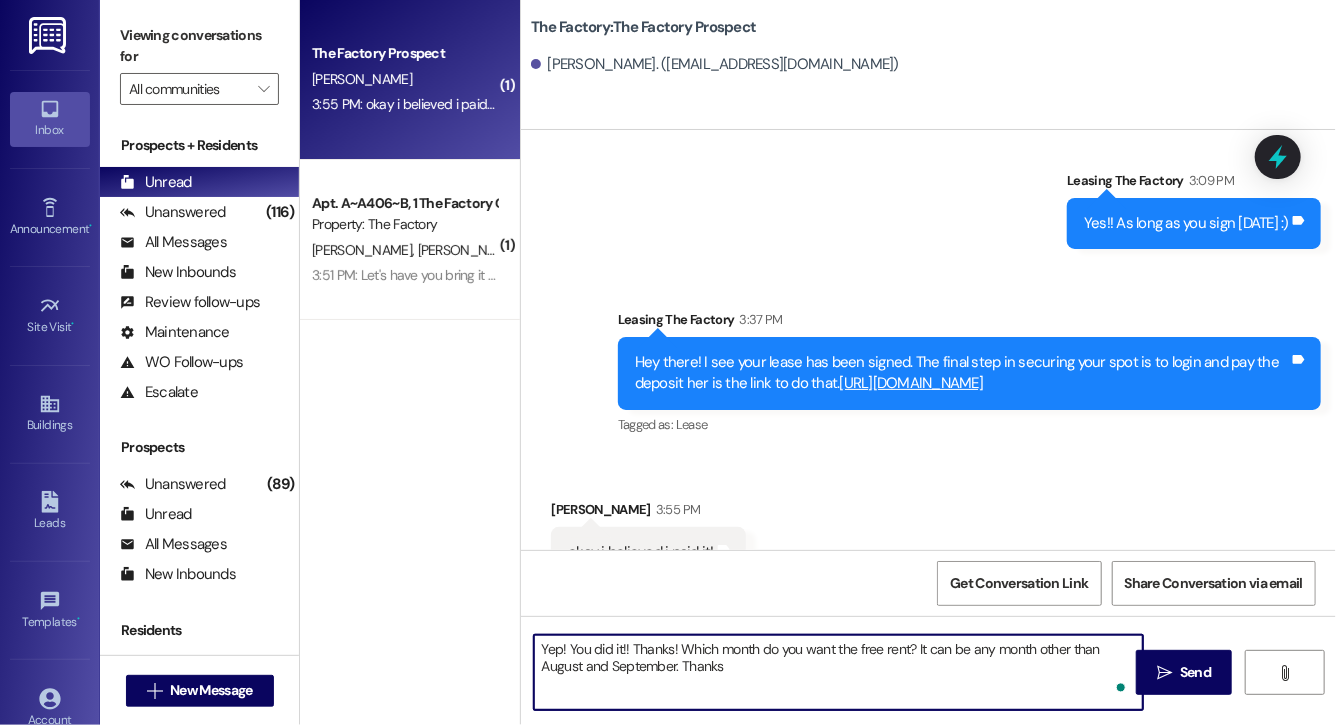 type on "Yep! You did it!! Thanks! Which month do you want the free rent? It can be any month other than August and September. Thanks!" 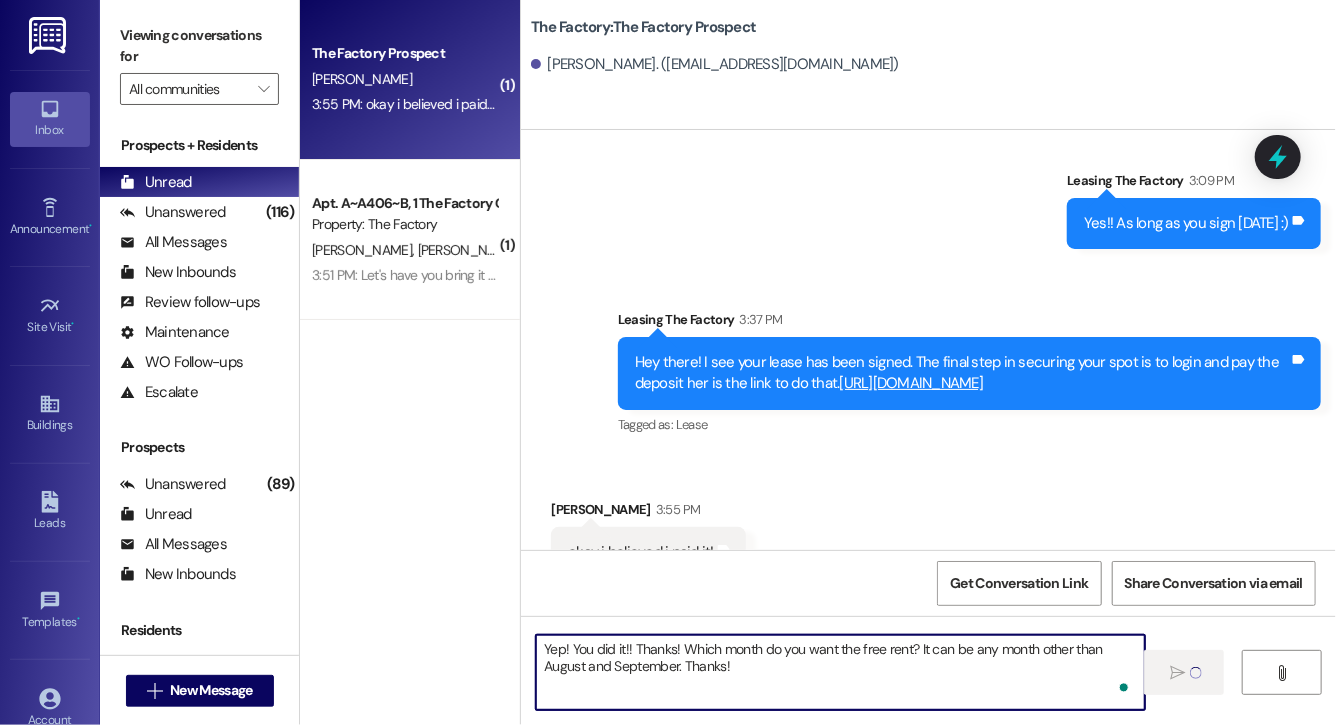 type 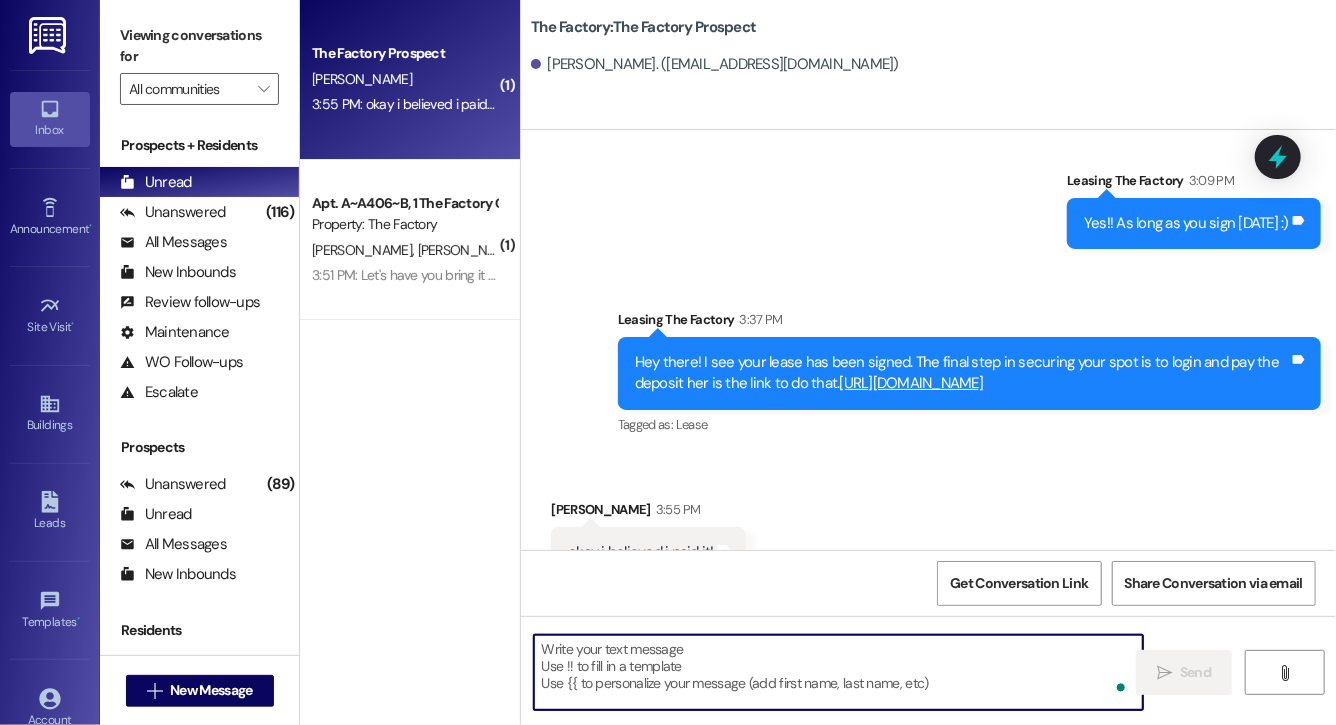scroll, scrollTop: 3141, scrollLeft: 0, axis: vertical 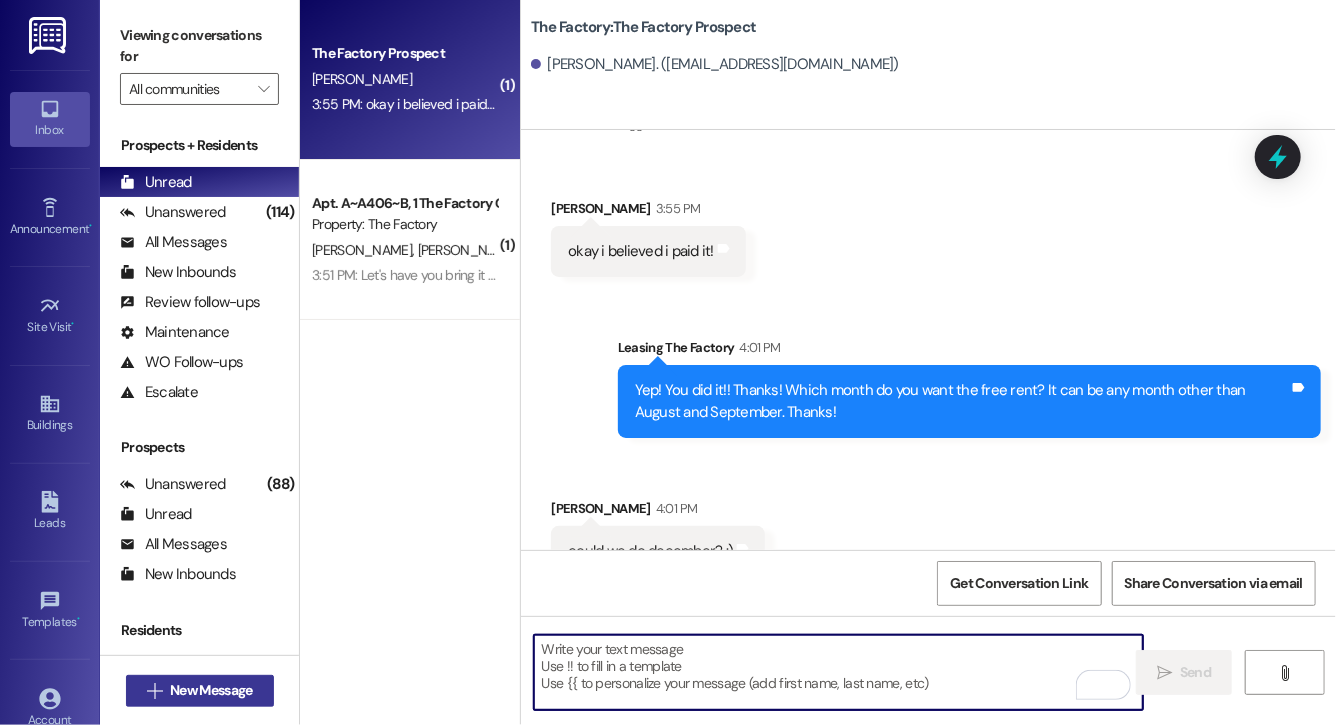 click on "New Message" at bounding box center (211, 690) 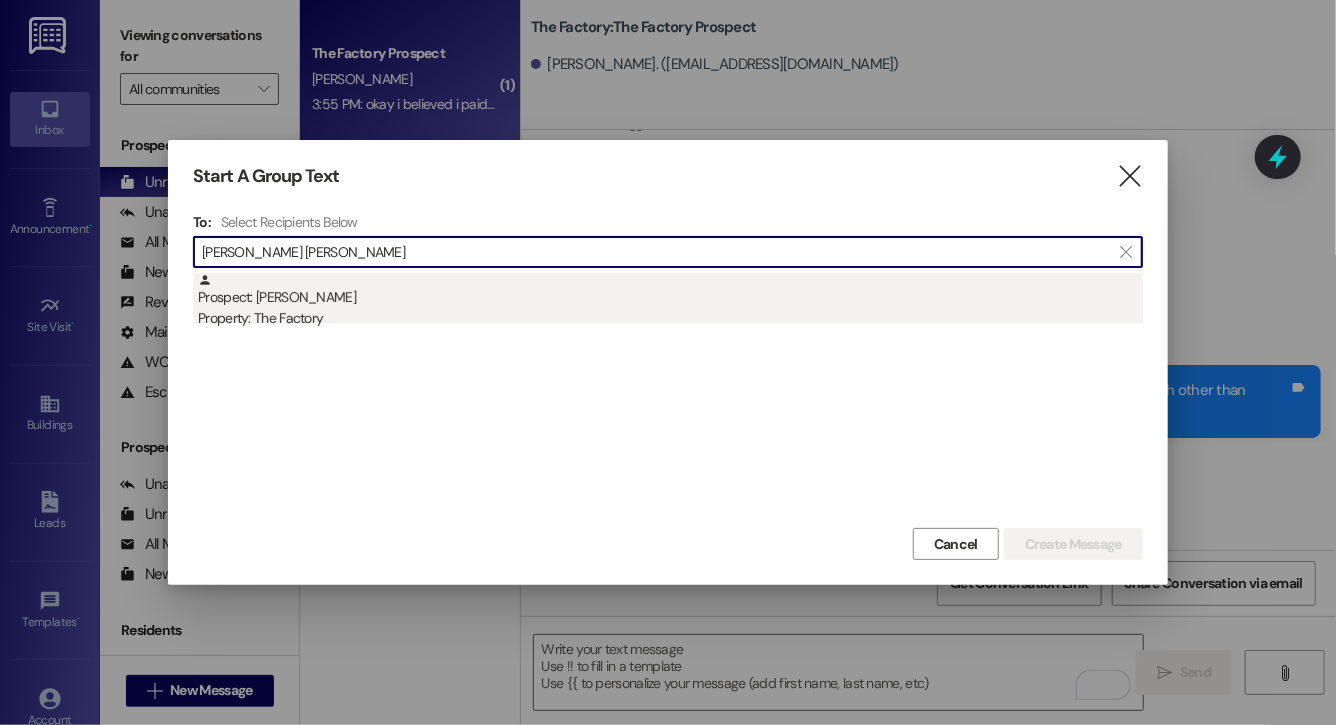 type on "[PERSON_NAME] [PERSON_NAME]" 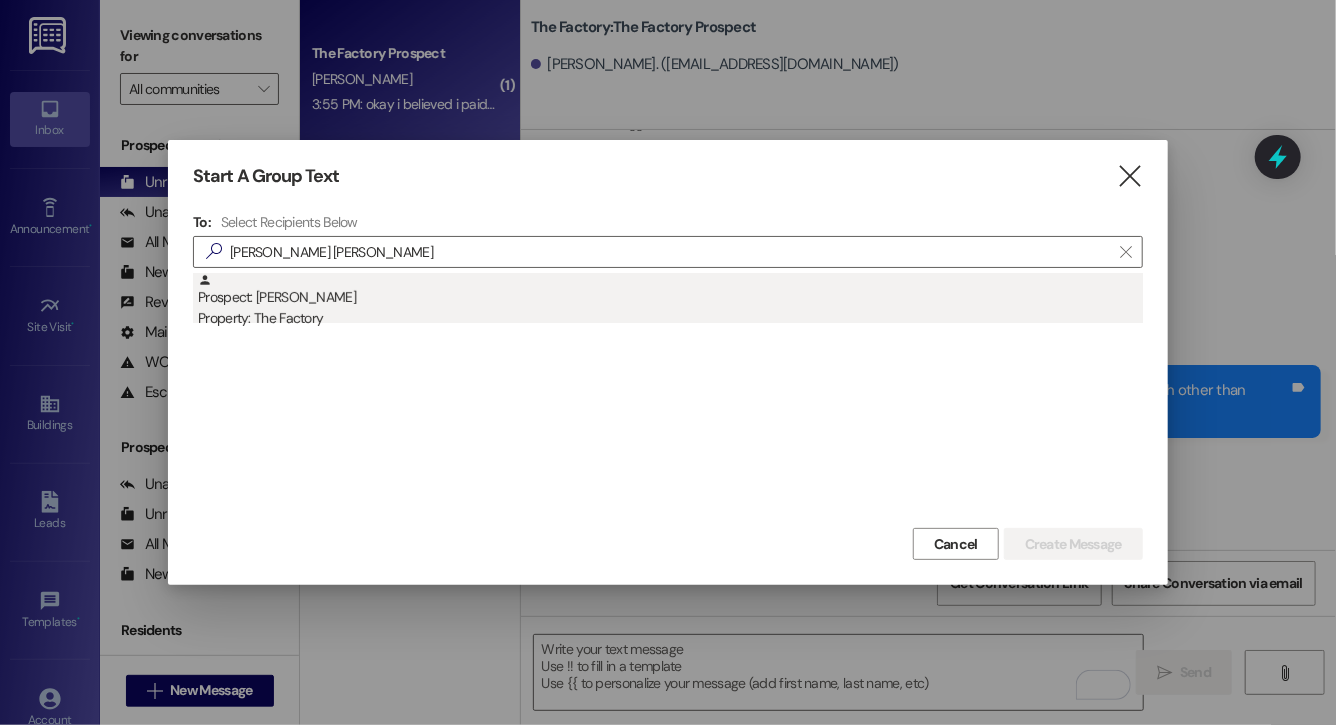 click on "Property: The Factory" at bounding box center [670, 318] 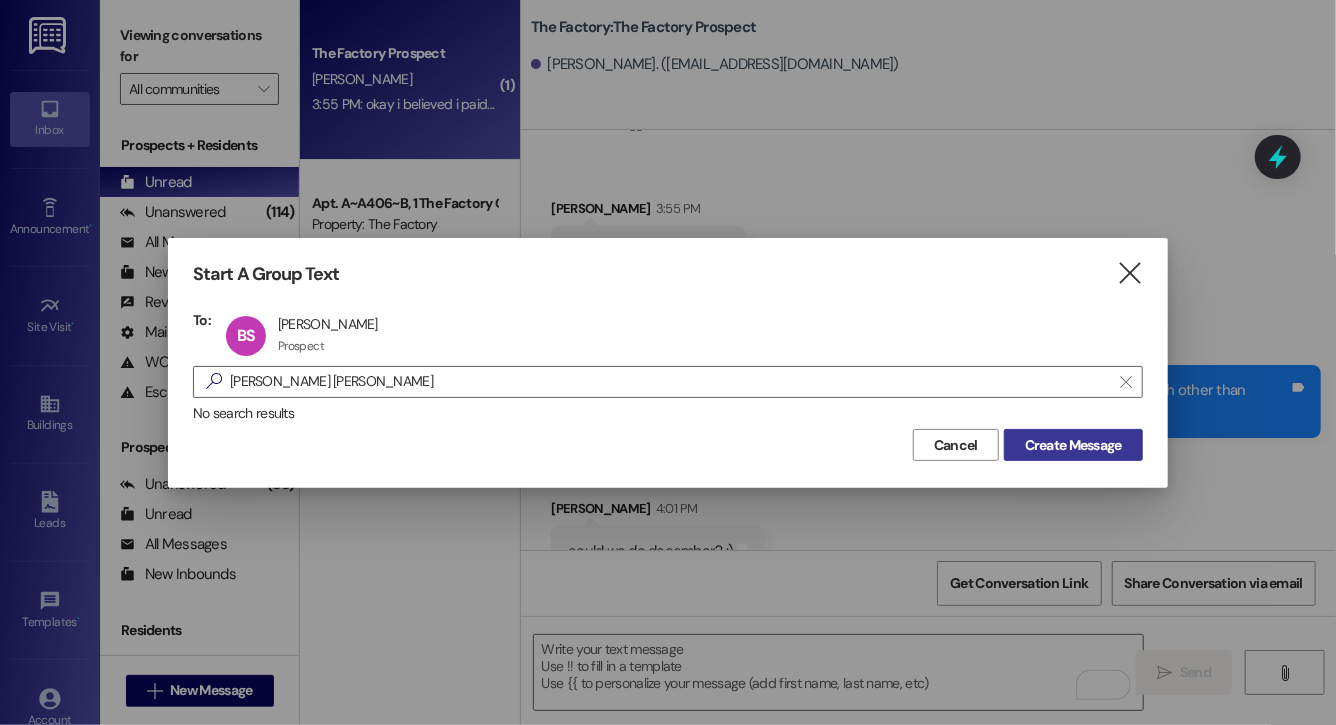 click on "Create Message" at bounding box center (1073, 445) 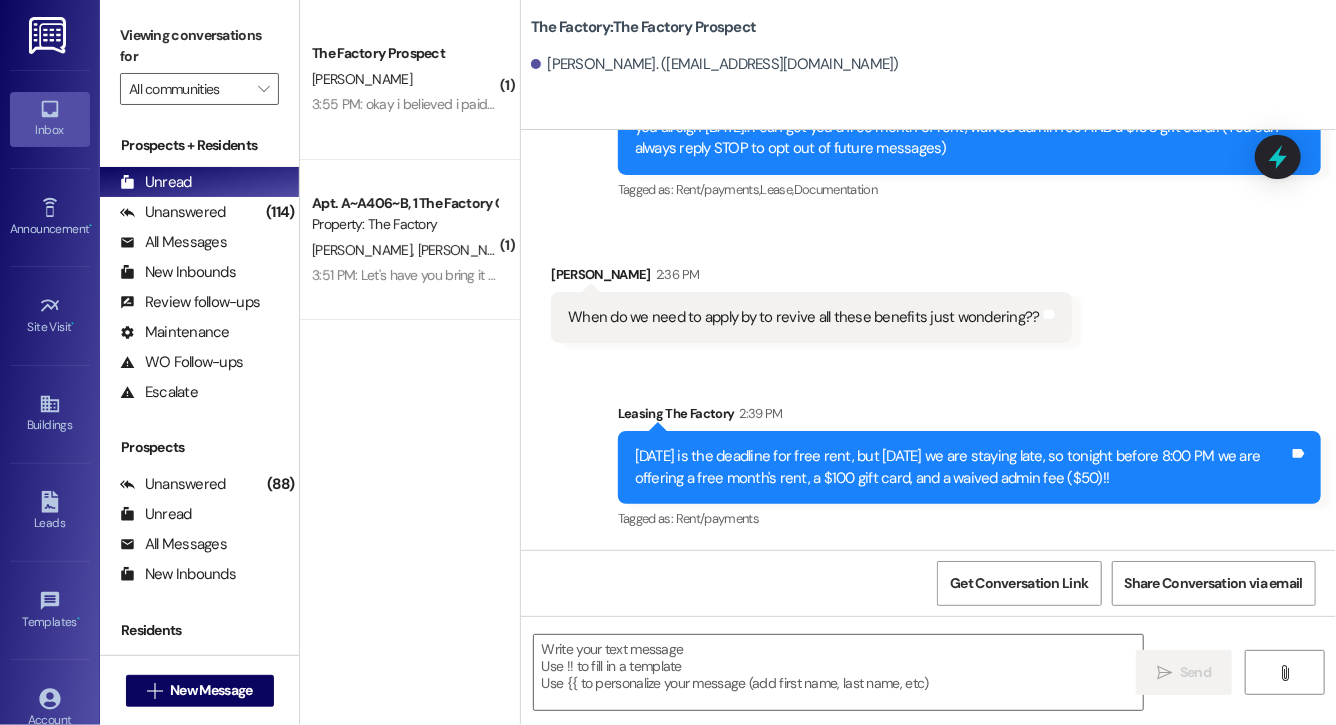 scroll, scrollTop: 159, scrollLeft: 0, axis: vertical 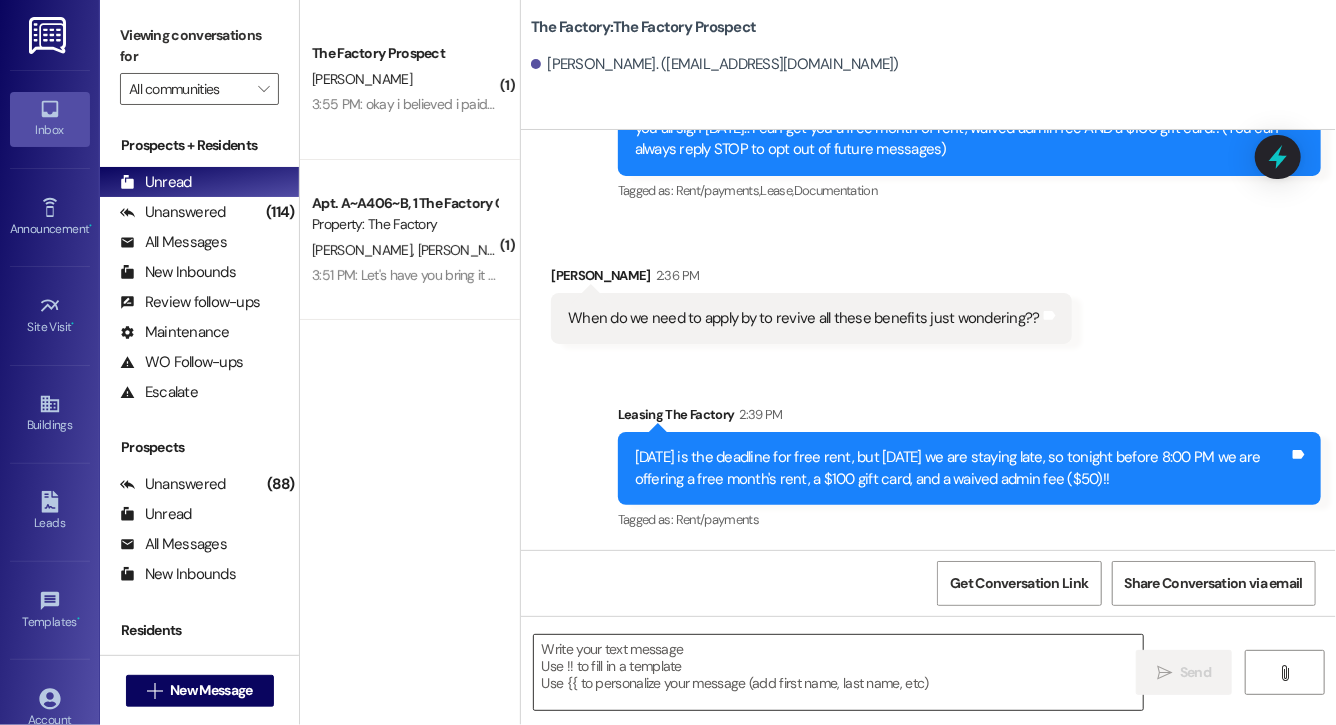 click at bounding box center (838, 672) 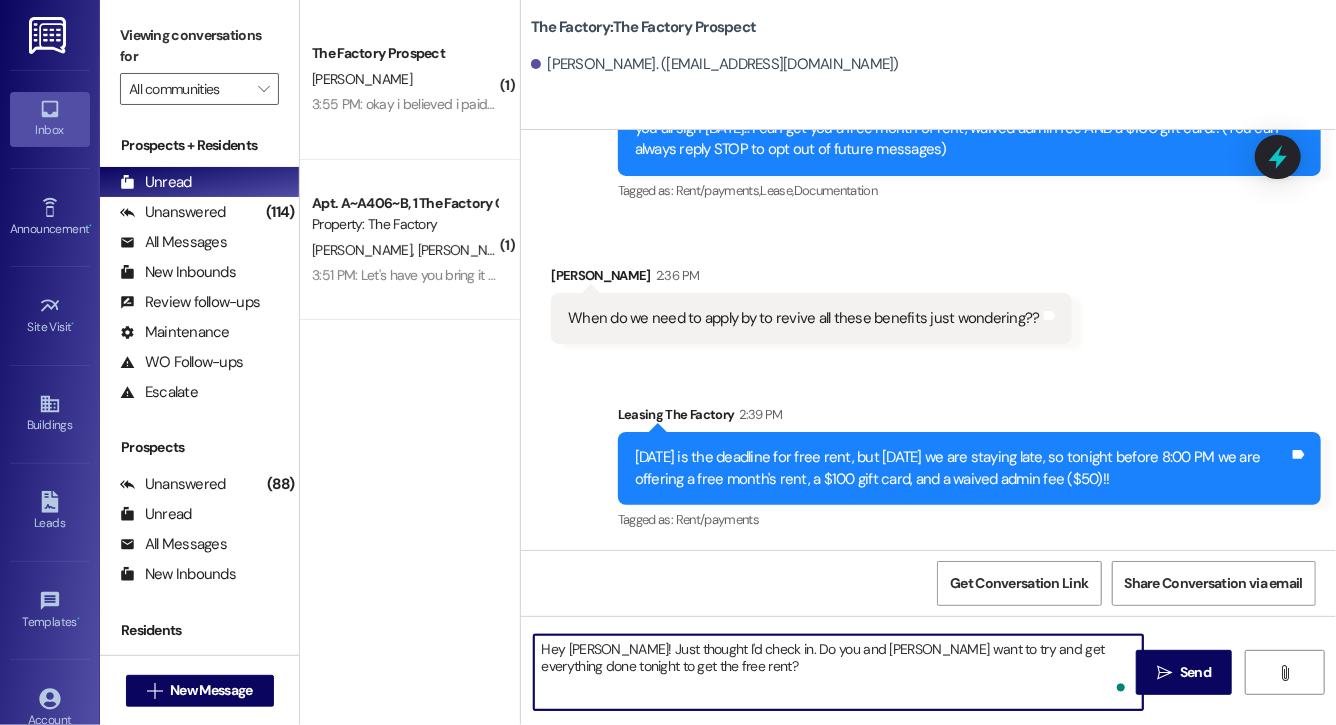 type on "Hey [PERSON_NAME]! Just thought I'd check in. Do you and [PERSON_NAME] want to try and get everything done tonight to get the free rent?!" 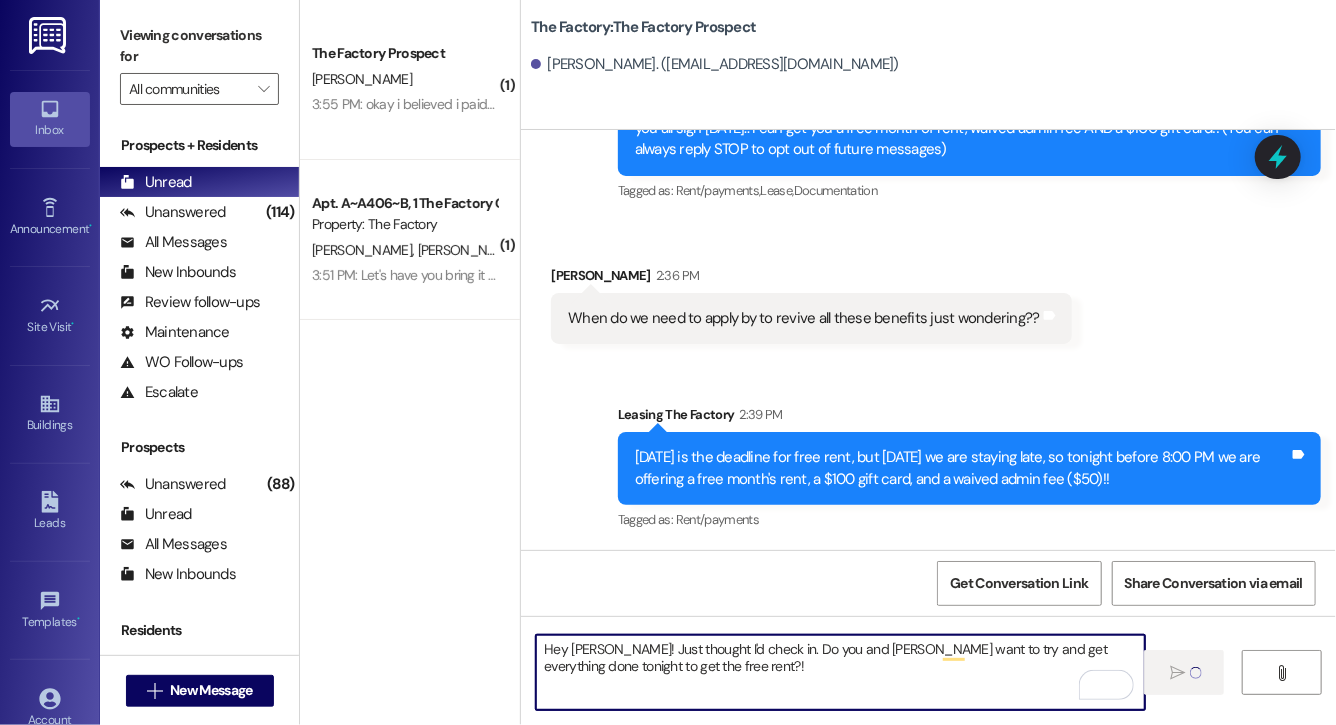 type 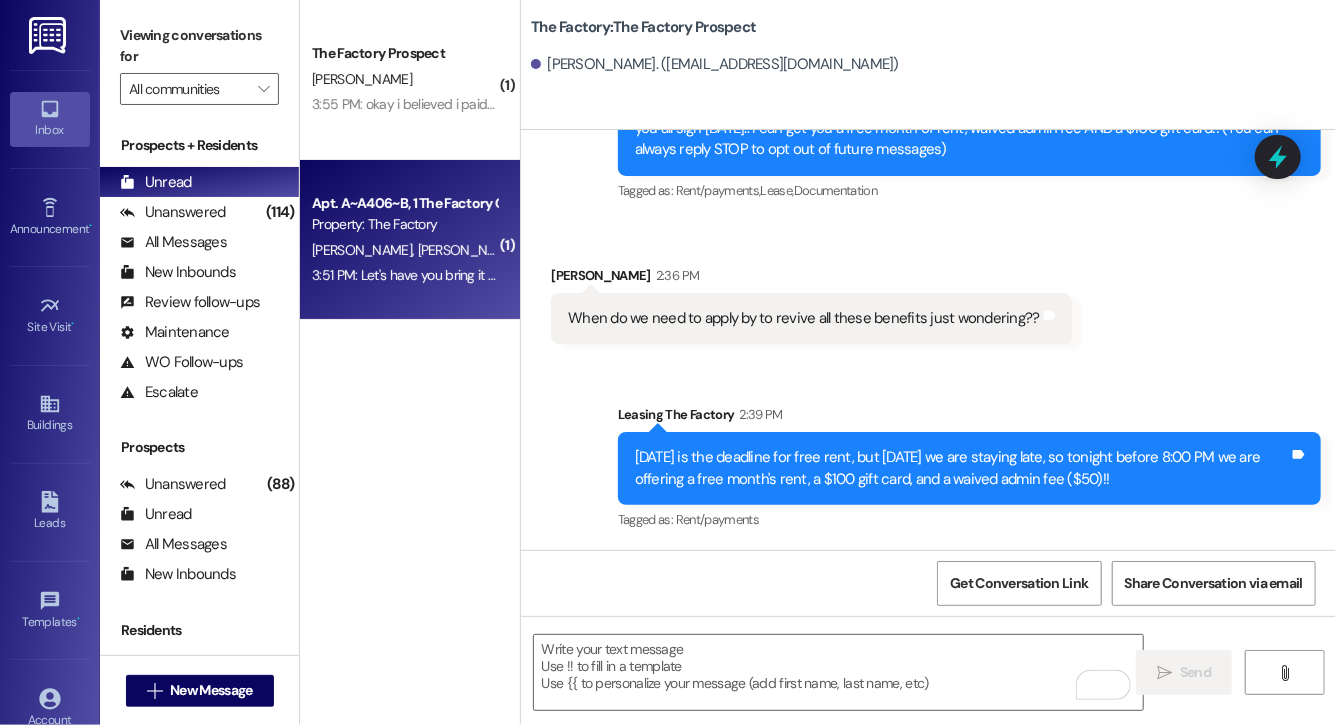 click on "Apt. A~A406~B, 1 The Factory Guarantors" at bounding box center (404, 203) 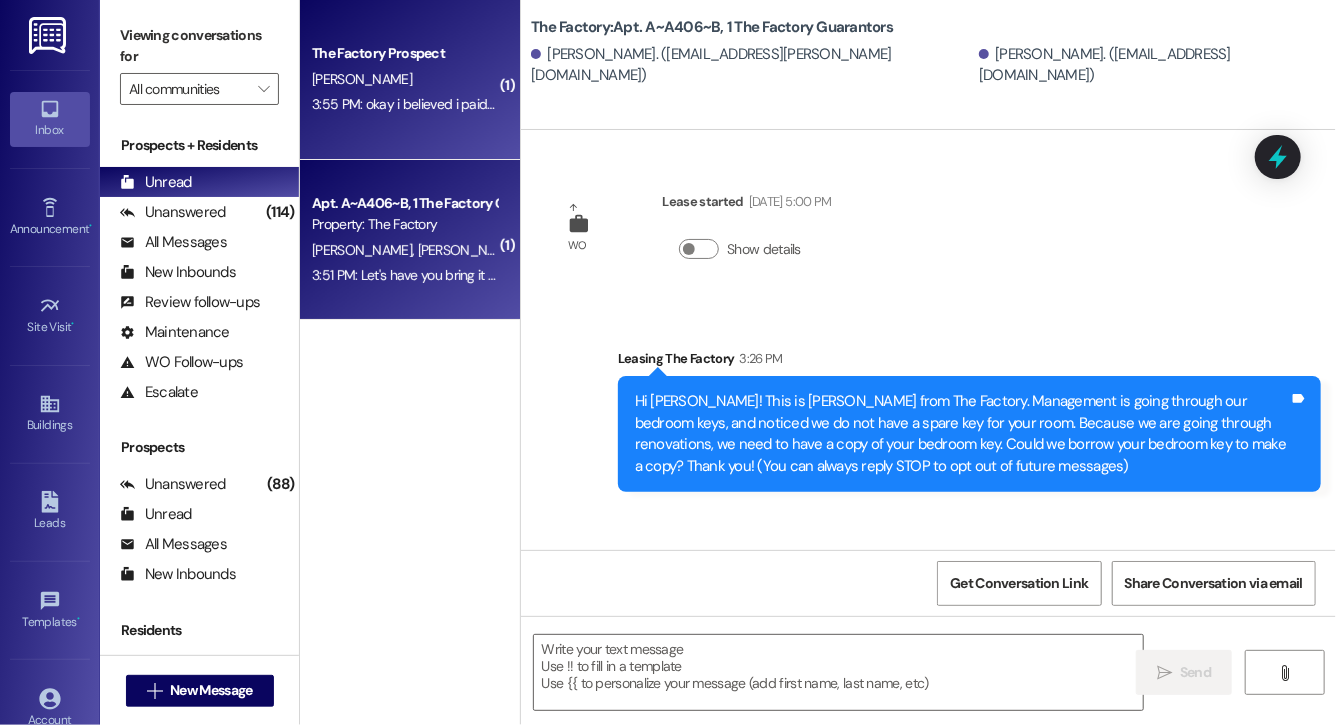 click on "The Factory Prospect [PERSON_NAME] 3:55 PM: okay i believed i paid it!  3:55 PM: okay i believed i paid it!" at bounding box center (410, 80) 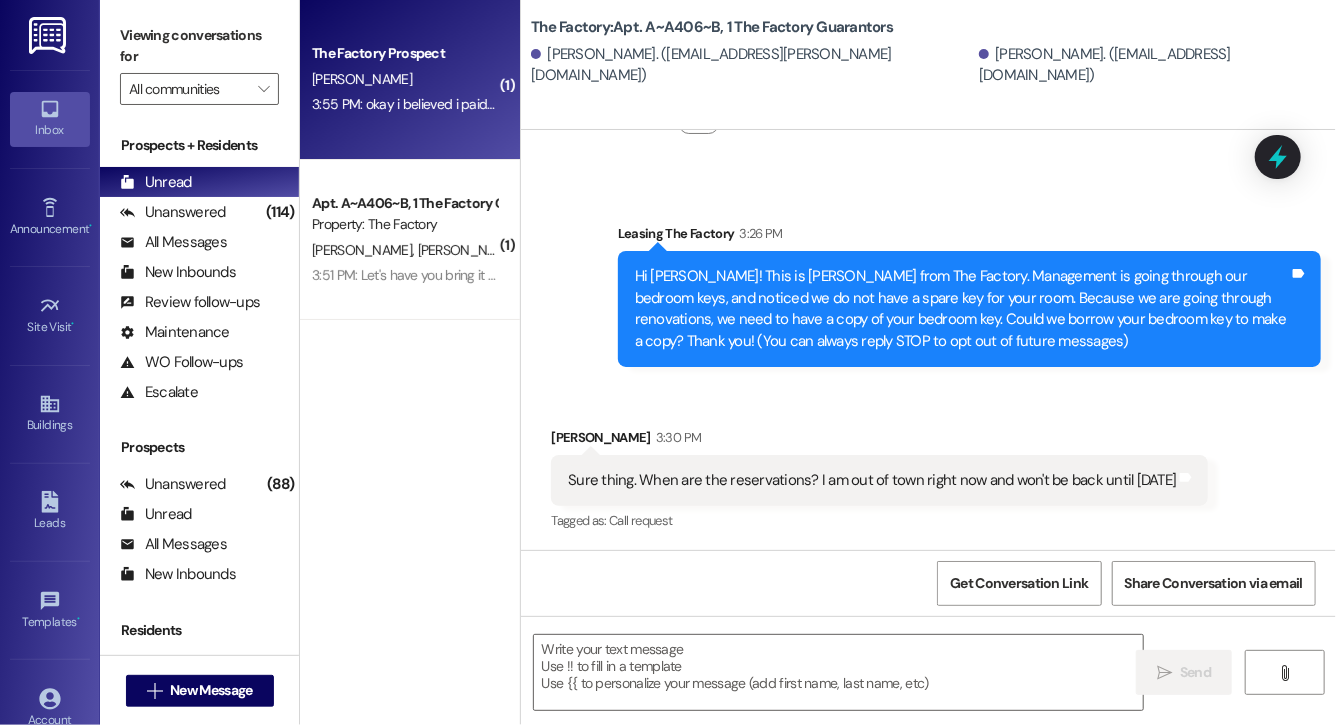 scroll, scrollTop: 125, scrollLeft: 0, axis: vertical 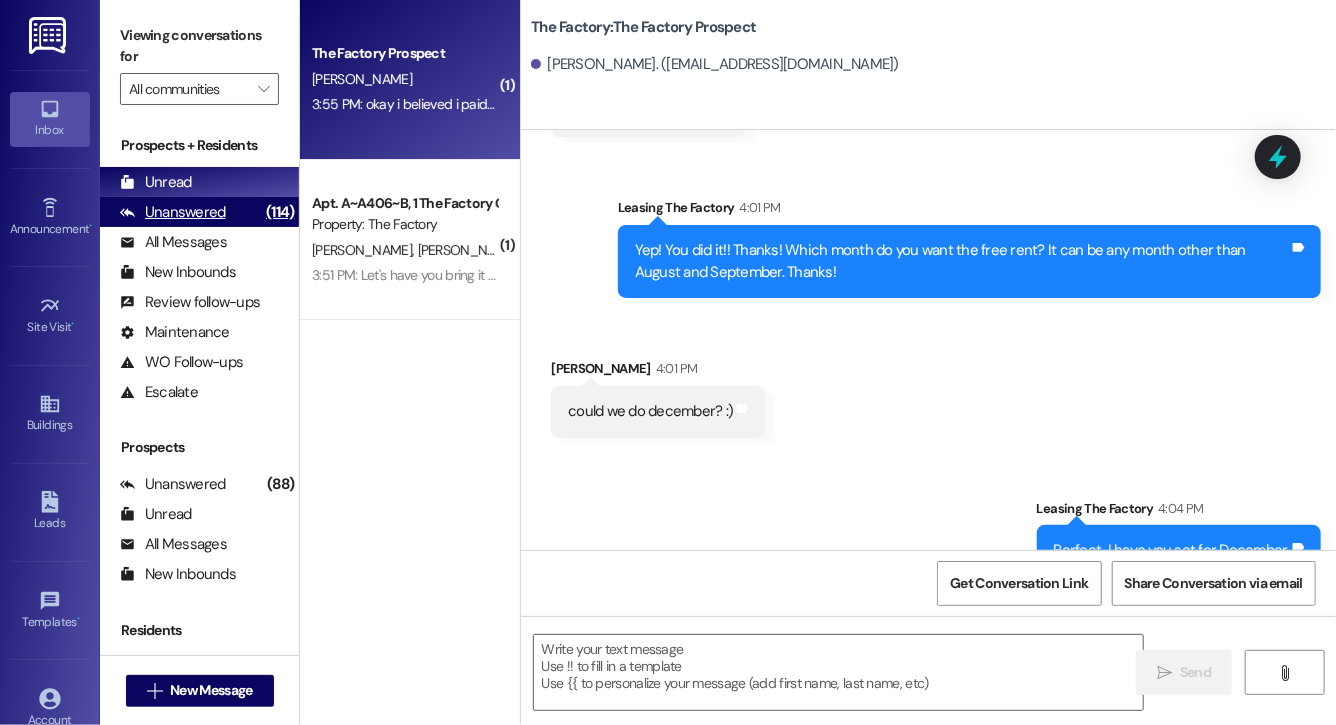 click on "Unanswered (114)" at bounding box center (199, 212) 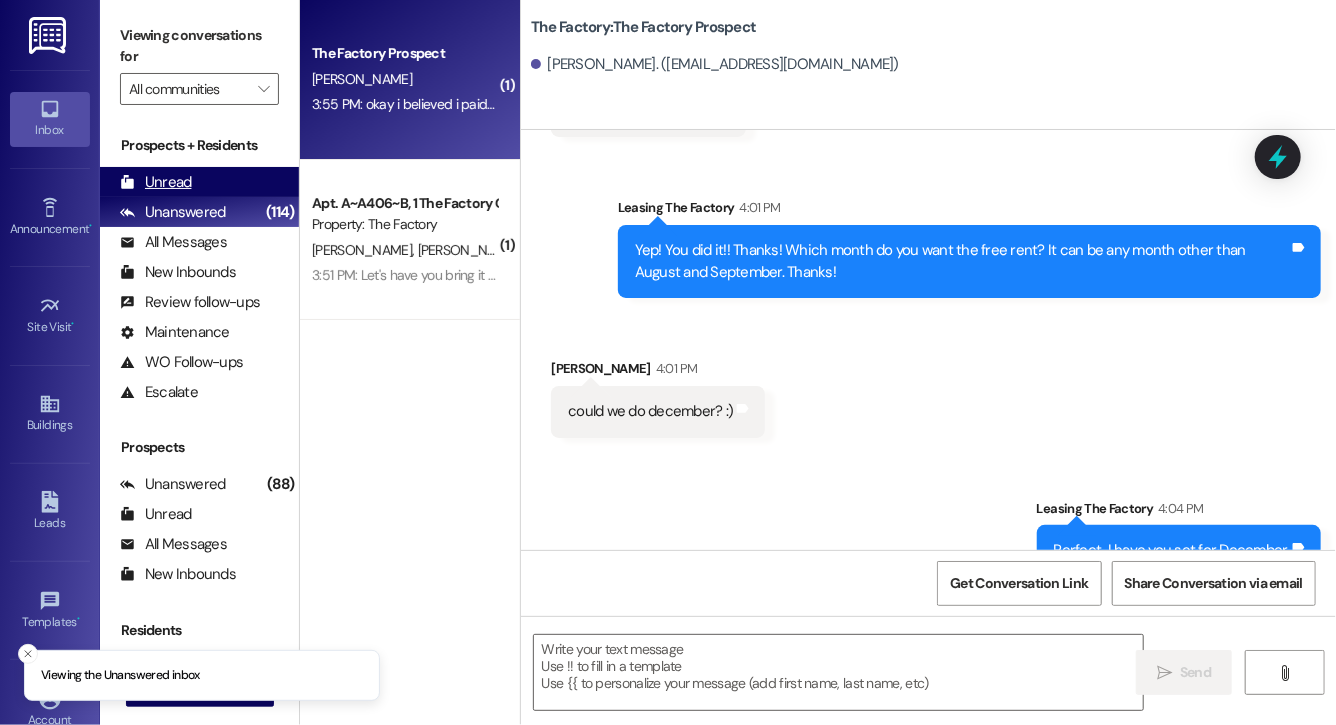 click on "Unread (0)" at bounding box center (199, 182) 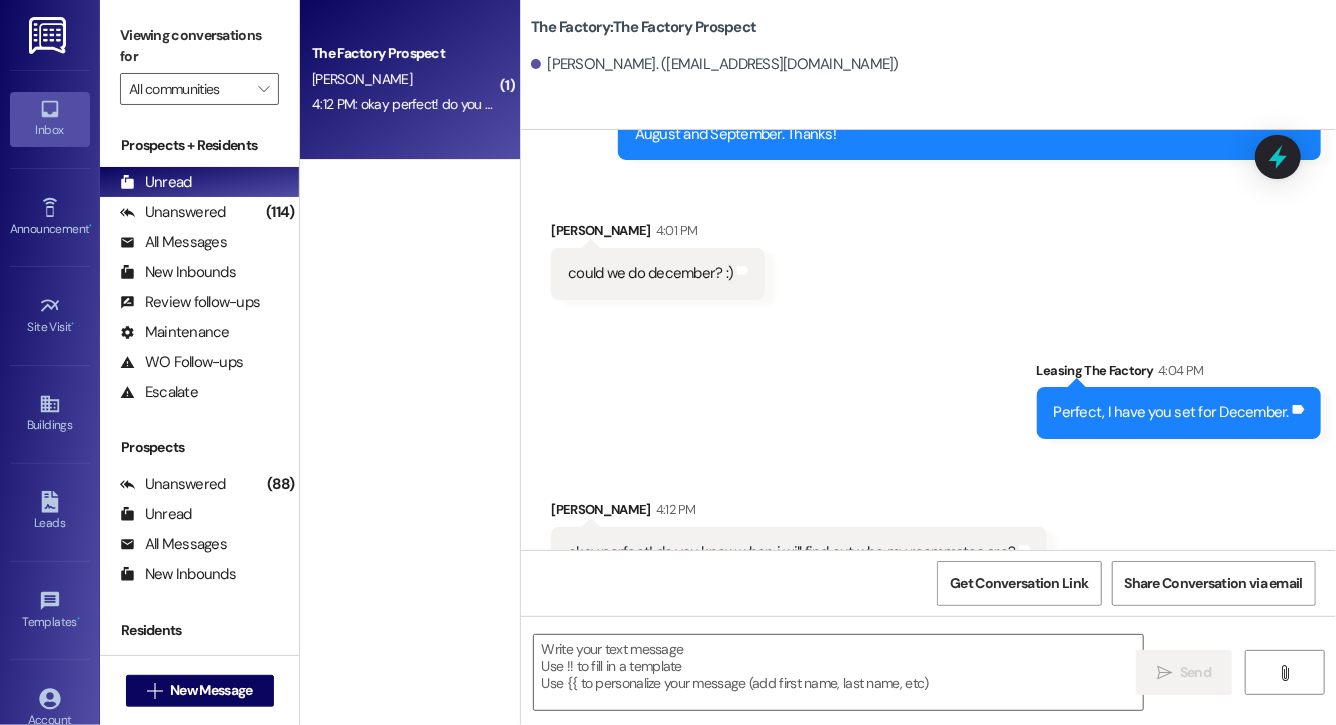 scroll, scrollTop: 3559, scrollLeft: 0, axis: vertical 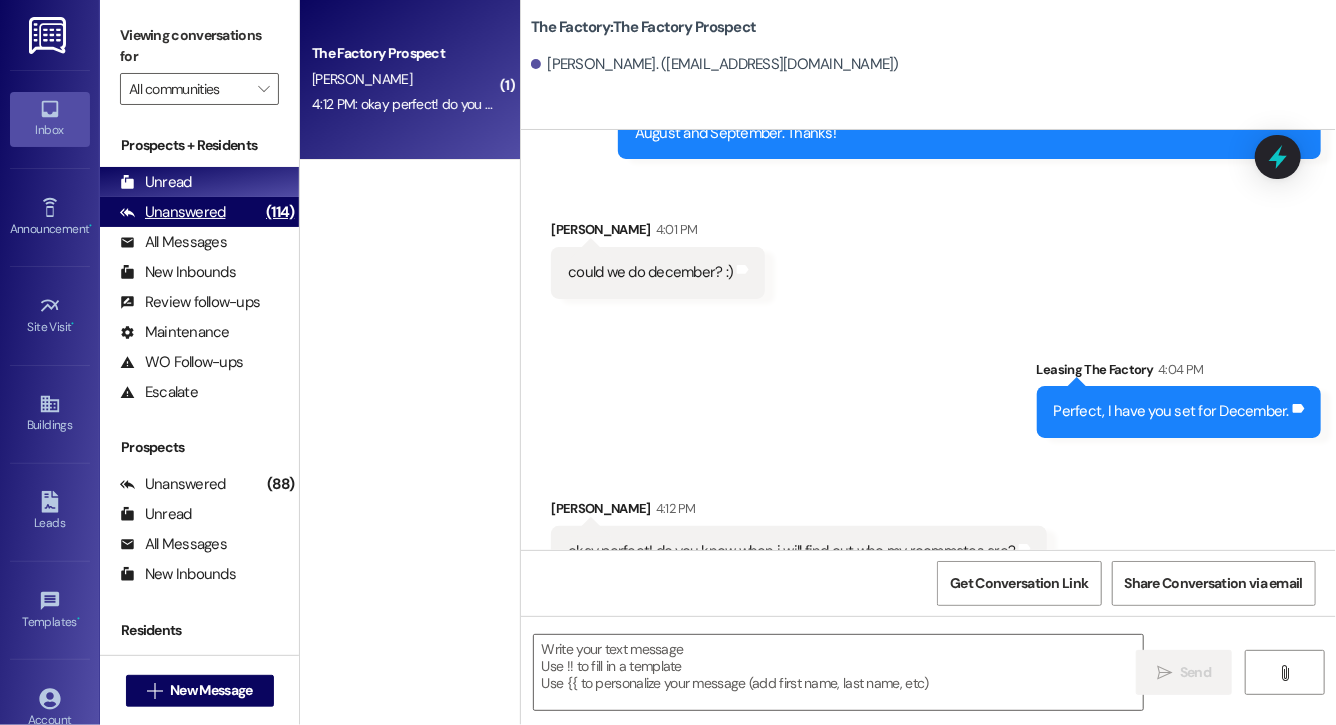 click on "Unanswered" at bounding box center (173, 212) 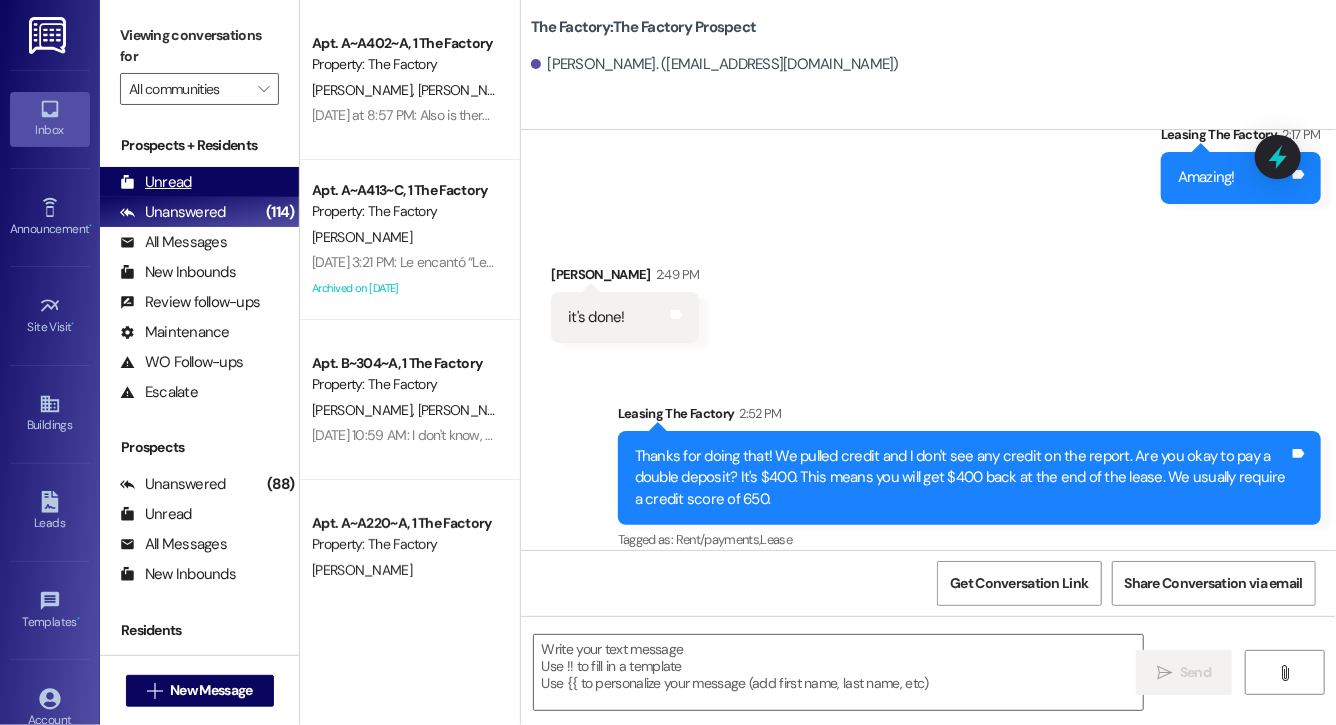 click on "Unread (0)" at bounding box center (199, 182) 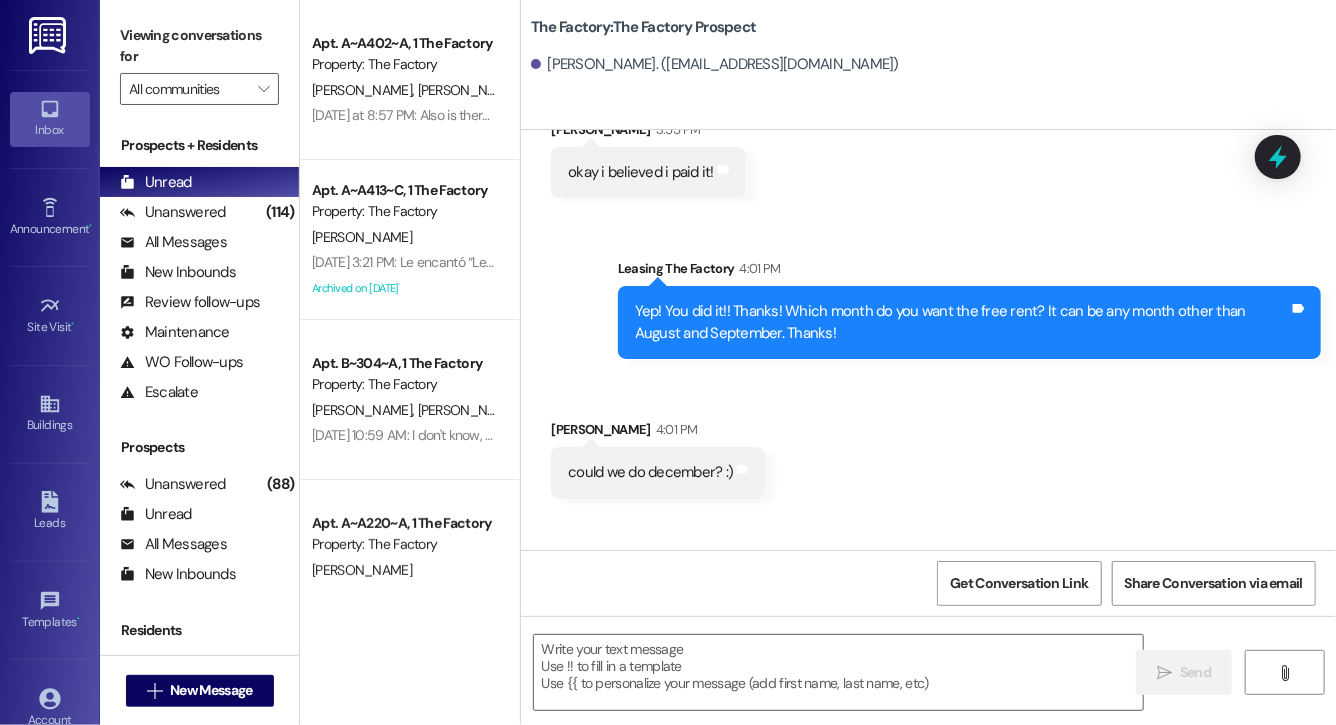 scroll, scrollTop: 3558, scrollLeft: 0, axis: vertical 